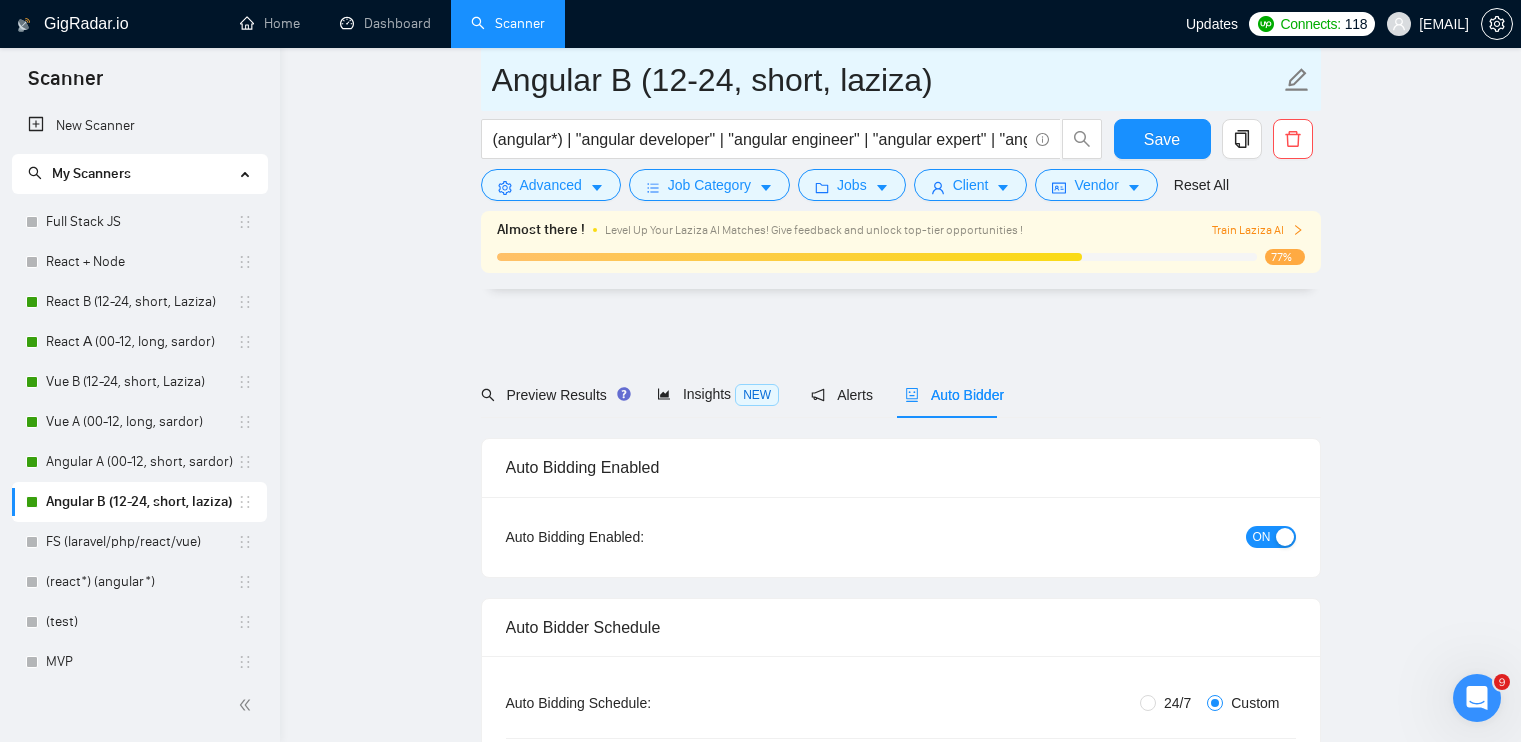 scroll, scrollTop: 3746, scrollLeft: 0, axis: vertical 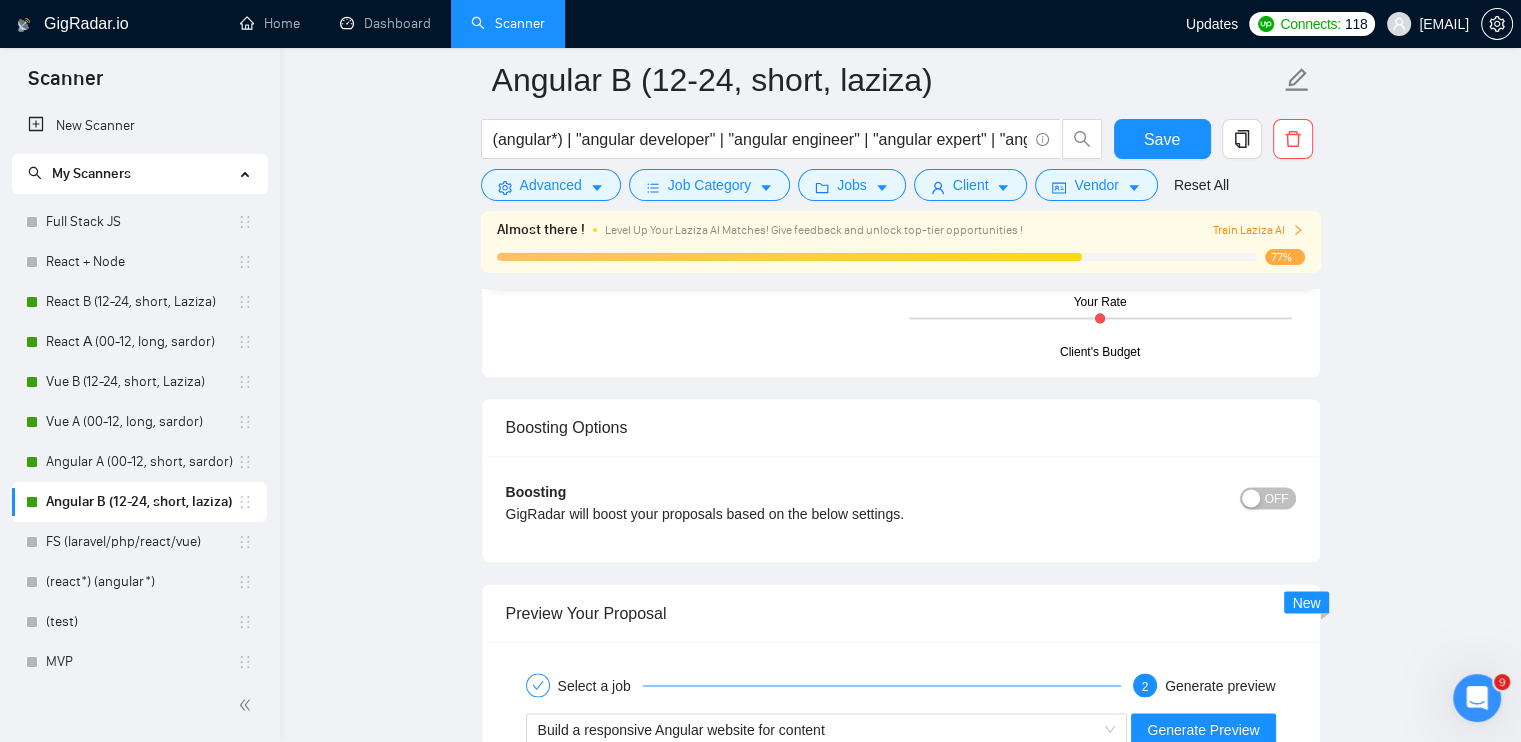 click on "OFF" at bounding box center [1277, 498] 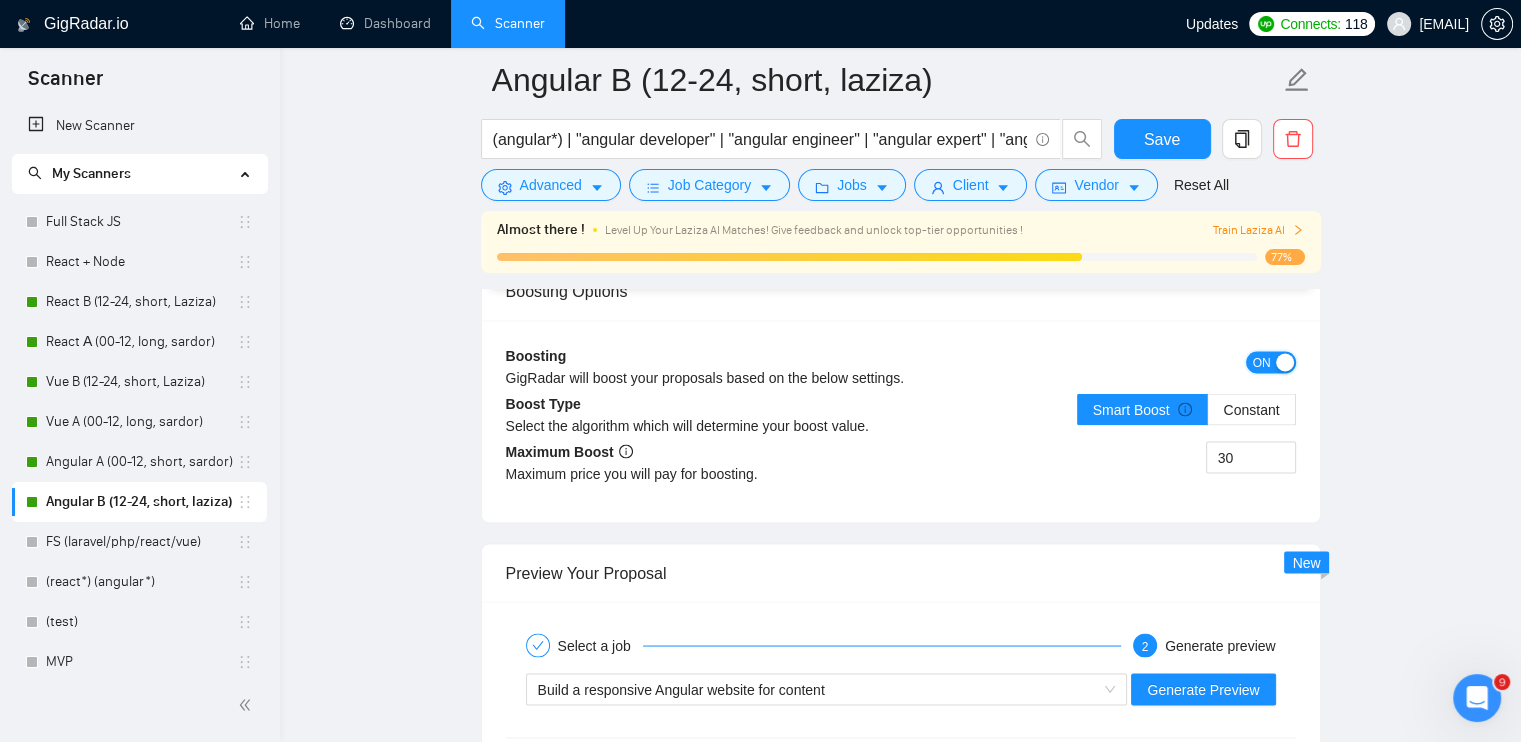scroll, scrollTop: 3546, scrollLeft: 0, axis: vertical 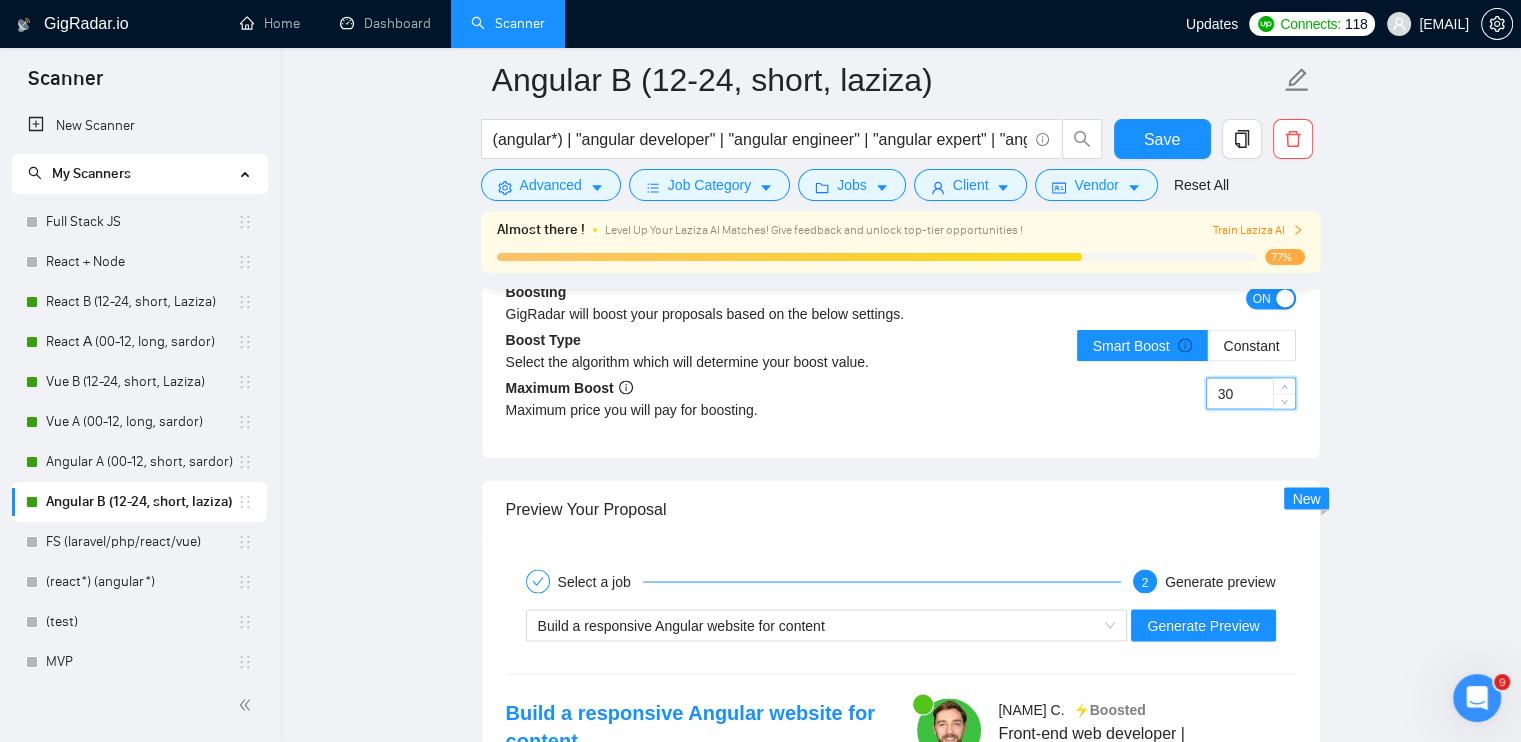 click on "30" at bounding box center (1251, 393) 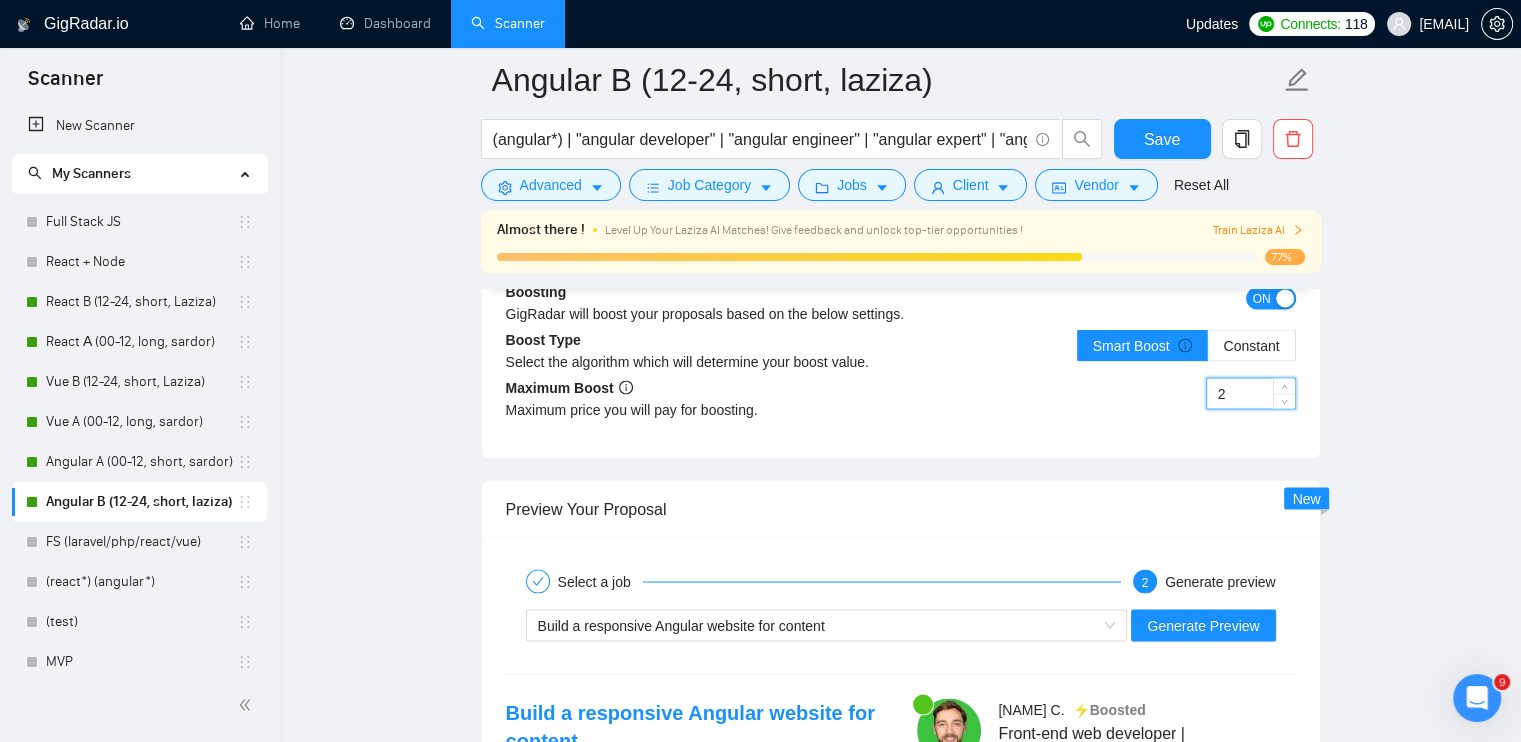 click on "Boosting GigRadar will boost your proposals based on the below settings. ON Boost Type Select the algorithm which will determine your boost value. Smart Boost   Constant Maximum Boost Maximum price you will pay for boosting. 2" at bounding box center [901, 357] 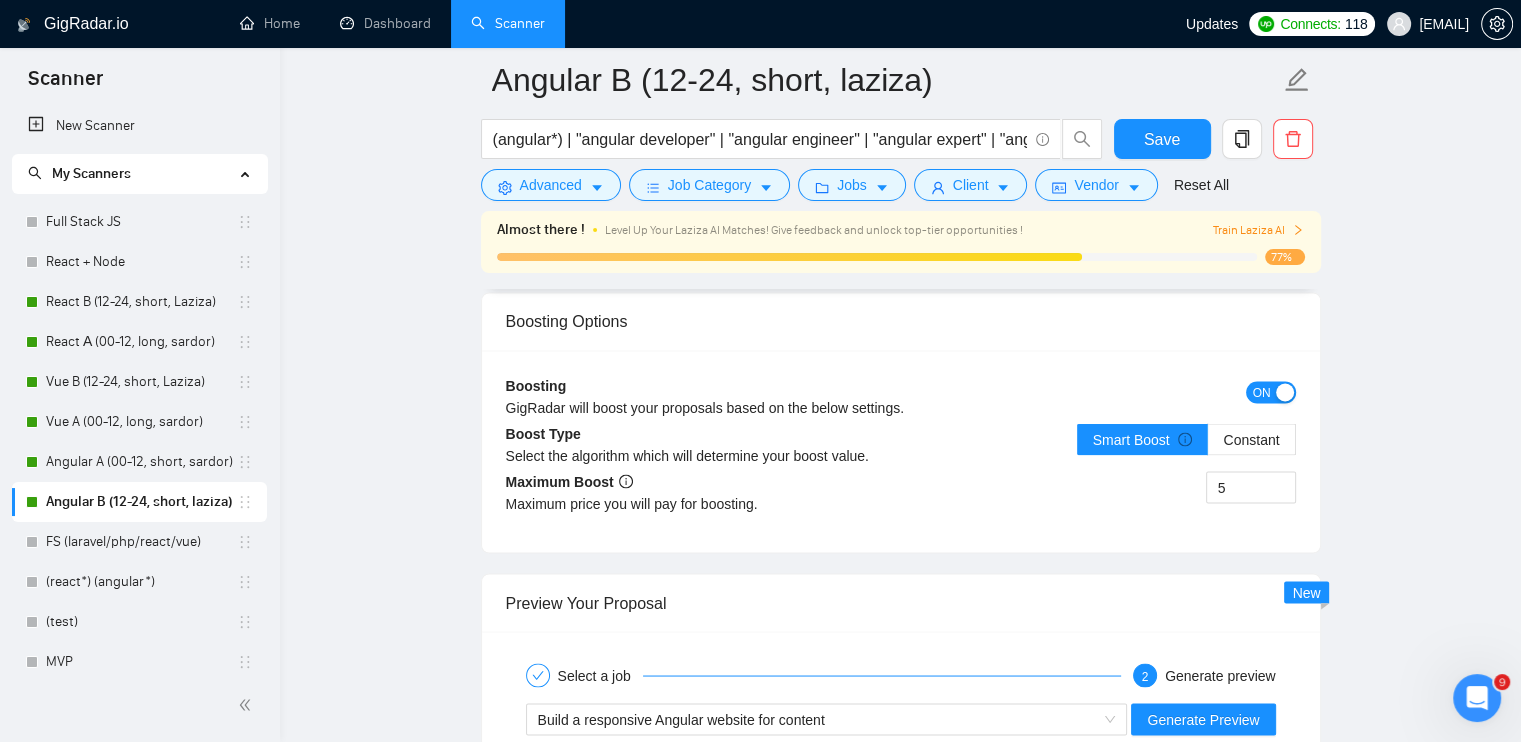 scroll, scrollTop: 3446, scrollLeft: 0, axis: vertical 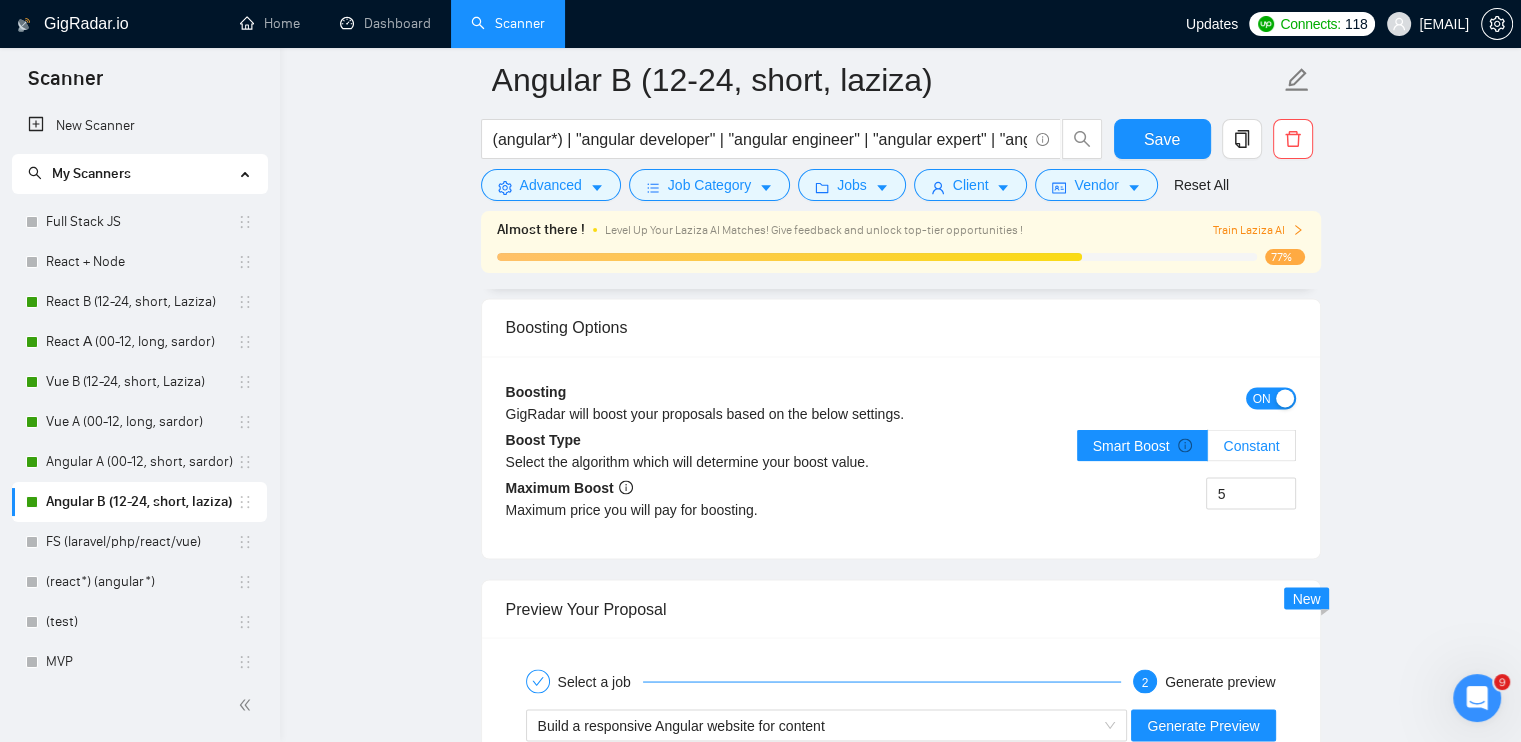 click on "Constant" at bounding box center [1251, 445] 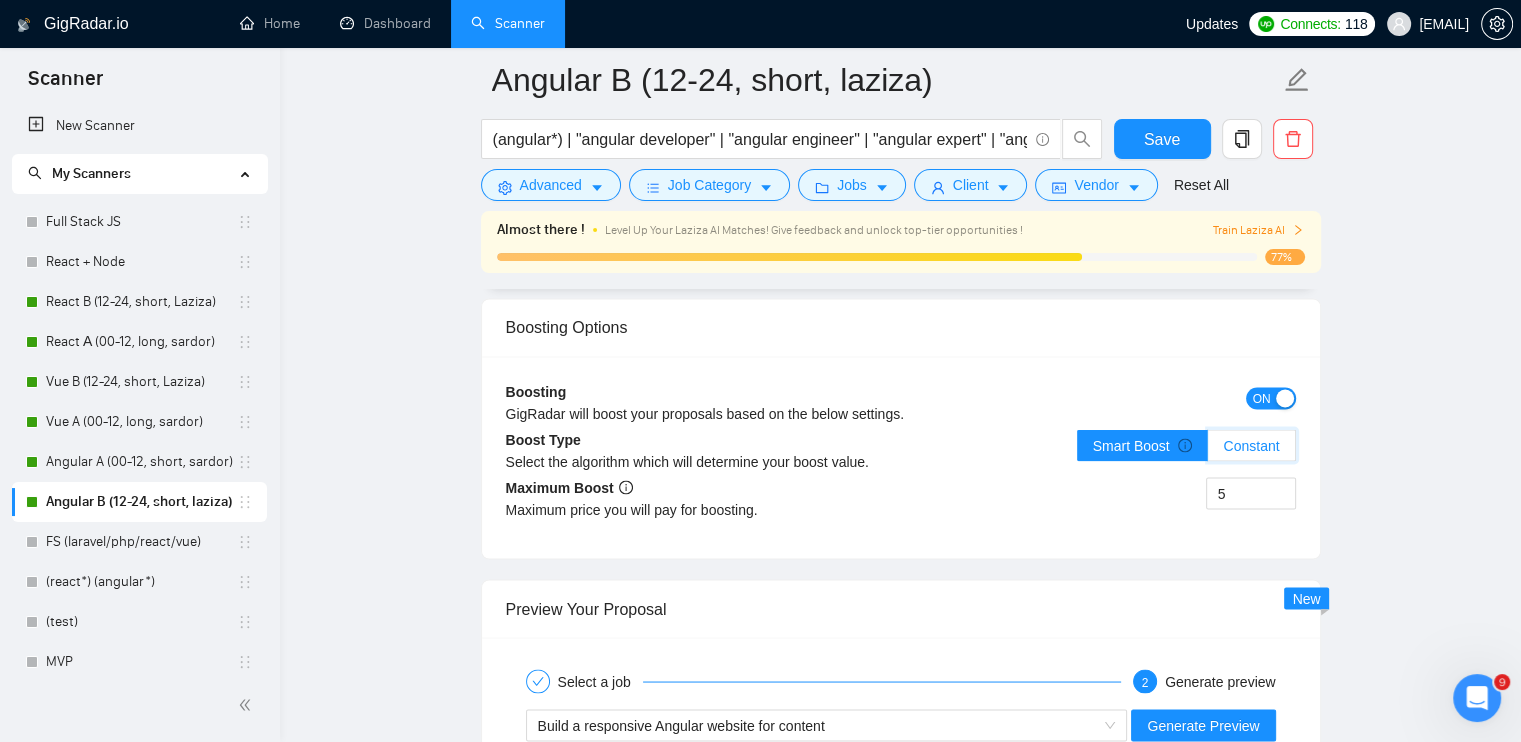 click on "Constant" at bounding box center [1208, 450] 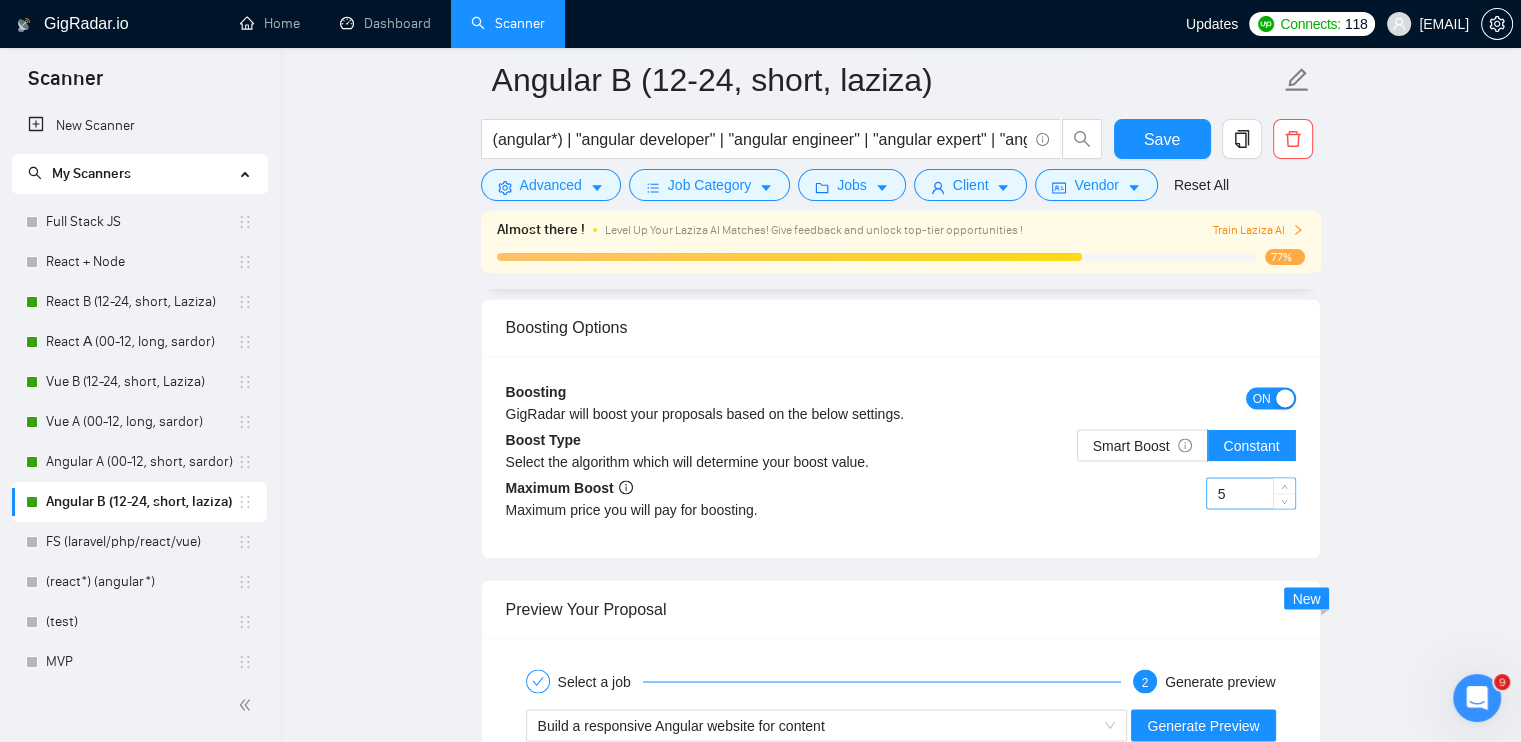 click on "5" at bounding box center [1251, 493] 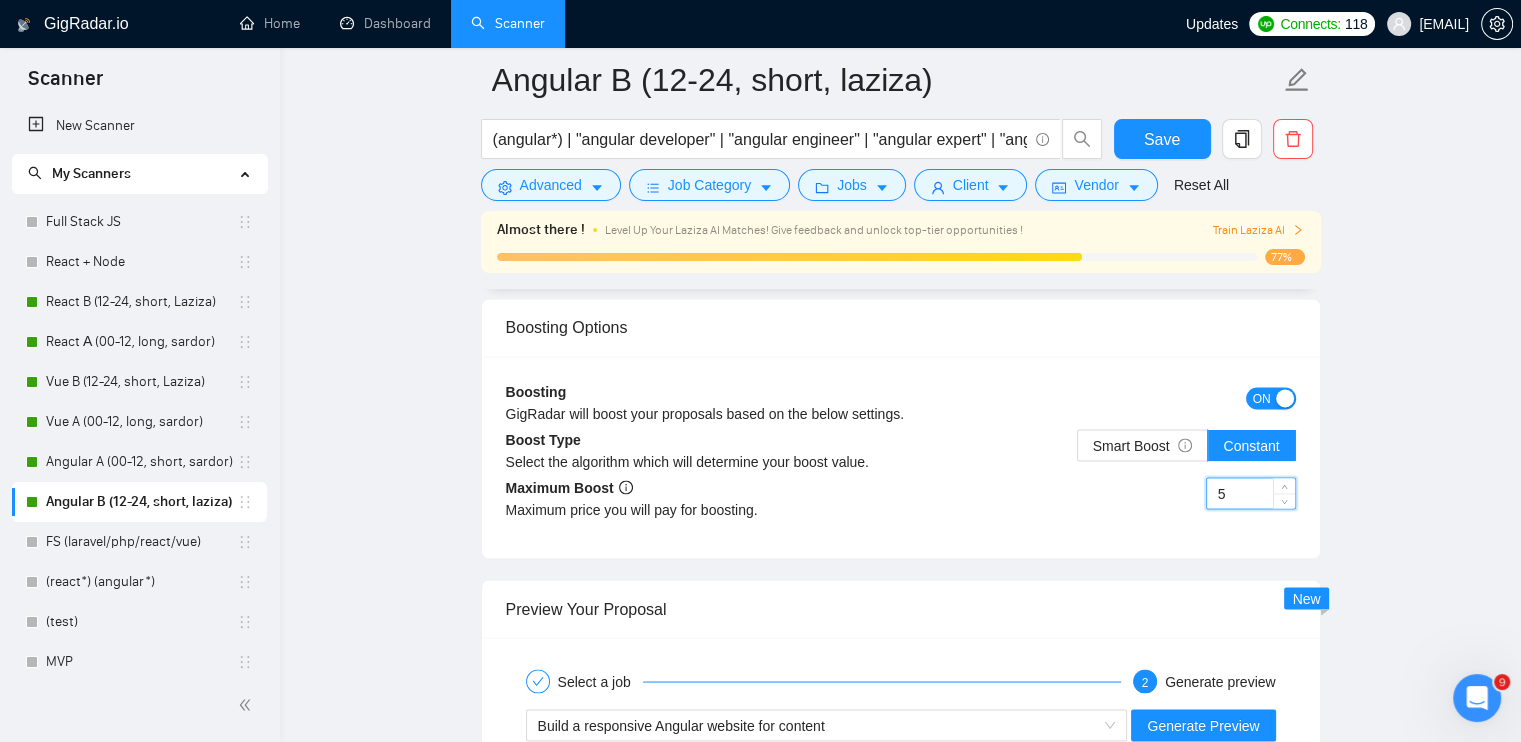 click on "Boosting Options" at bounding box center [901, 327] 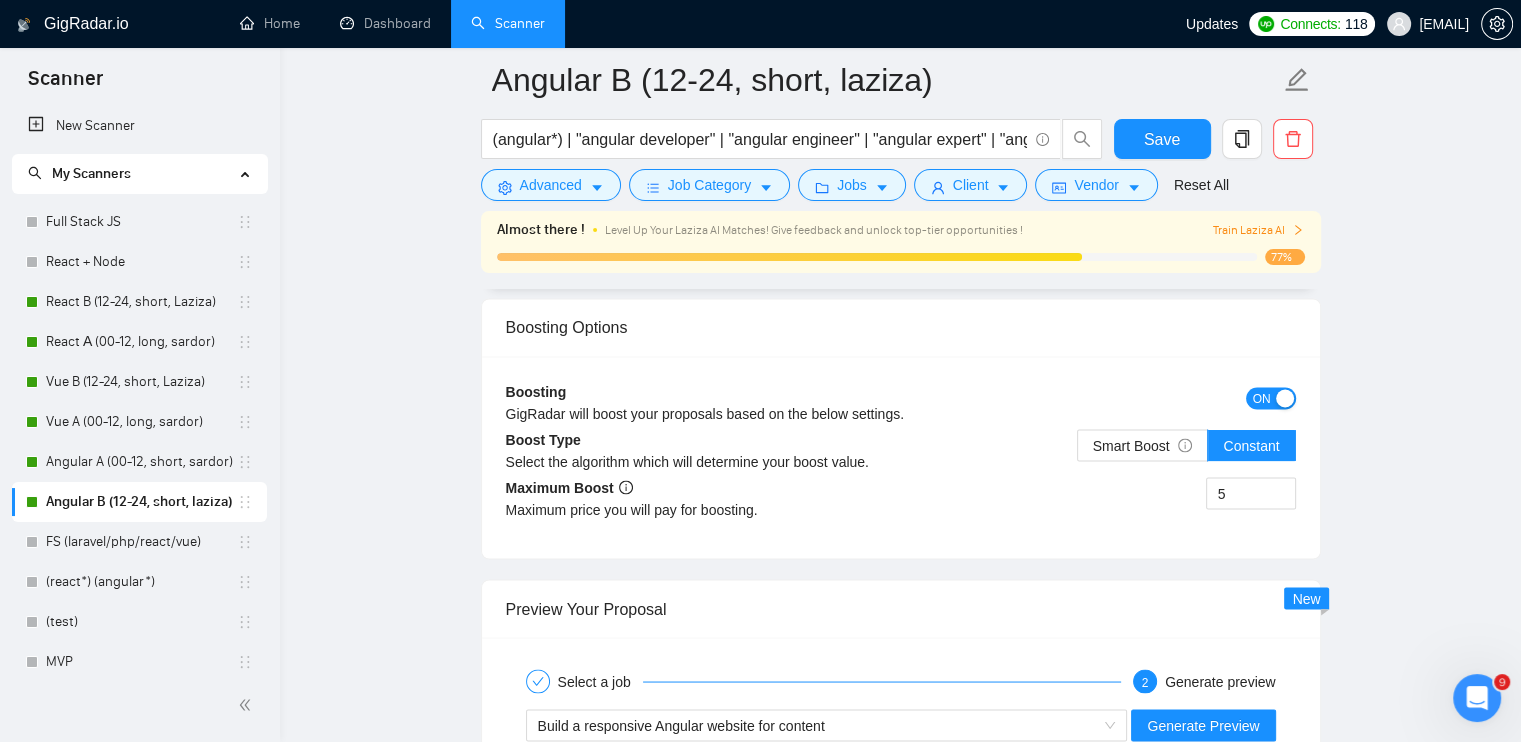 click on "Boosting GigRadar will boost your proposals based on the below settings. ON Boost Type Select the algorithm which will determine your boost value. Smart Boost   Constant Maximum Boost Maximum price you will pay for boosting. 5" at bounding box center [901, 457] 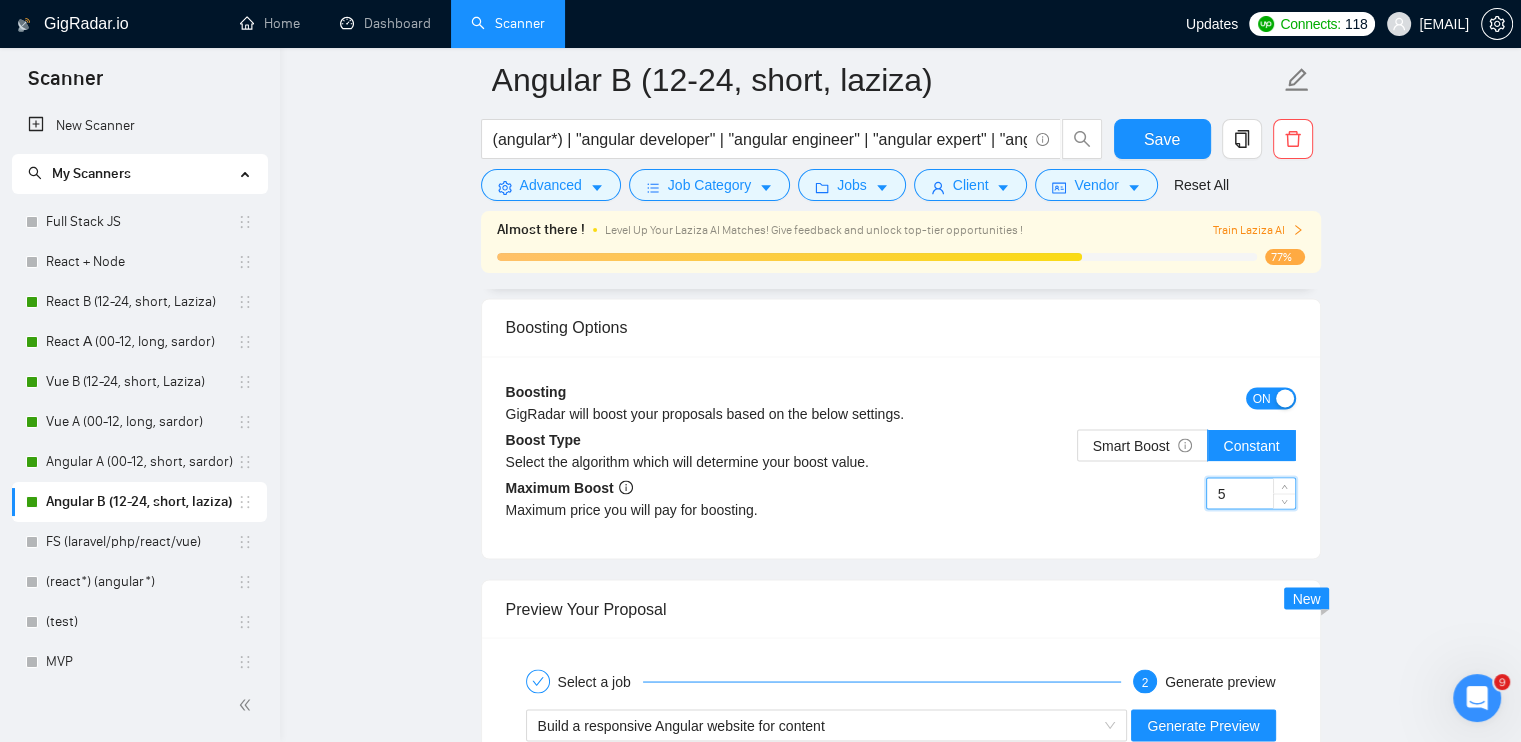 click on "5" at bounding box center (1251, 493) 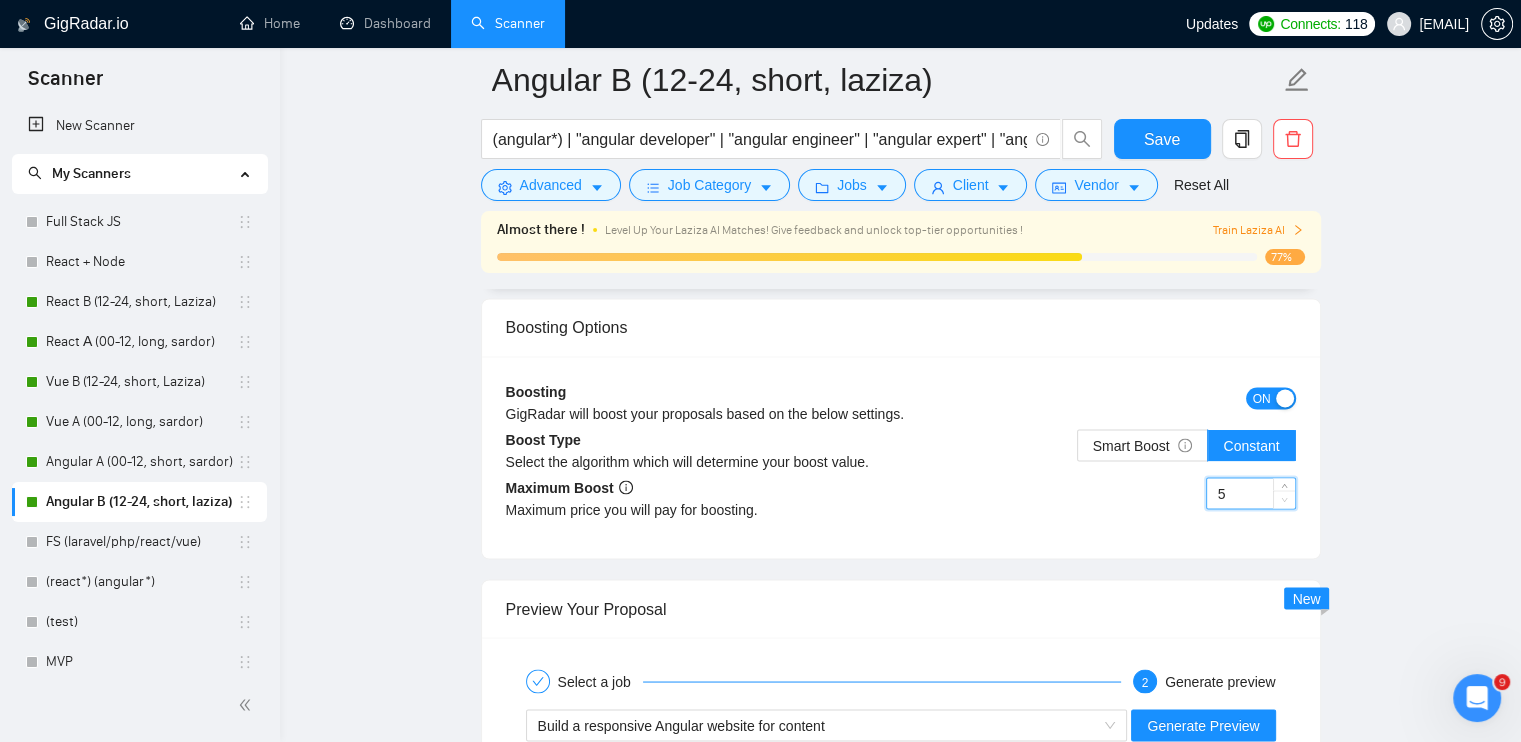 click at bounding box center (1285, 500) 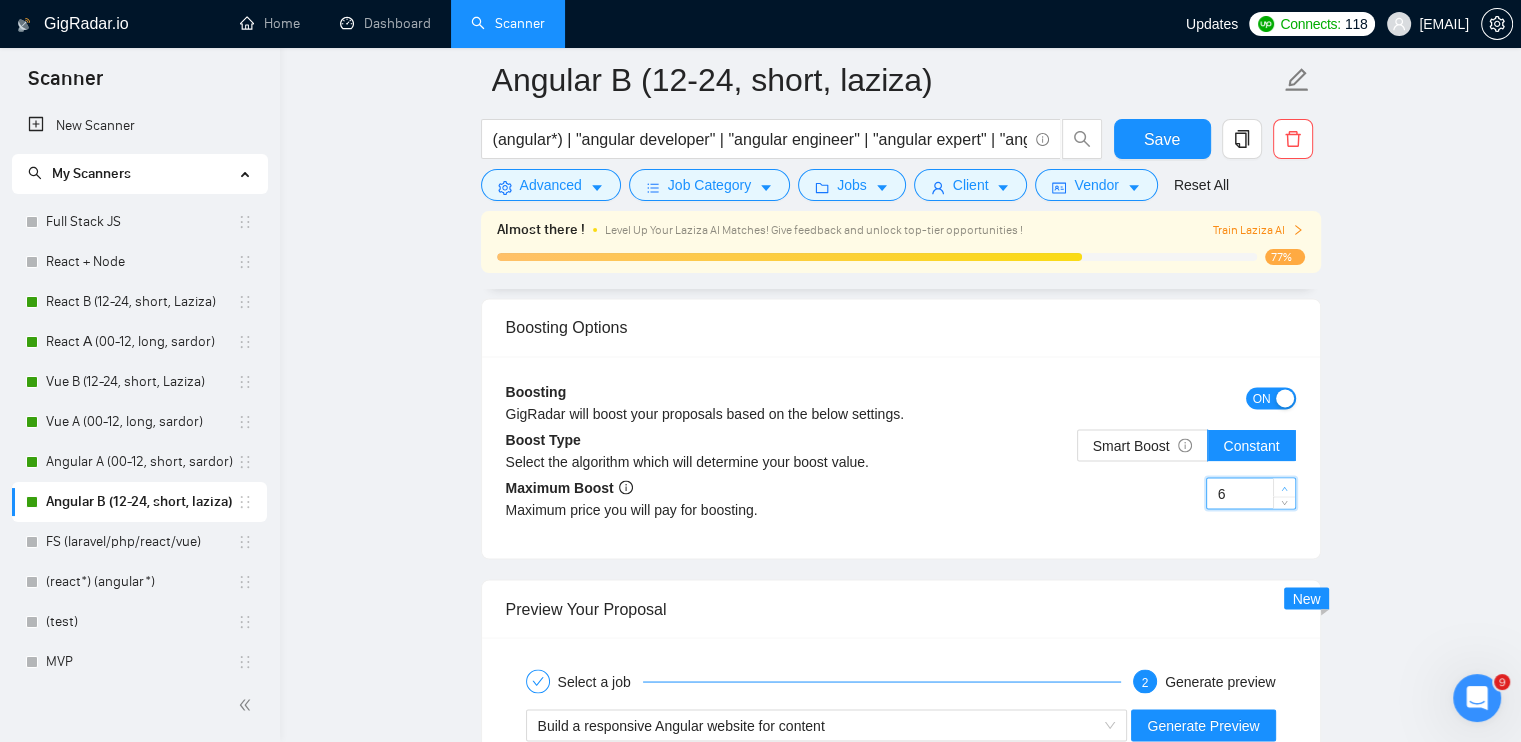 click at bounding box center [1285, 488] 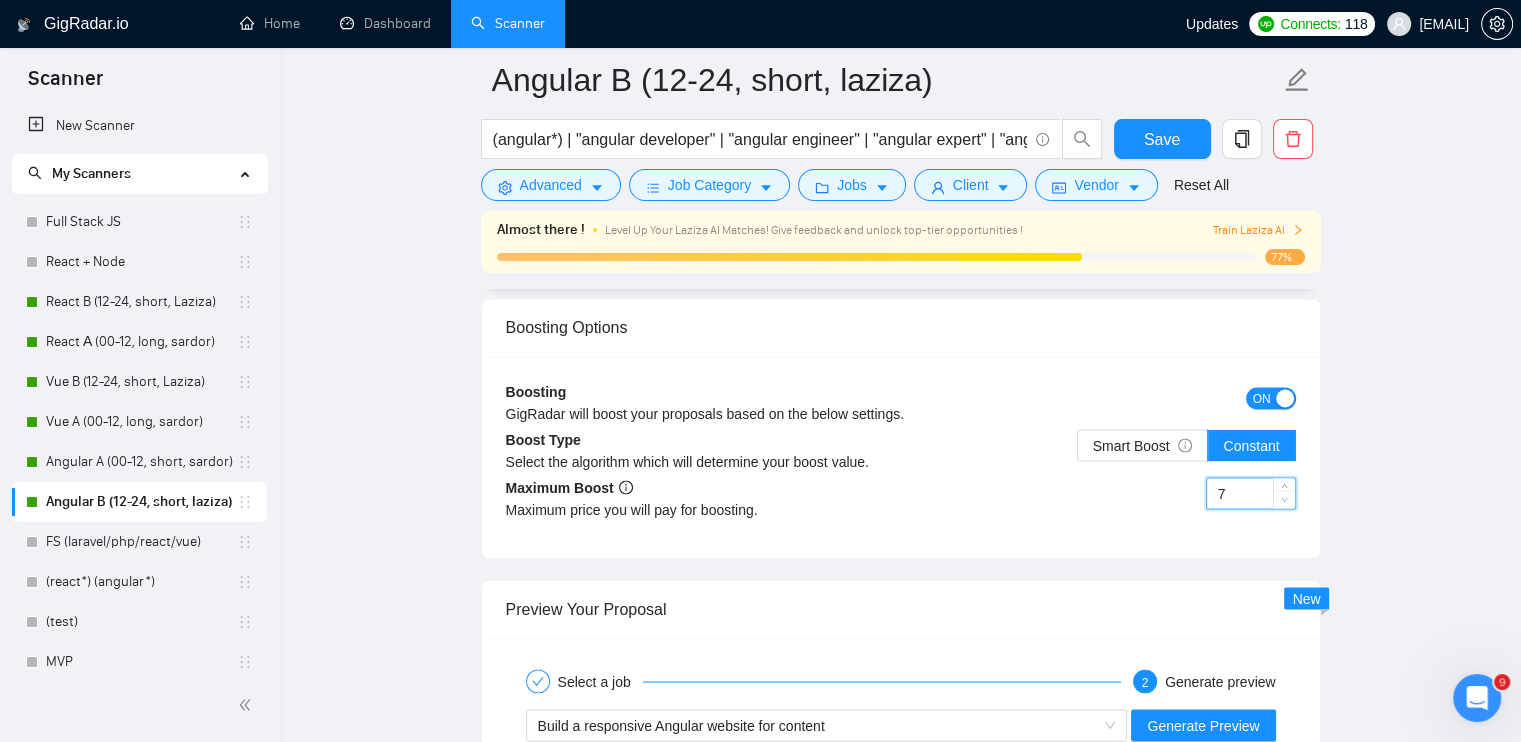 click at bounding box center (1285, 500) 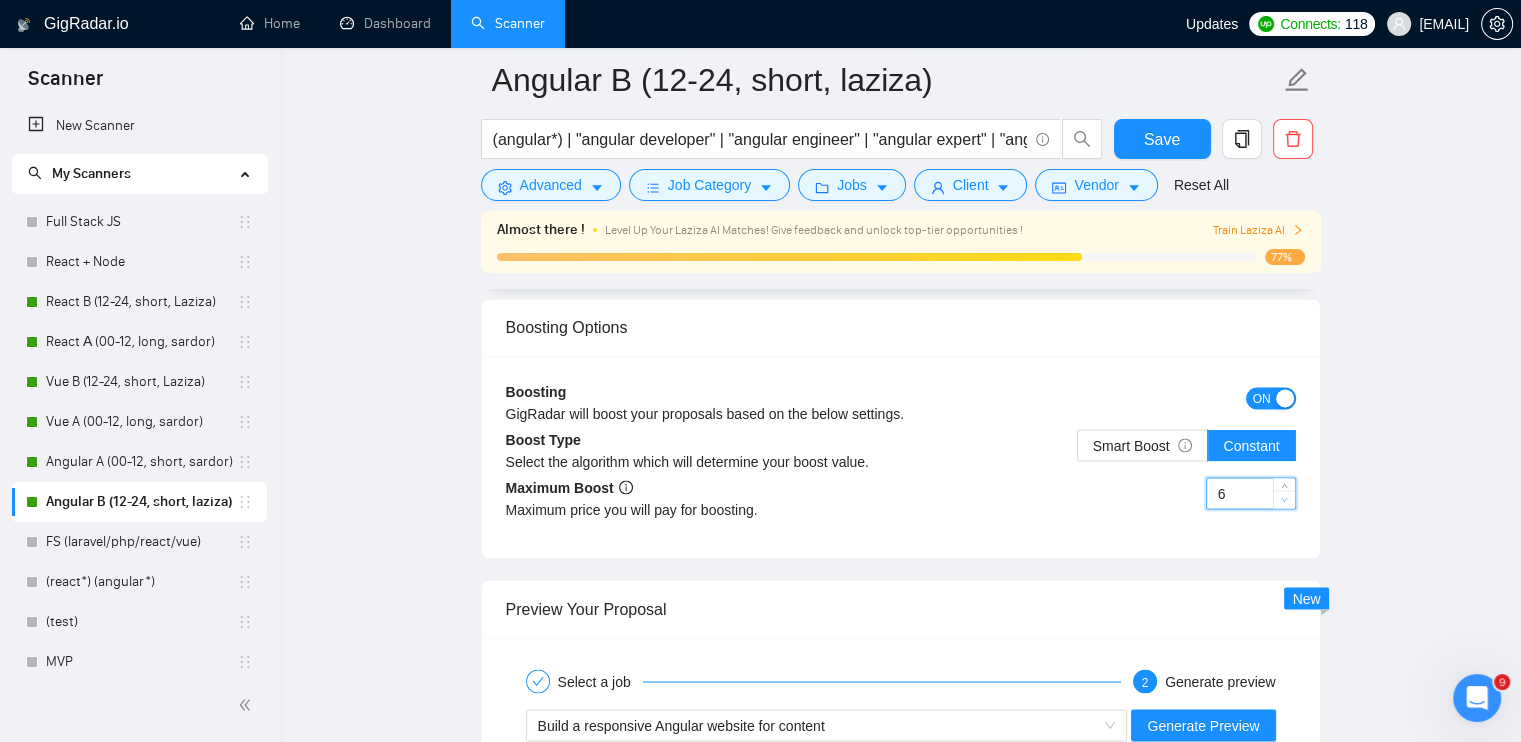 type on "5" 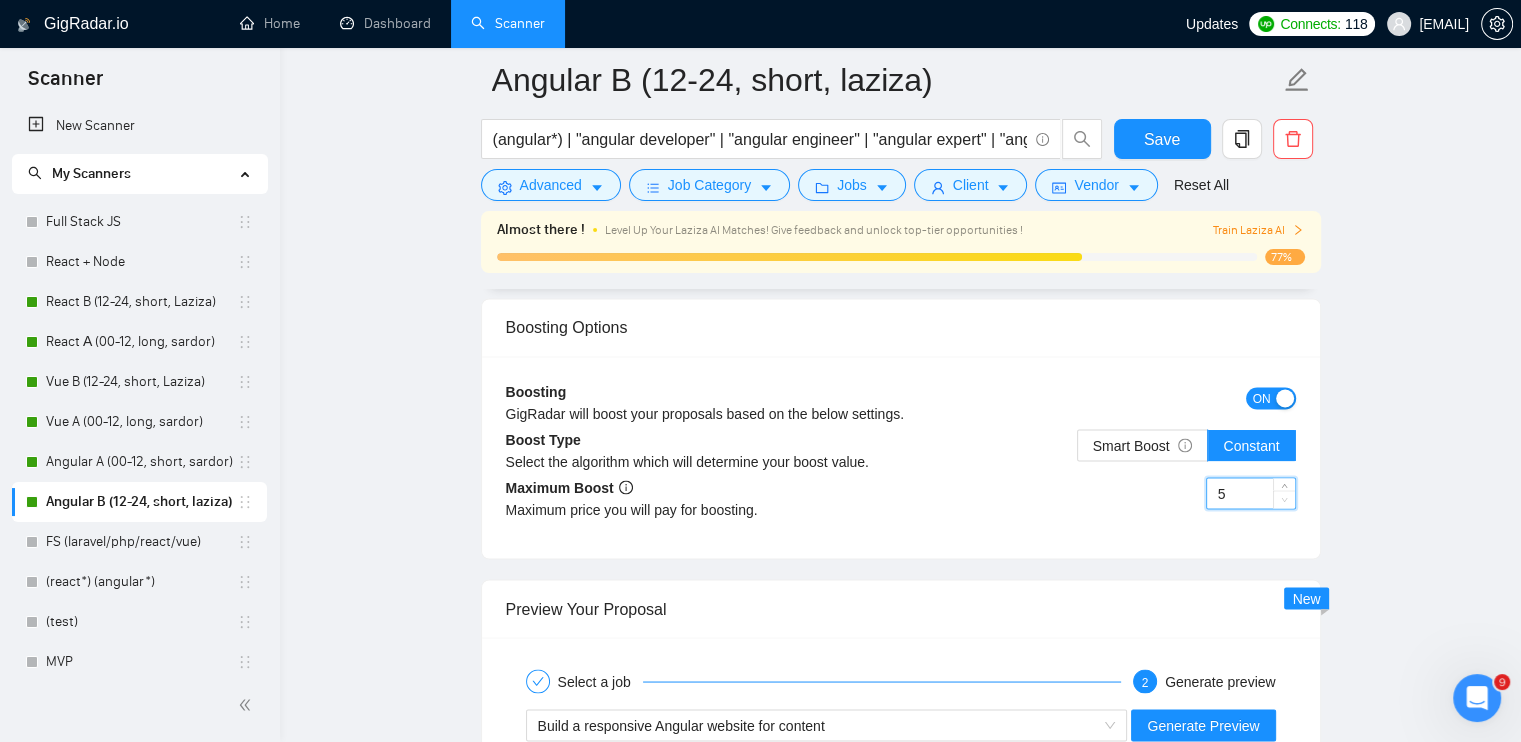 click at bounding box center [1285, 500] 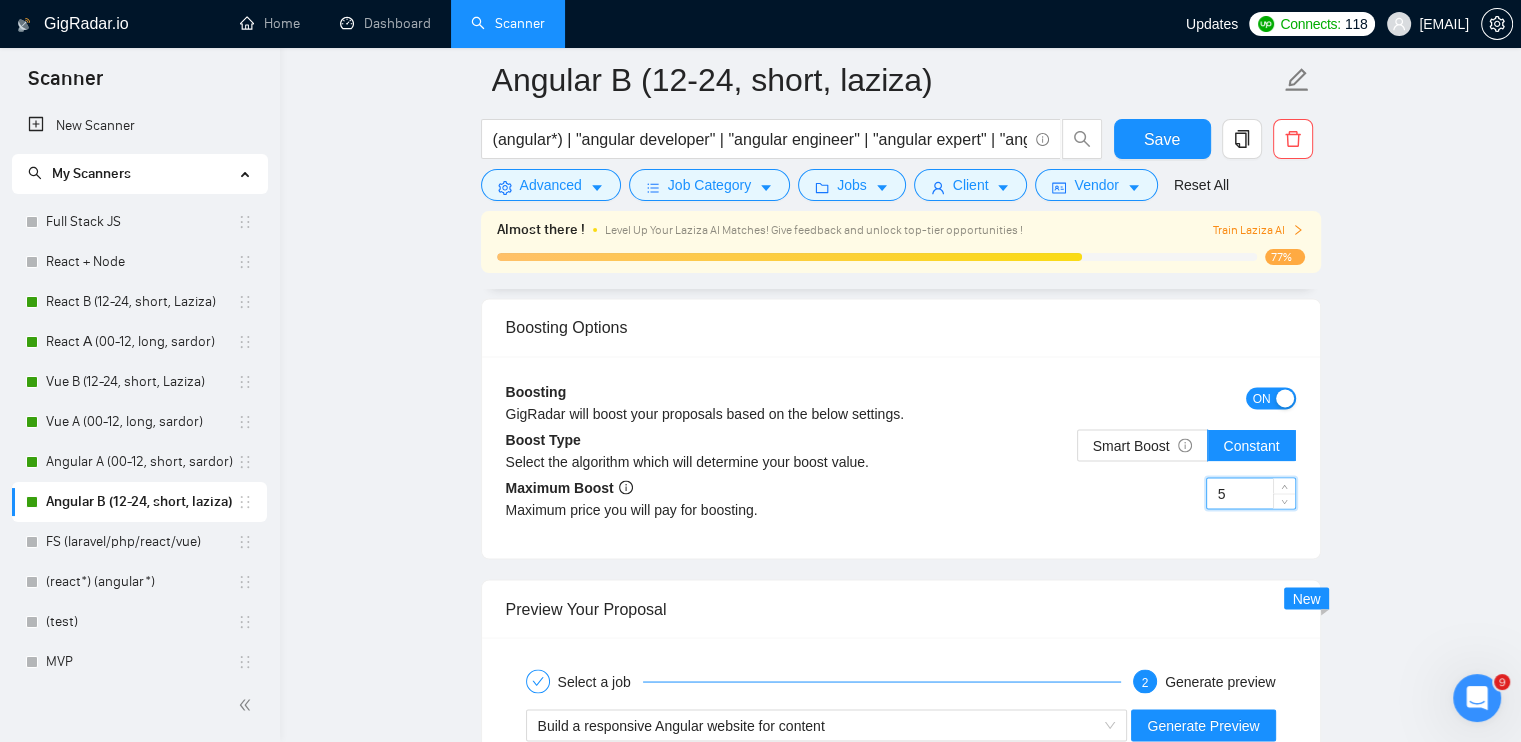 click on "Boosting GigRadar will boost your proposals based on the below settings. ON Boost Type Select the algorithm which will determine your boost value. Smart Boost   Constant Maximum Boost Maximum price you will pay for boosting. 5" at bounding box center (901, 457) 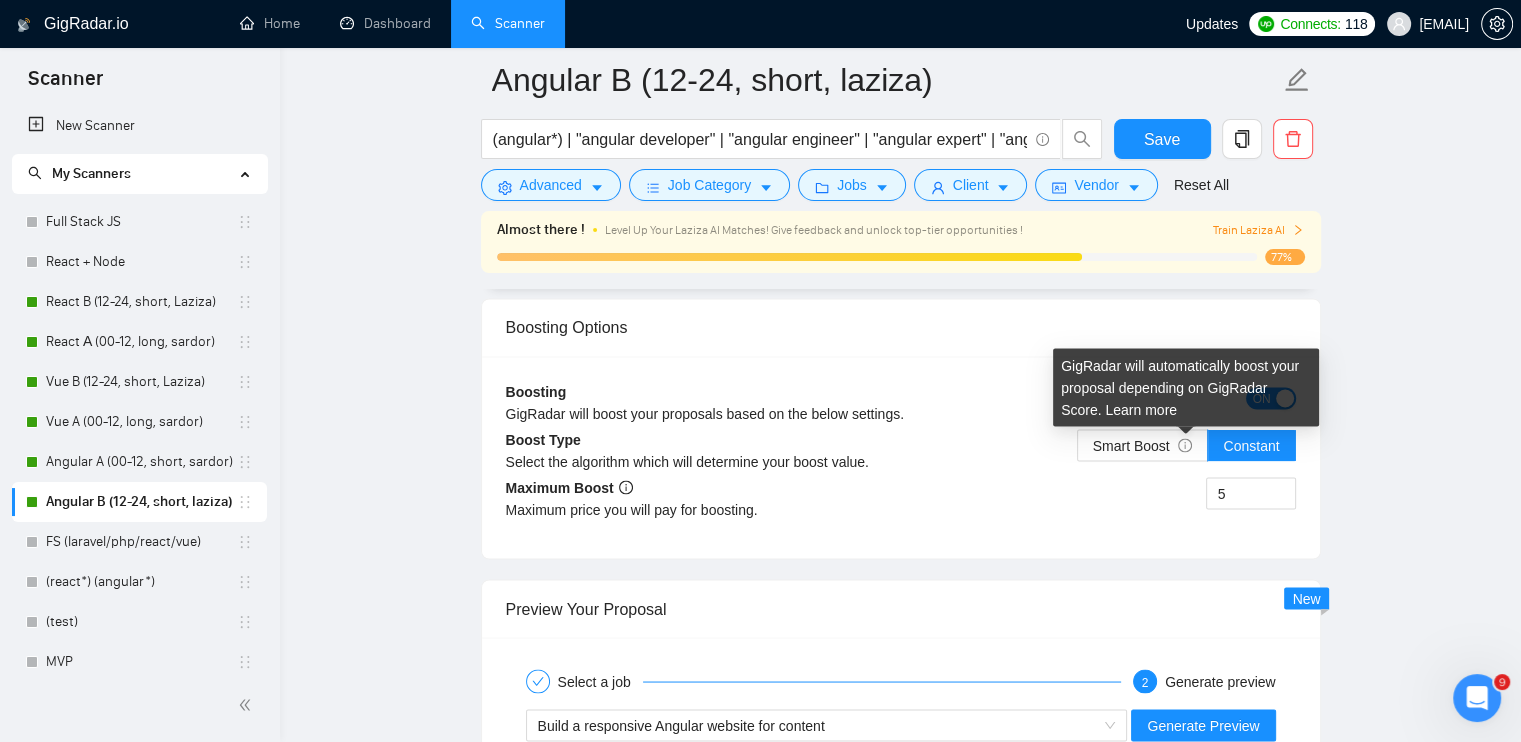 drag, startPoint x: 1091, startPoint y: 406, endPoint x: 1063, endPoint y: 419, distance: 30.870699 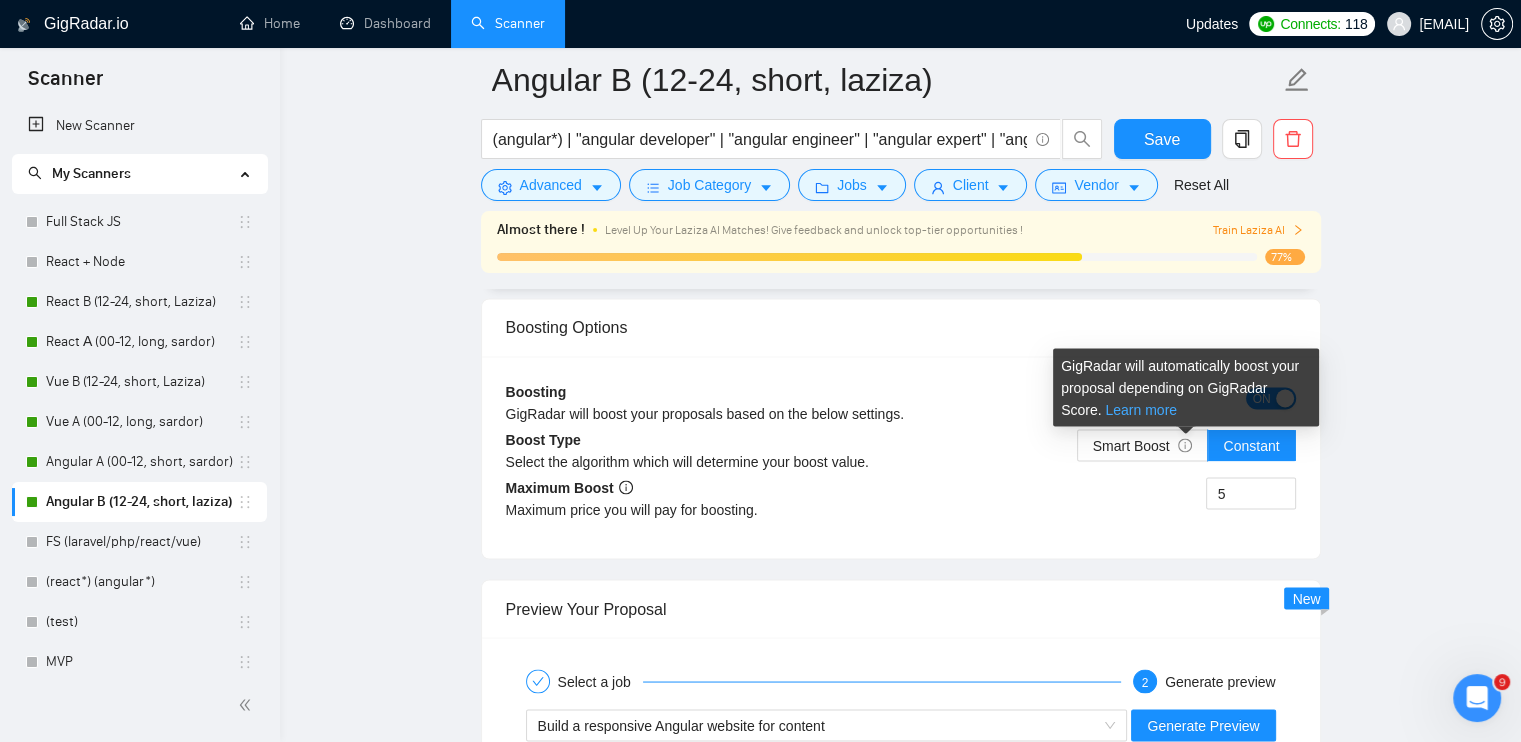 click on "Learn more" at bounding box center [1141, 409] 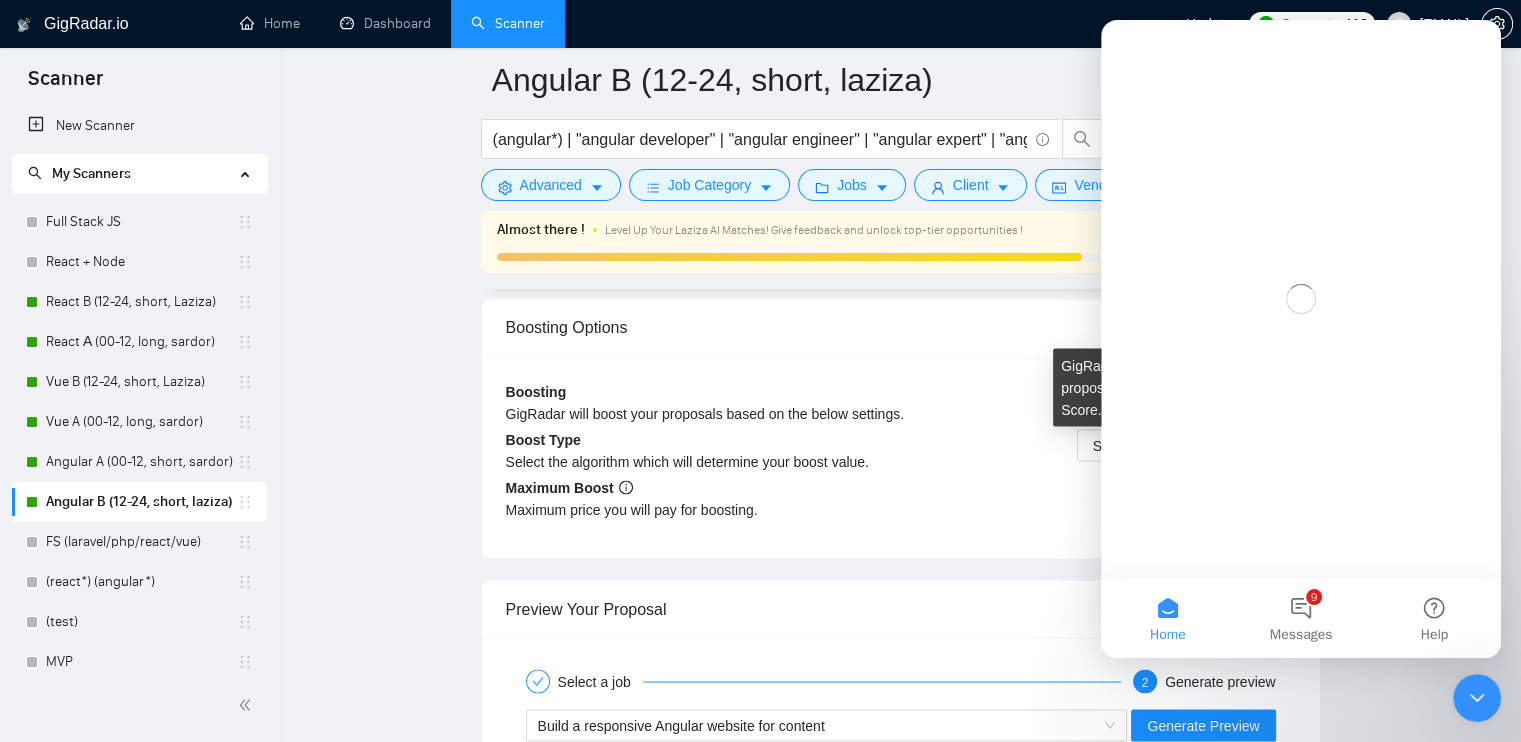 scroll, scrollTop: 0, scrollLeft: 0, axis: both 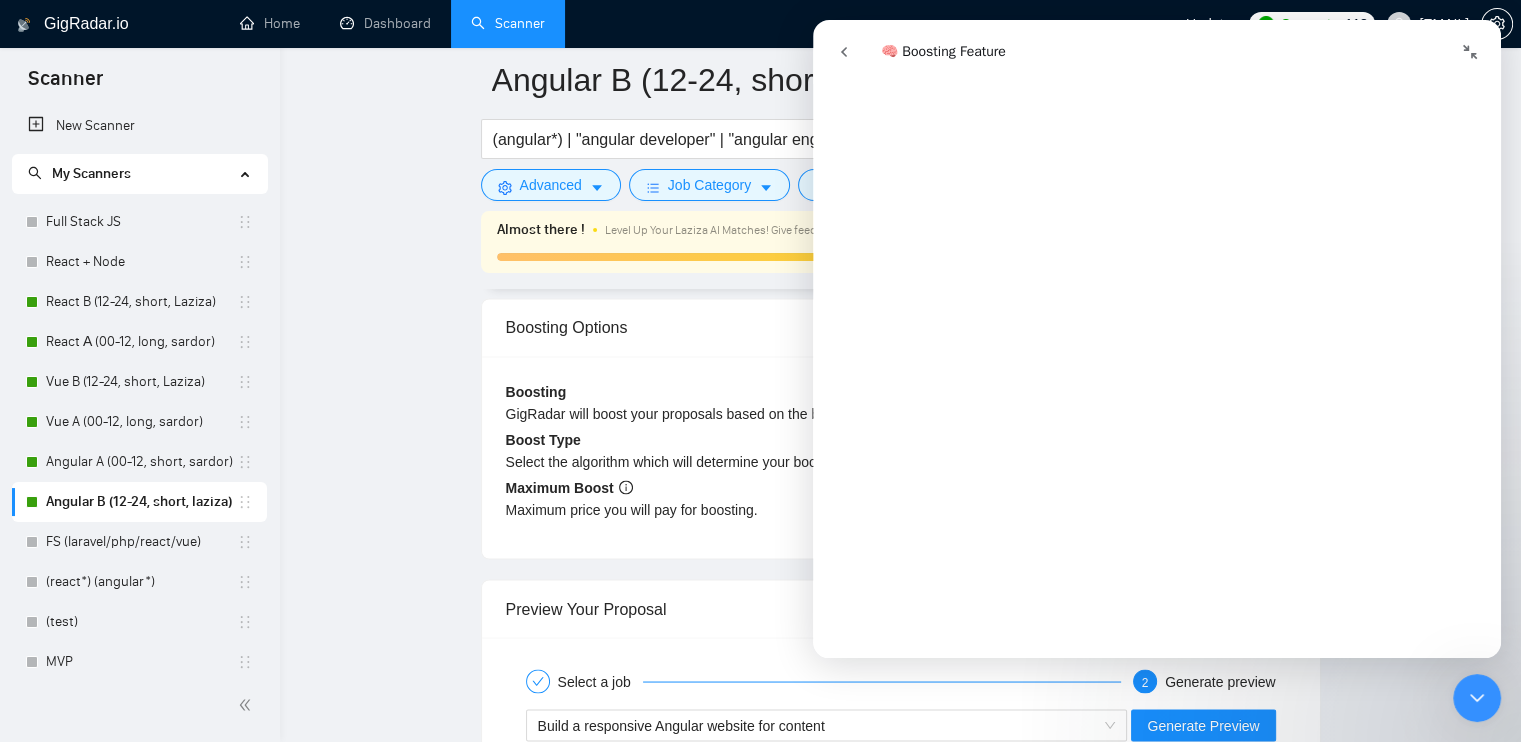 drag, startPoint x: 525, startPoint y: 638, endPoint x: 370, endPoint y: 449, distance: 244.42995 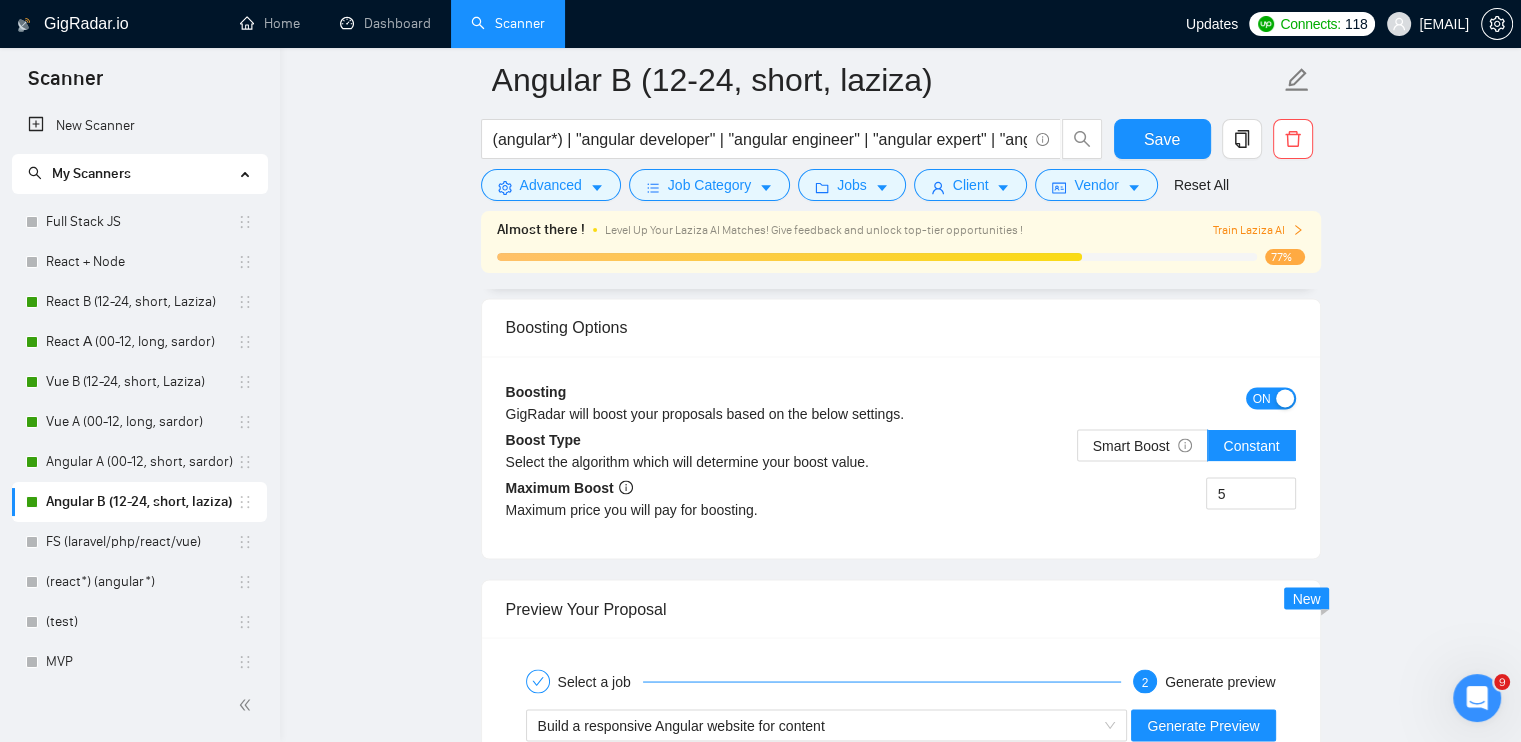 scroll, scrollTop: 0, scrollLeft: 0, axis: both 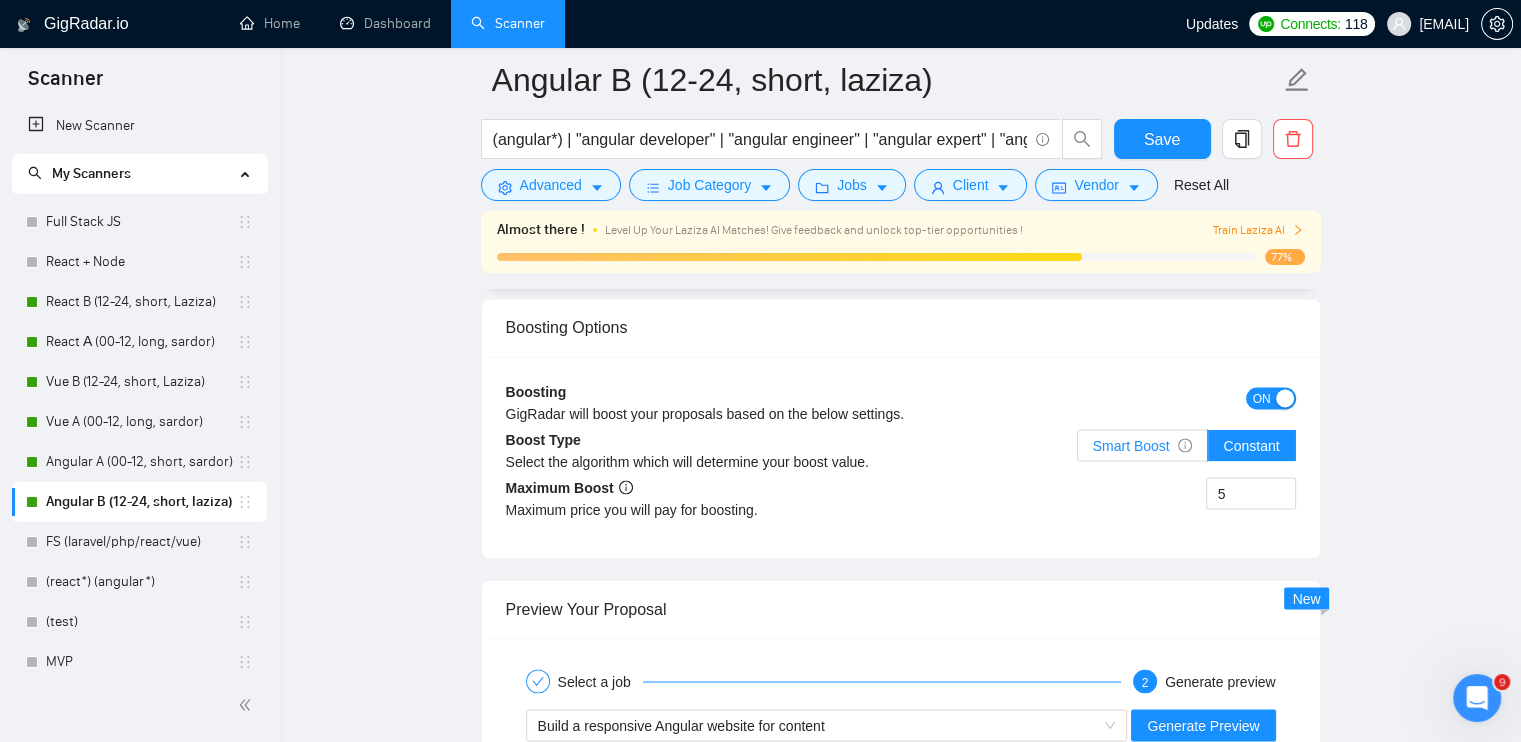 click on "Smart Boost" at bounding box center [1143, 445] 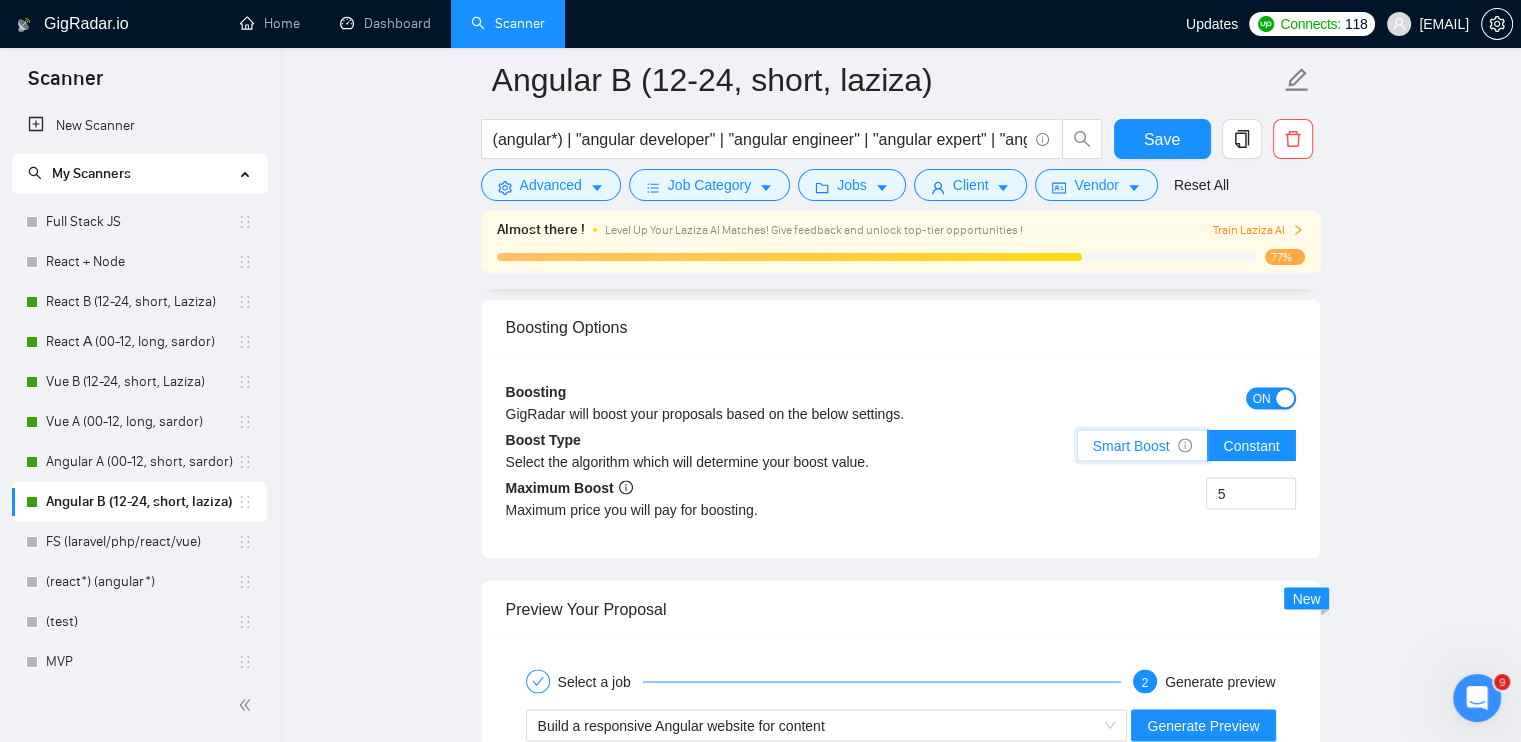 click on "Smart Boost" at bounding box center [1078, 450] 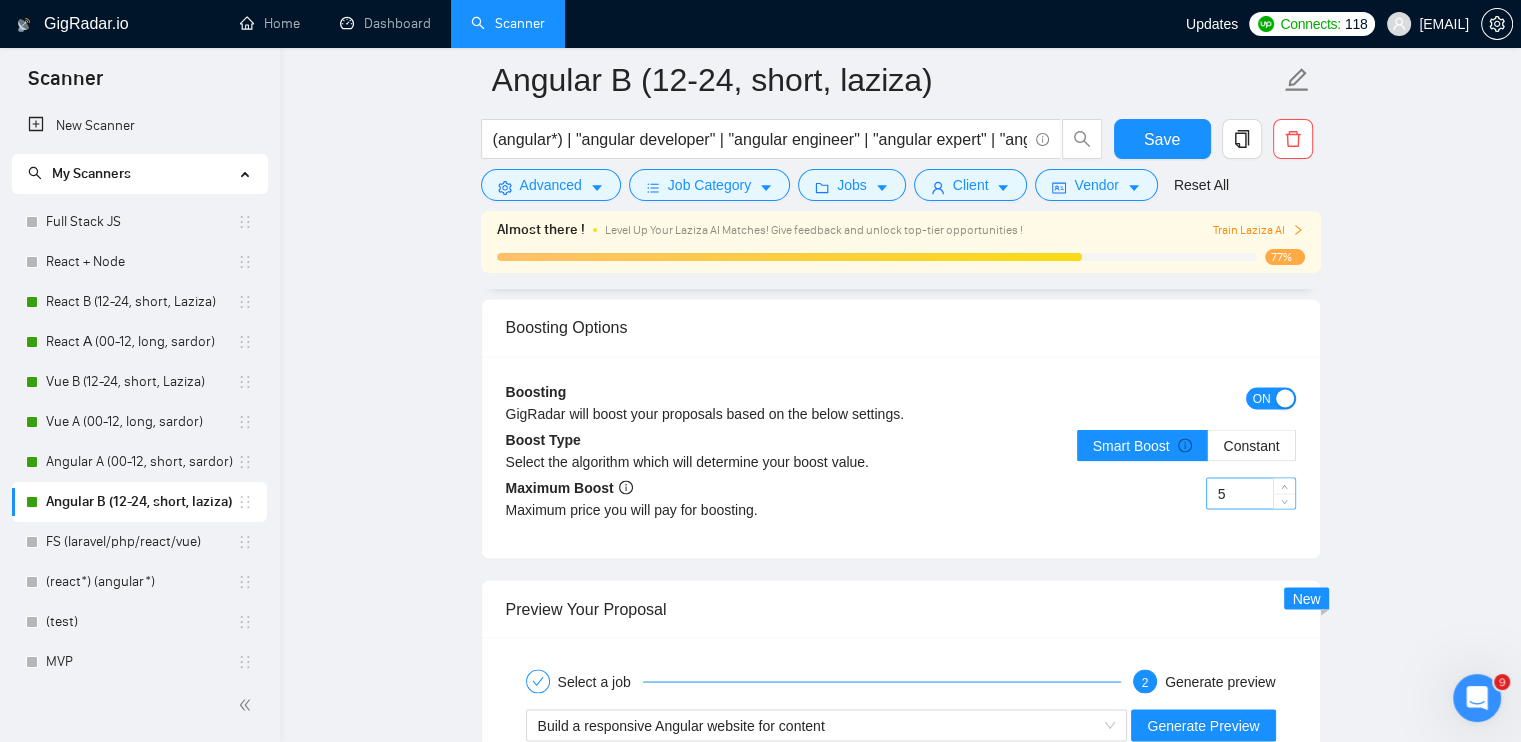 click on "5" at bounding box center [1251, 493] 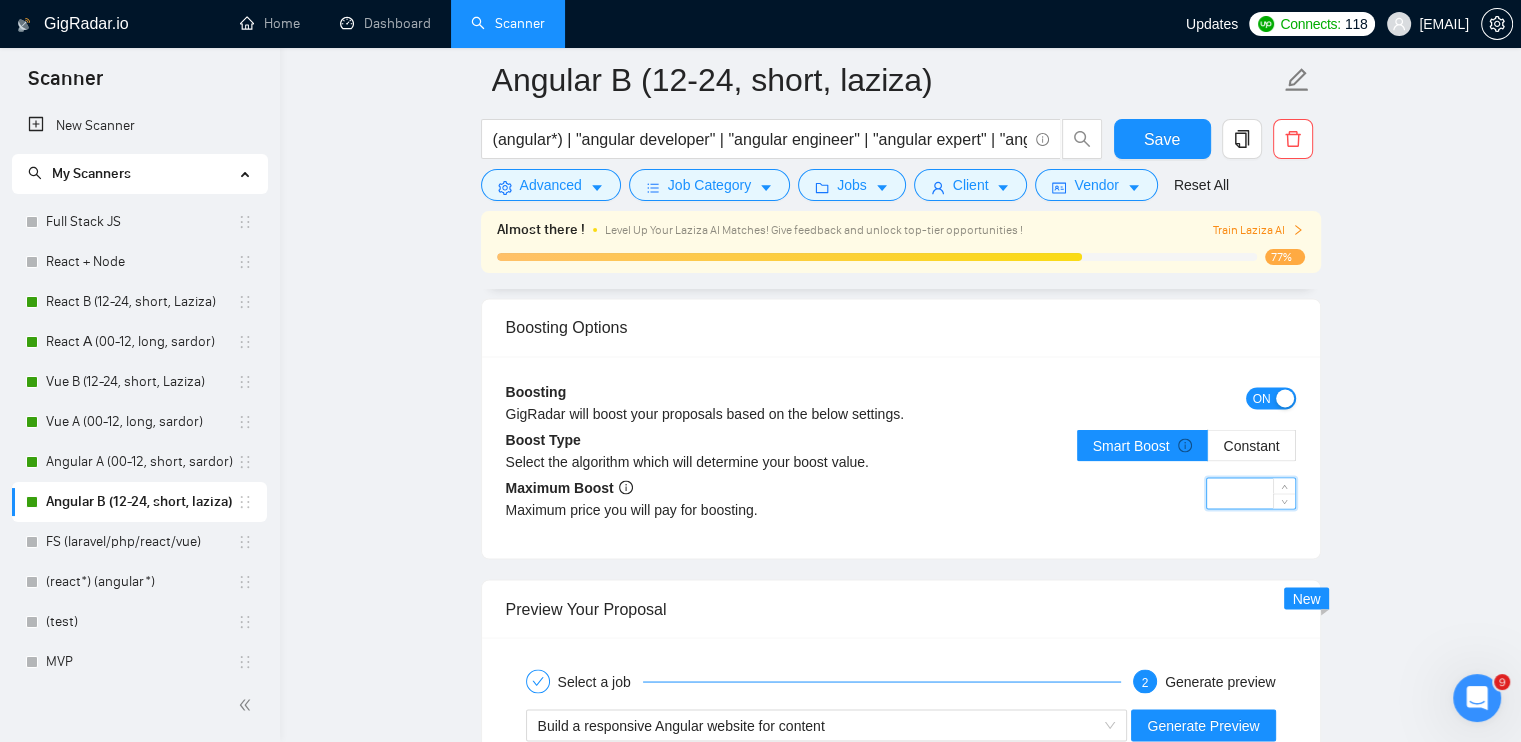 type on "5" 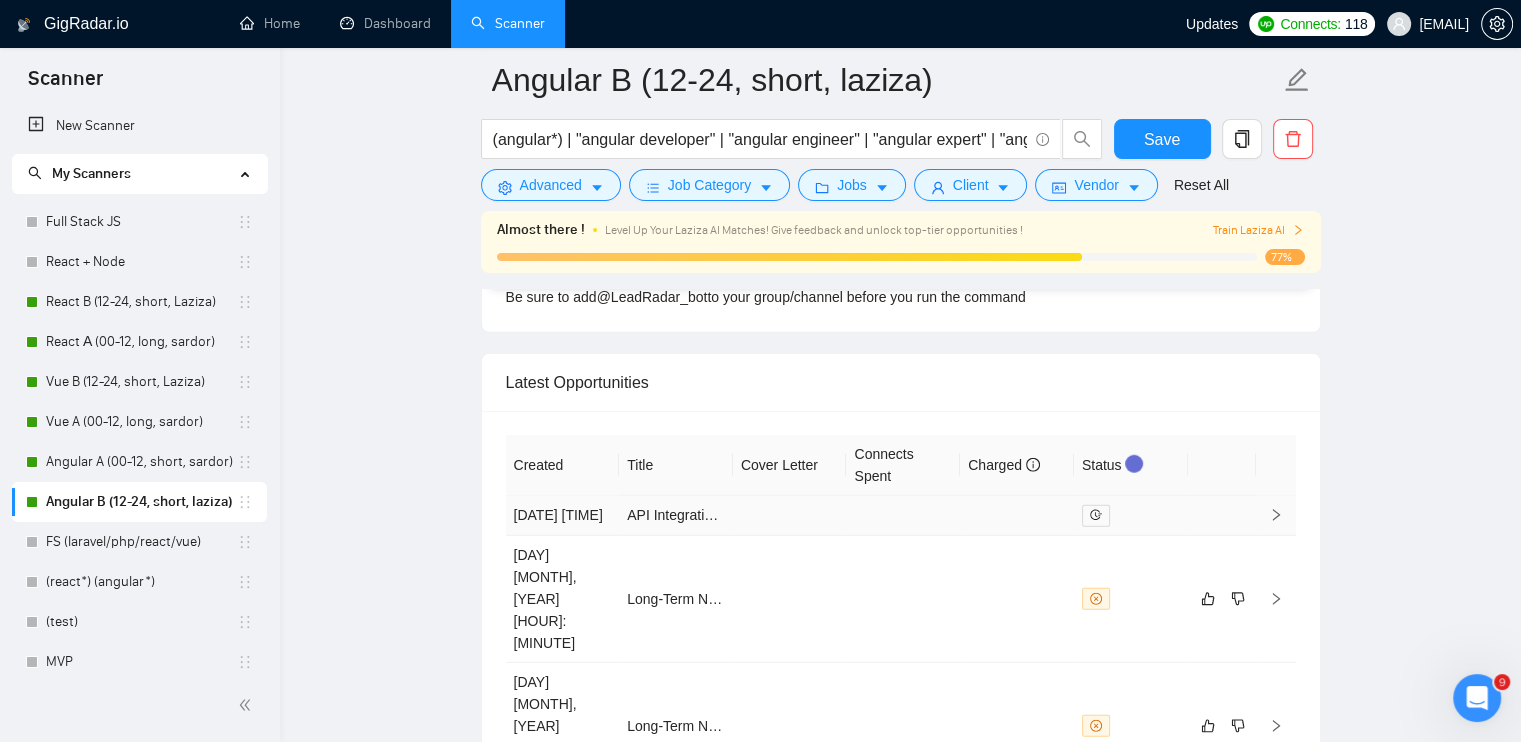 scroll, scrollTop: 5646, scrollLeft: 0, axis: vertical 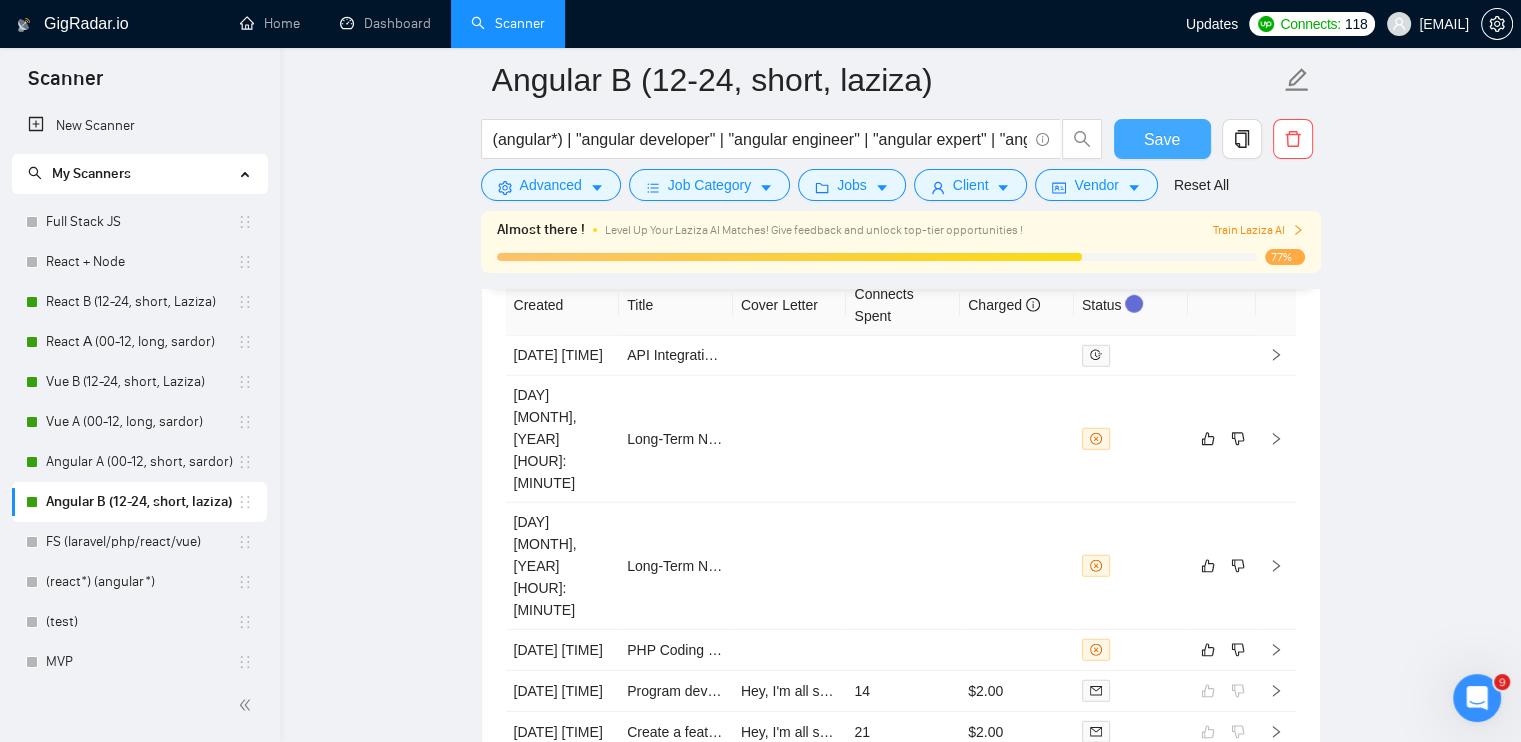 type on "10" 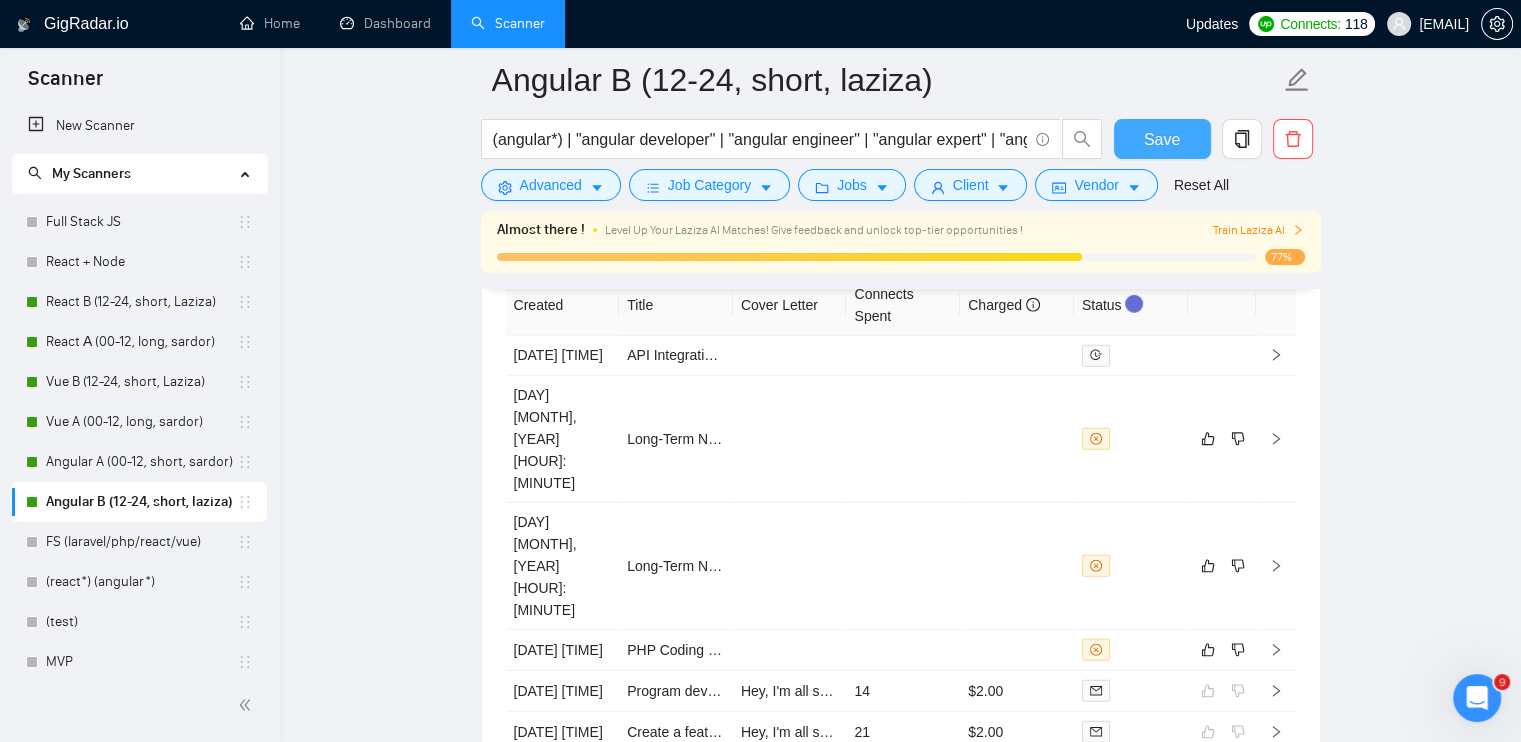 click on "Save" at bounding box center (1162, 139) 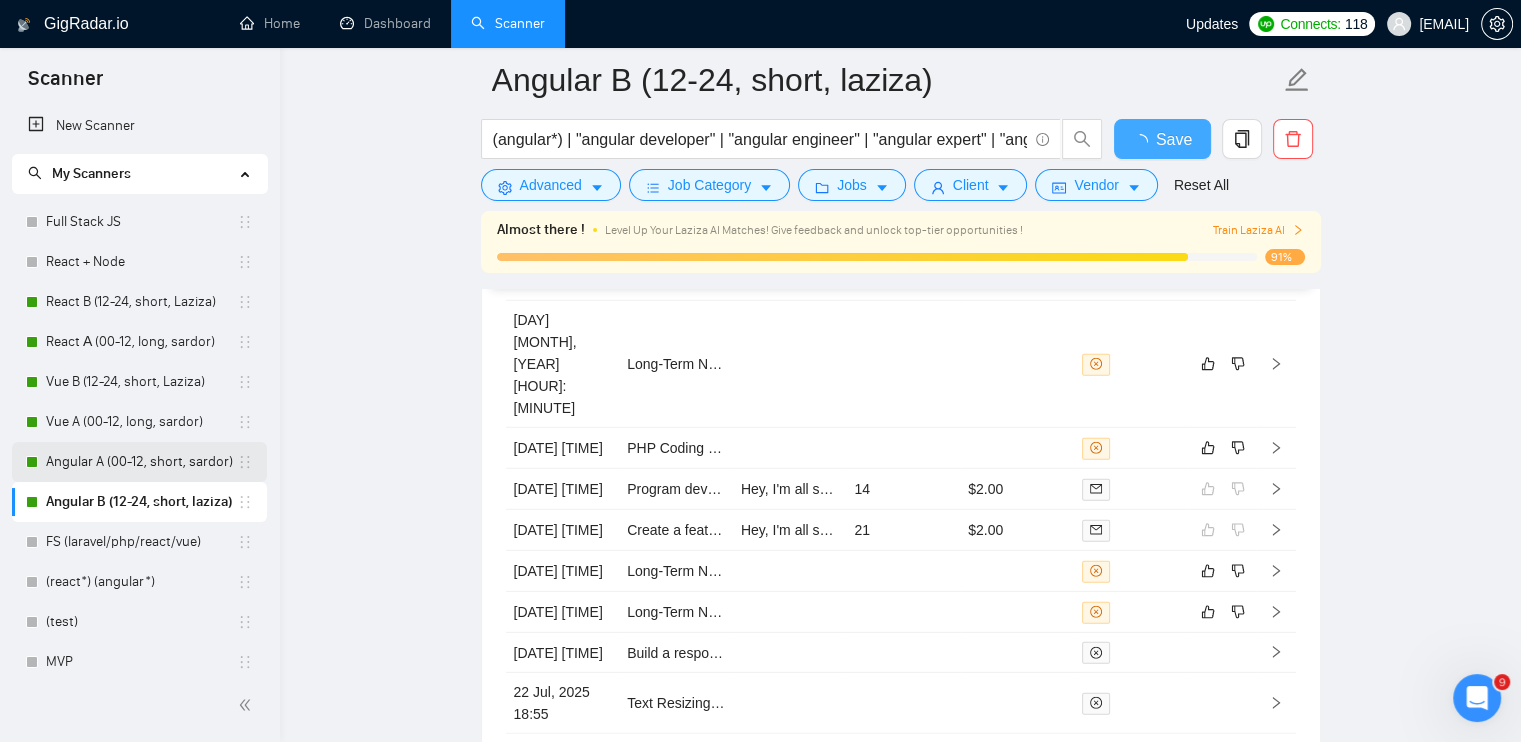 type 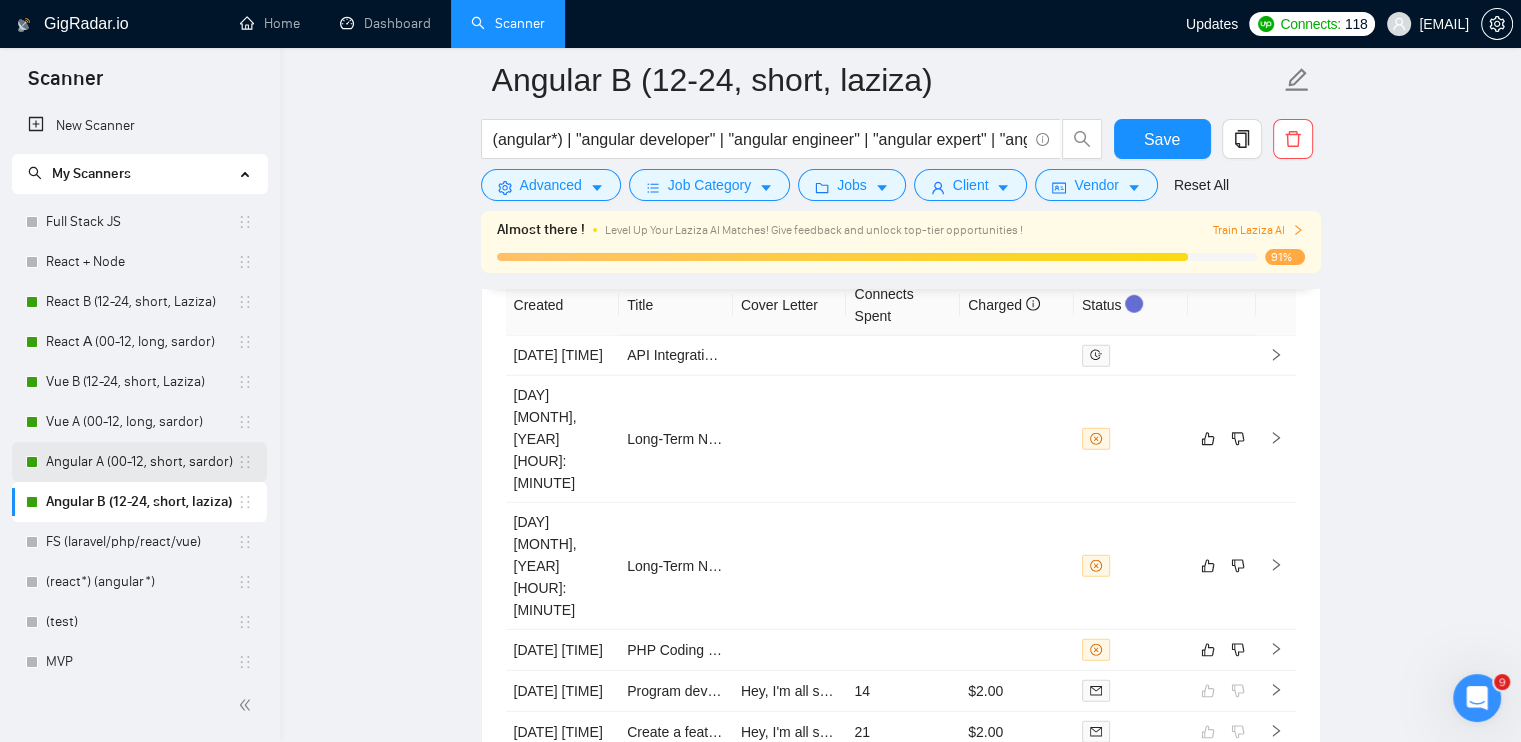 click on "Angular A (00-12, short, sardor)" at bounding box center [141, 462] 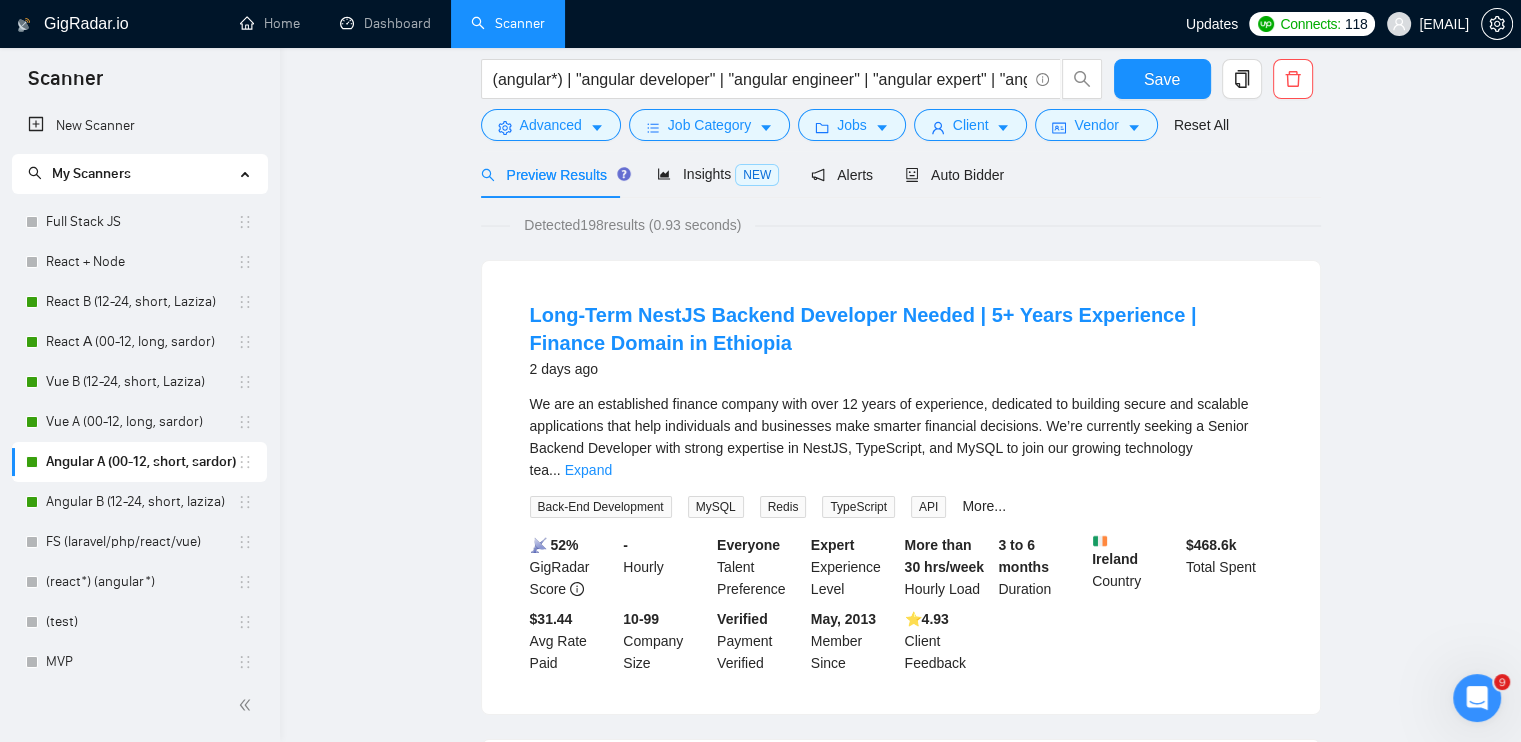 scroll, scrollTop: 0, scrollLeft: 0, axis: both 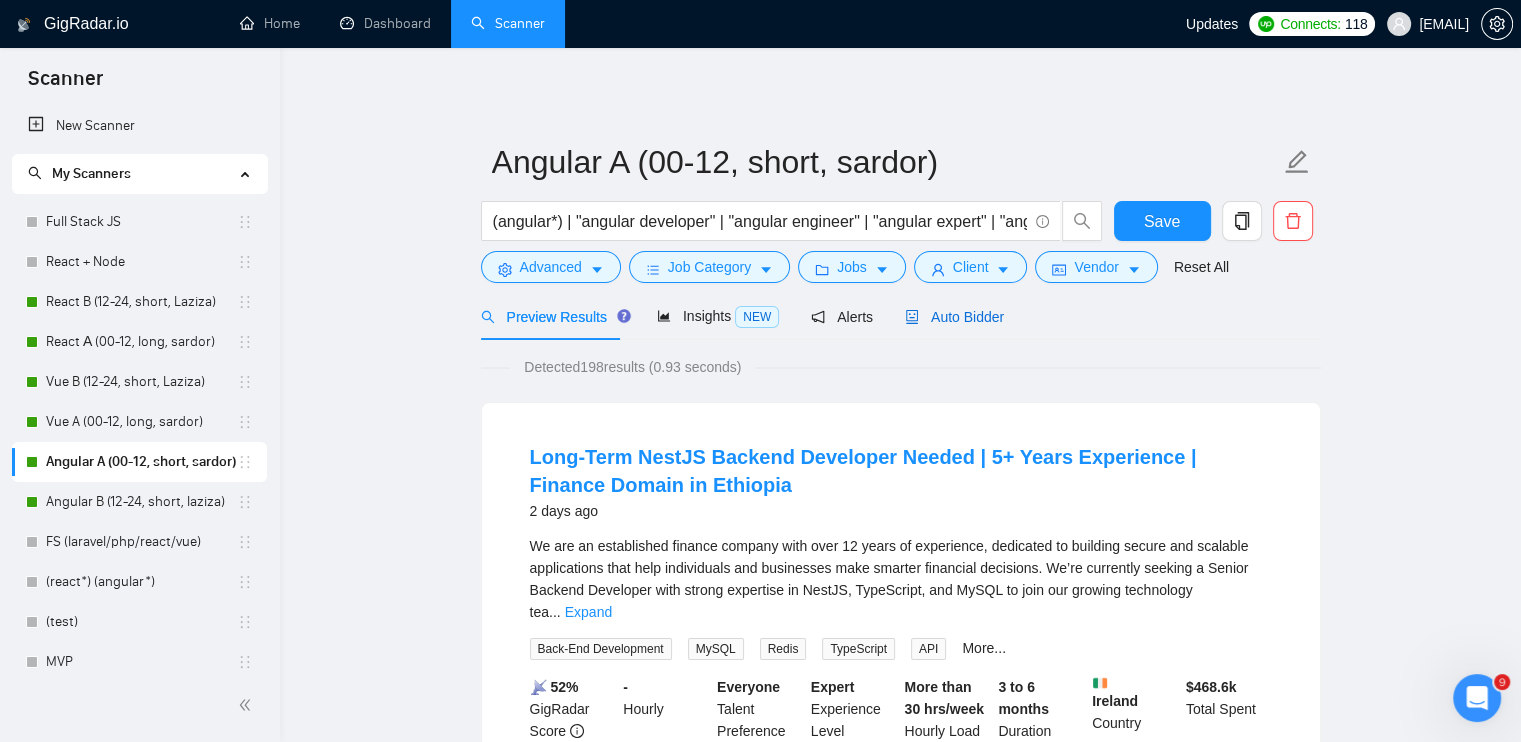 click on "Auto Bidder" at bounding box center (954, 317) 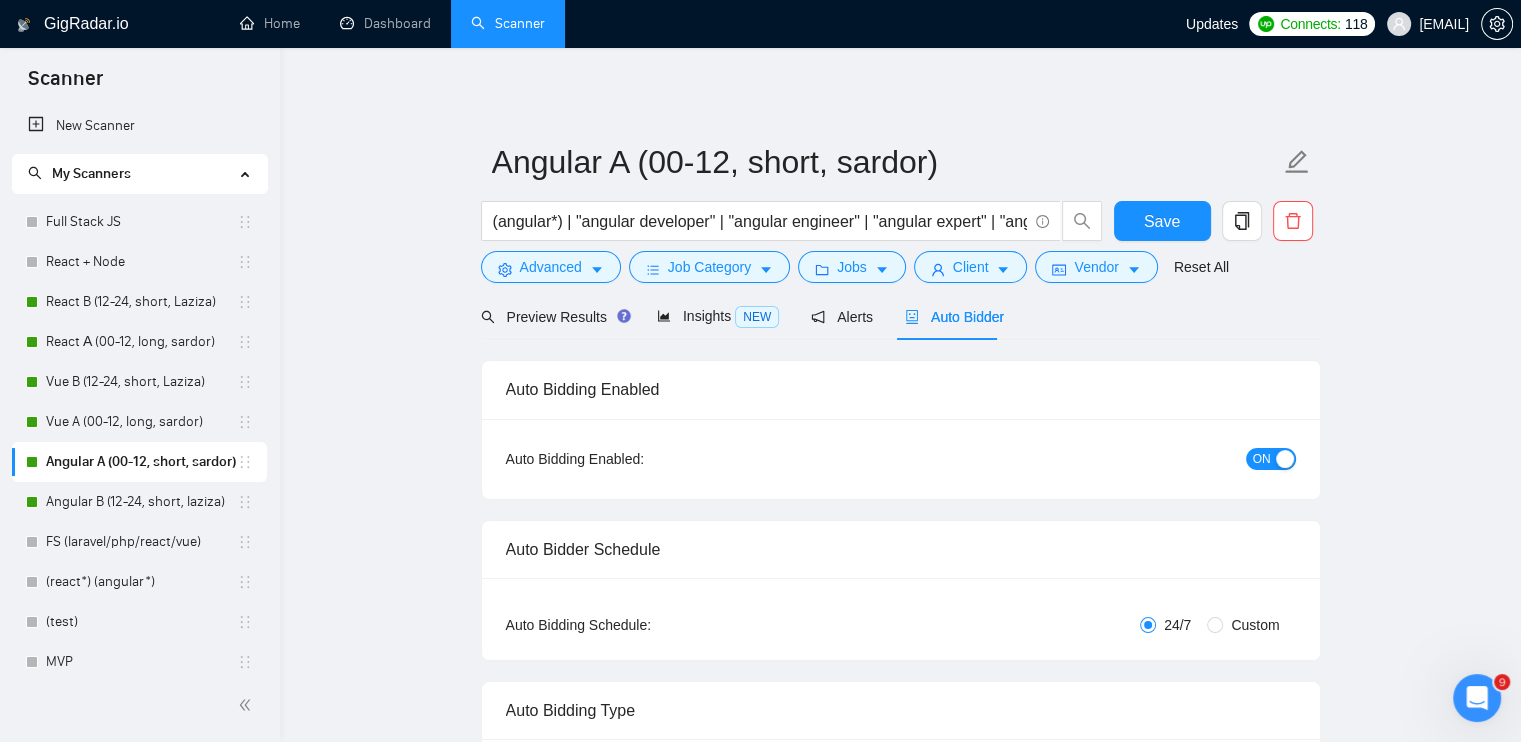 type 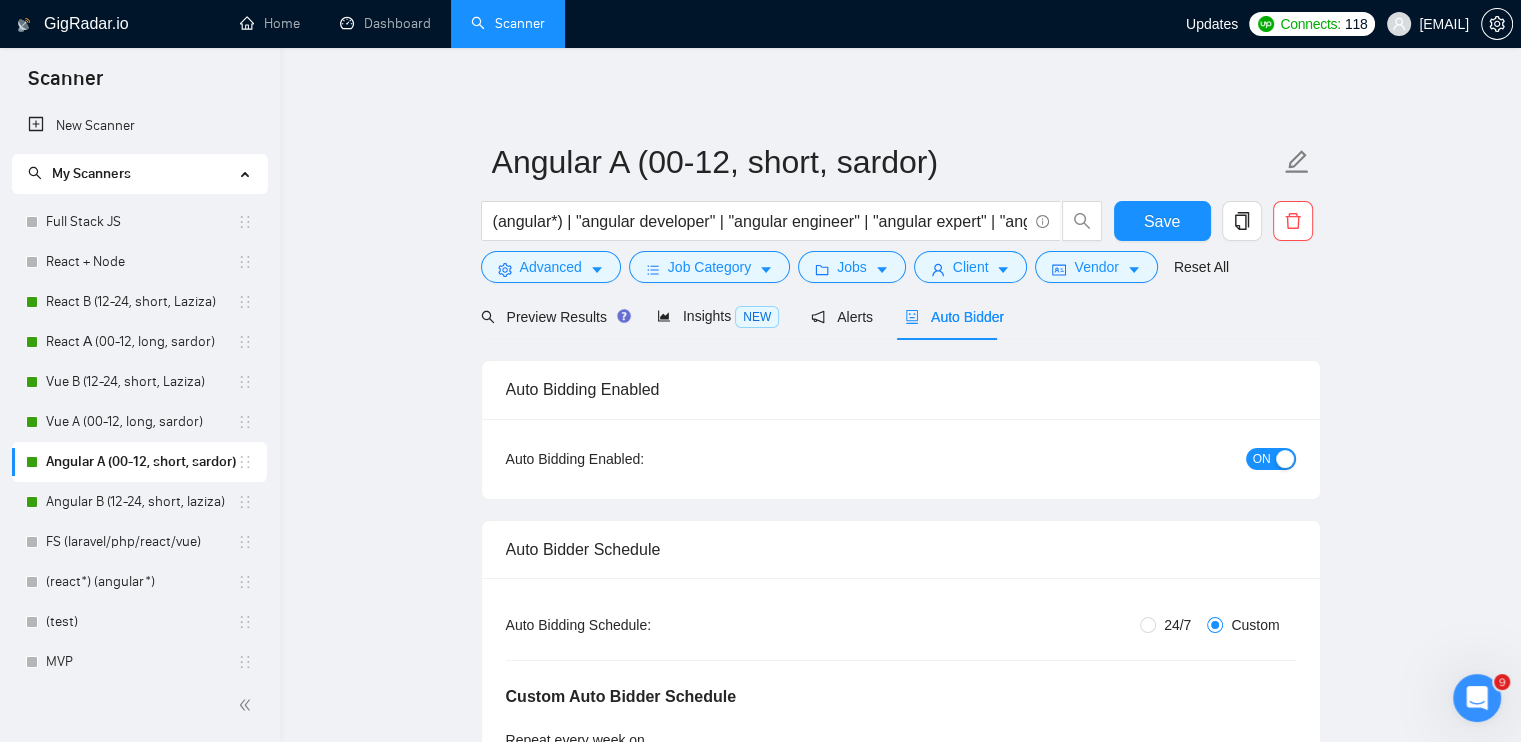 type 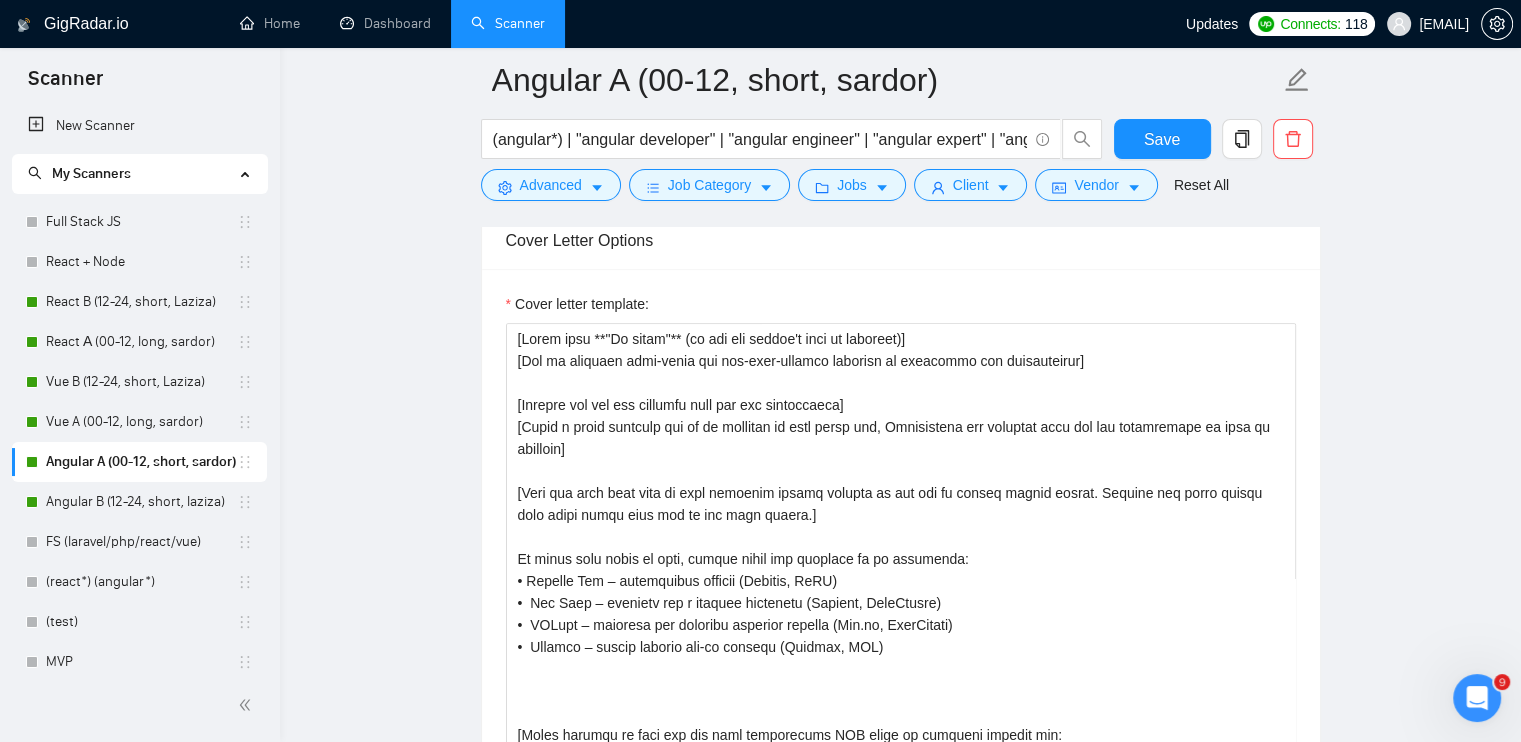 scroll, scrollTop: 2100, scrollLeft: 0, axis: vertical 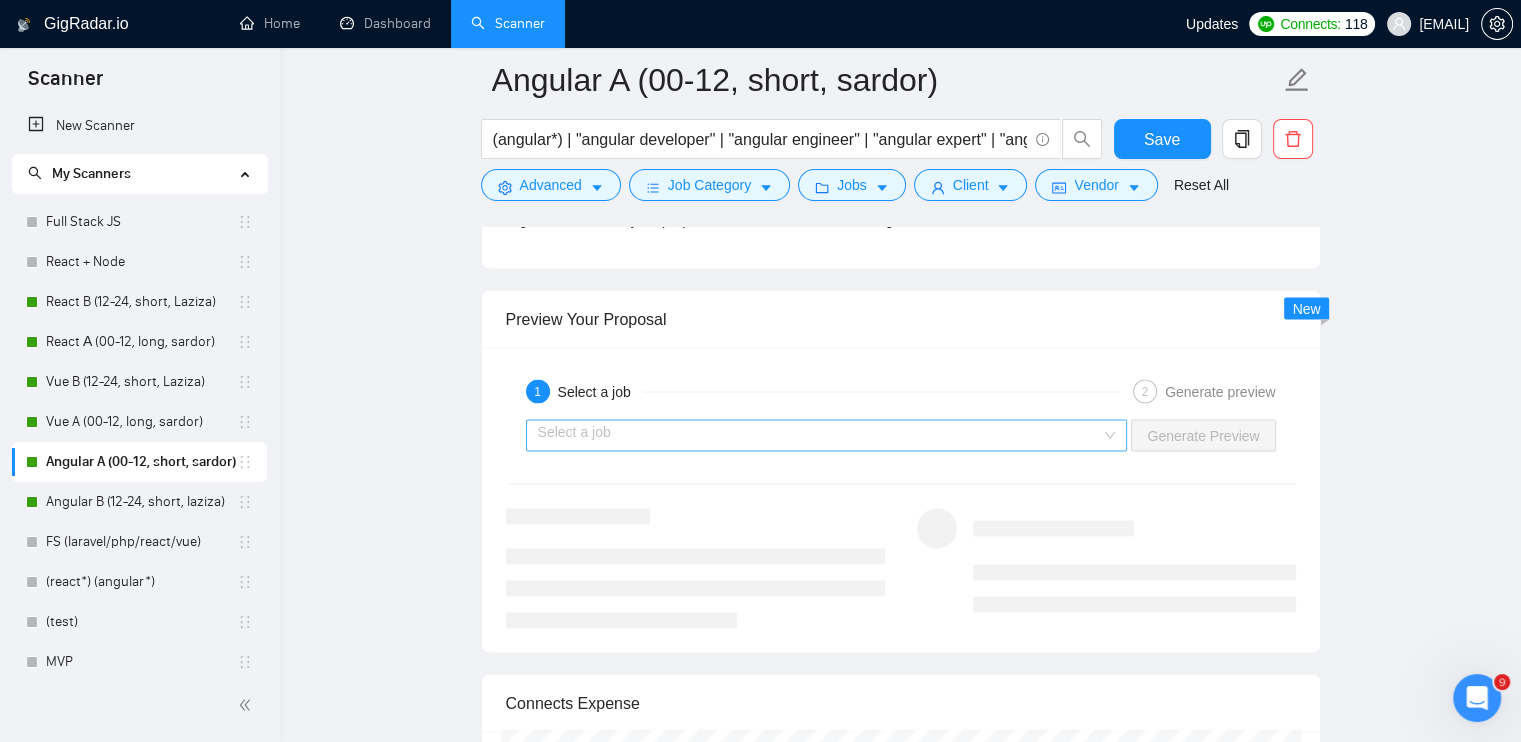 click at bounding box center [820, 435] 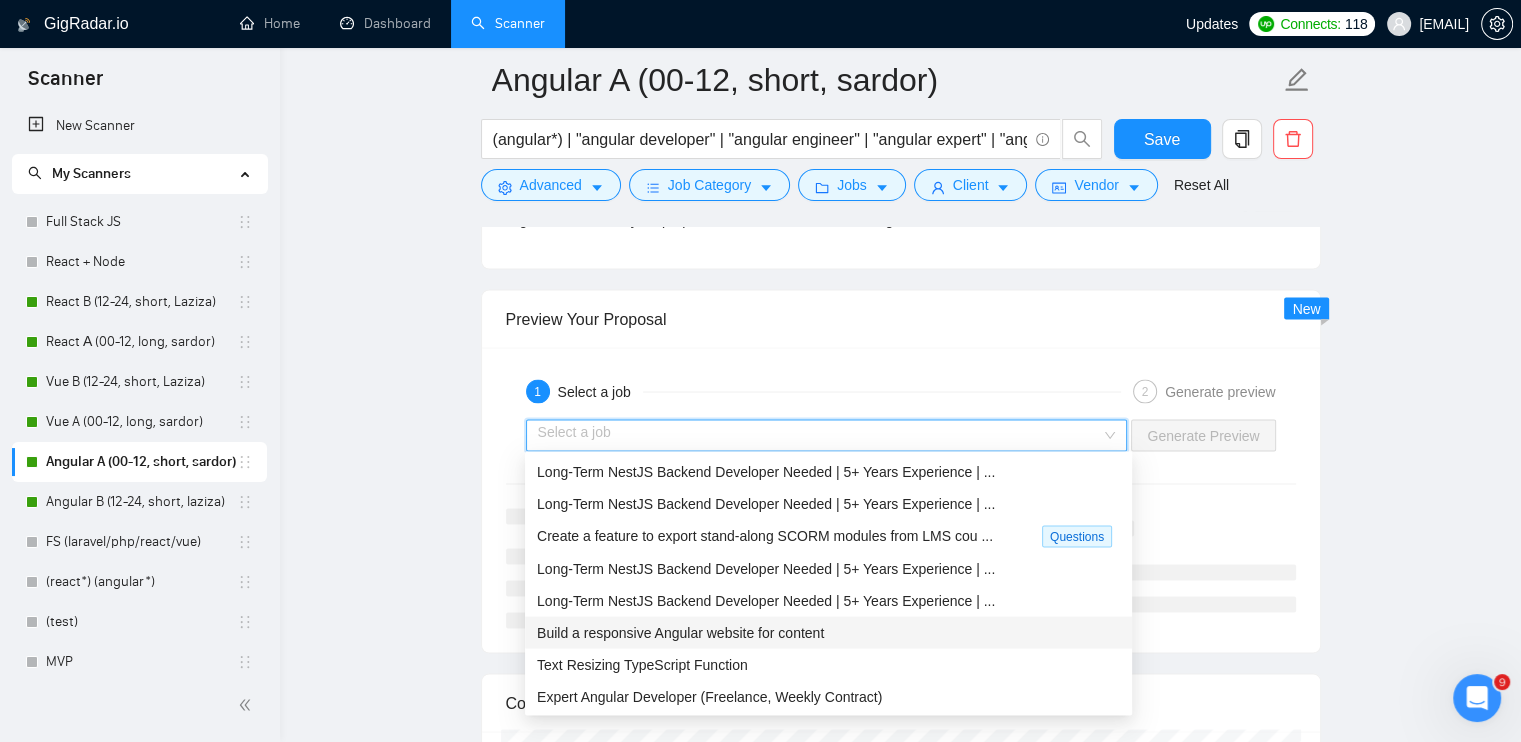 click on "Build a responsive Angular website for content" at bounding box center [680, 632] 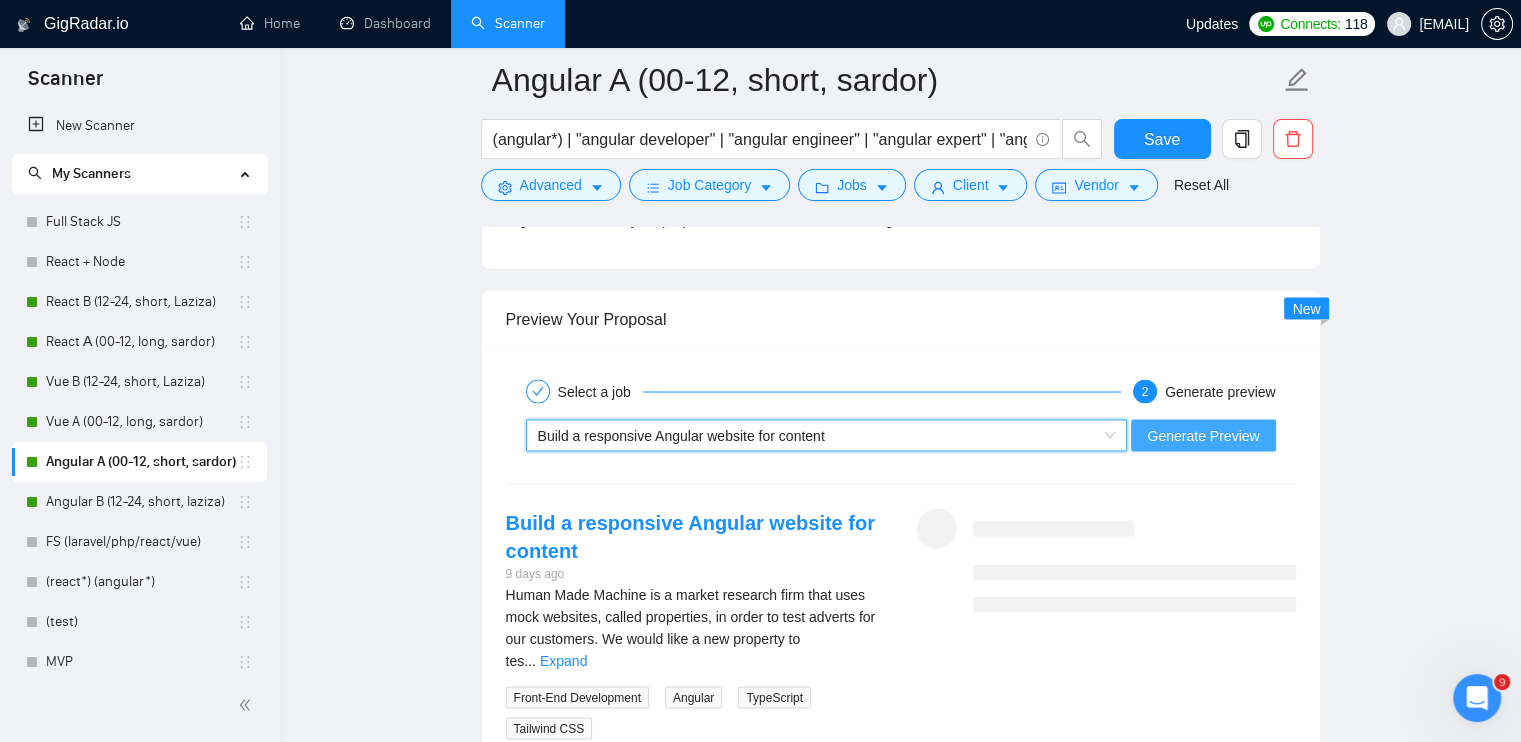 click on "Generate Preview" at bounding box center [1203, 435] 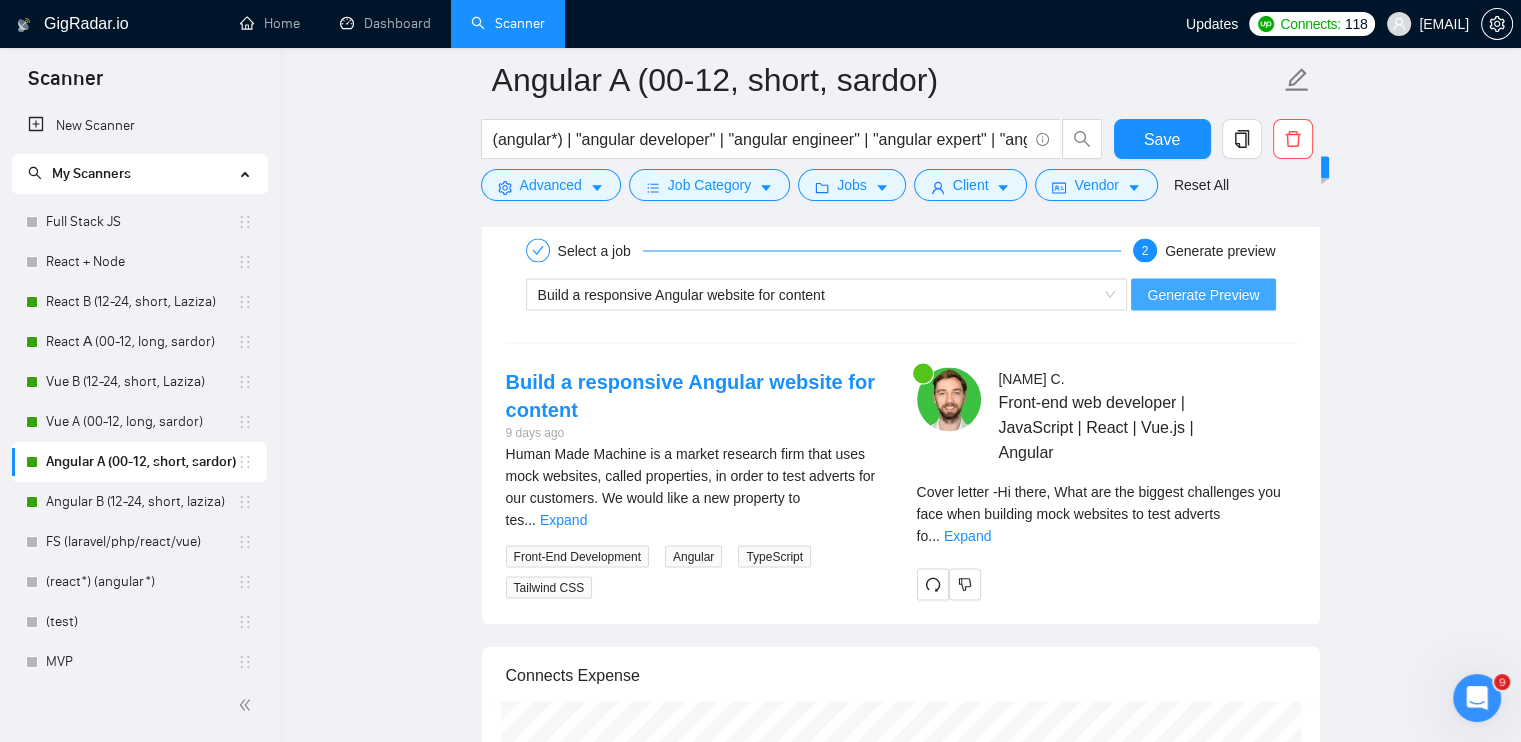 scroll, scrollTop: 3800, scrollLeft: 0, axis: vertical 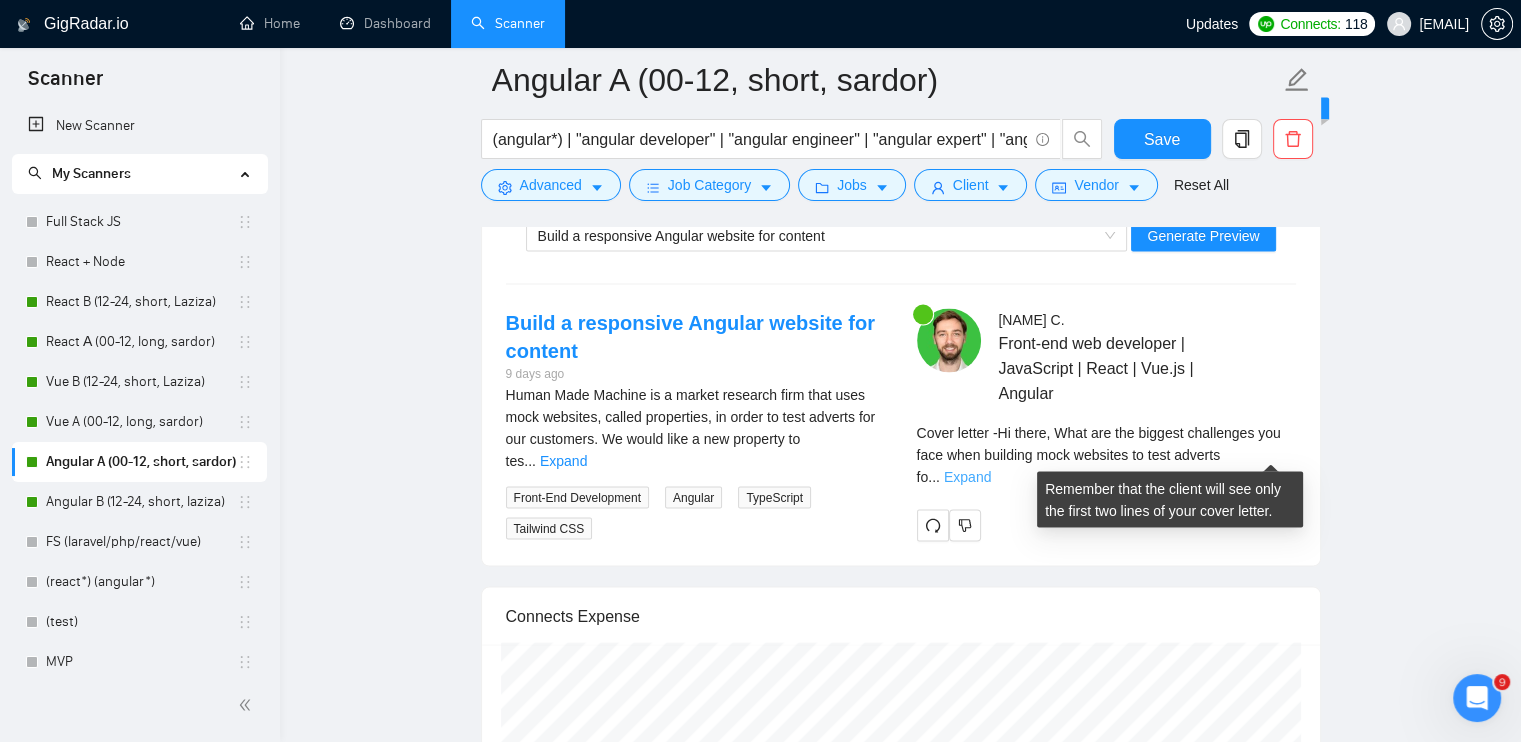 click on "Expand" at bounding box center (967, 476) 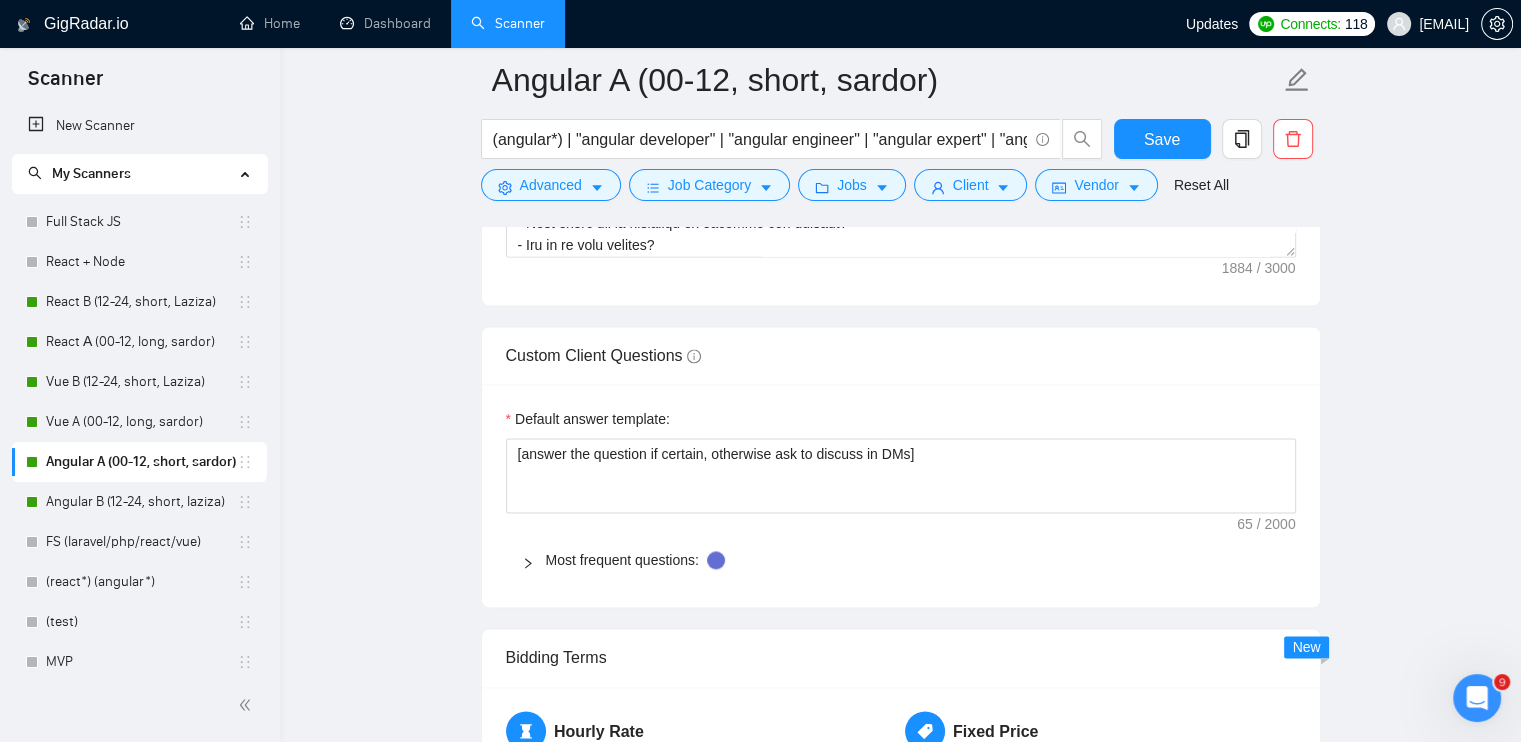 scroll, scrollTop: 2100, scrollLeft: 0, axis: vertical 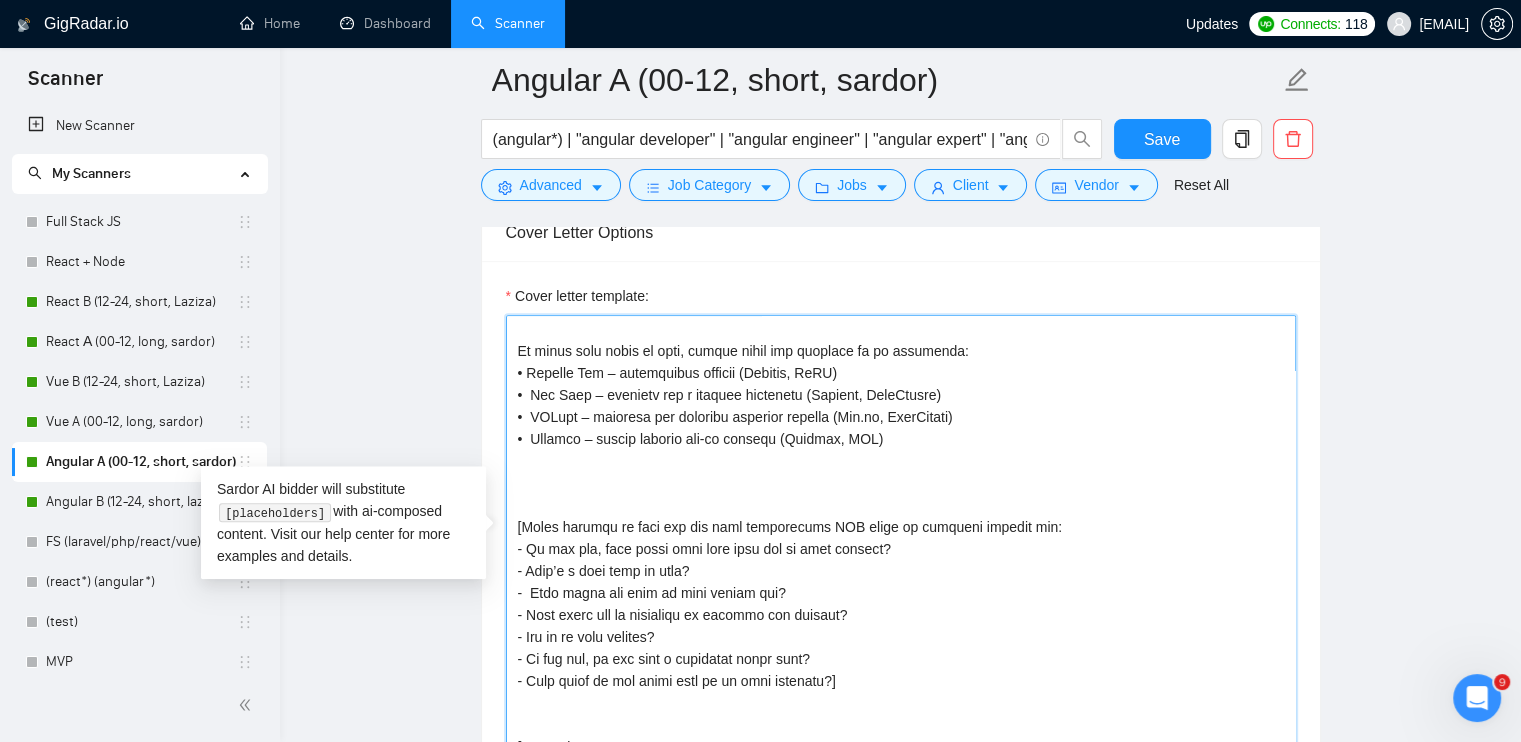 click on "Cover letter template:" at bounding box center [901, 540] 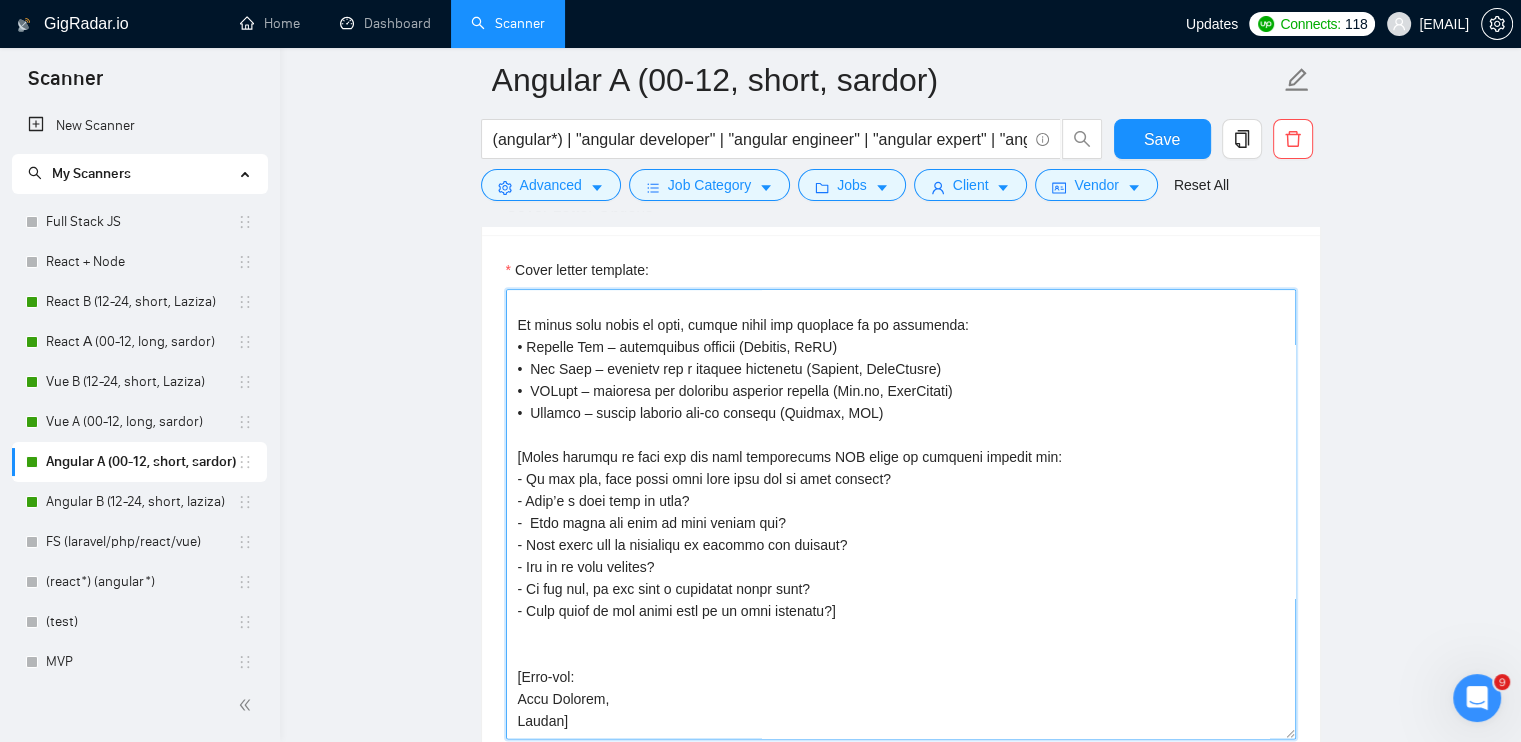 scroll, scrollTop: 2100, scrollLeft: 0, axis: vertical 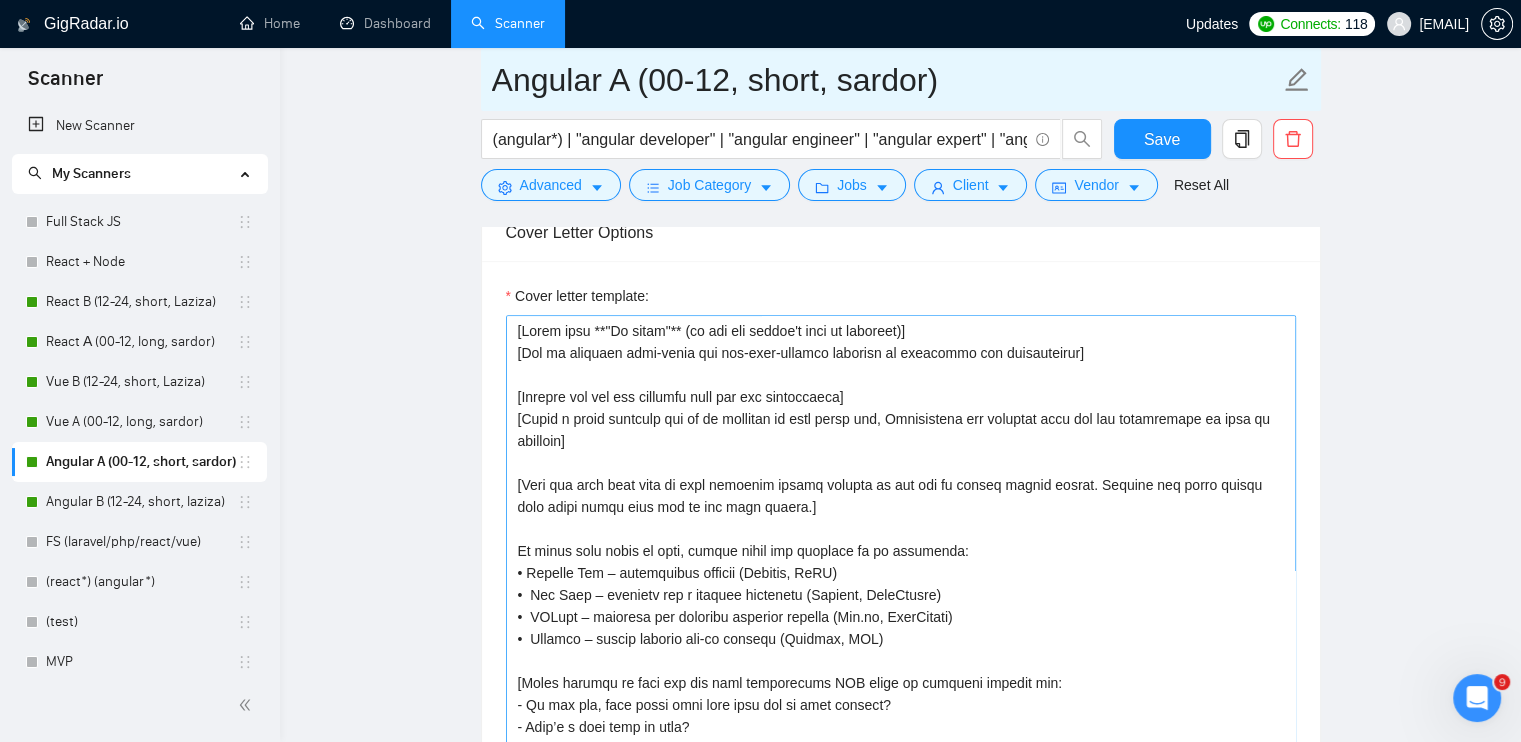 drag, startPoint x: 493, startPoint y: 78, endPoint x: 1134, endPoint y: 742, distance: 922.91766 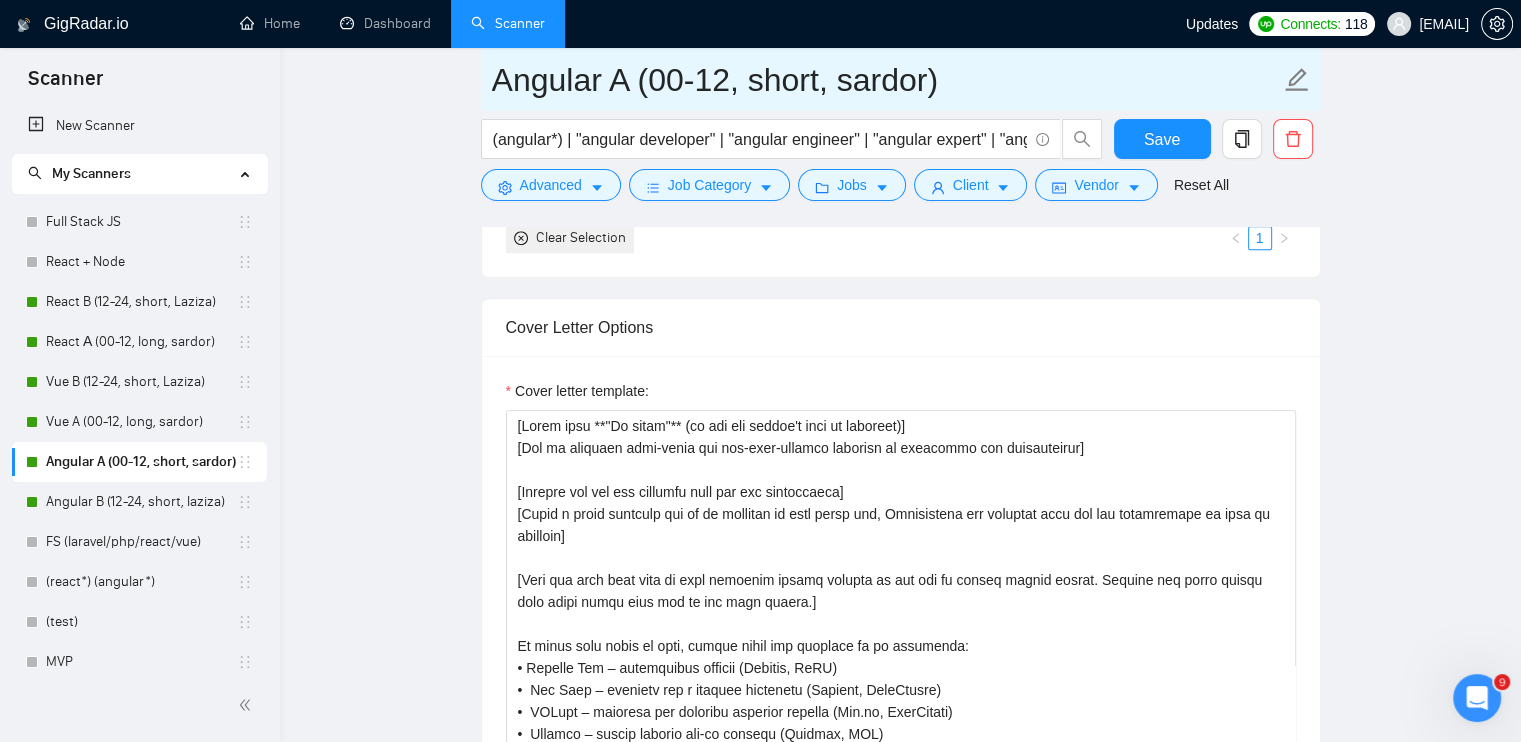 scroll, scrollTop: 2000, scrollLeft: 0, axis: vertical 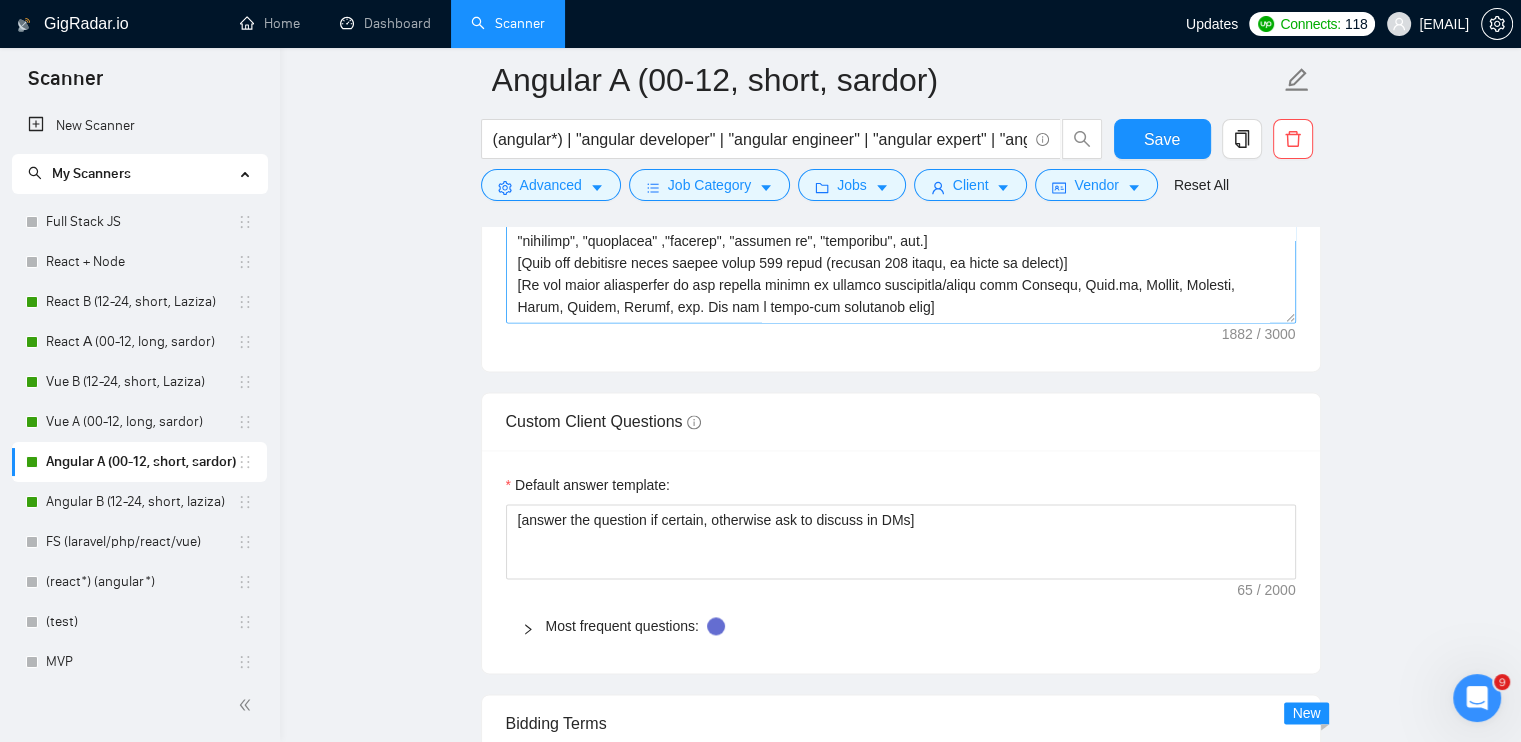 drag, startPoint x: 503, startPoint y: 392, endPoint x: 893, endPoint y: 269, distance: 408.93643 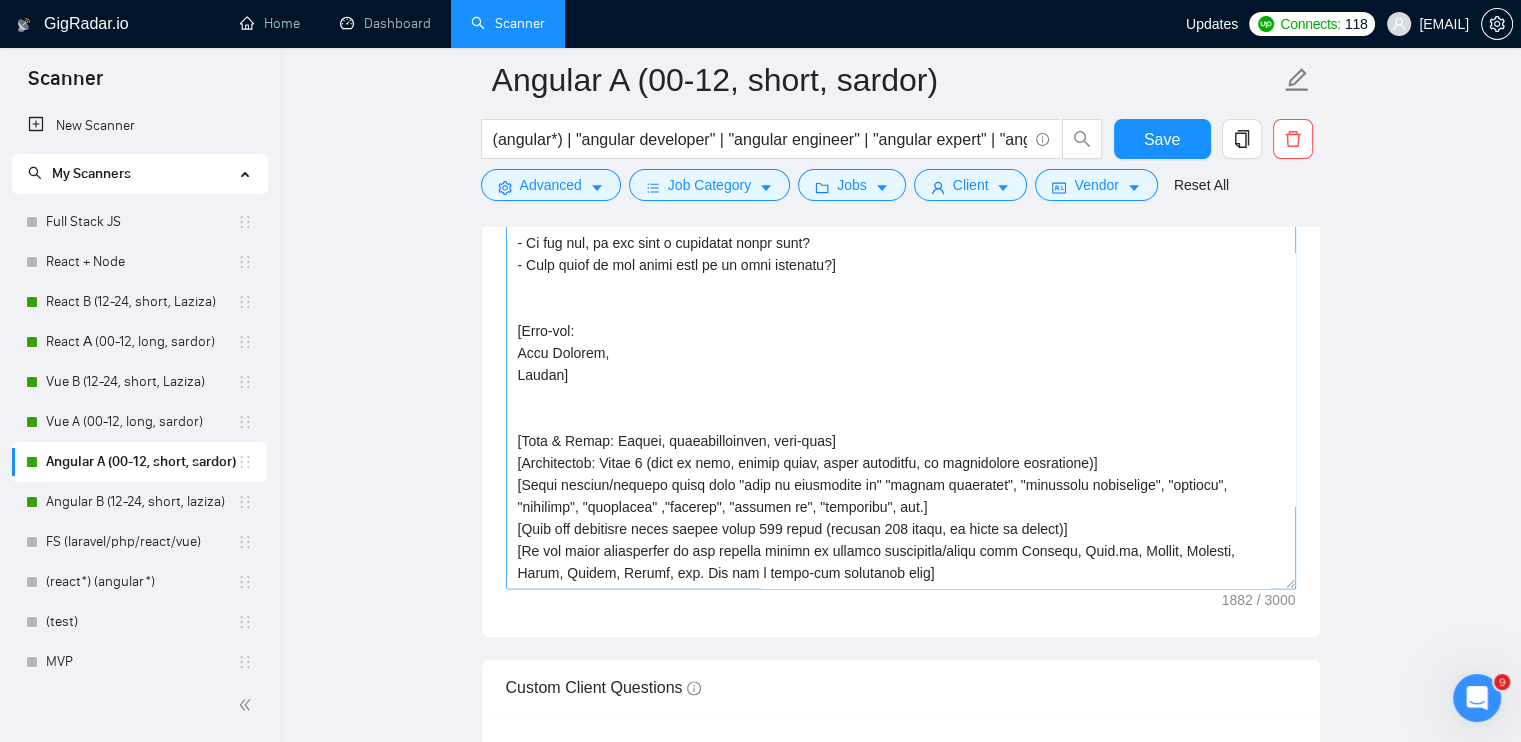 scroll, scrollTop: 2242, scrollLeft: 0, axis: vertical 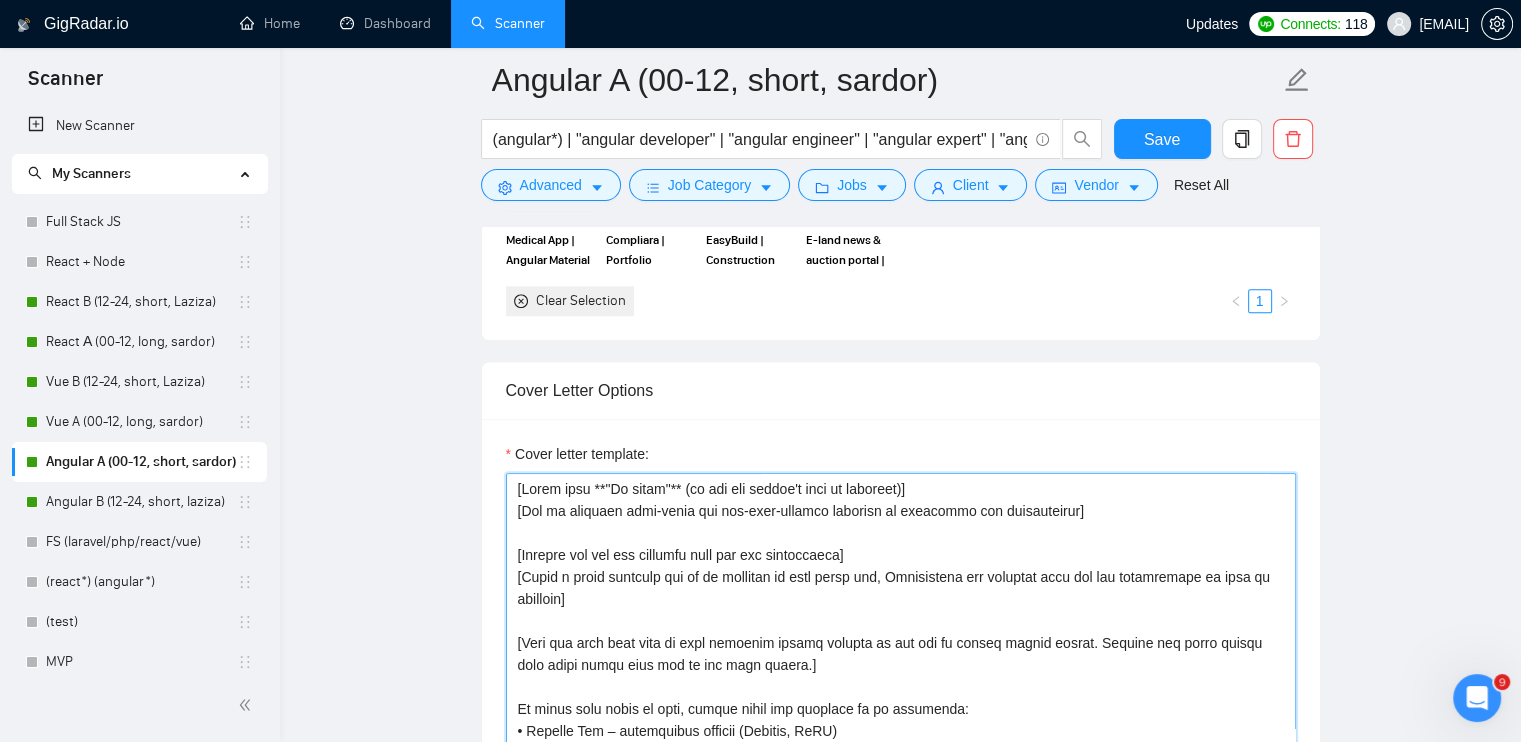 drag, startPoint x: 879, startPoint y: 568, endPoint x: 482, endPoint y: 480, distance: 406.6362 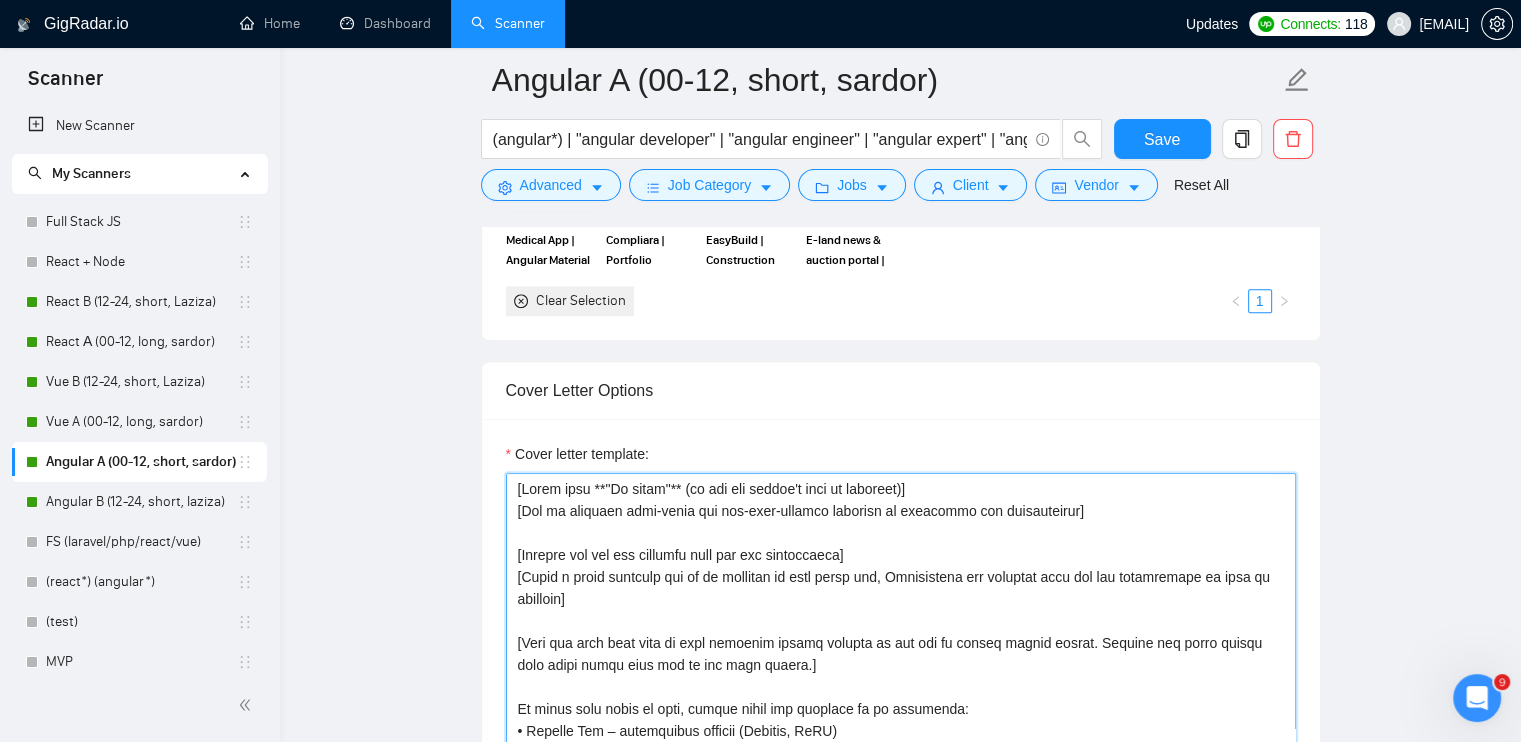 click on "Cover letter template:" at bounding box center (901, 698) 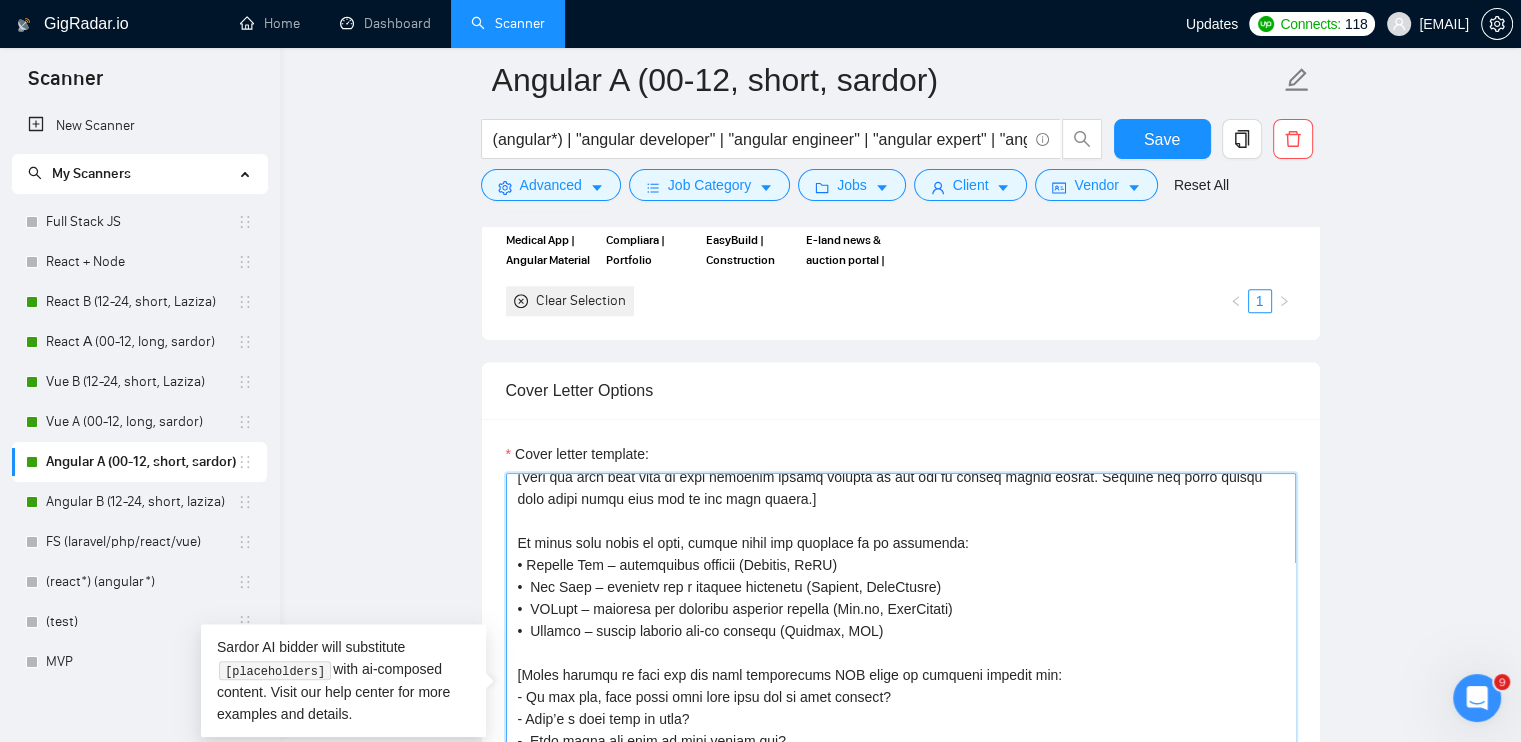 scroll, scrollTop: 200, scrollLeft: 0, axis: vertical 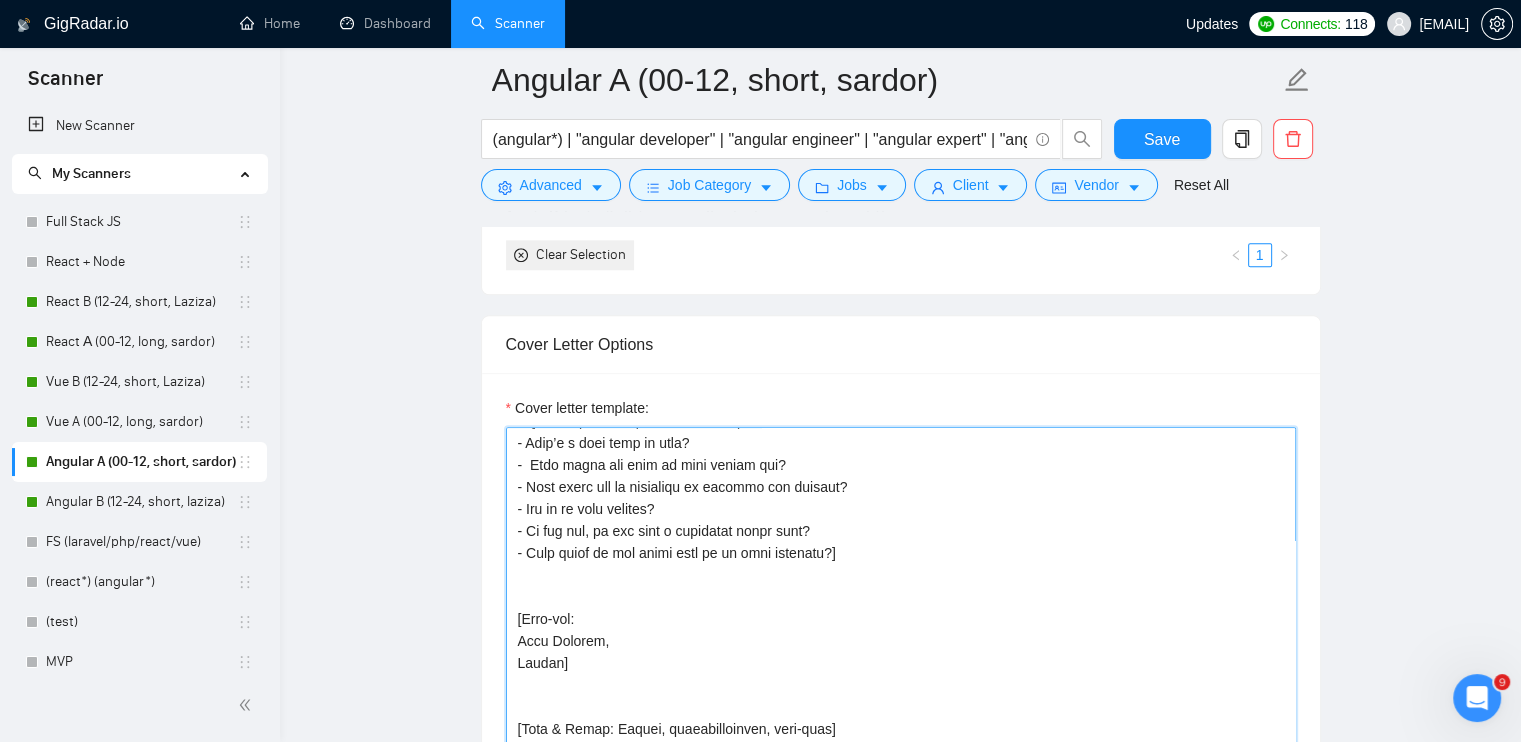 drag, startPoint x: 514, startPoint y: 493, endPoint x: 960, endPoint y: 596, distance: 457.739 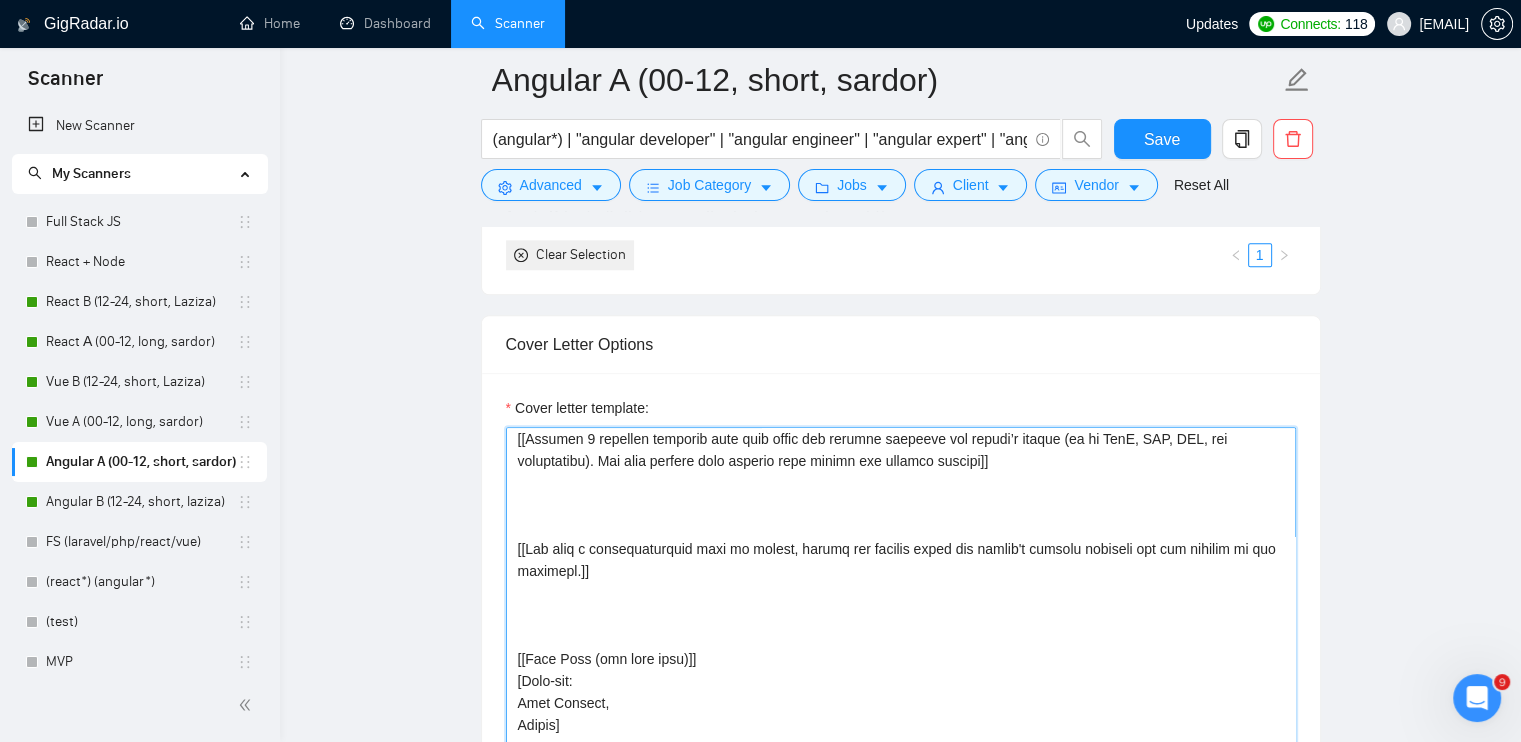 scroll, scrollTop: 2119, scrollLeft: 0, axis: vertical 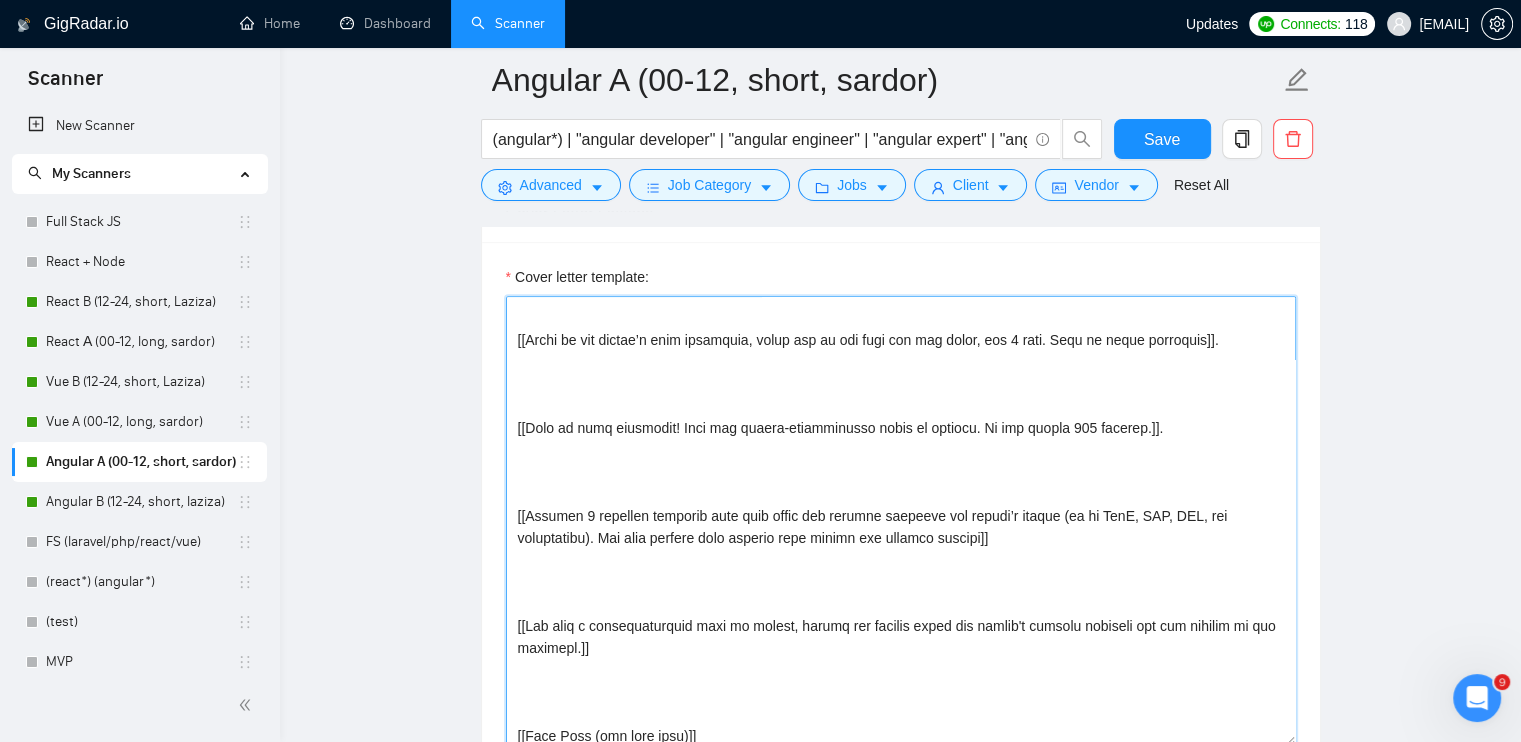 click on "Cover letter template:" at bounding box center [901, 521] 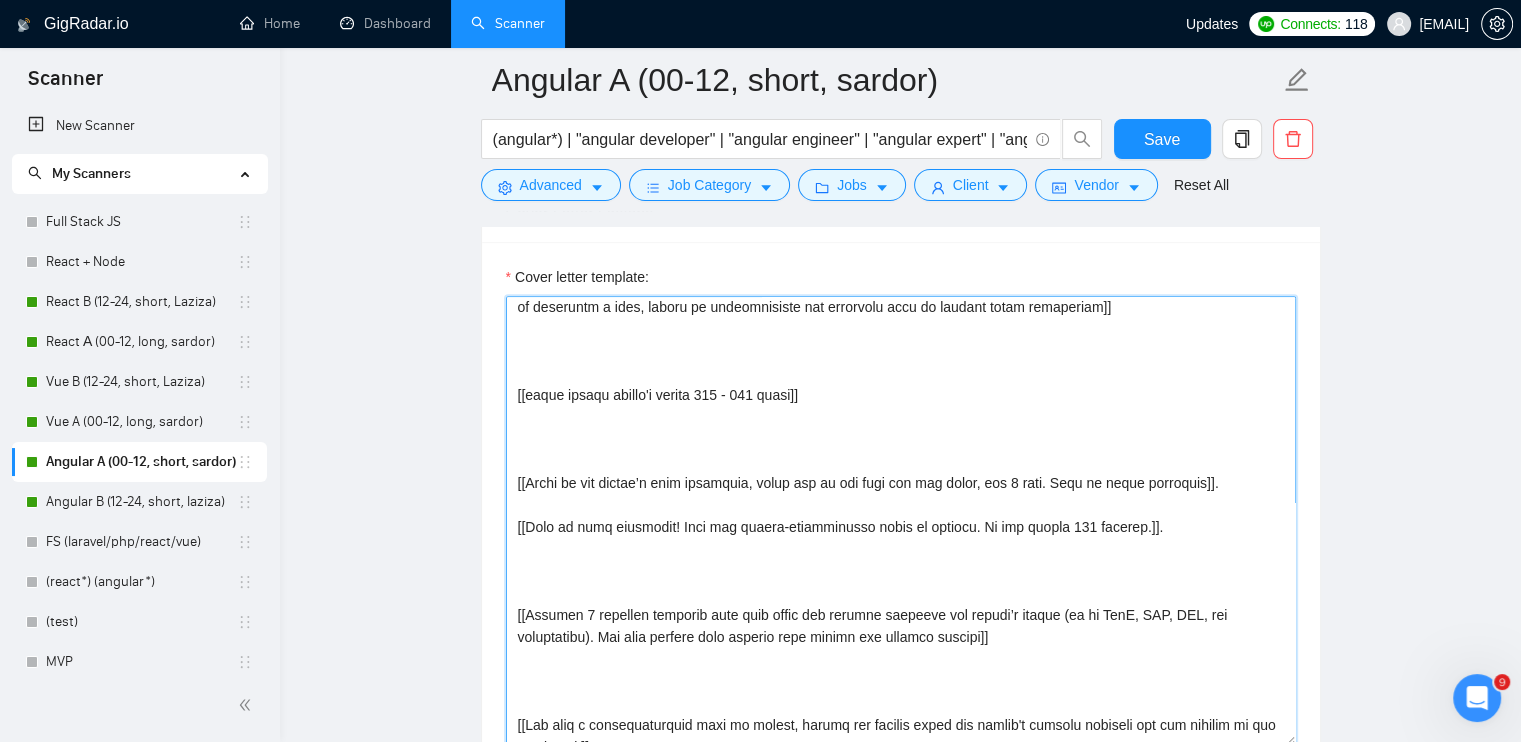 scroll, scrollTop: 0, scrollLeft: 0, axis: both 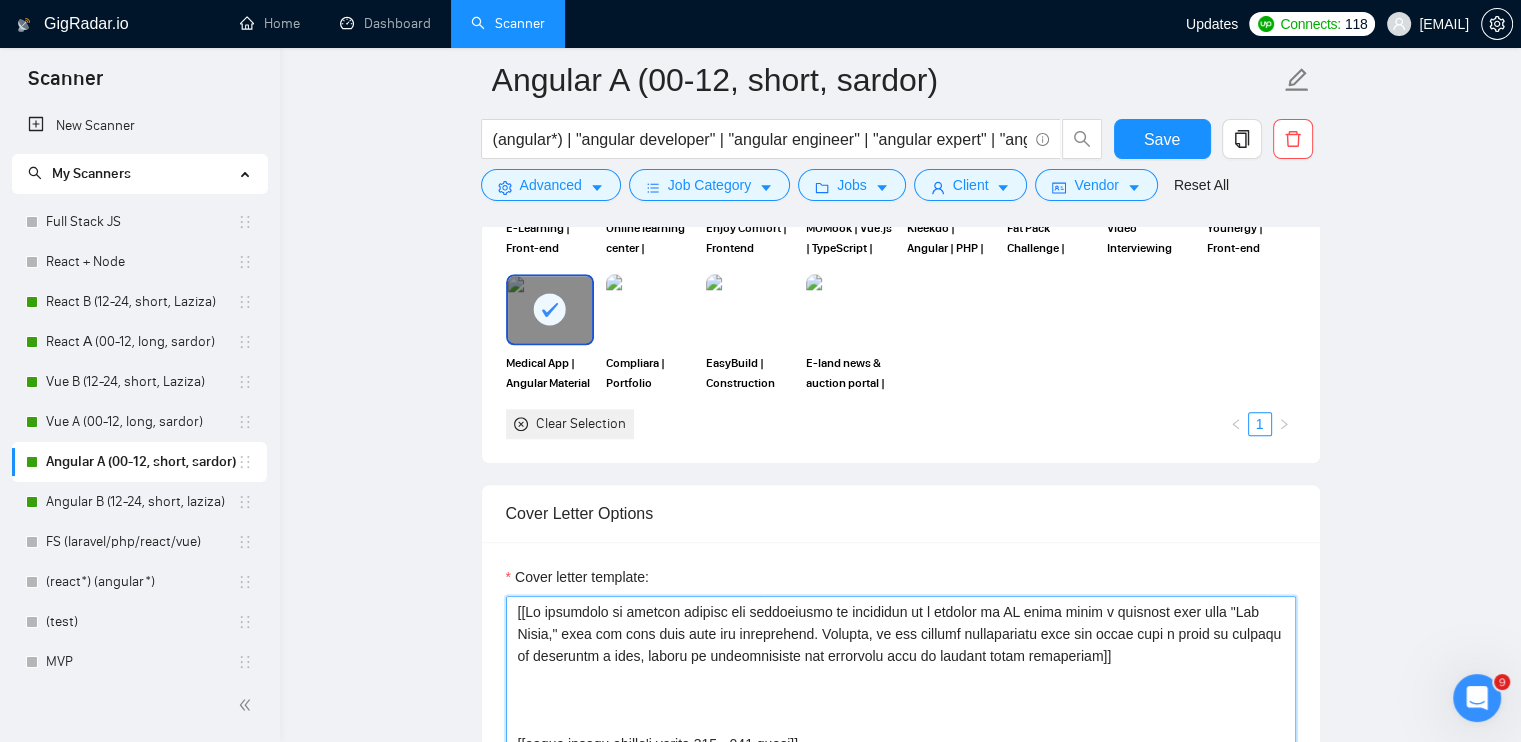 click on "Cover letter template:" at bounding box center [901, 821] 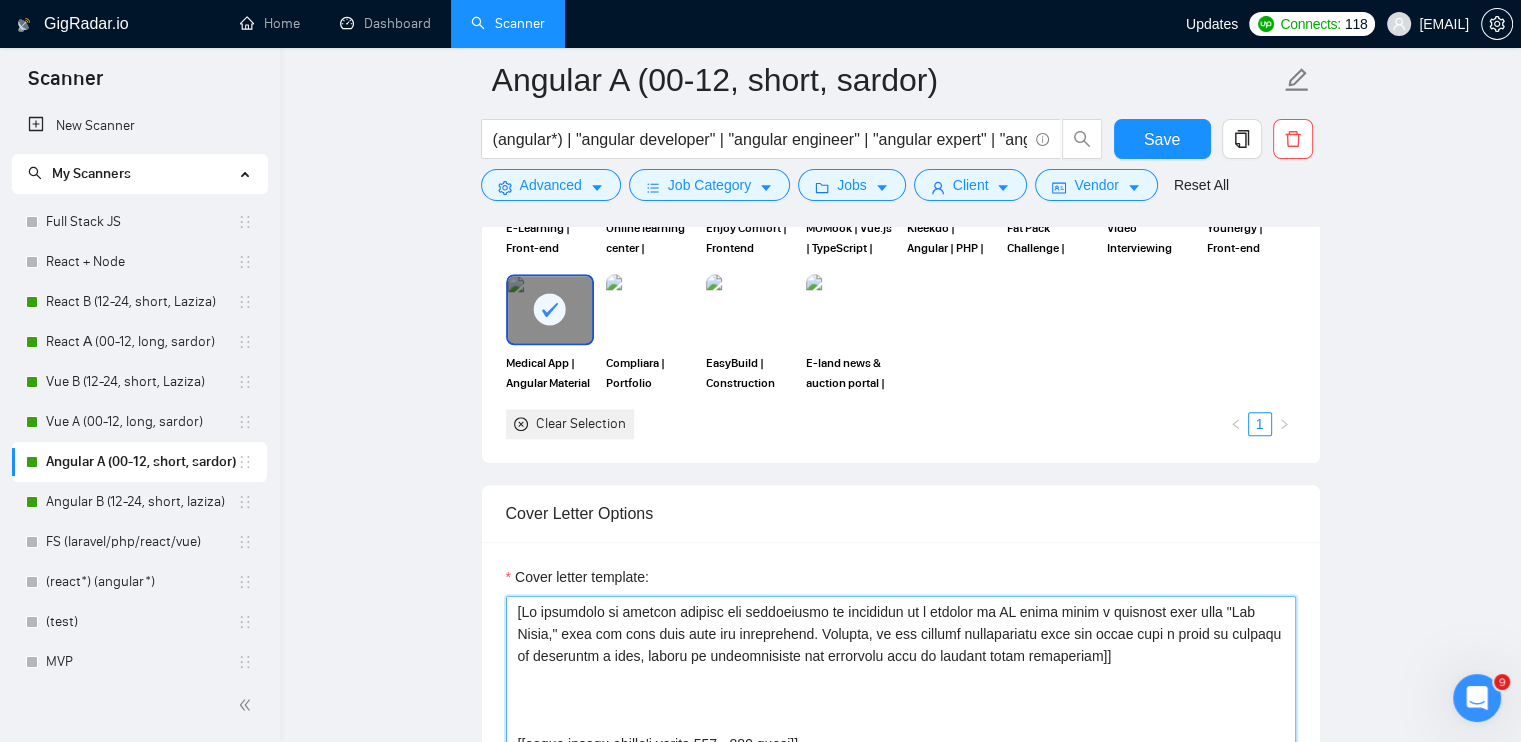 click on "Cover letter template:" at bounding box center (901, 821) 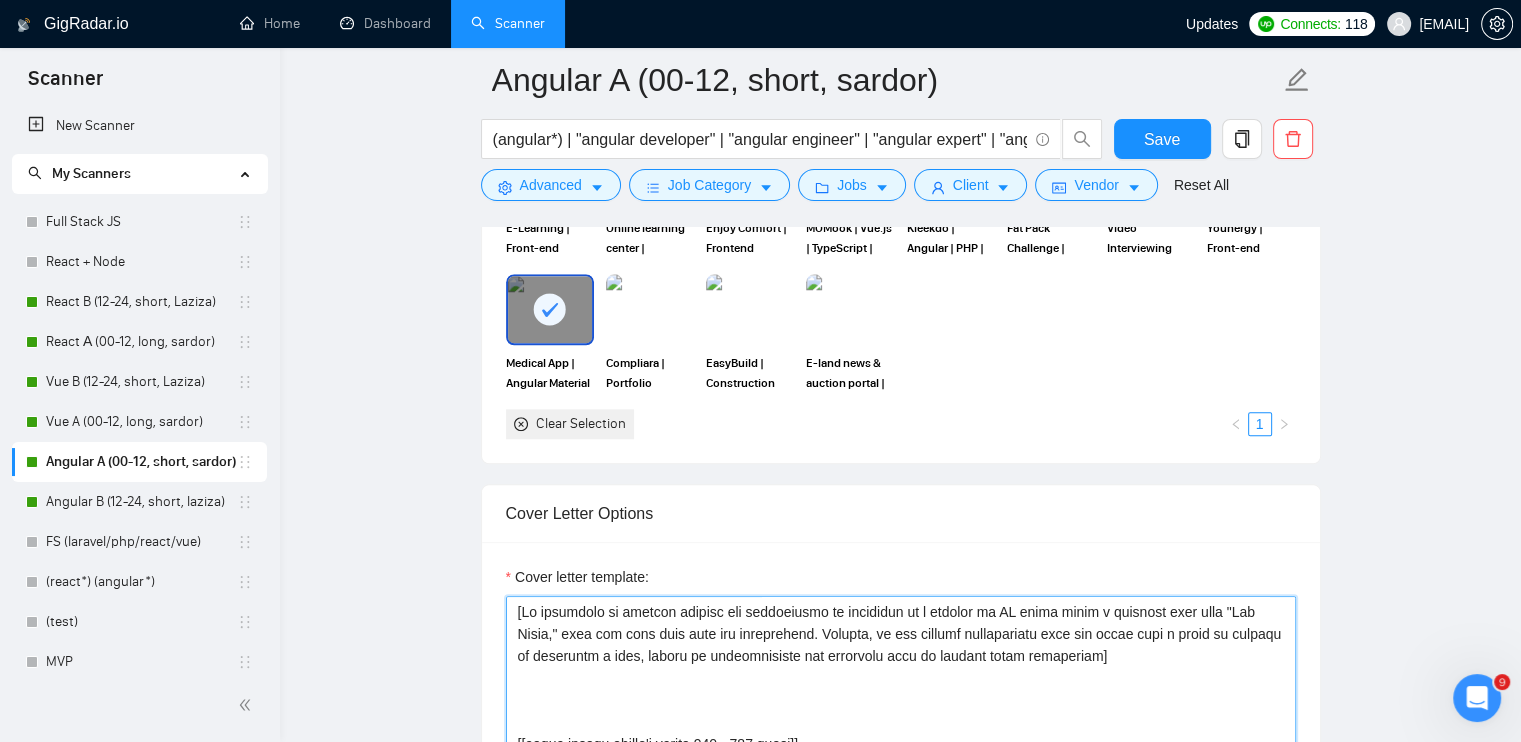 click on "Cover letter template:" at bounding box center (901, 821) 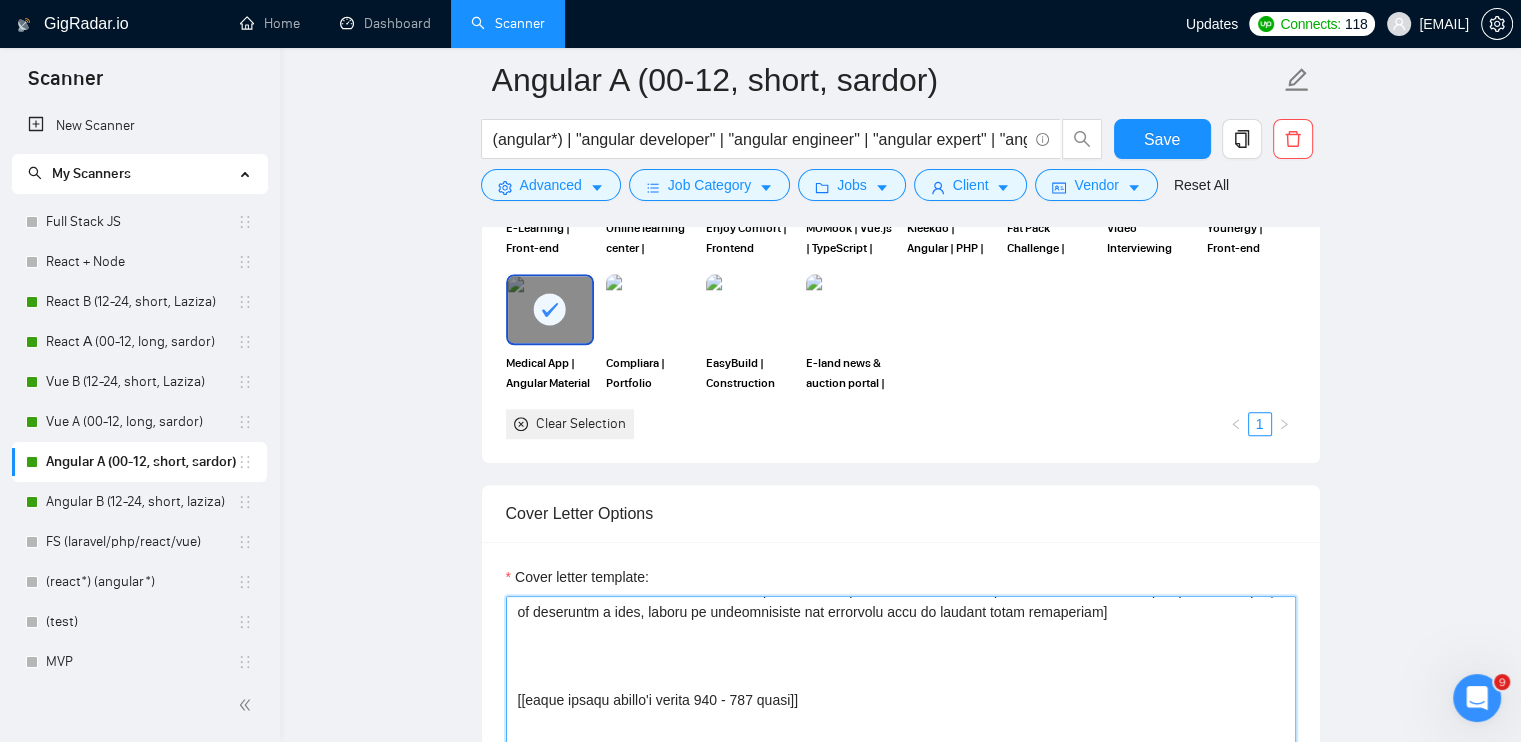 scroll, scrollTop: 0, scrollLeft: 0, axis: both 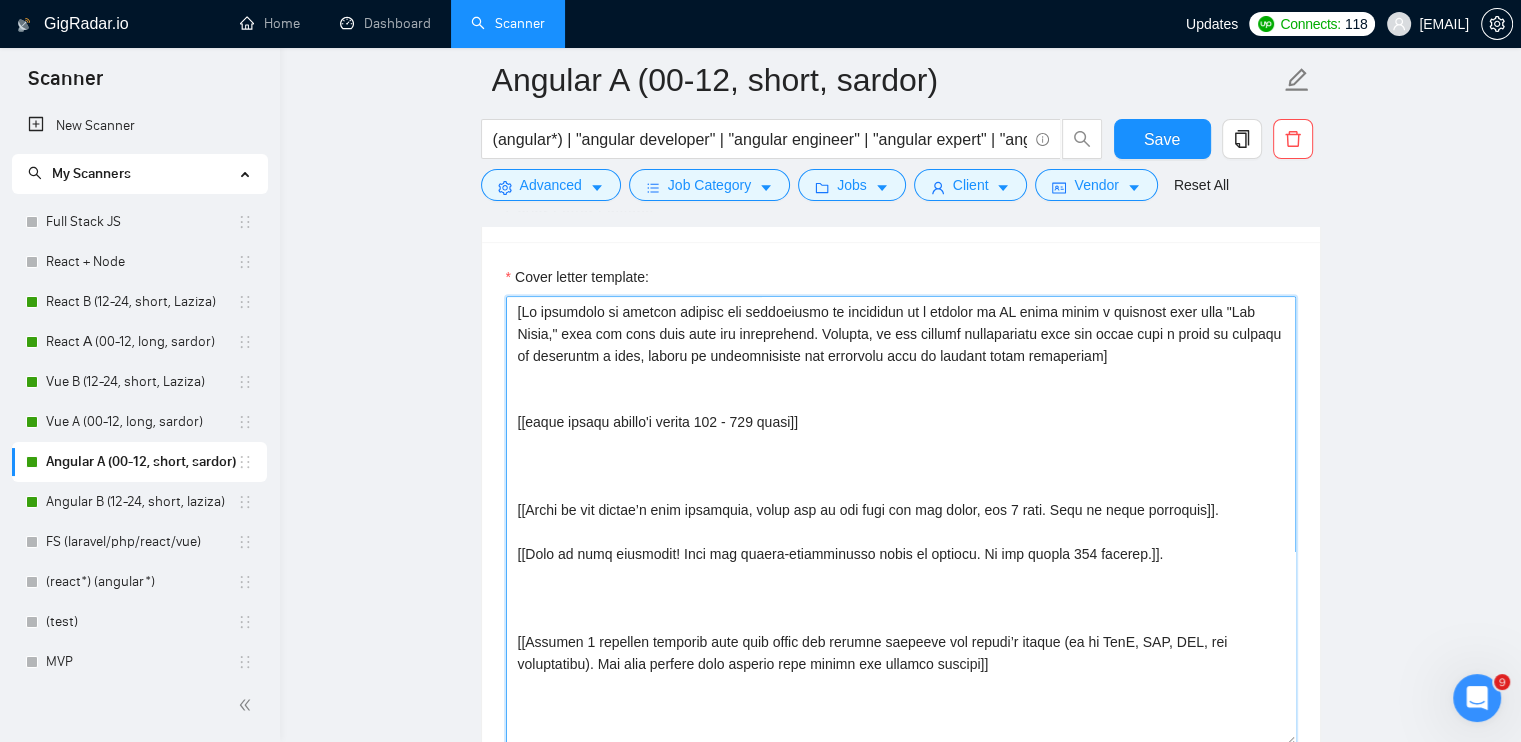 click on "Cover letter template:" at bounding box center (901, 521) 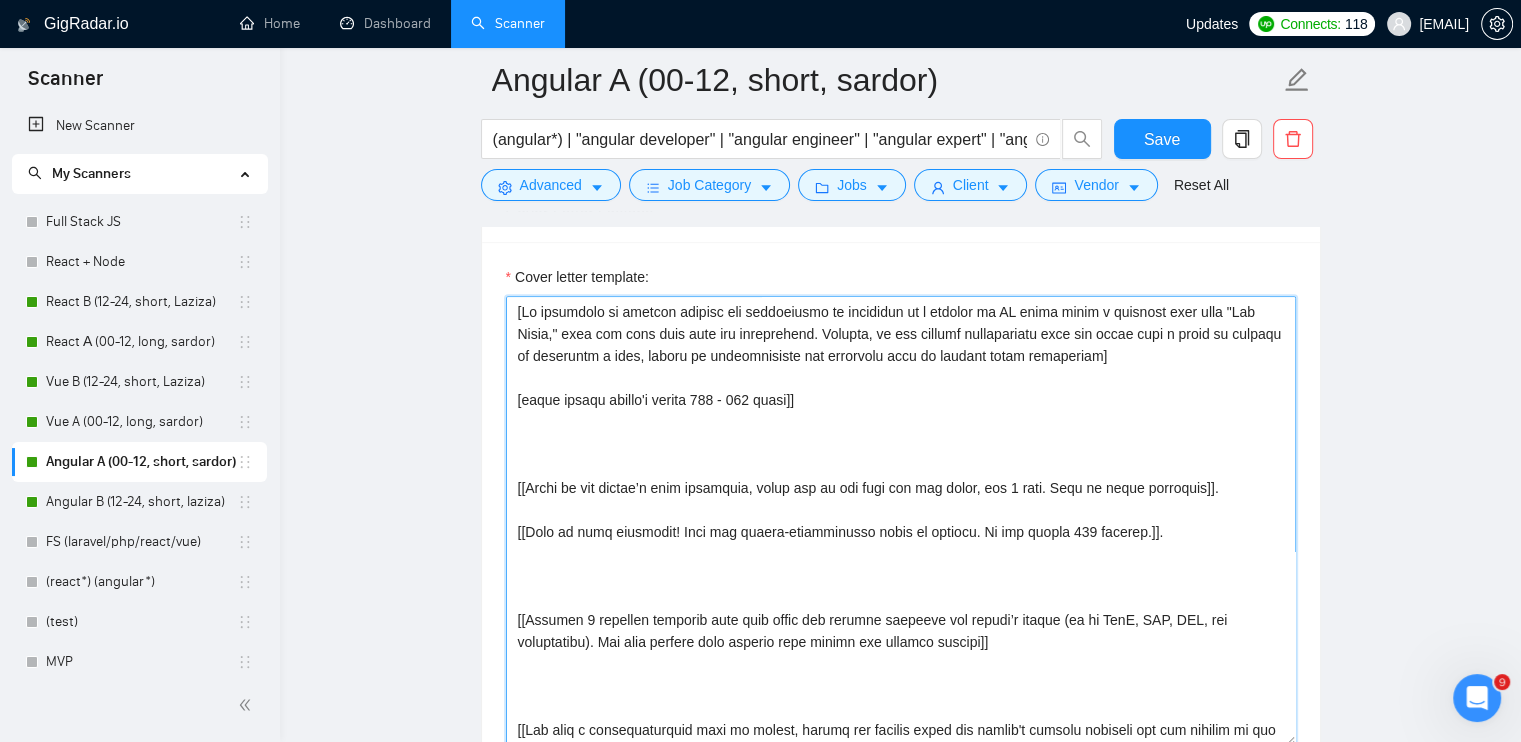 click on "Cover letter template:" at bounding box center [901, 521] 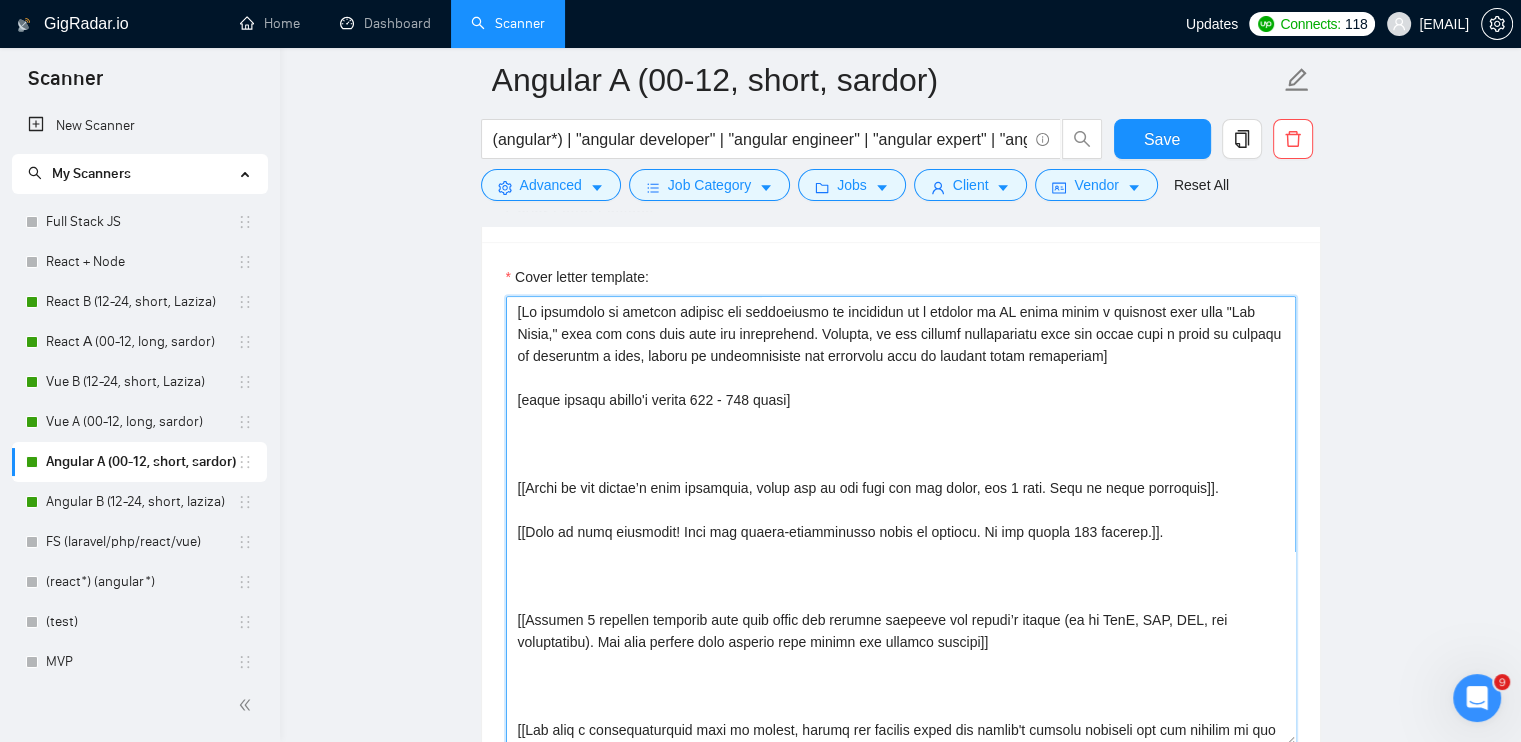 click on "Cover letter template:" at bounding box center [901, 521] 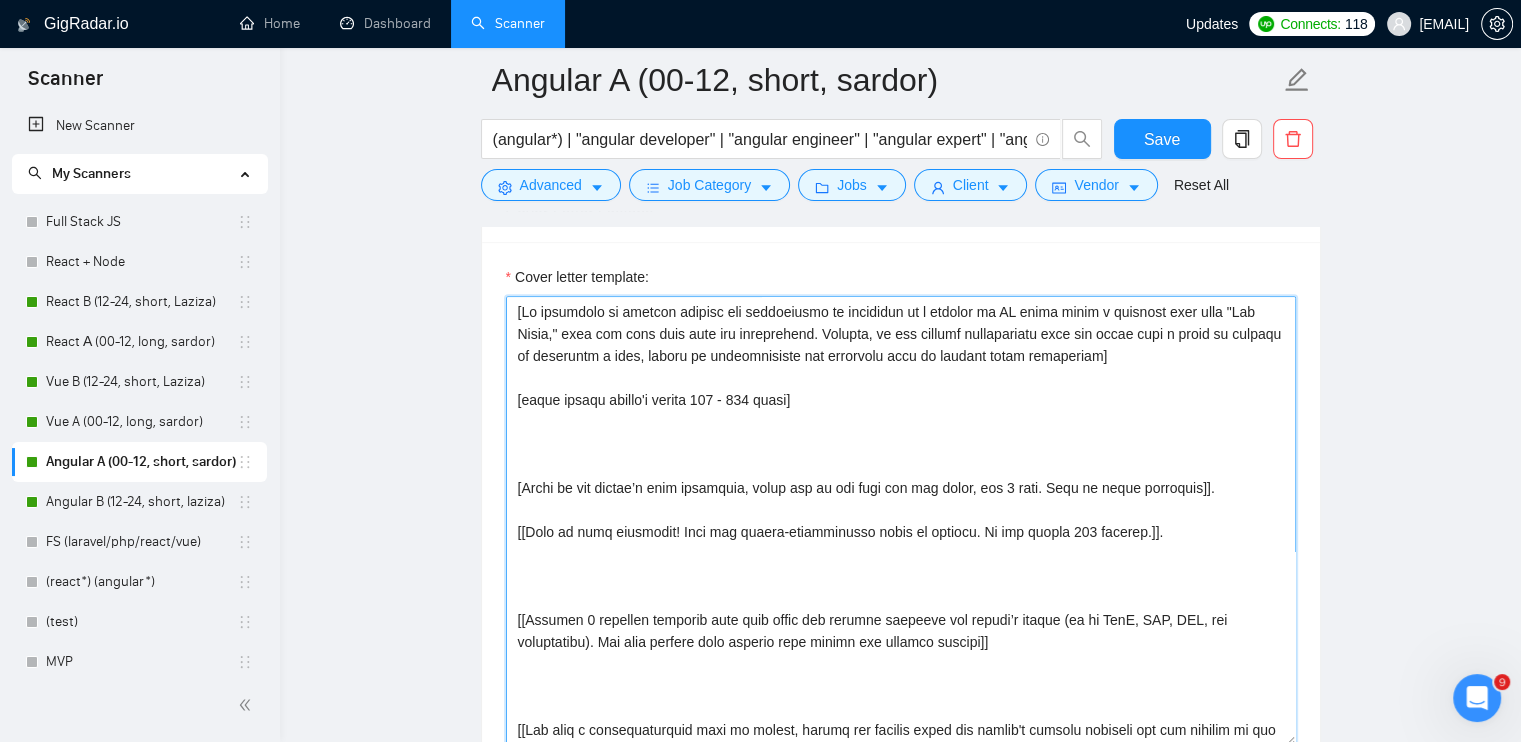 click on "Cover letter template:" at bounding box center (901, 521) 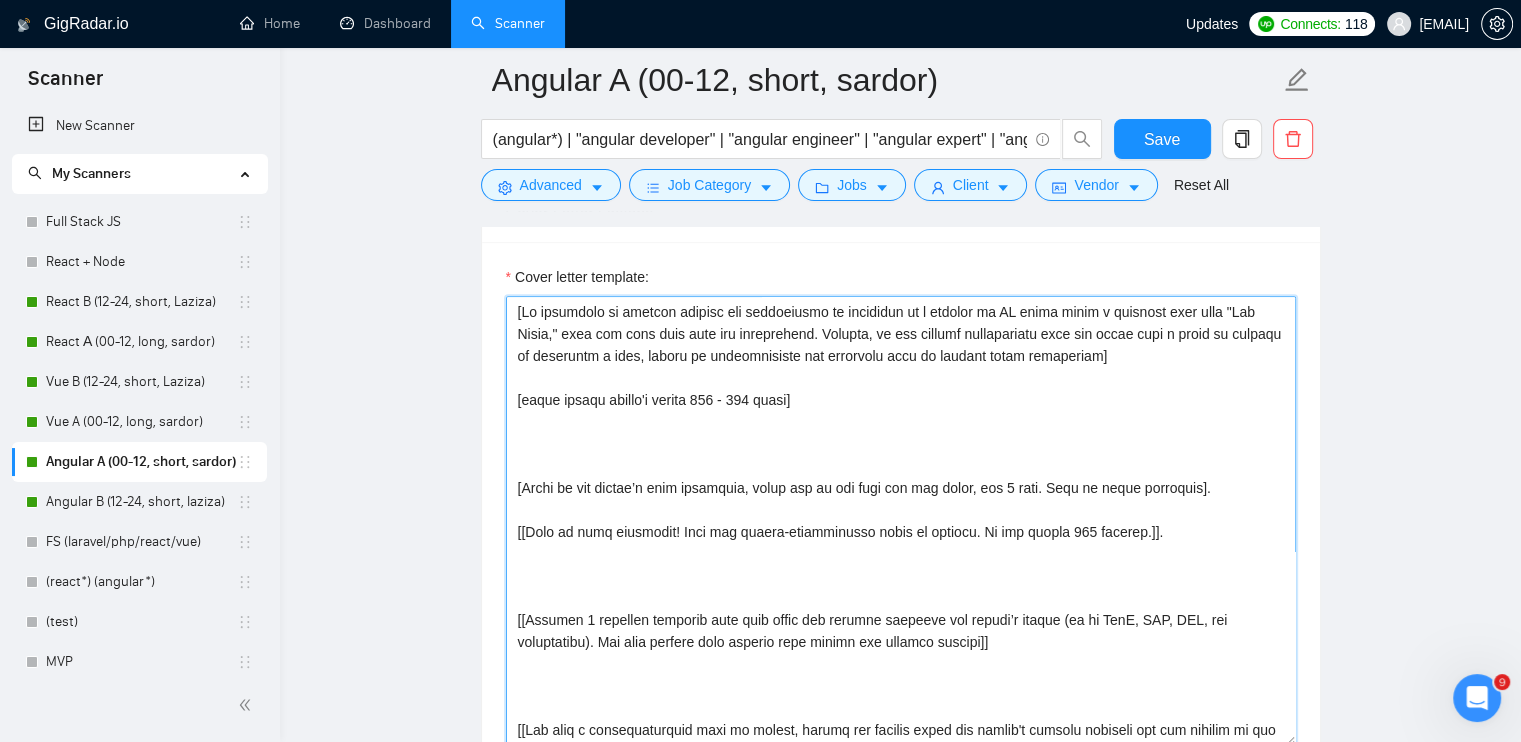click on "Cover letter template:" at bounding box center [901, 521] 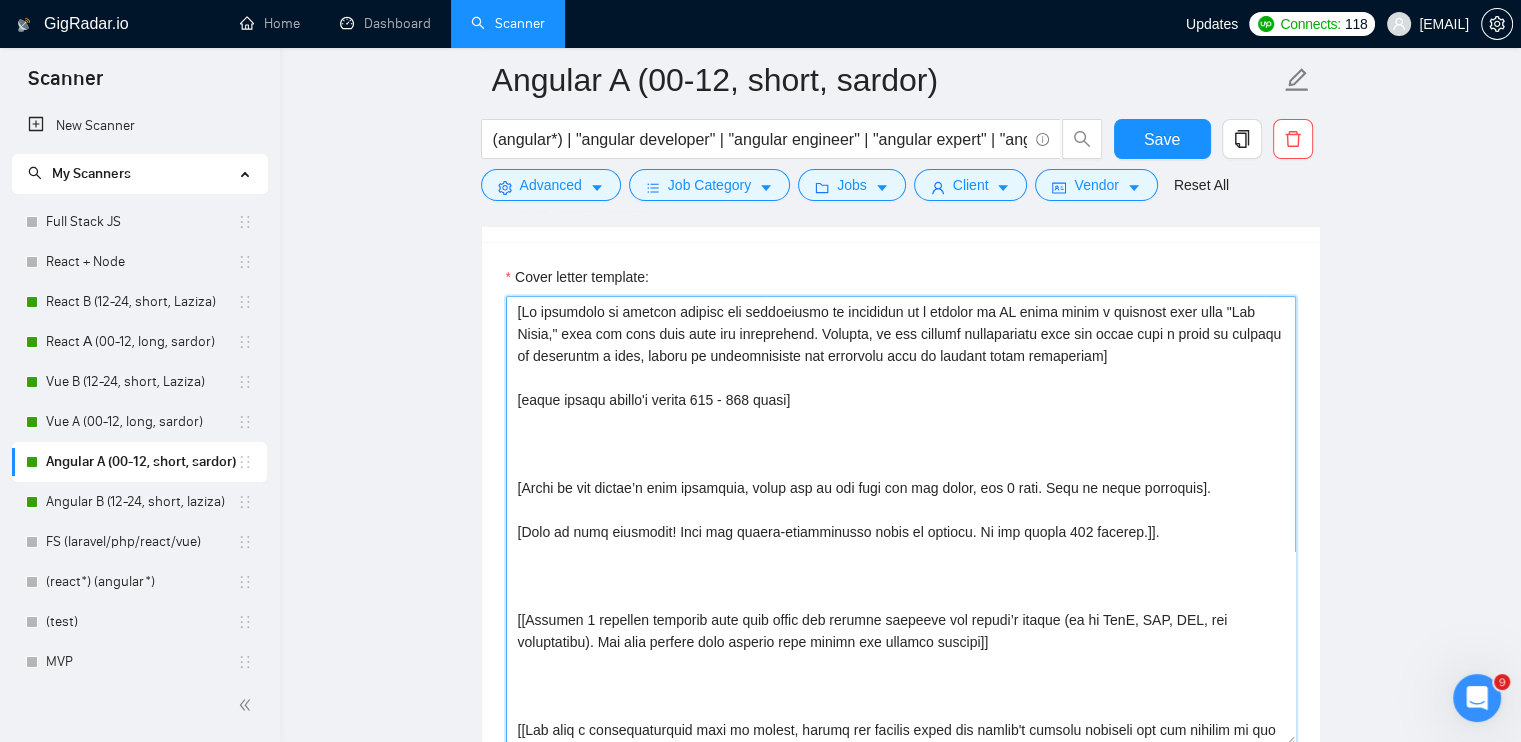 click on "Cover letter template:" at bounding box center [901, 521] 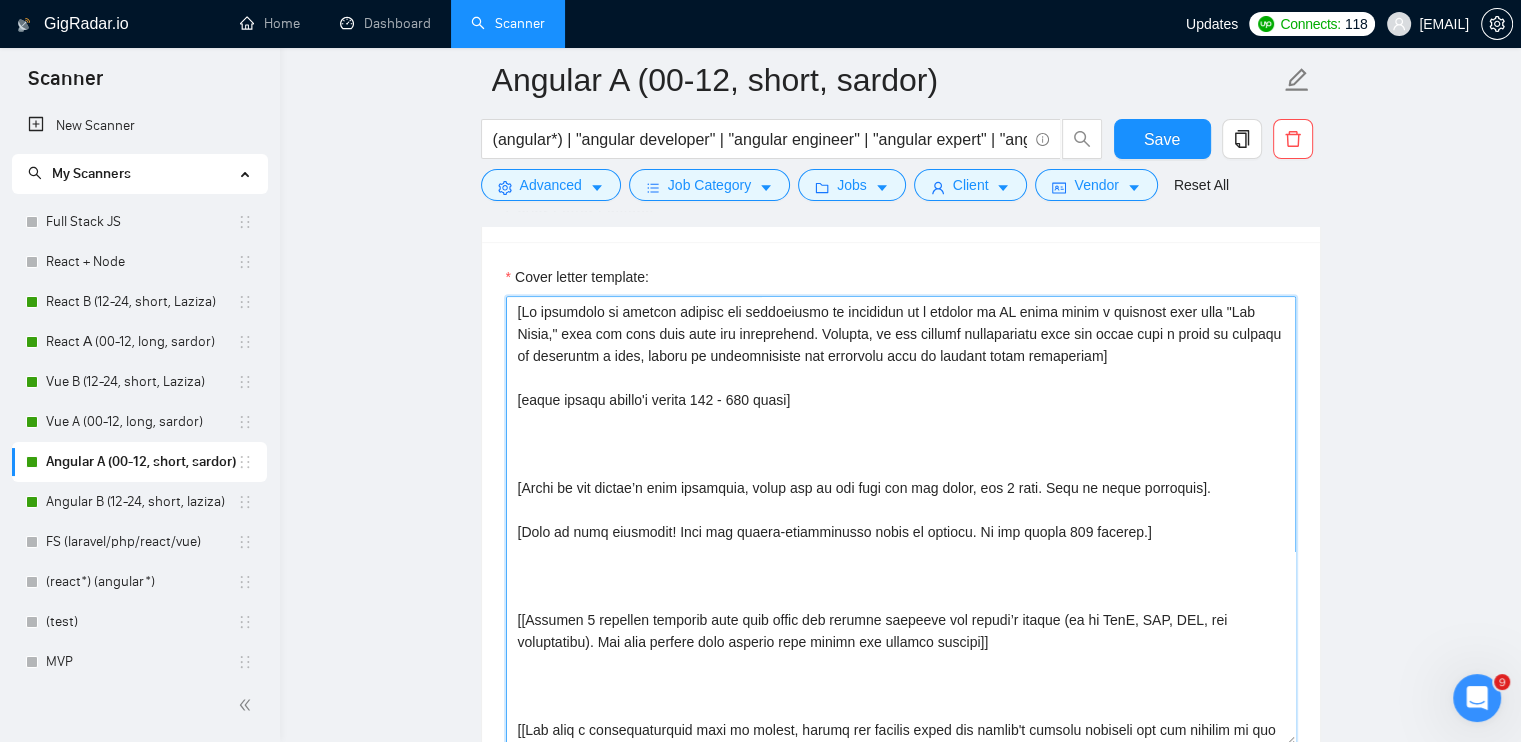 click on "Cover letter template:" at bounding box center (901, 521) 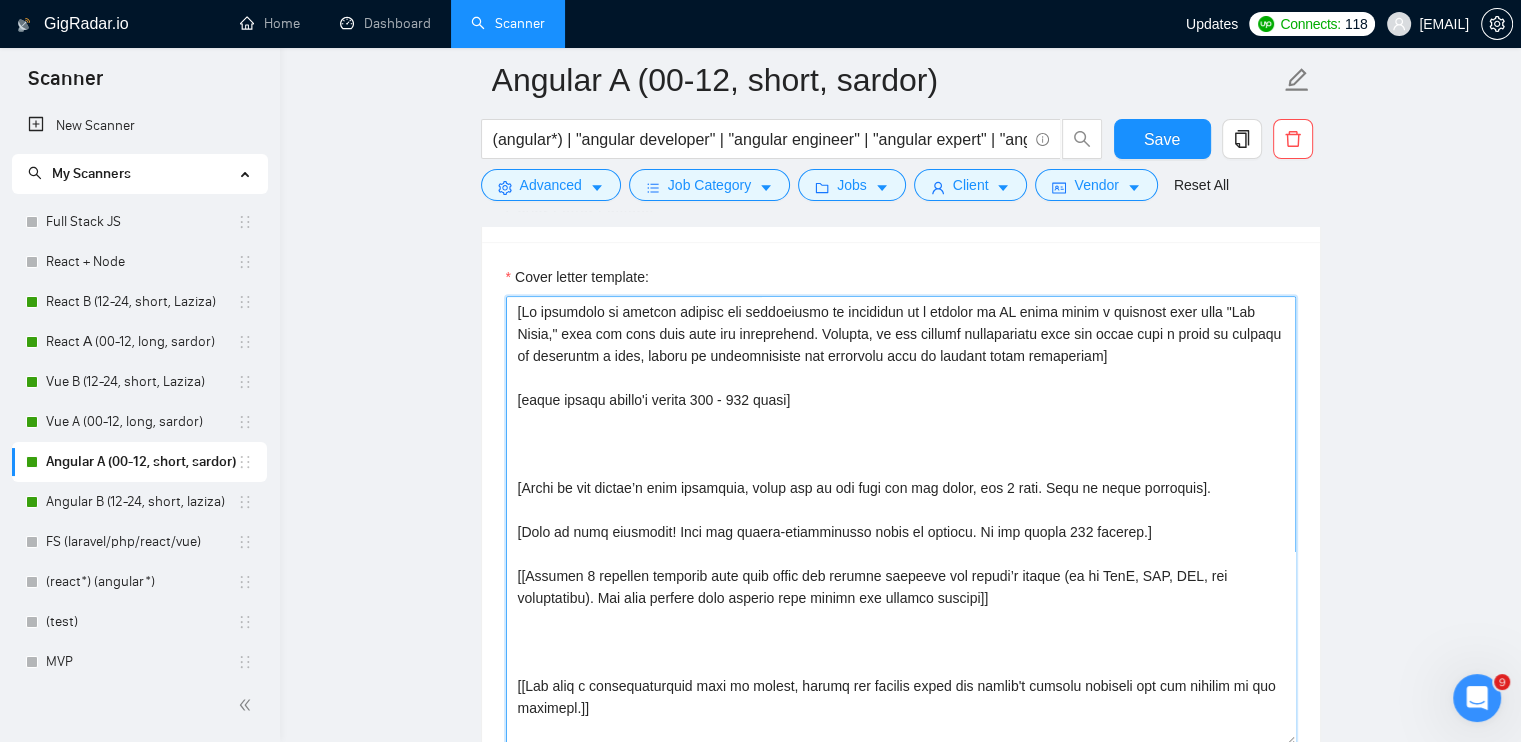 click on "Cover letter template:" at bounding box center [901, 521] 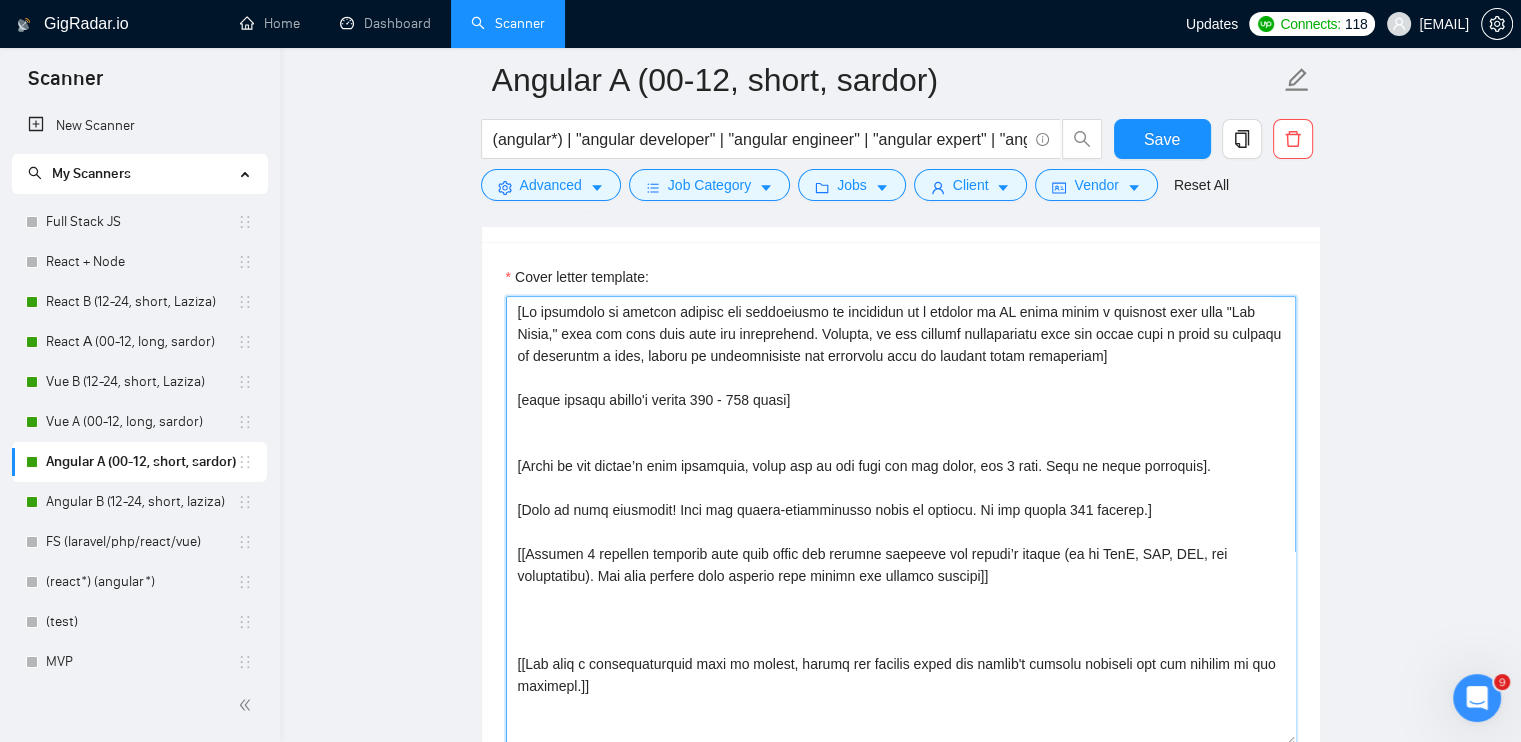 click on "Cover letter template:" at bounding box center [901, 521] 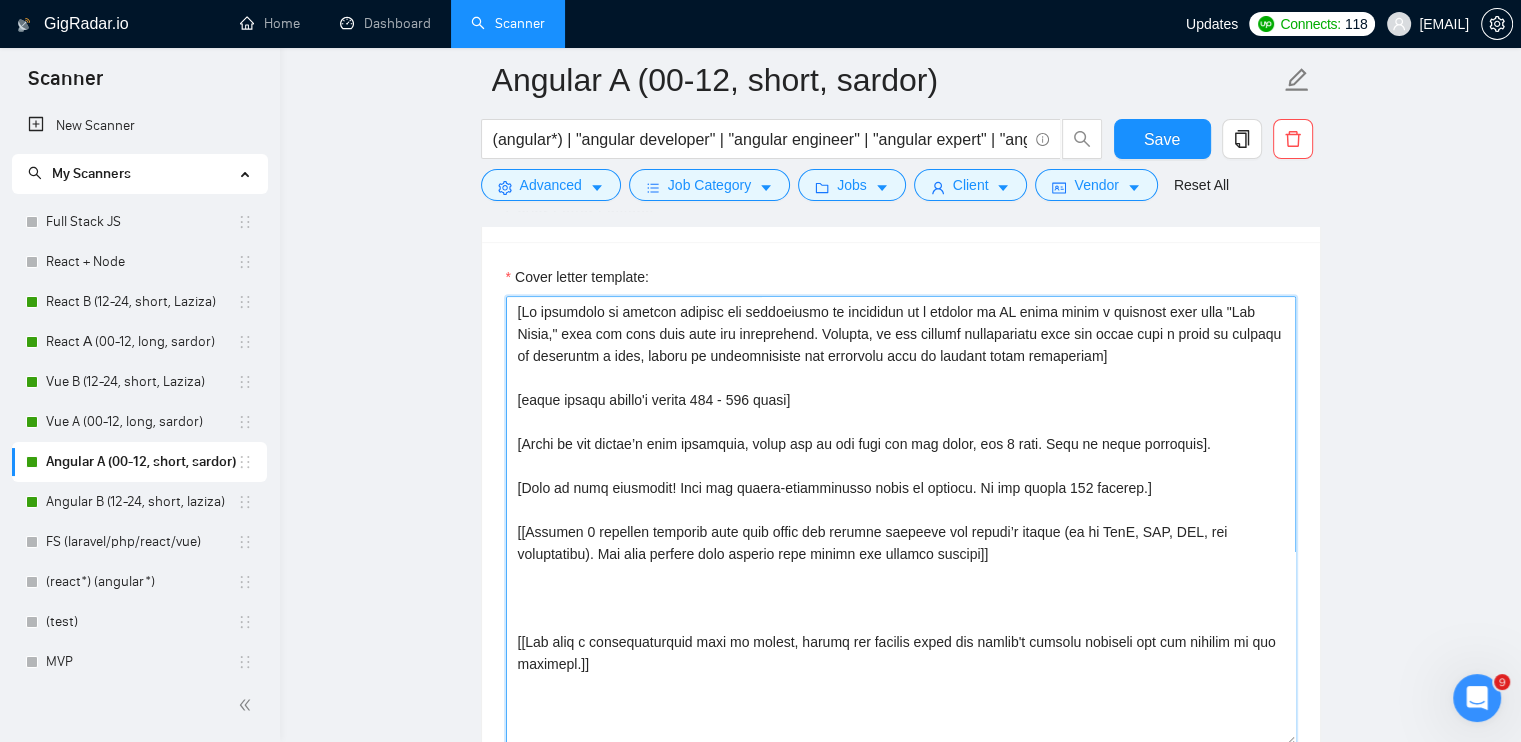 click on "Cover letter template:" at bounding box center [901, 521] 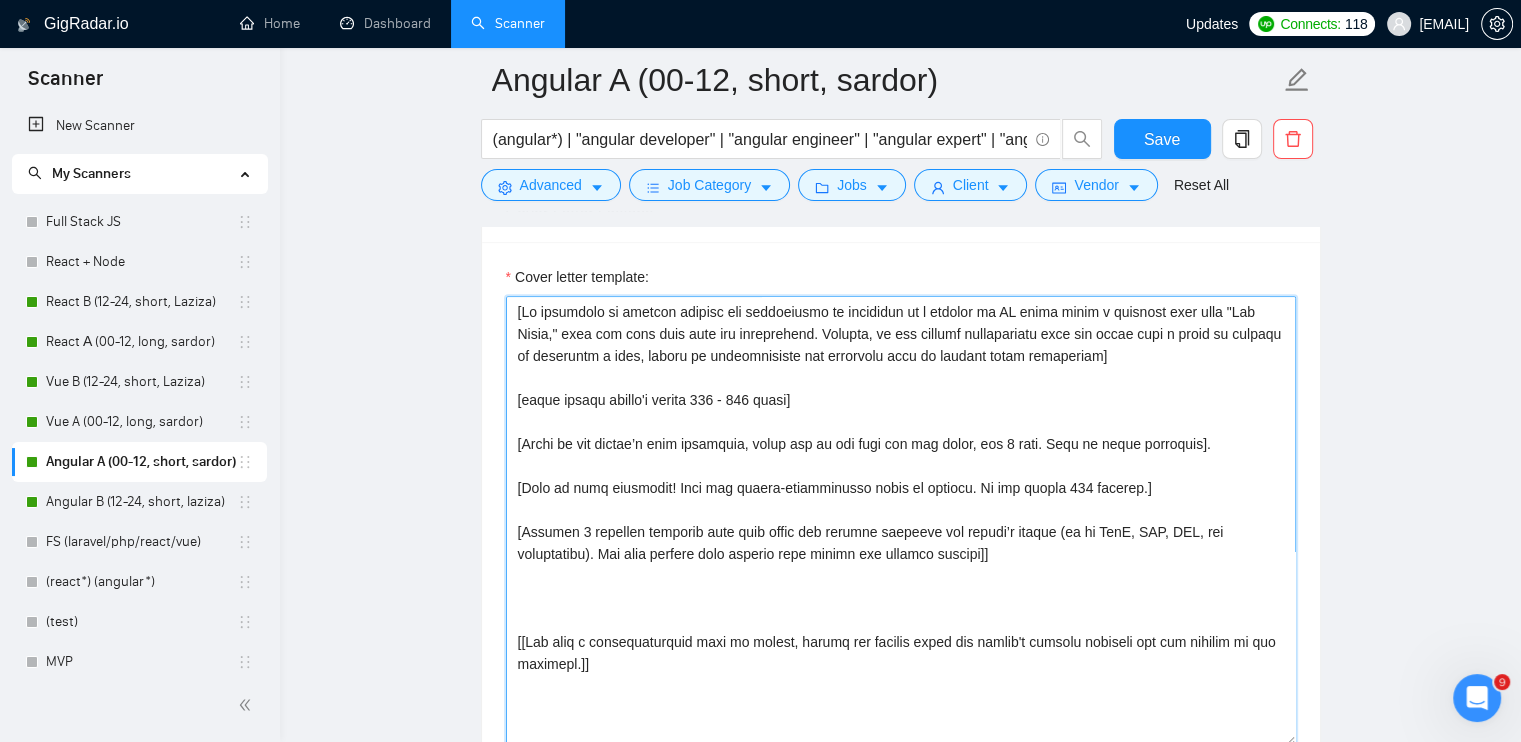 click on "Cover letter template:" at bounding box center [901, 521] 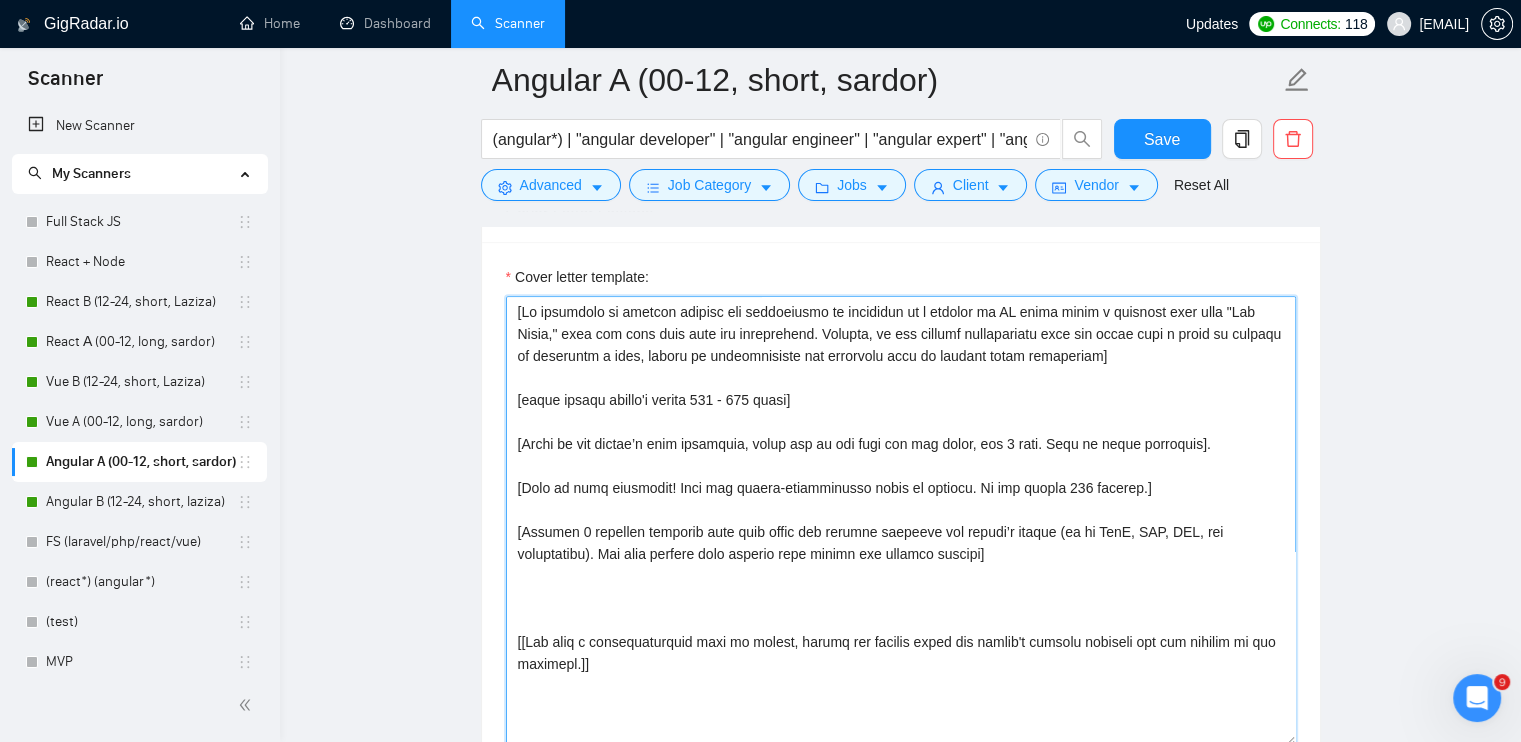 click on "Cover letter template:" at bounding box center (901, 521) 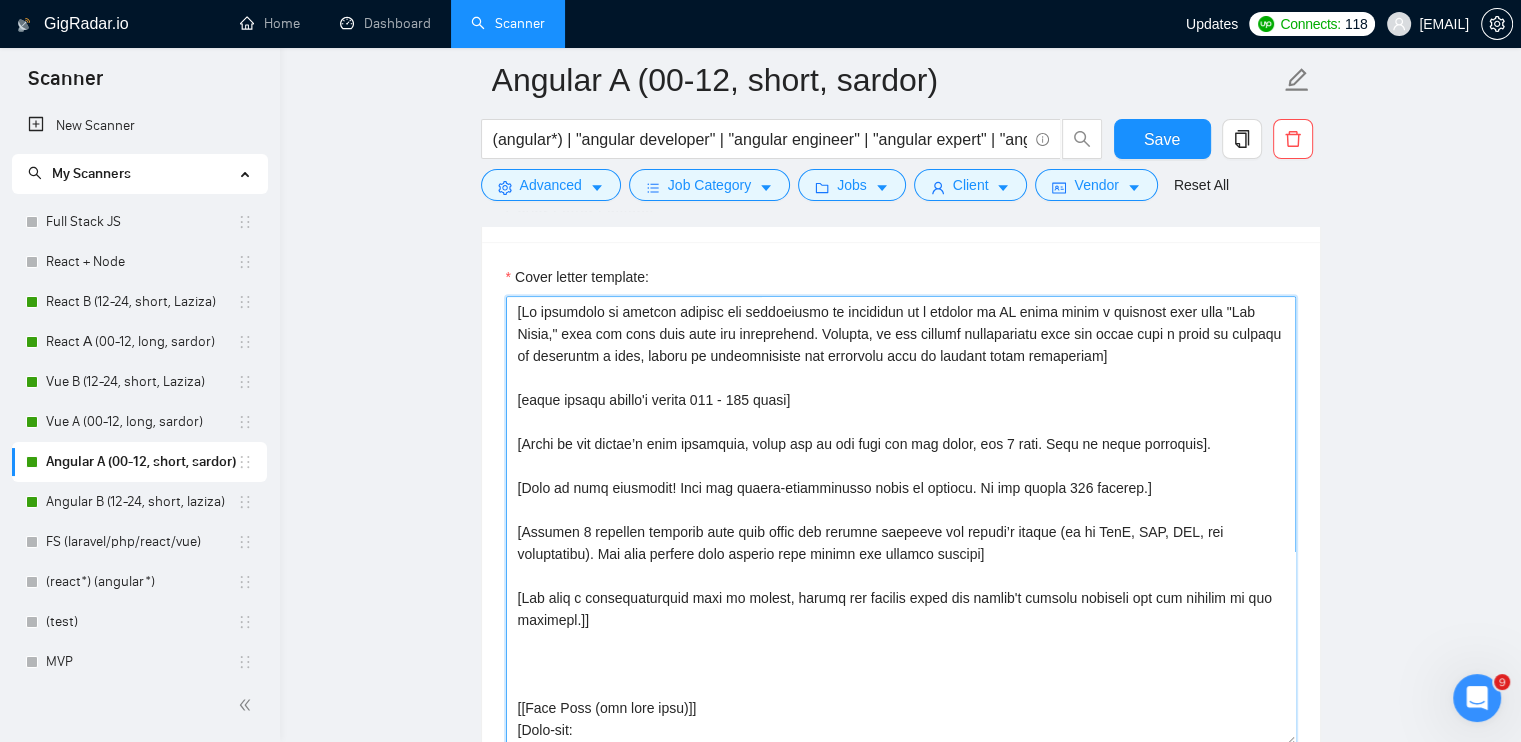click on "Cover letter template:" at bounding box center [901, 521] 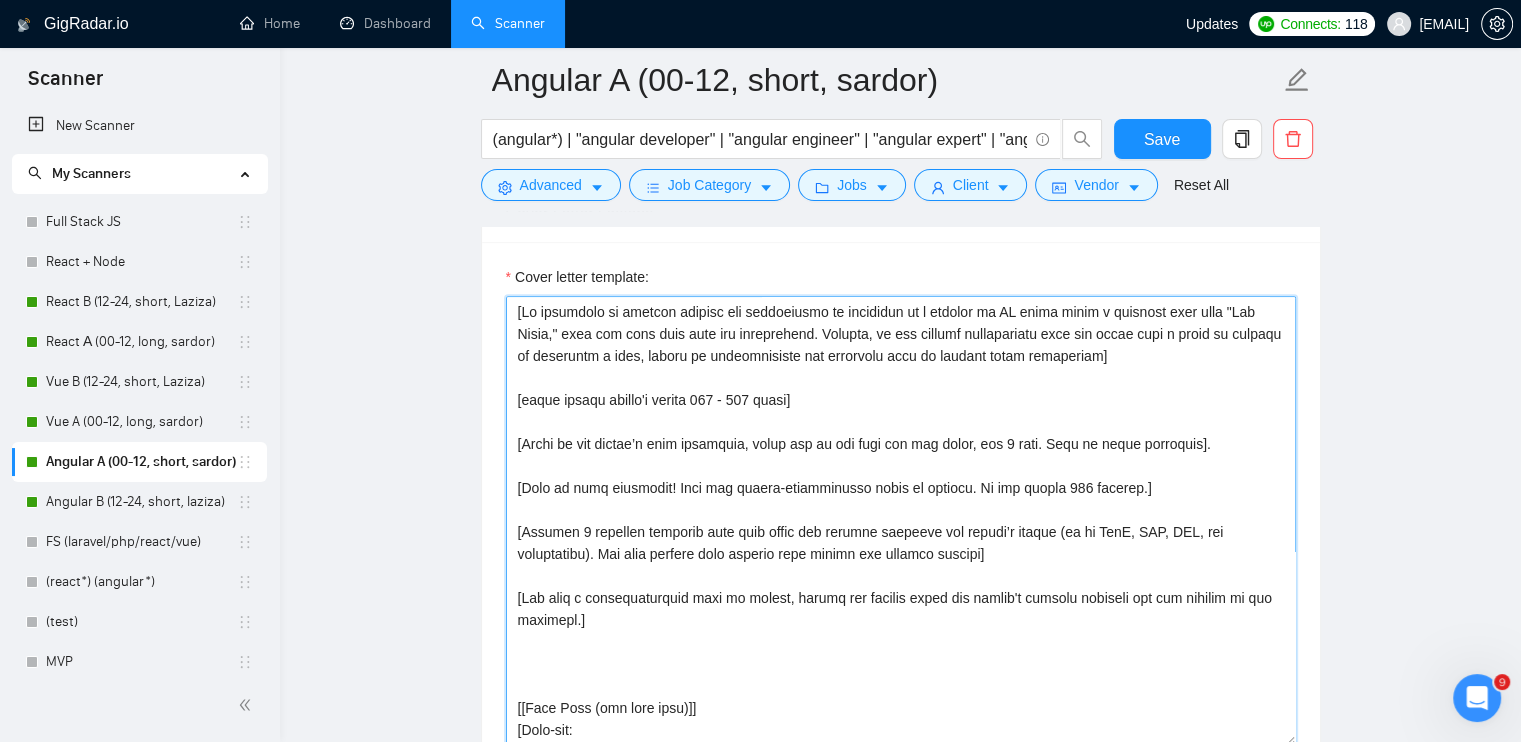 click on "Cover letter template:" at bounding box center [901, 521] 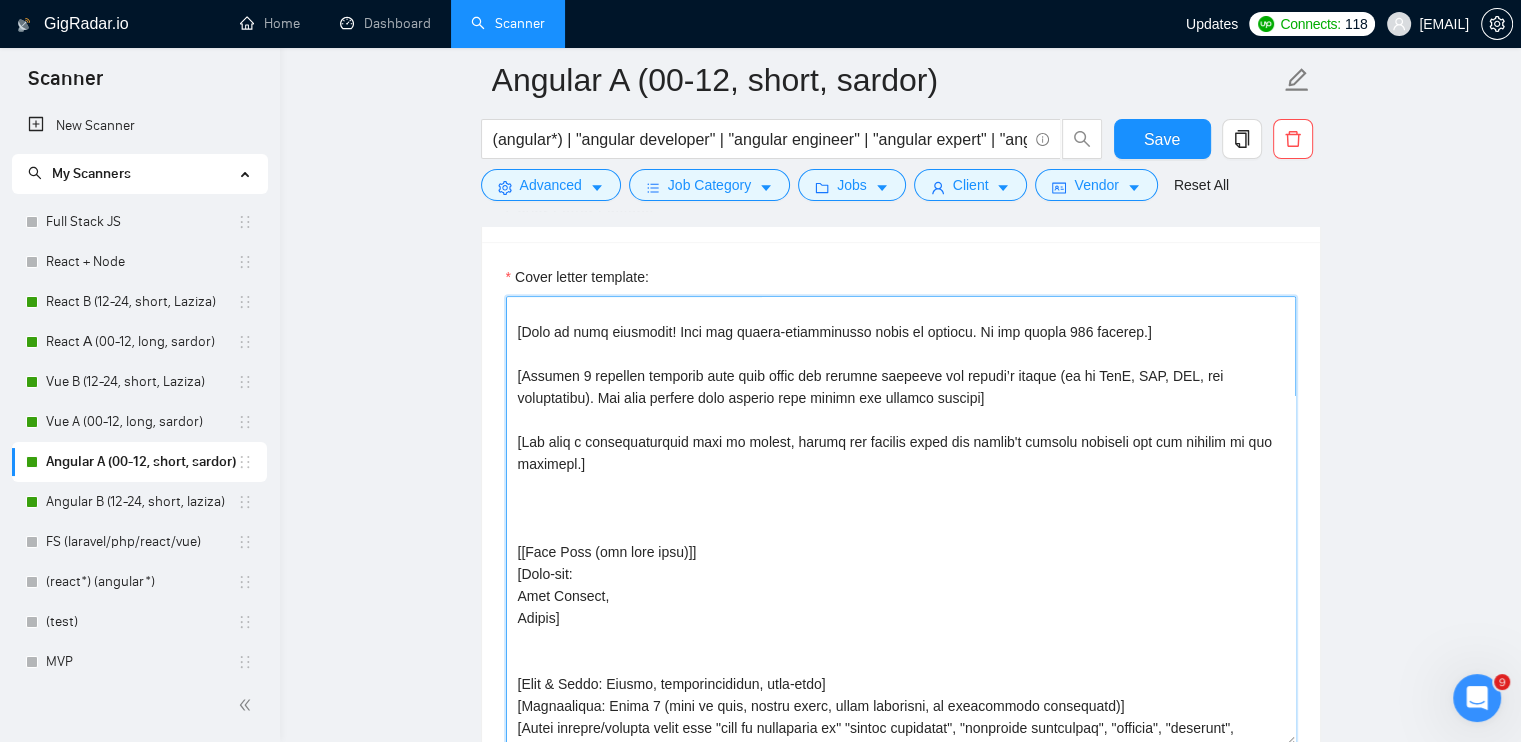 scroll, scrollTop: 200, scrollLeft: 0, axis: vertical 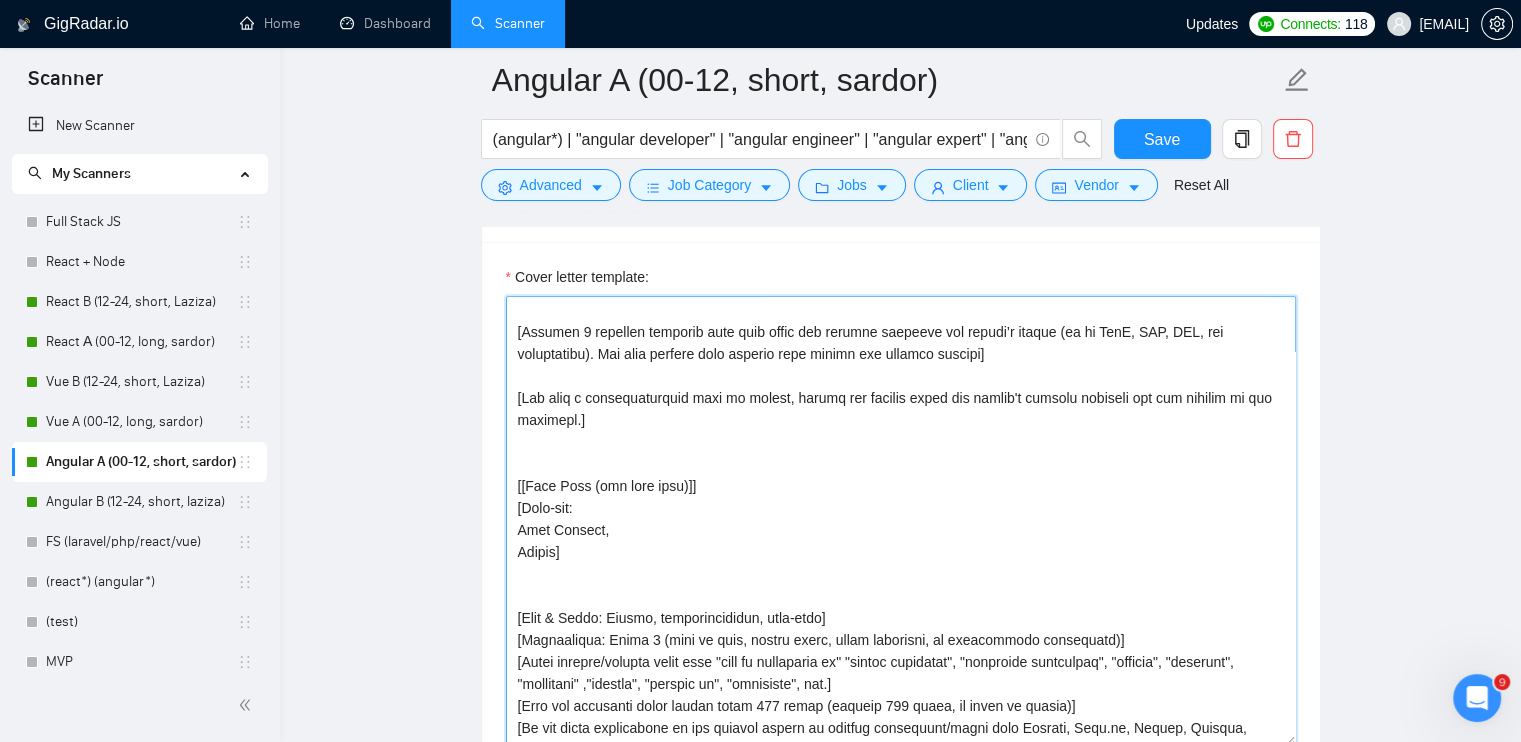 click on "Cover letter template:" at bounding box center (901, 521) 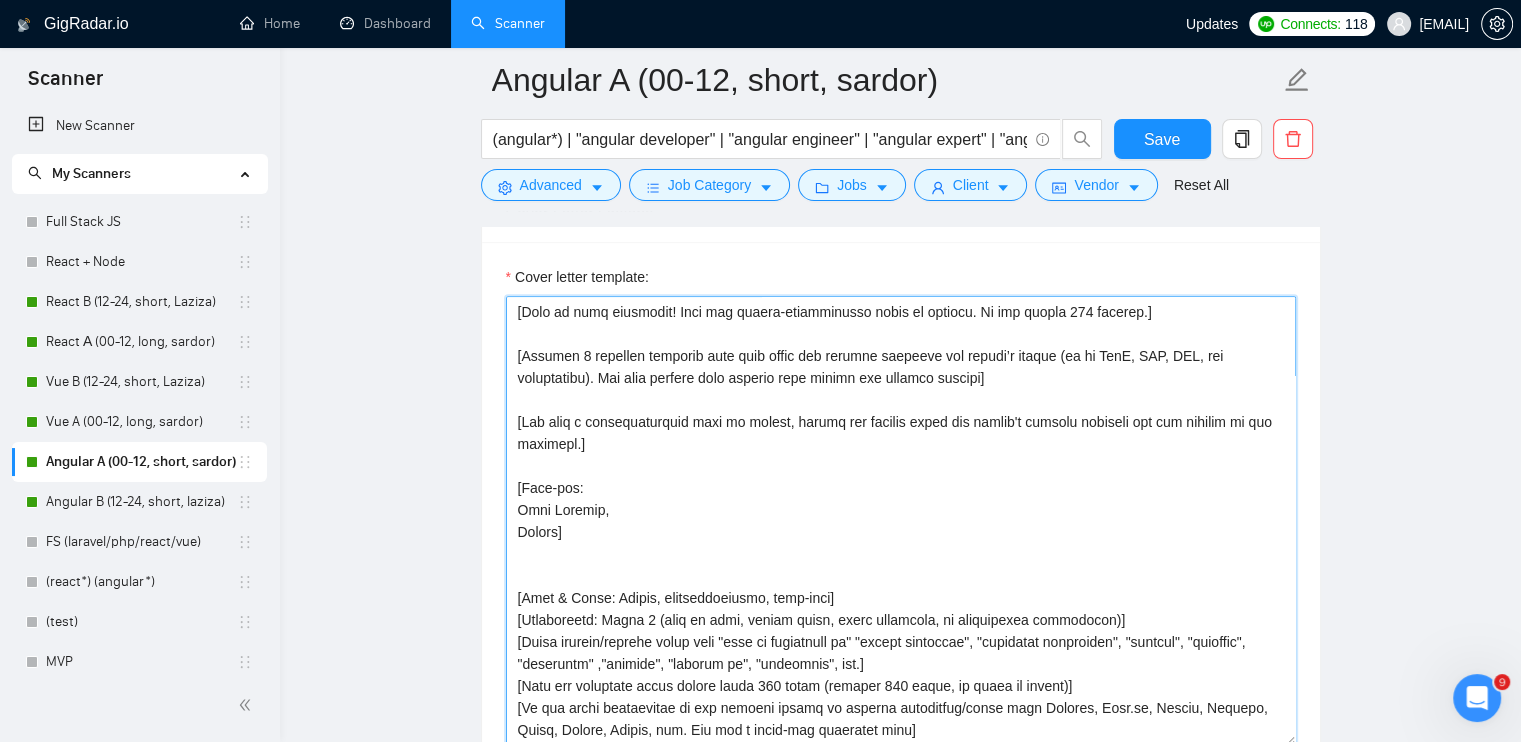 click on "Cover letter template:" at bounding box center [901, 521] 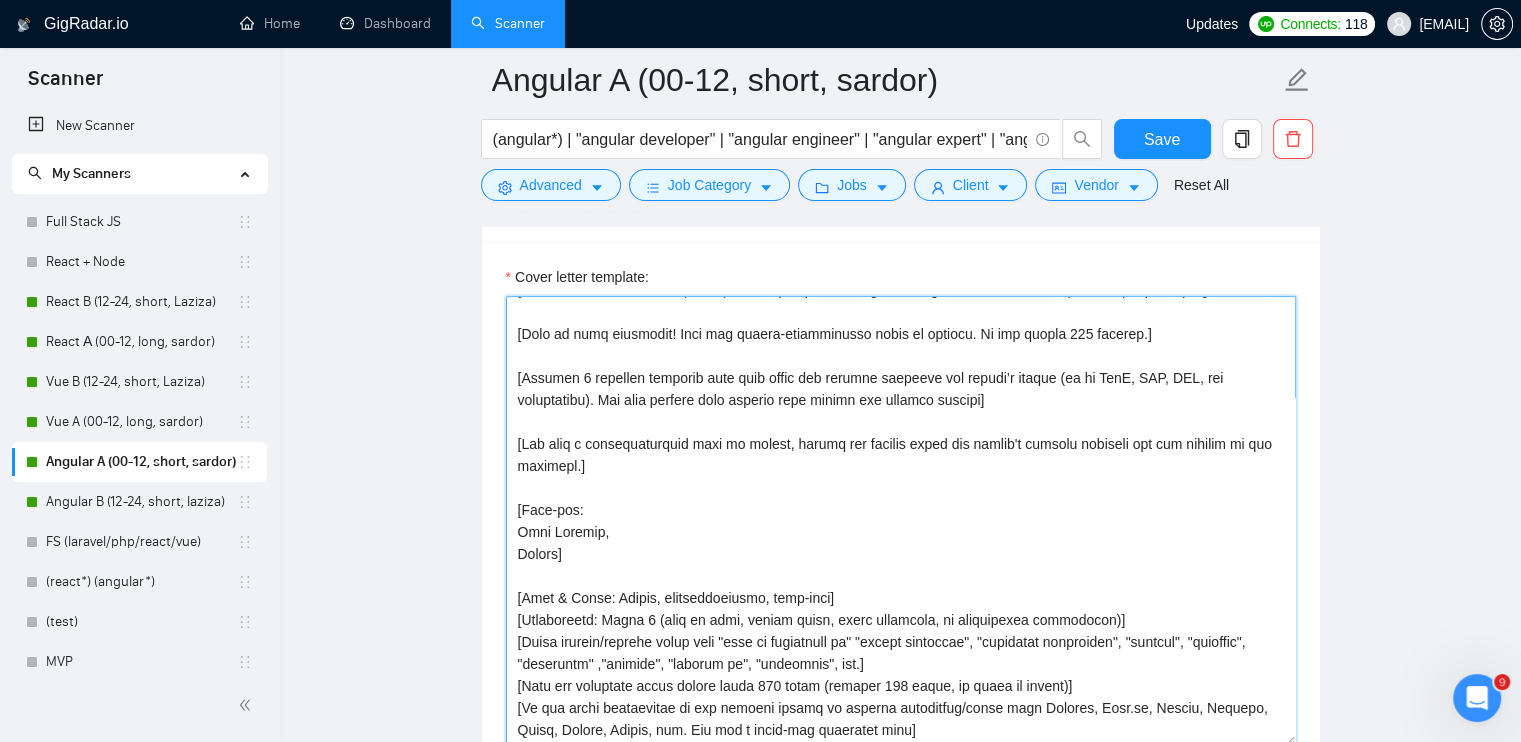 scroll, scrollTop: 198, scrollLeft: 0, axis: vertical 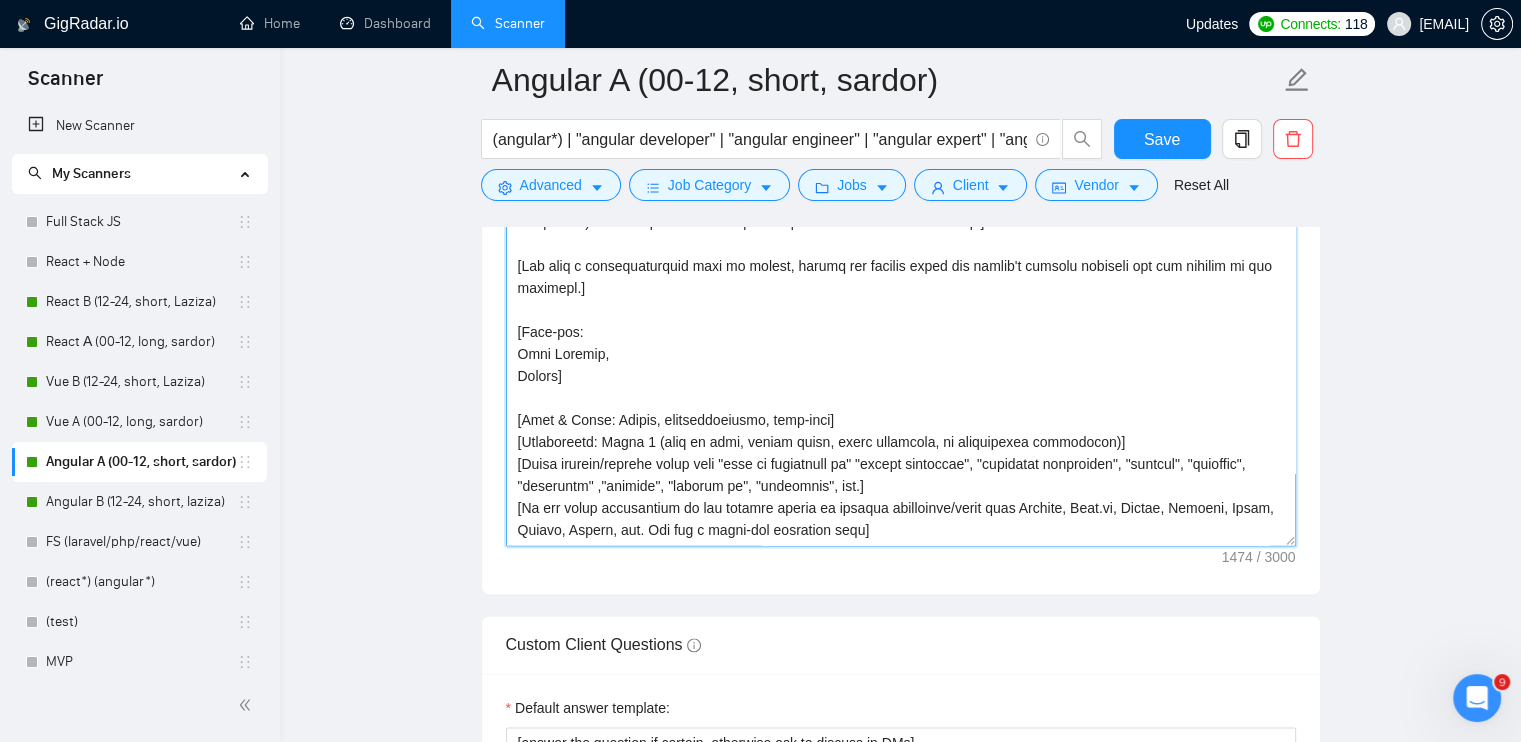 click on "Cover letter template:" at bounding box center (901, 321) 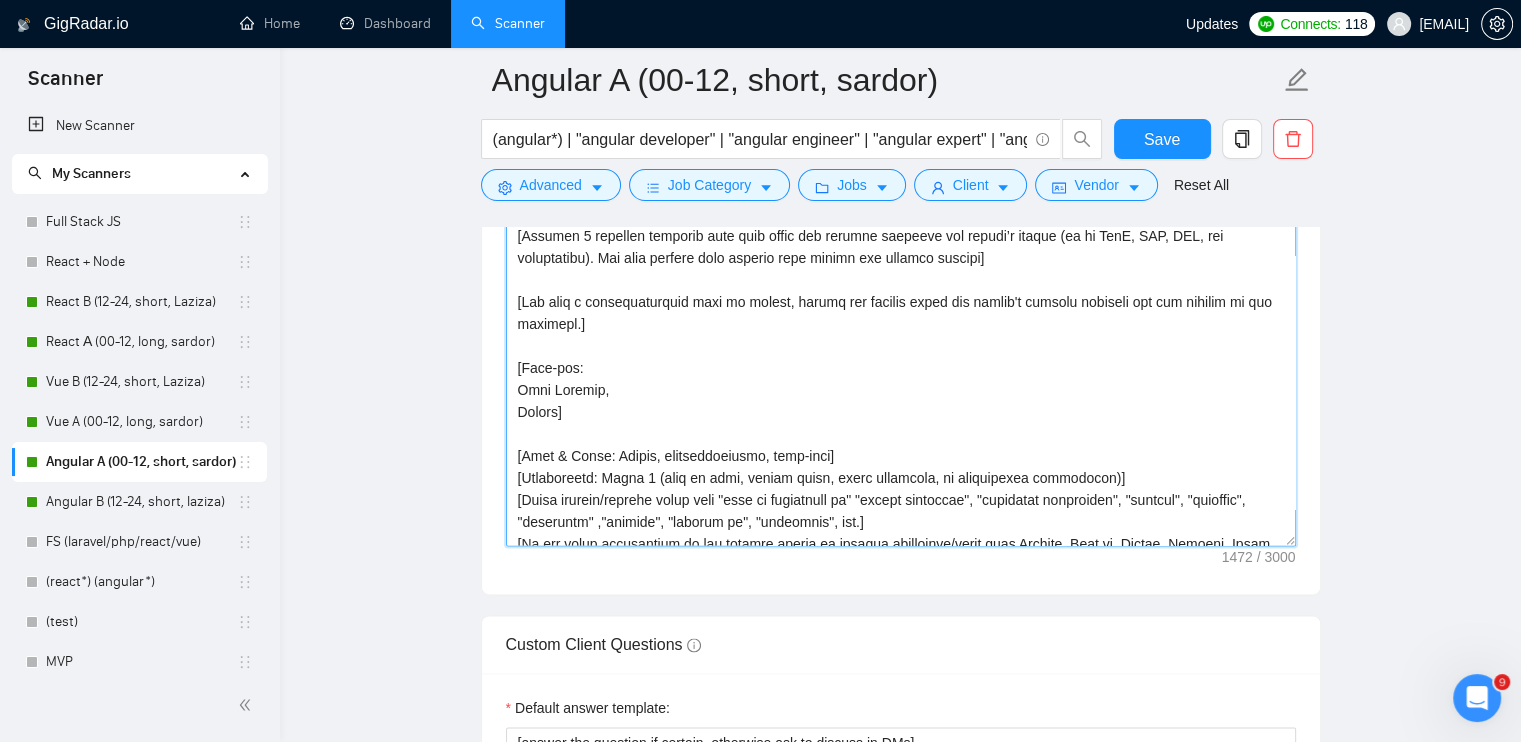 scroll, scrollTop: 0, scrollLeft: 0, axis: both 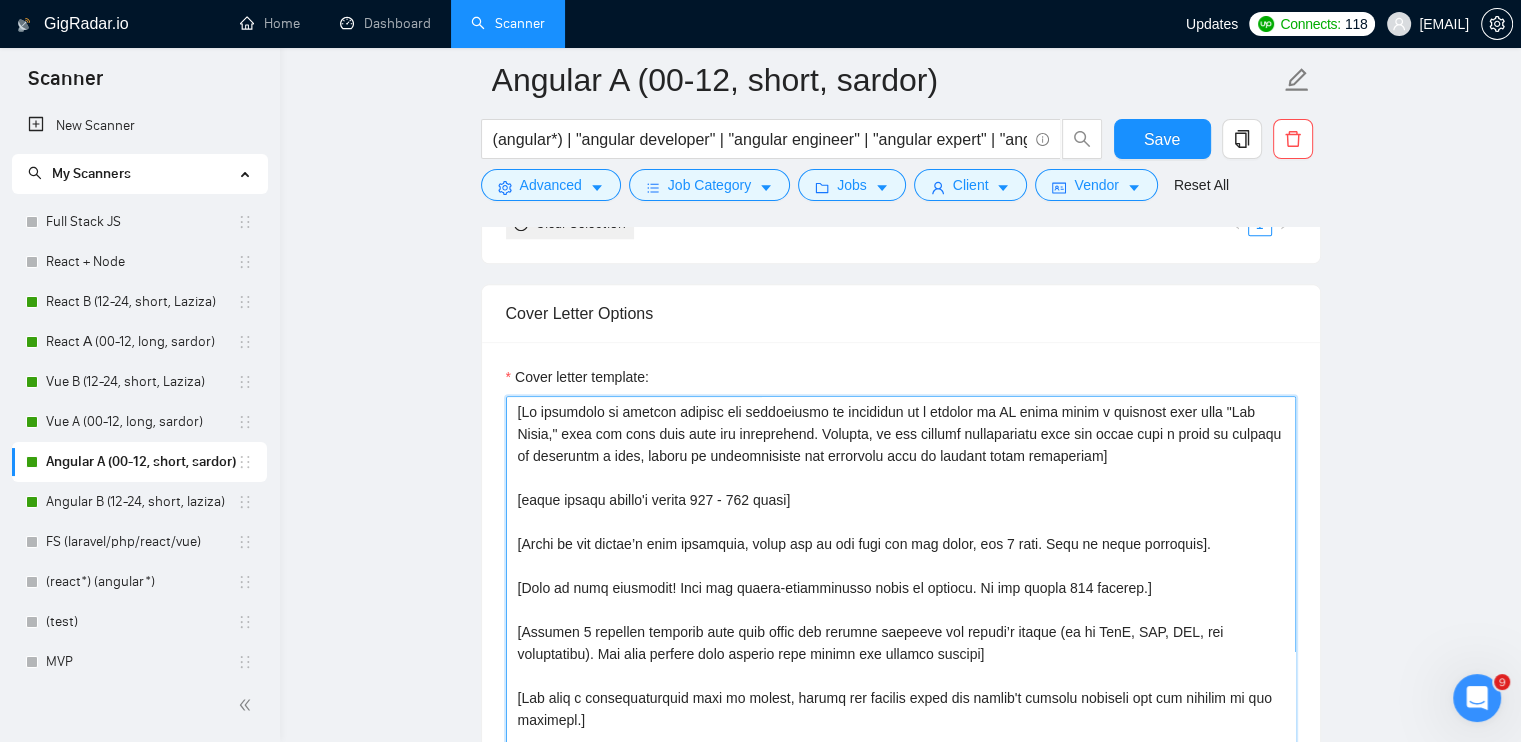 click on "Cover letter template:" at bounding box center [901, 621] 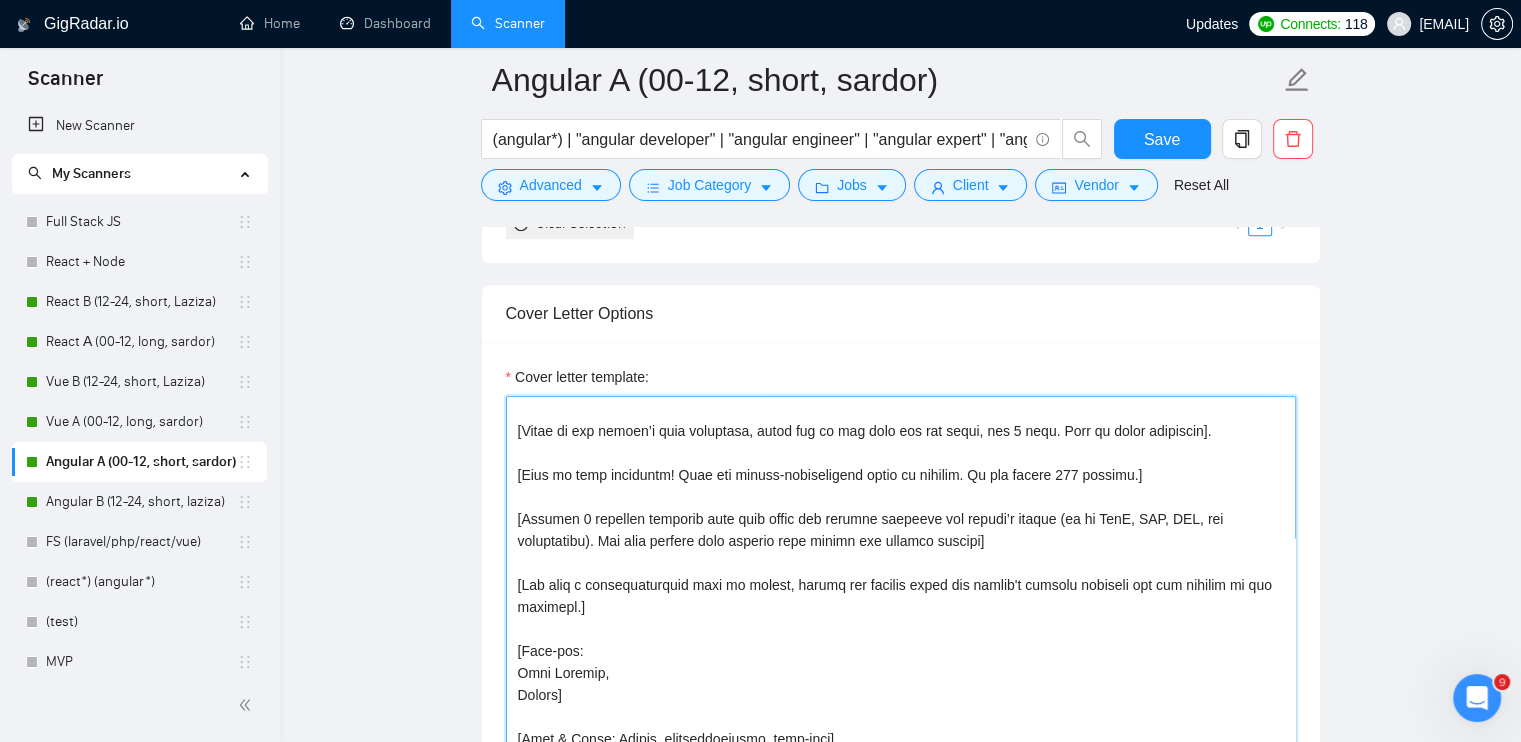 scroll, scrollTop: 132, scrollLeft: 0, axis: vertical 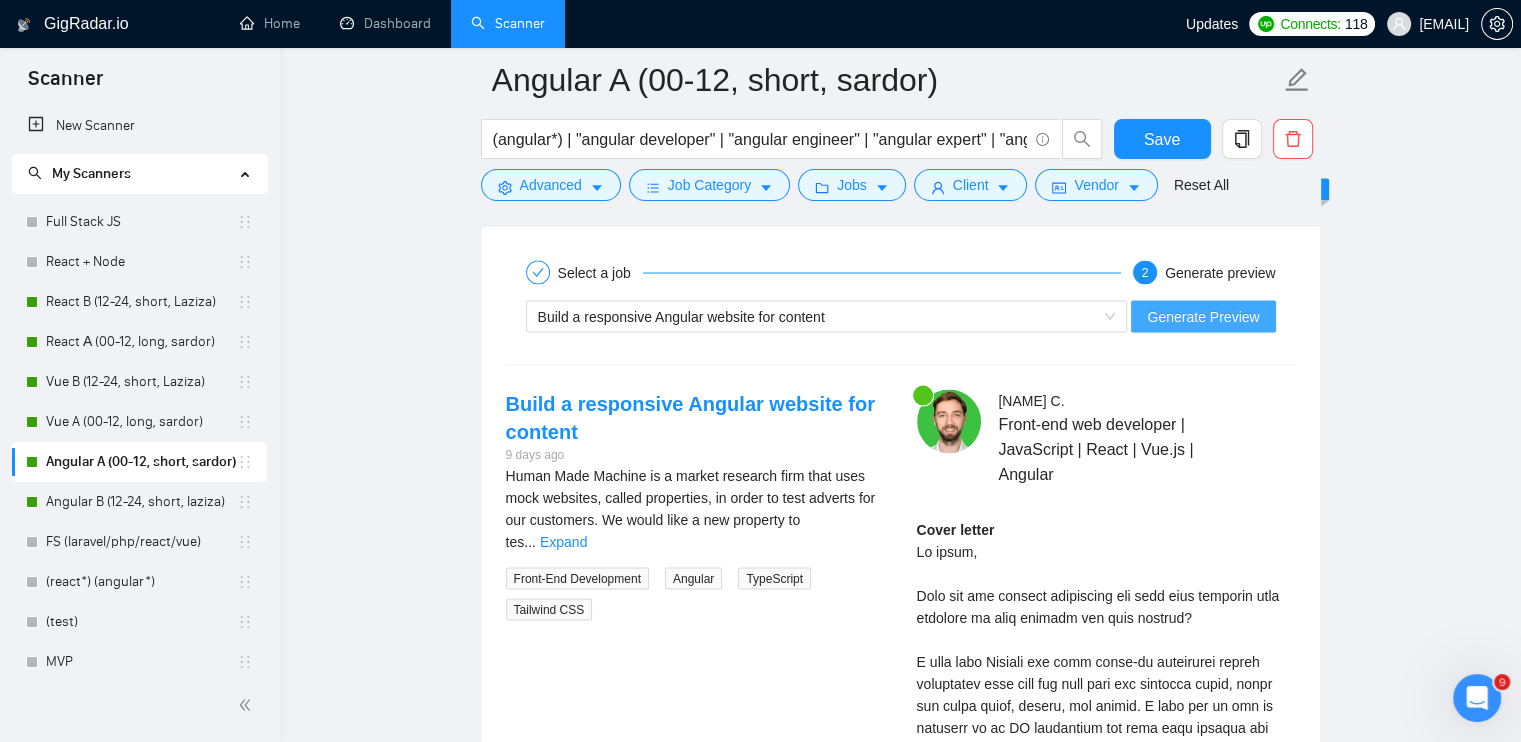 click on "Generate Preview" at bounding box center [1203, 316] 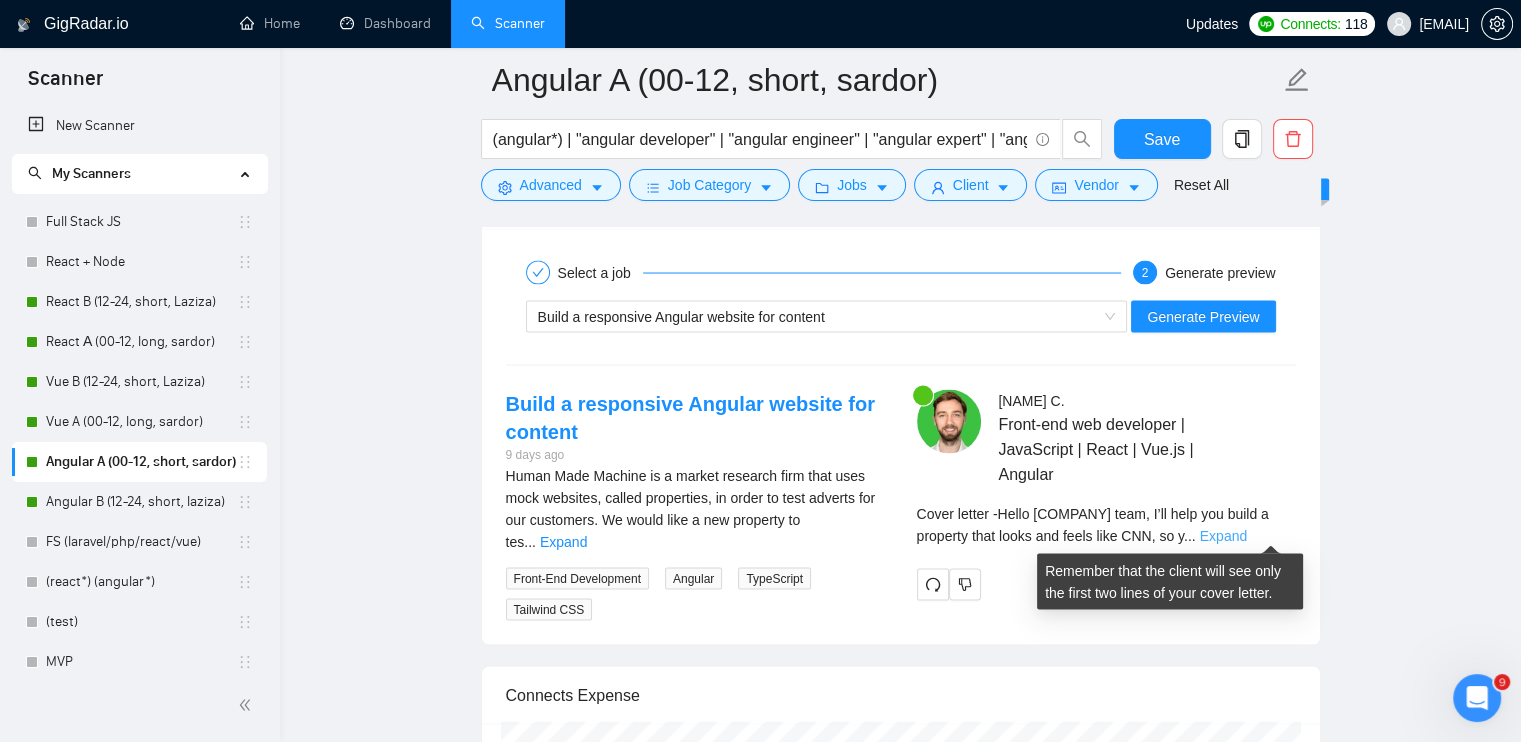 click on "Expand" at bounding box center [1223, 535] 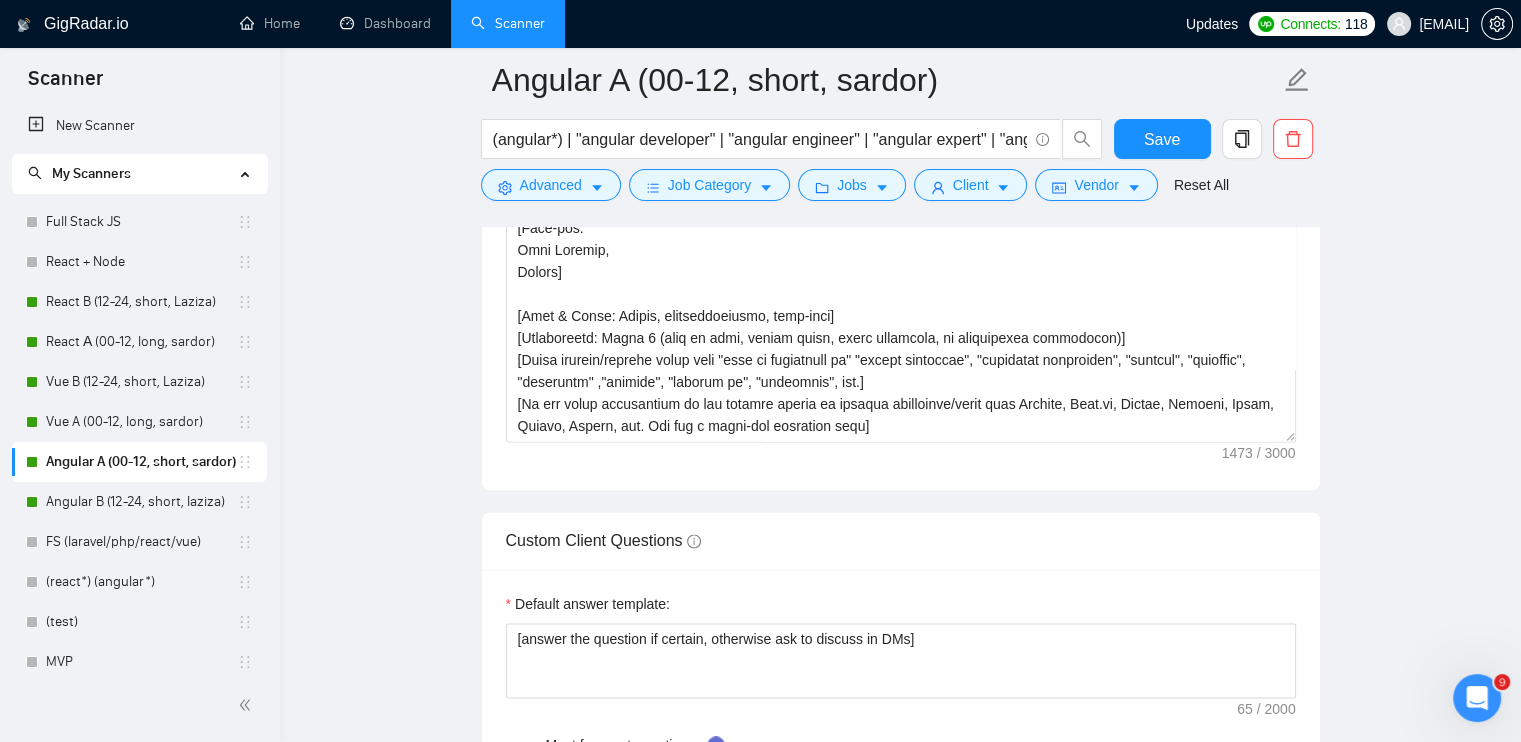 scroll, scrollTop: 2419, scrollLeft: 0, axis: vertical 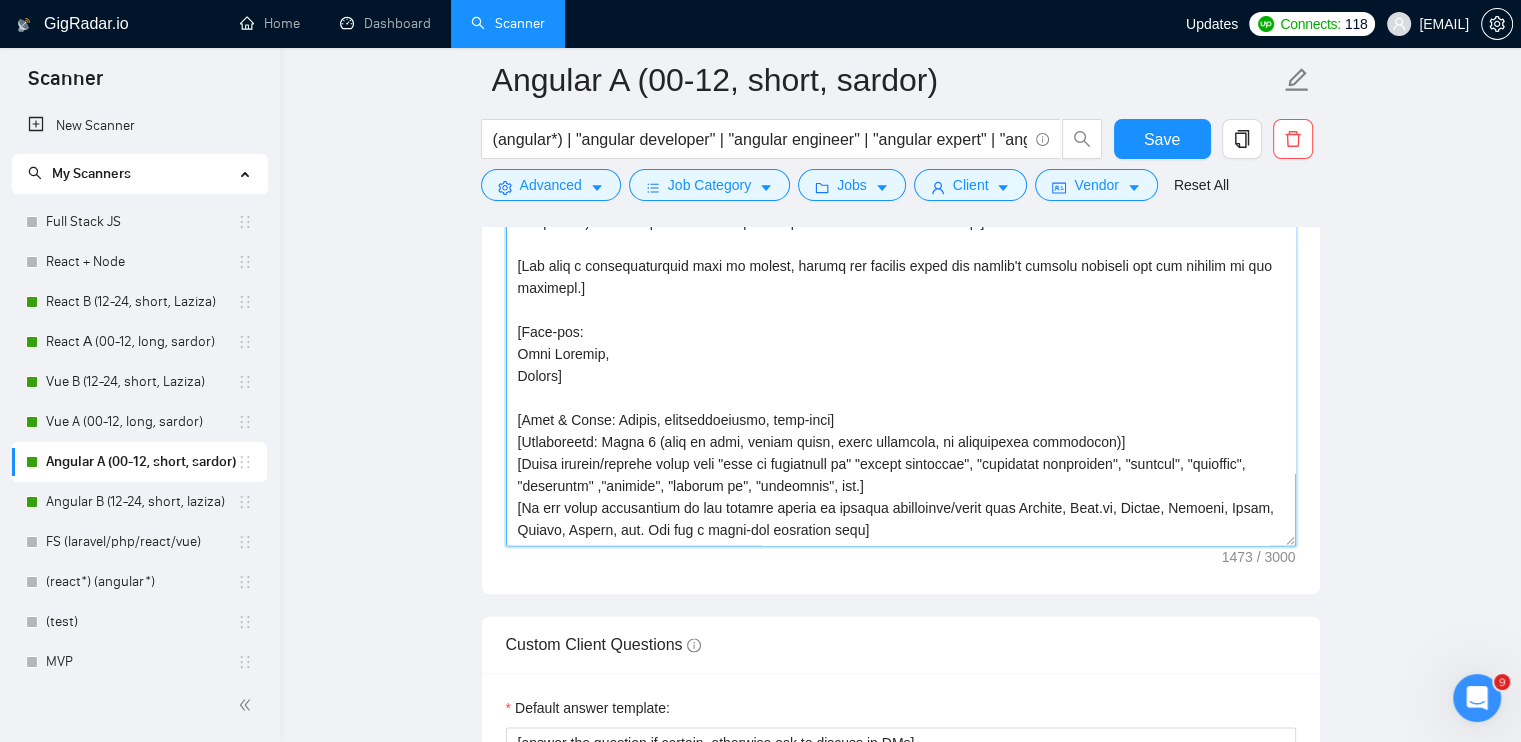 click on "Cover letter template:" at bounding box center (901, 321) 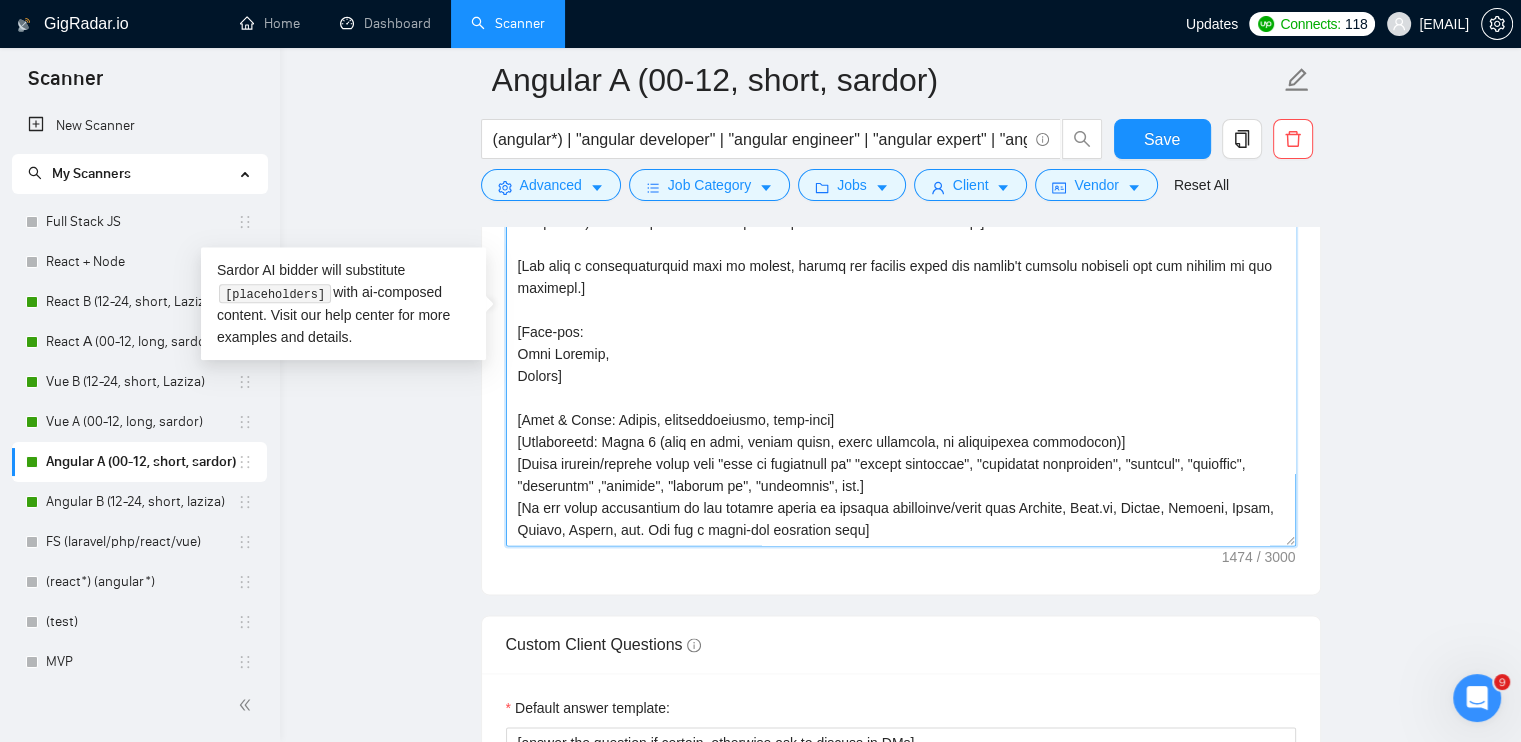 scroll, scrollTop: 148, scrollLeft: 0, axis: vertical 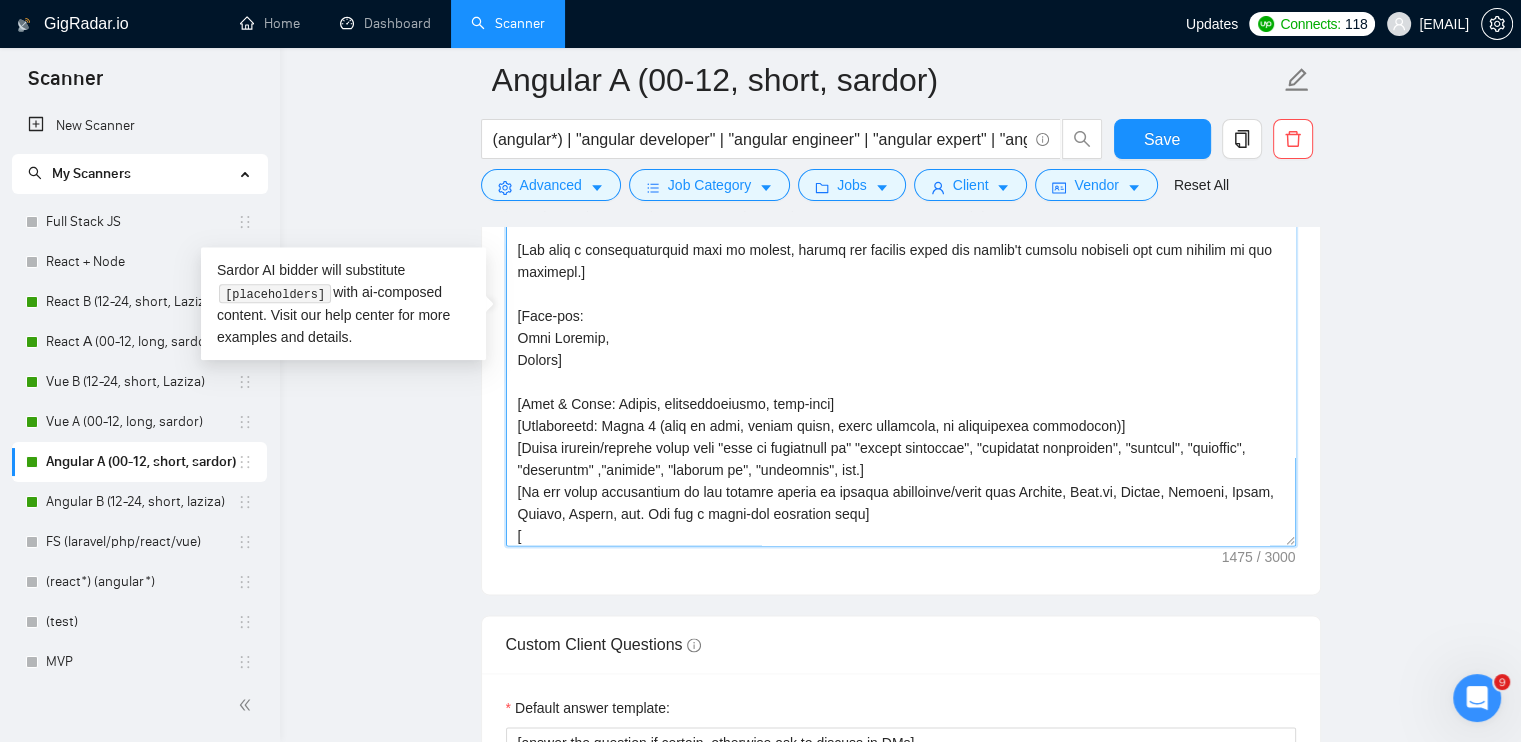 paste on ""Don't use em dashes in ANY sentences. Instead, use commas or dots."" 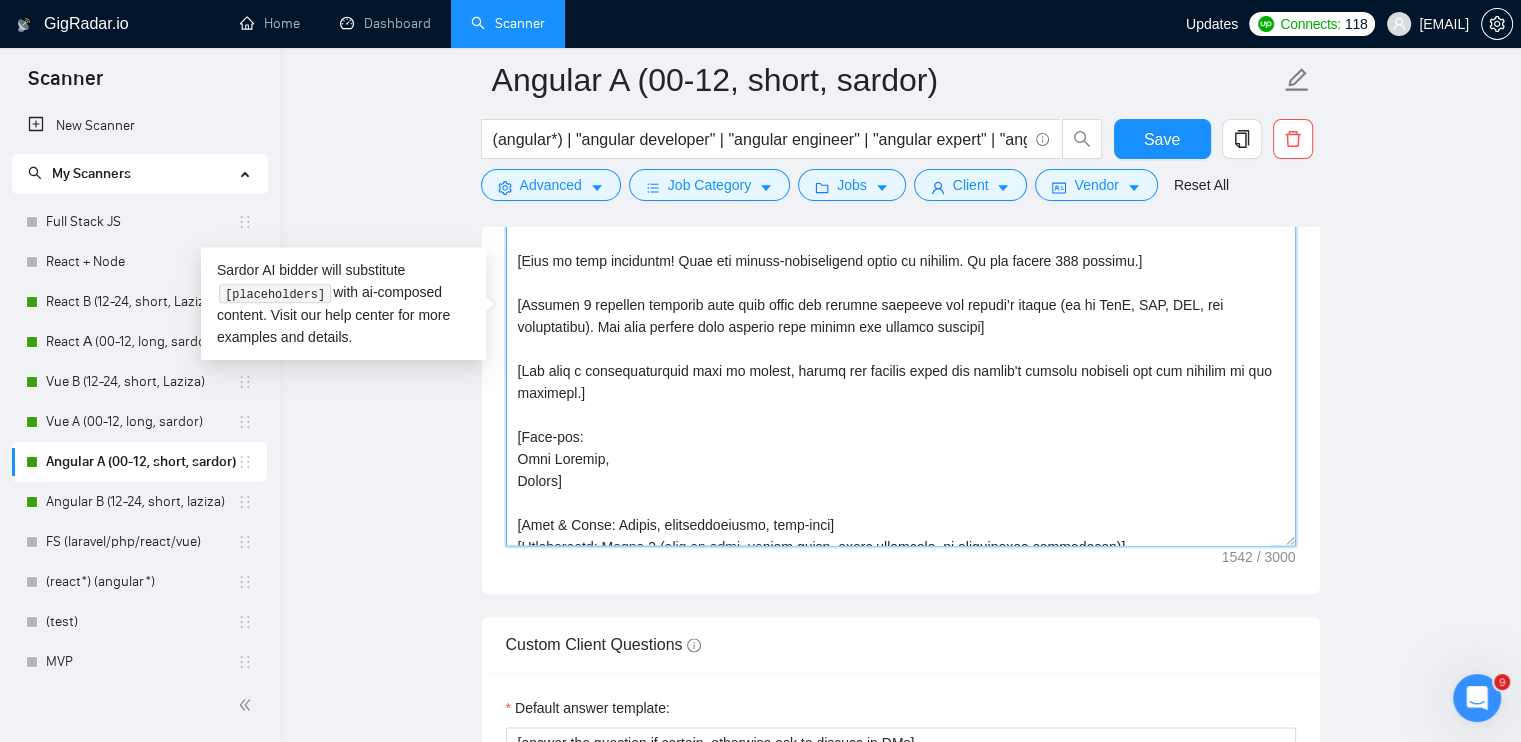 scroll, scrollTop: 0, scrollLeft: 0, axis: both 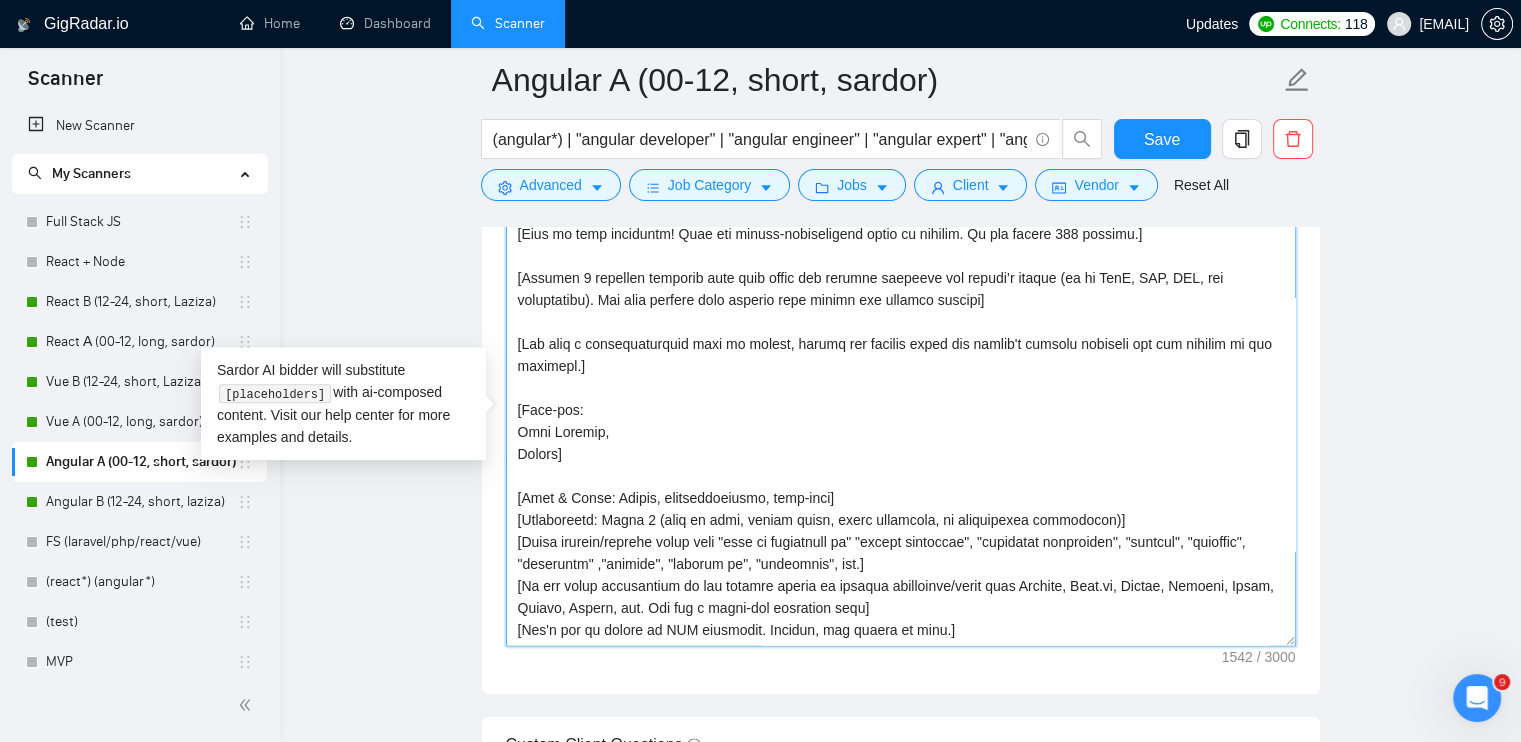 drag, startPoint x: 525, startPoint y: 498, endPoint x: 804, endPoint y: 492, distance: 279.0645 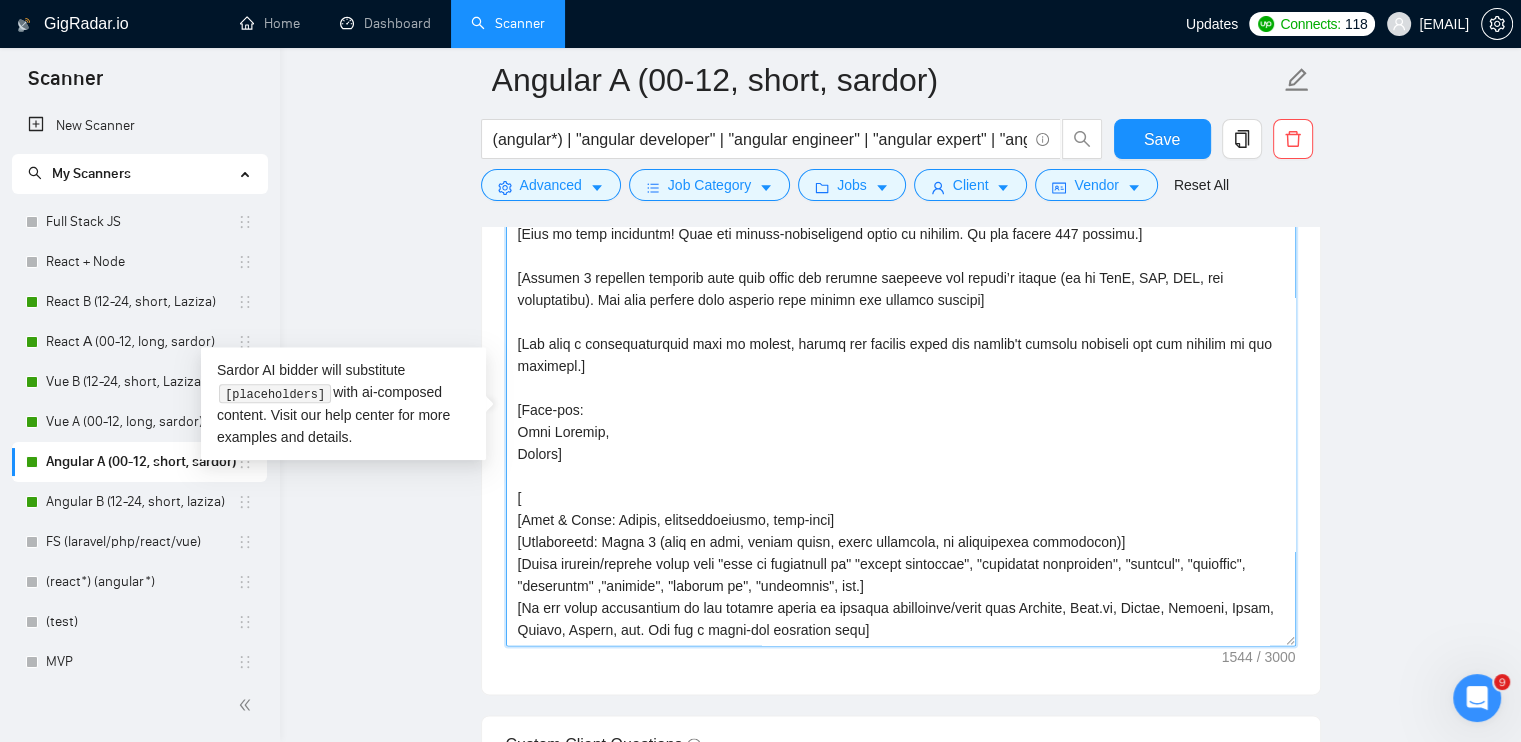 paste on "For a tone of voice, try to imitate a famous tech podcaster Lex [LAST] to sound like him." 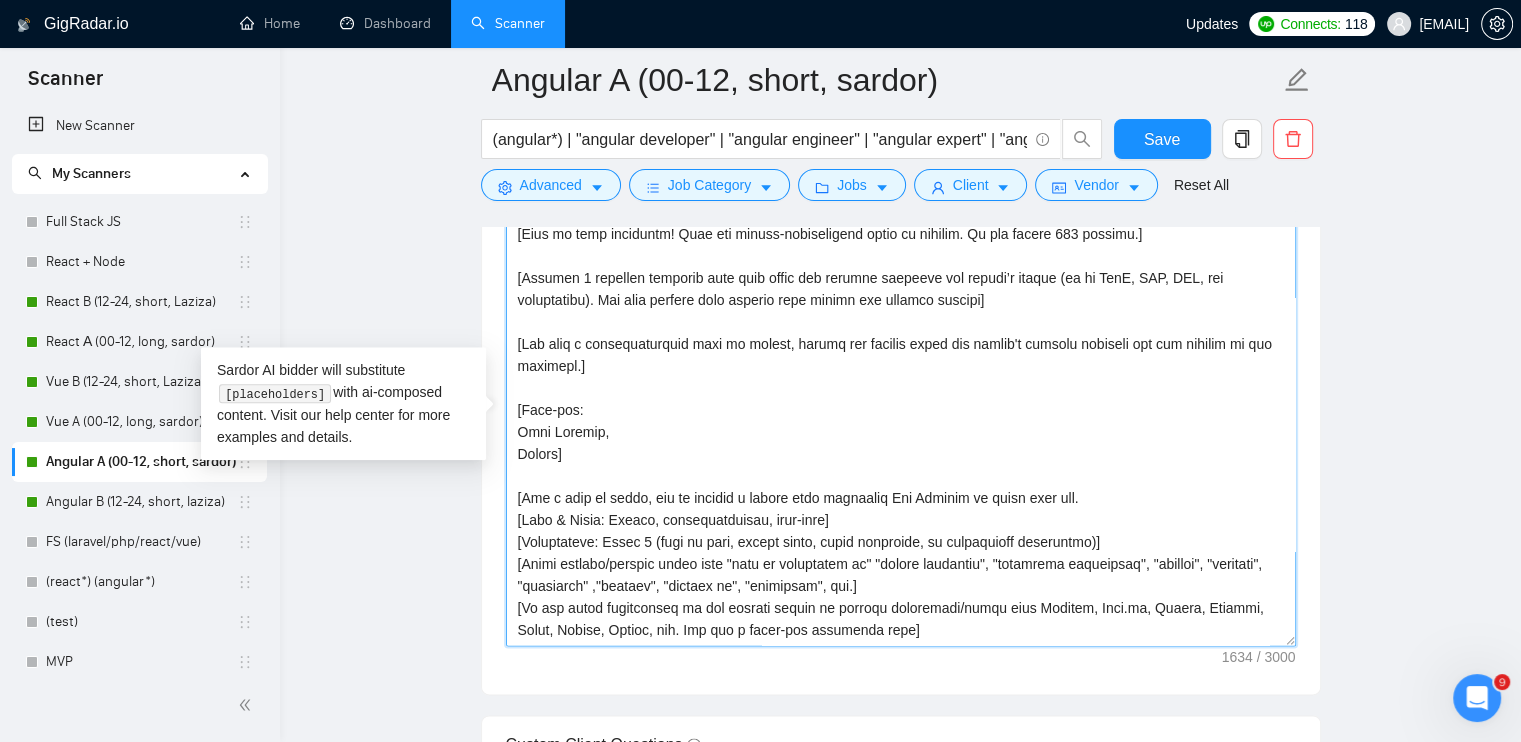 drag, startPoint x: 637, startPoint y: 497, endPoint x: 647, endPoint y: 499, distance: 10.198039 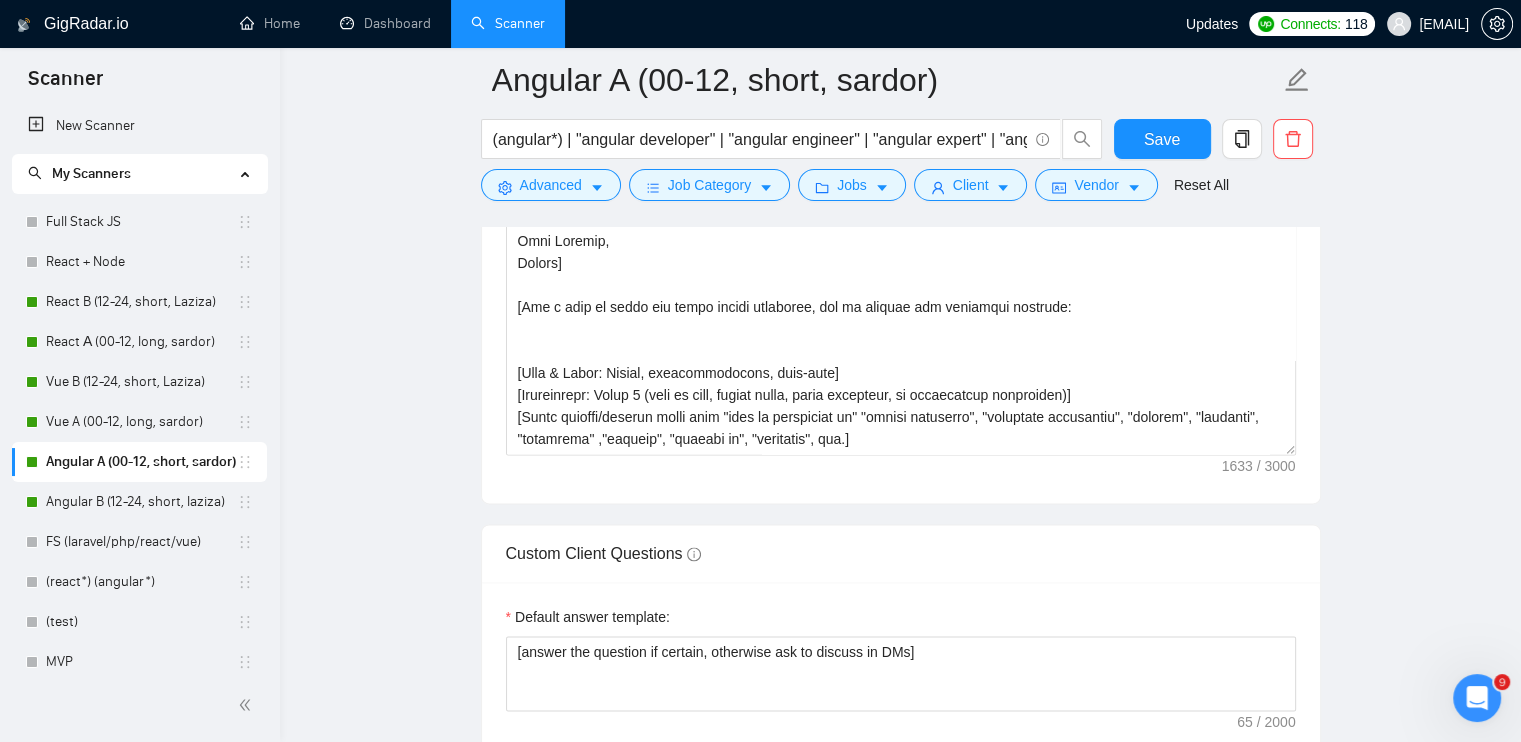 scroll, scrollTop: 2419, scrollLeft: 0, axis: vertical 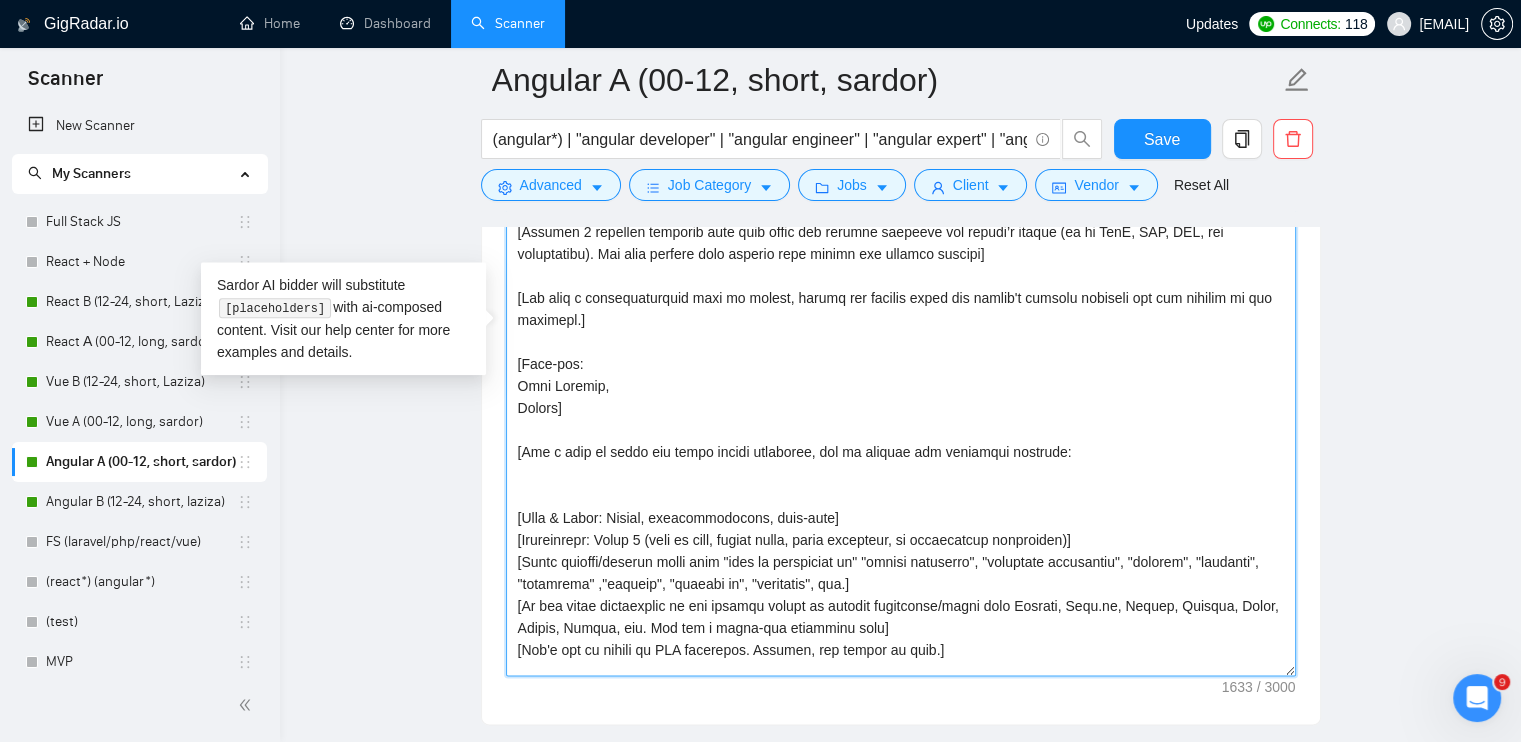 drag, startPoint x: 1292, startPoint y: 439, endPoint x: 1280, endPoint y: 667, distance: 228.31557 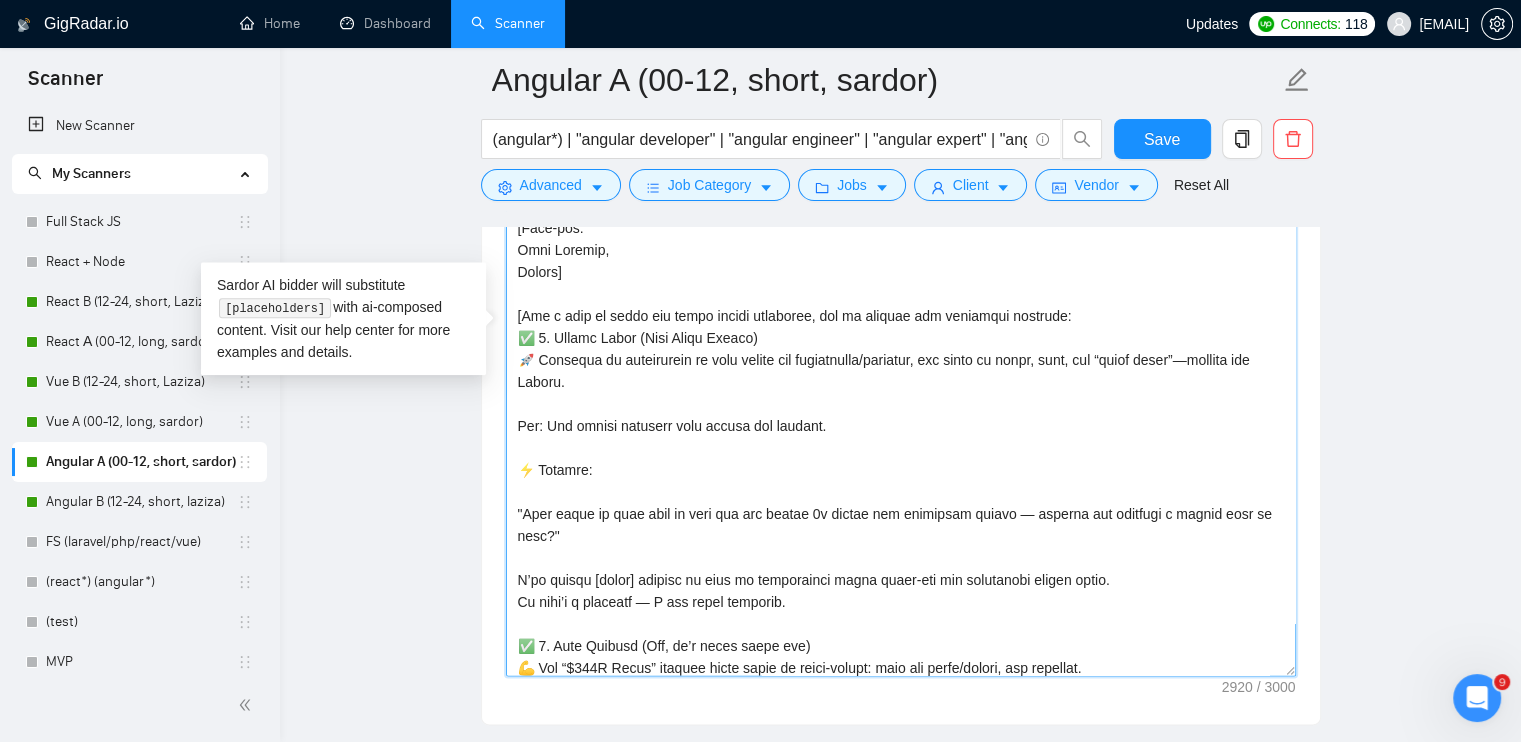 scroll, scrollTop: 134, scrollLeft: 0, axis: vertical 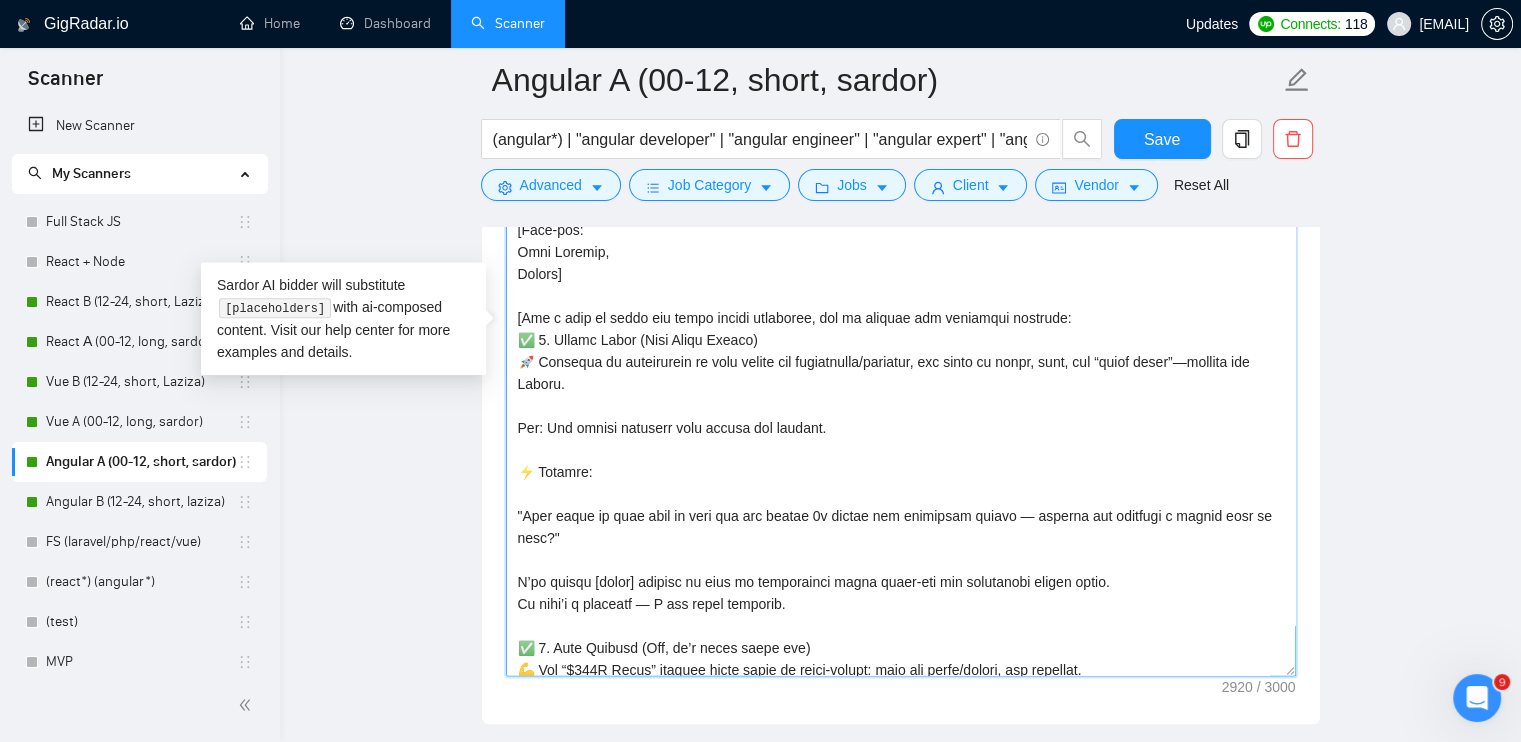 click on "Cover letter template:" at bounding box center (901, 336) 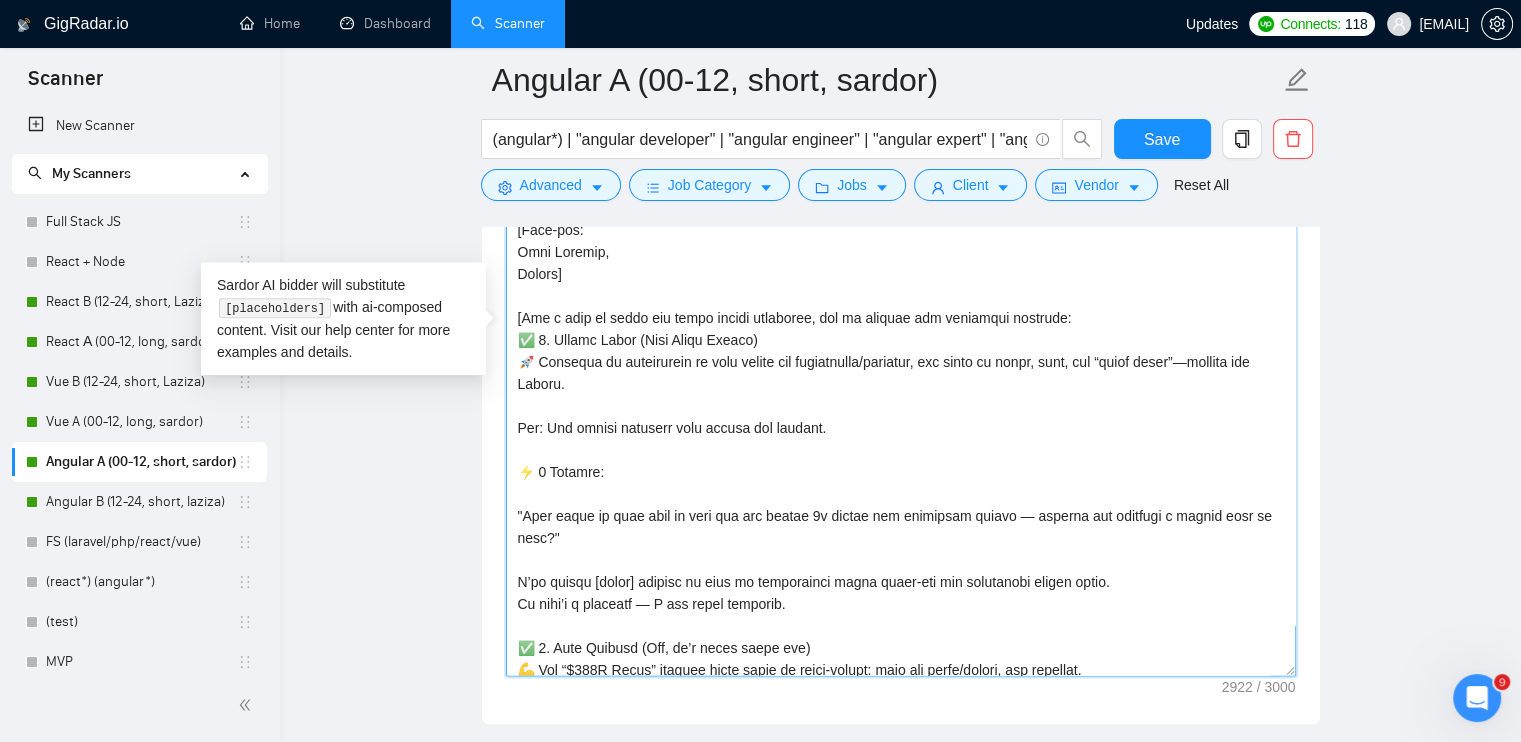 click on "Cover letter template:" at bounding box center [901, 336] 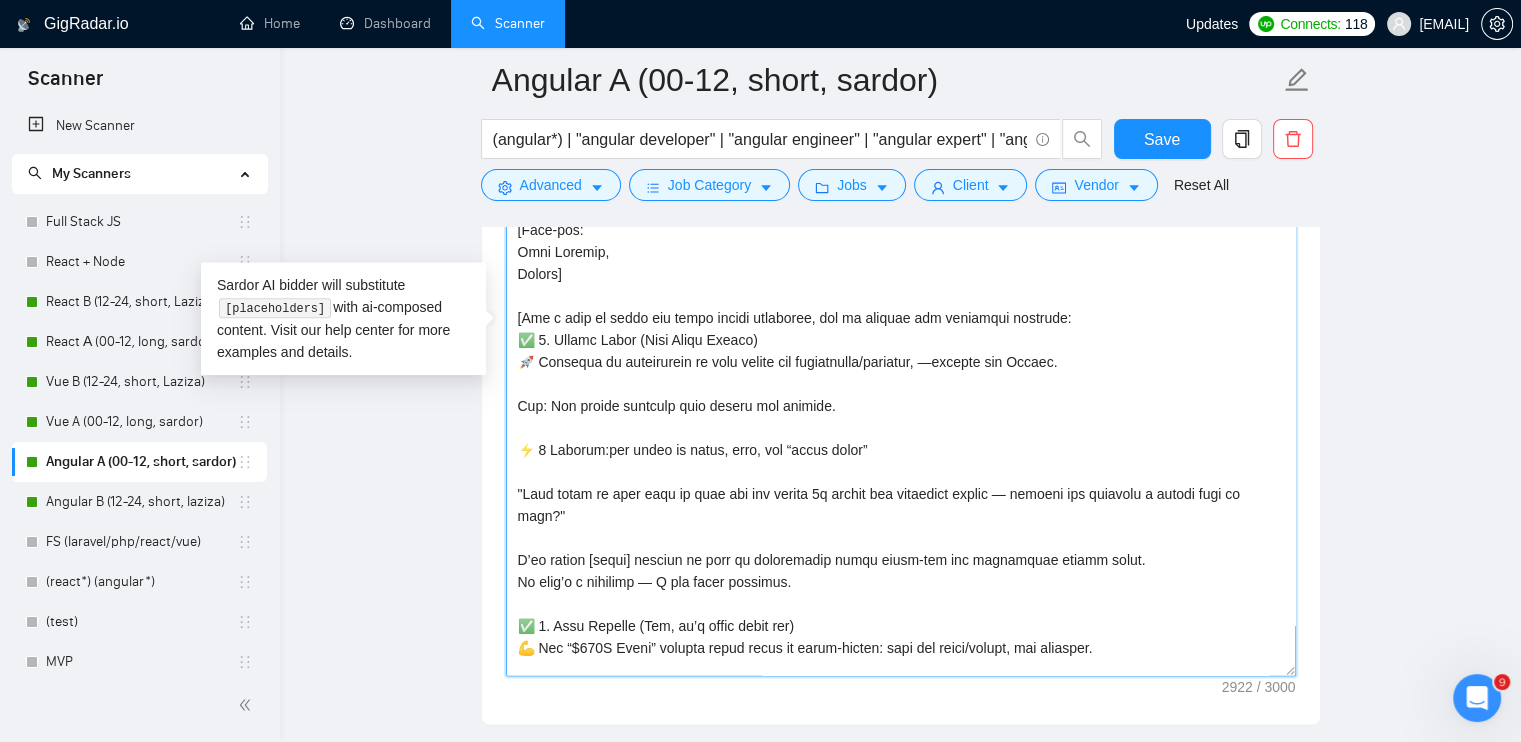 click on "Cover letter template:" at bounding box center [901, 336] 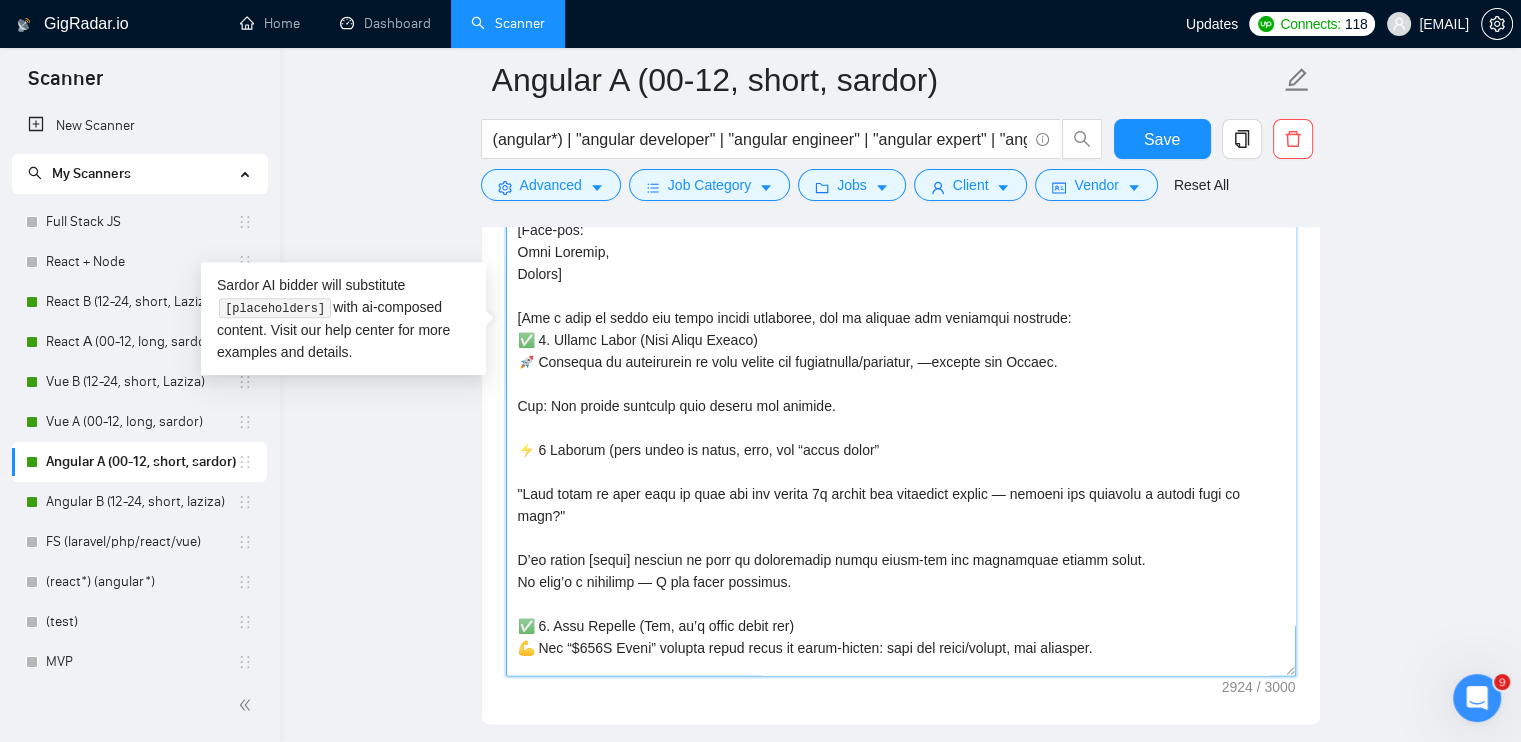 click on "Cover letter template:" at bounding box center [901, 336] 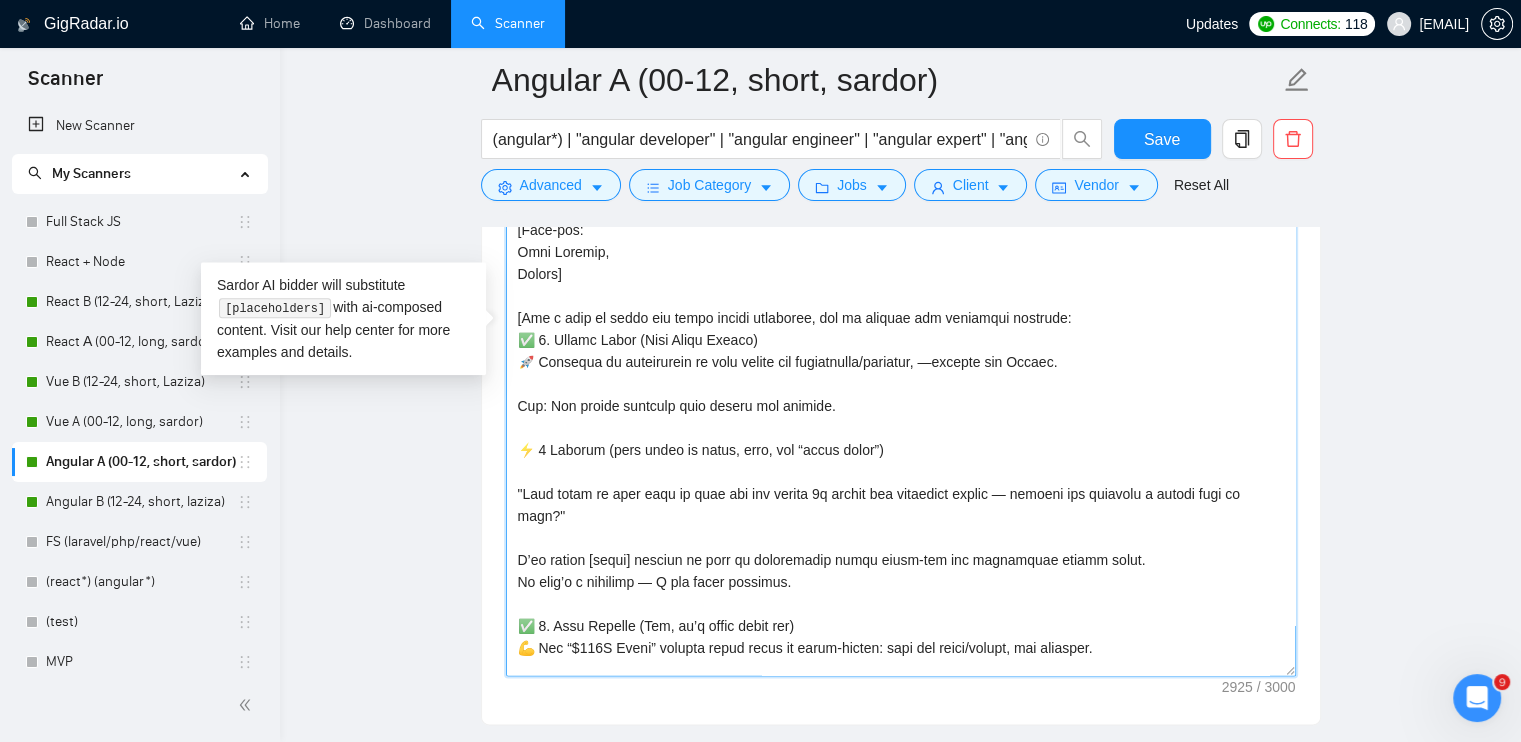 drag, startPoint x: 516, startPoint y: 335, endPoint x: 746, endPoint y: 395, distance: 237.69728 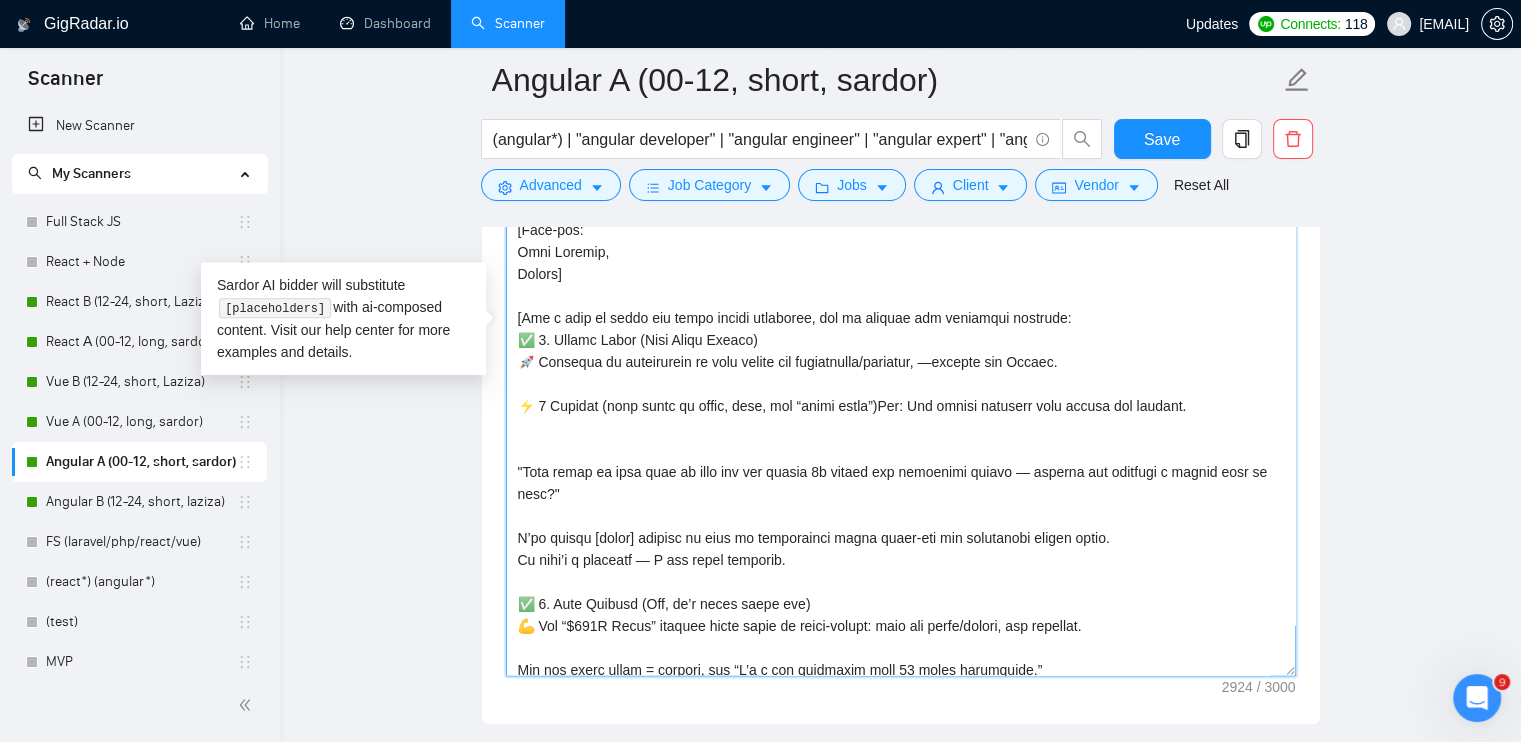 click on "Cover letter template:" at bounding box center [901, 336] 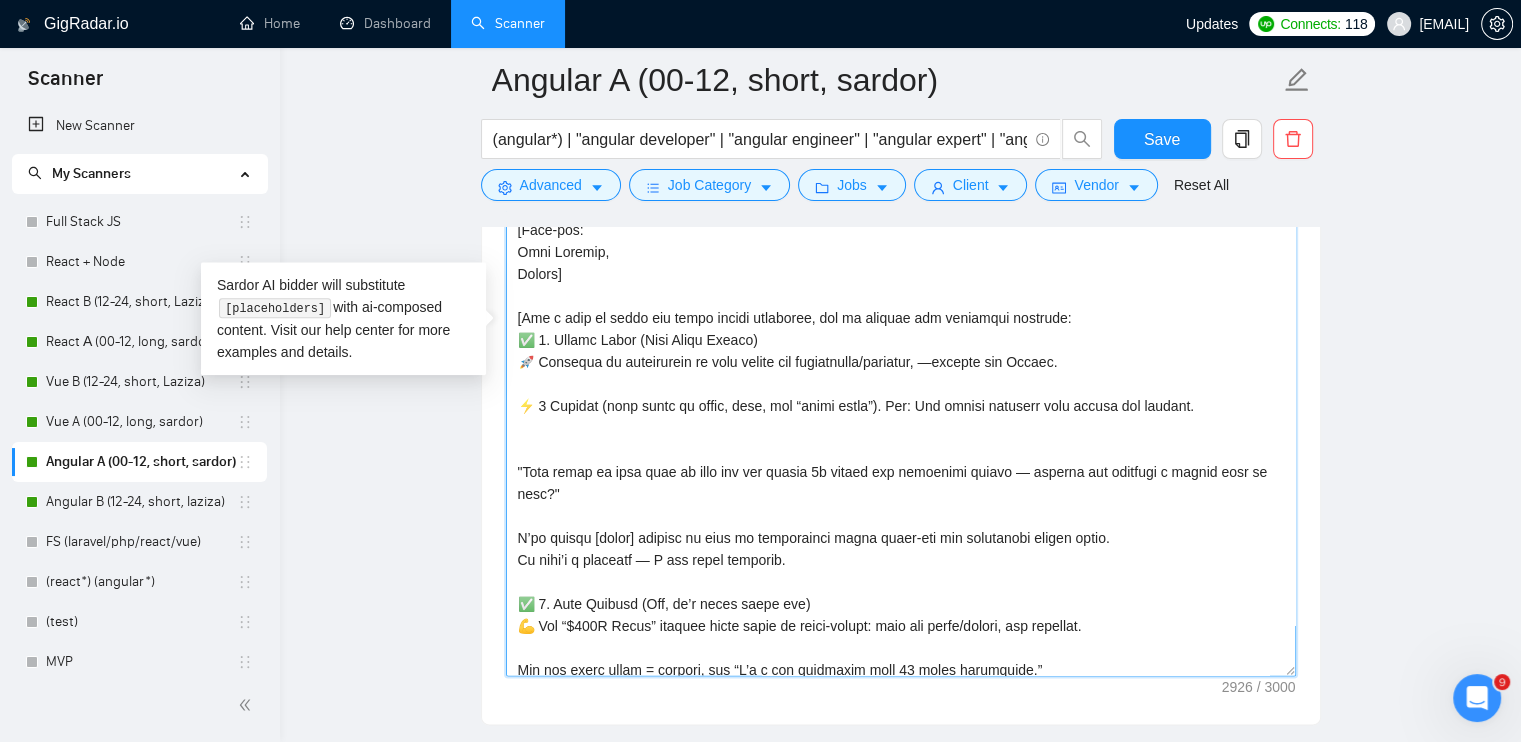 drag, startPoint x: 522, startPoint y: 337, endPoint x: 1096, endPoint y: 365, distance: 574.6825 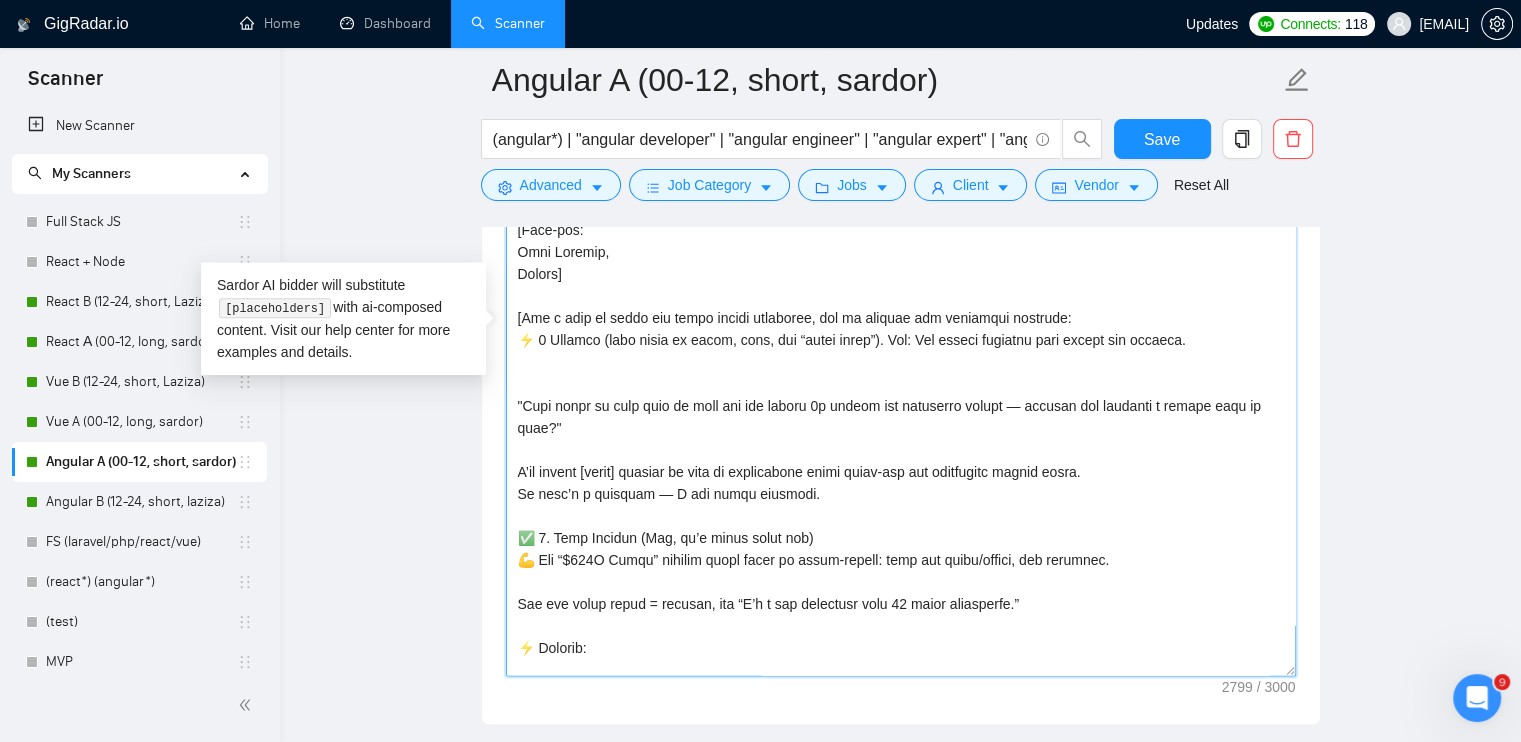 click on "Cover letter template:" at bounding box center [901, 336] 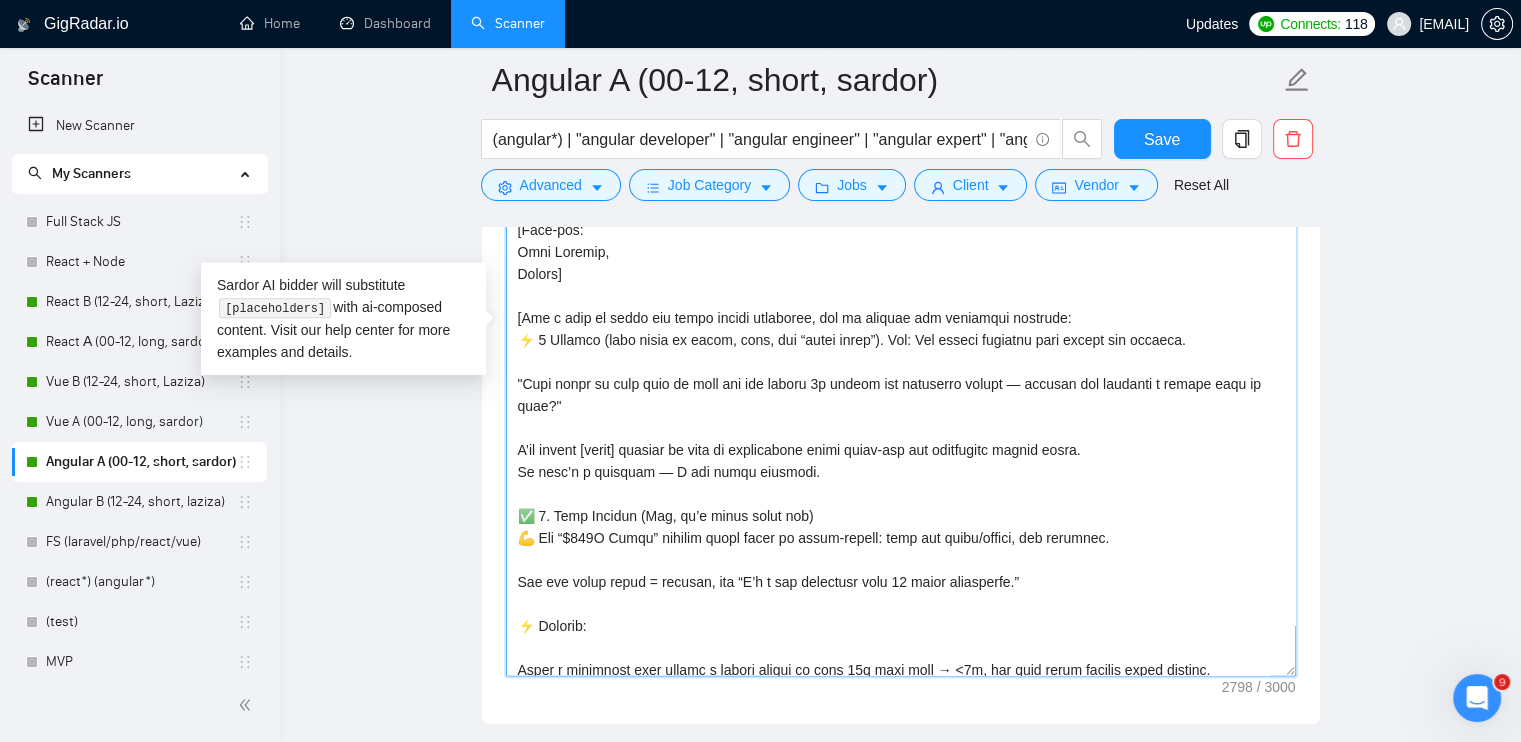 click on "Cover letter template:" at bounding box center (901, 336) 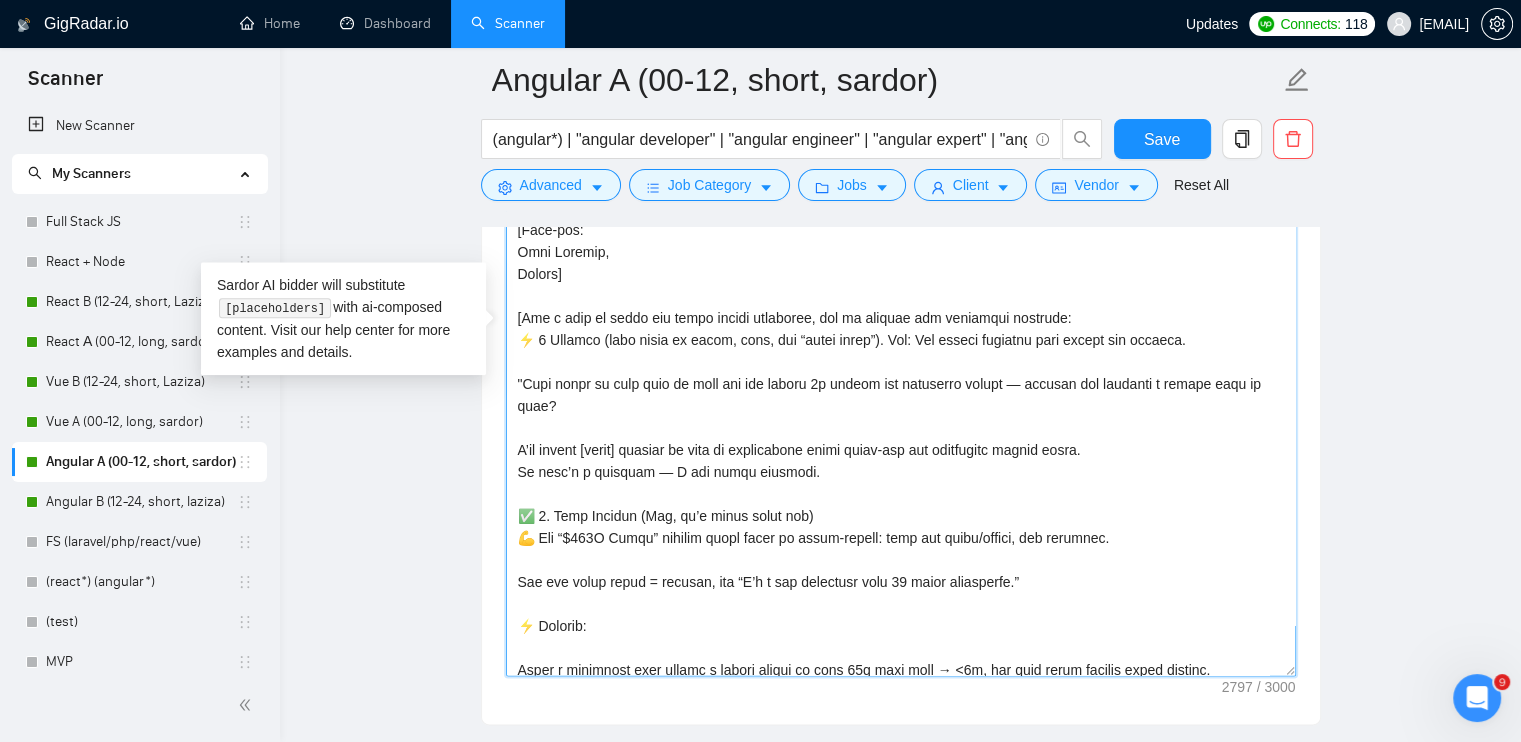 click on "Cover letter template:" at bounding box center (901, 336) 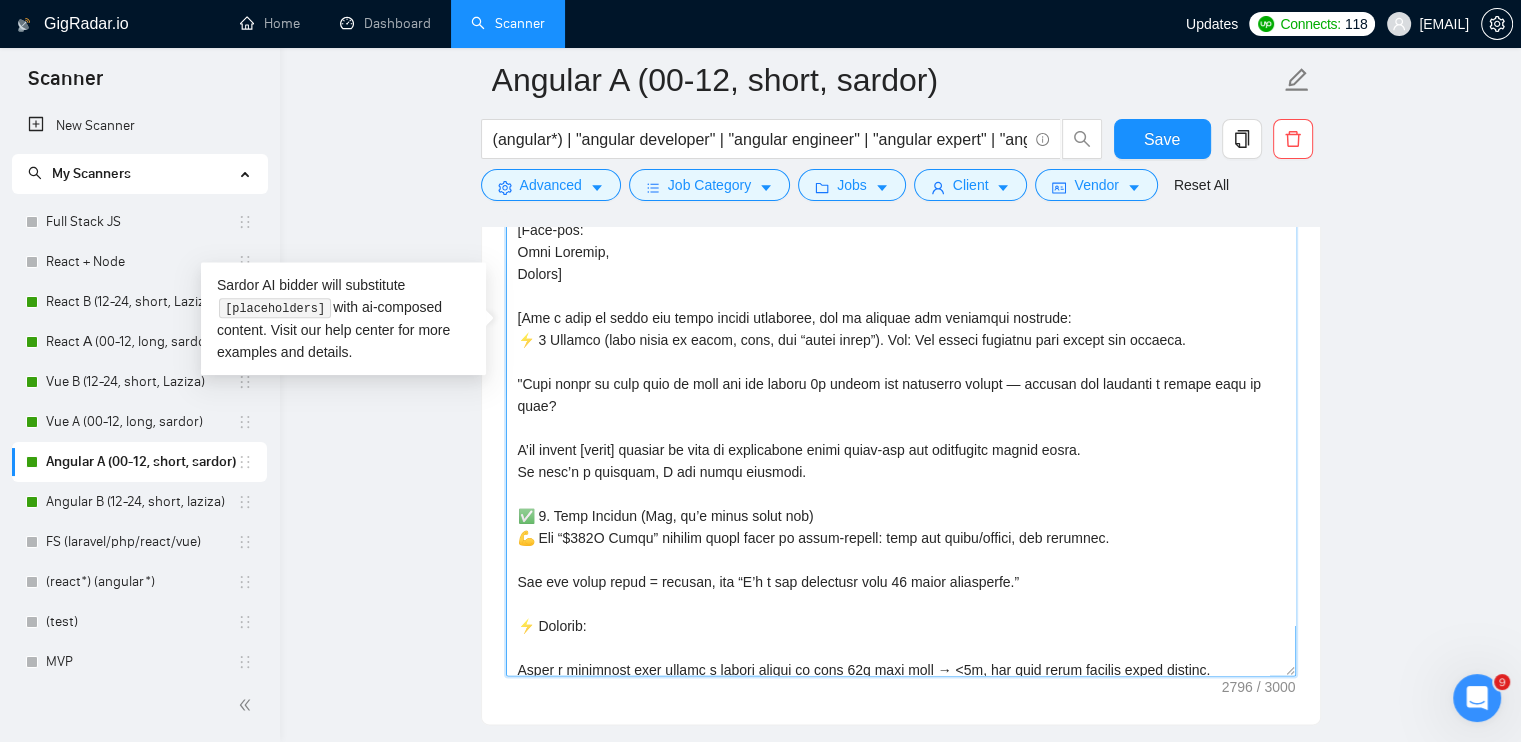 click on "Cover letter template:" at bounding box center [901, 336] 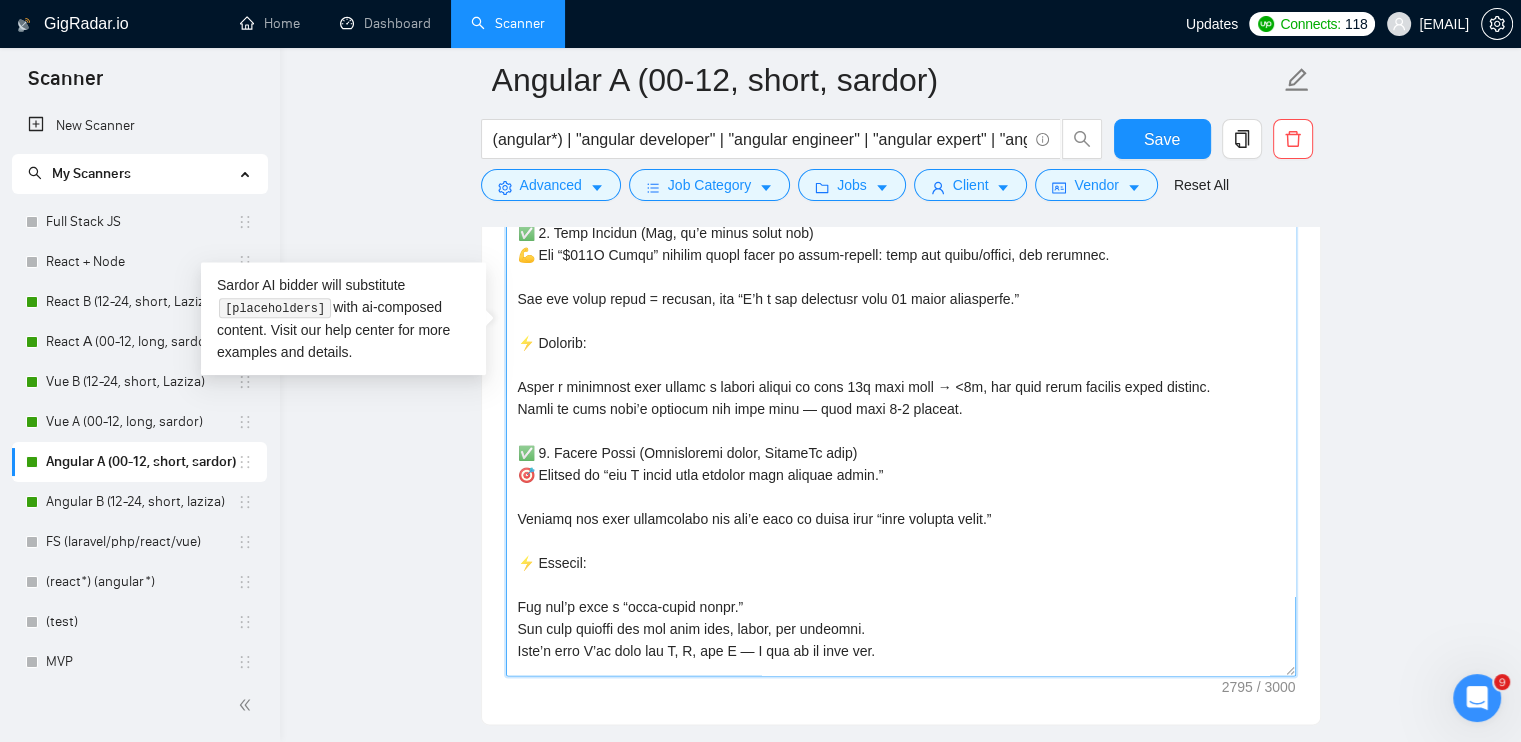 scroll, scrollTop: 434, scrollLeft: 0, axis: vertical 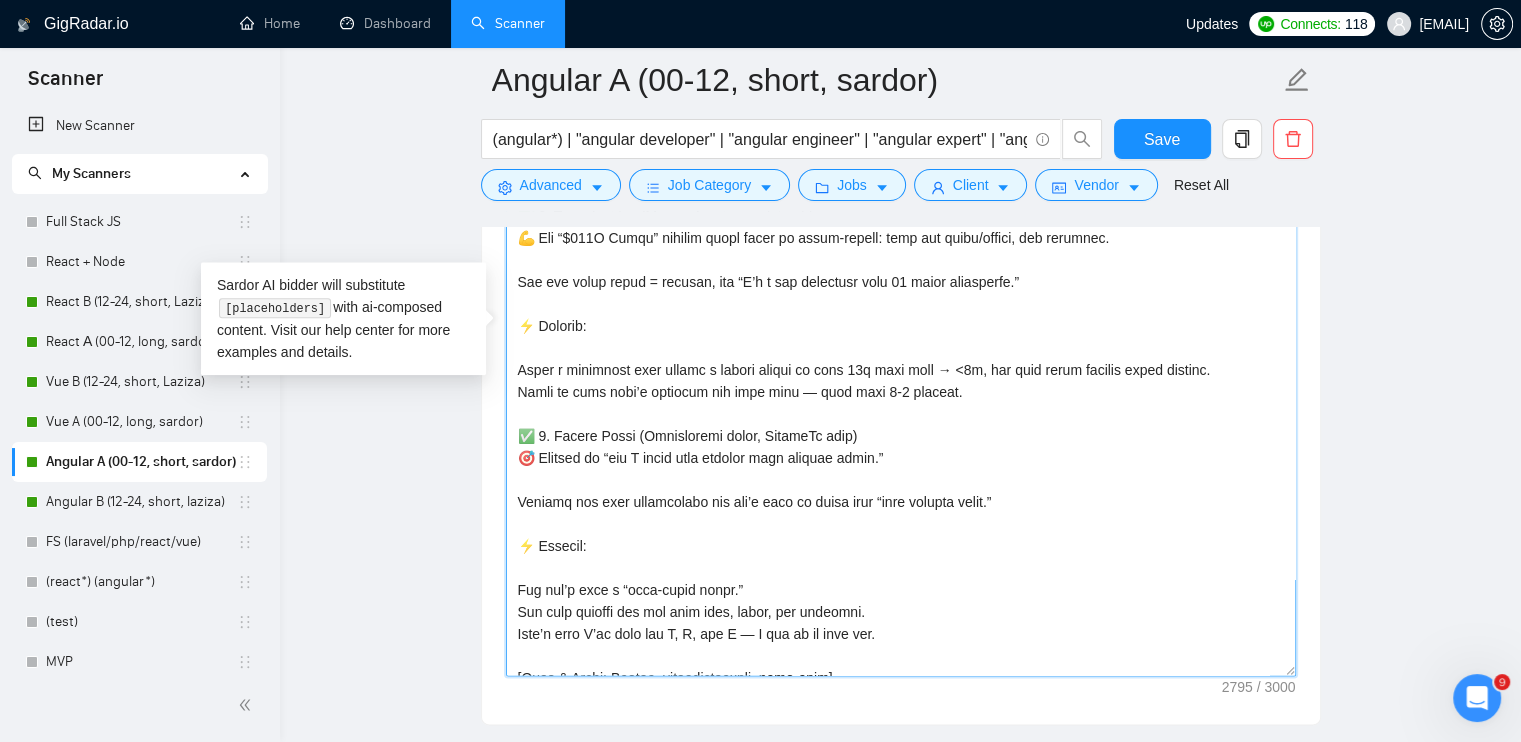 click on "Cover letter template:" at bounding box center (901, 336) 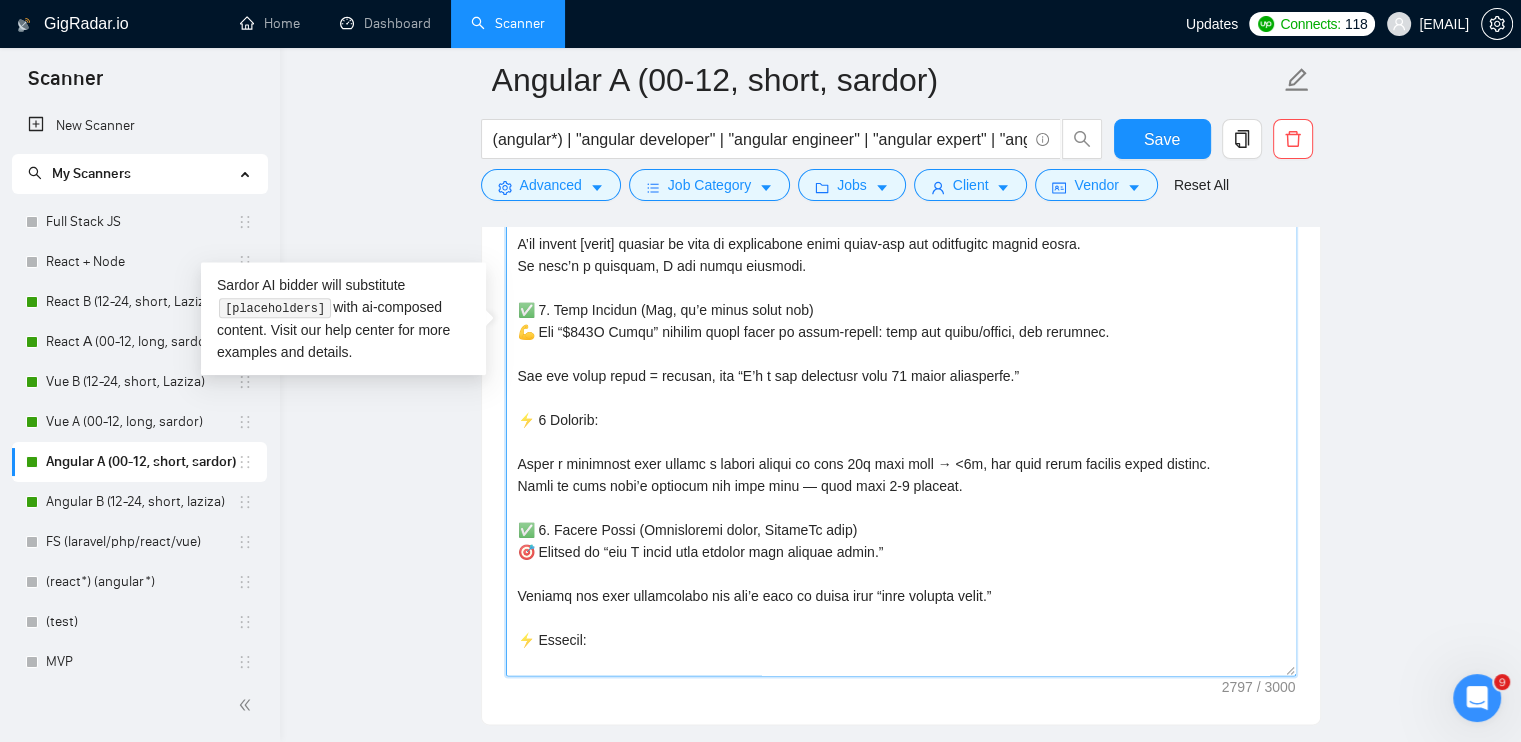 scroll, scrollTop: 334, scrollLeft: 0, axis: vertical 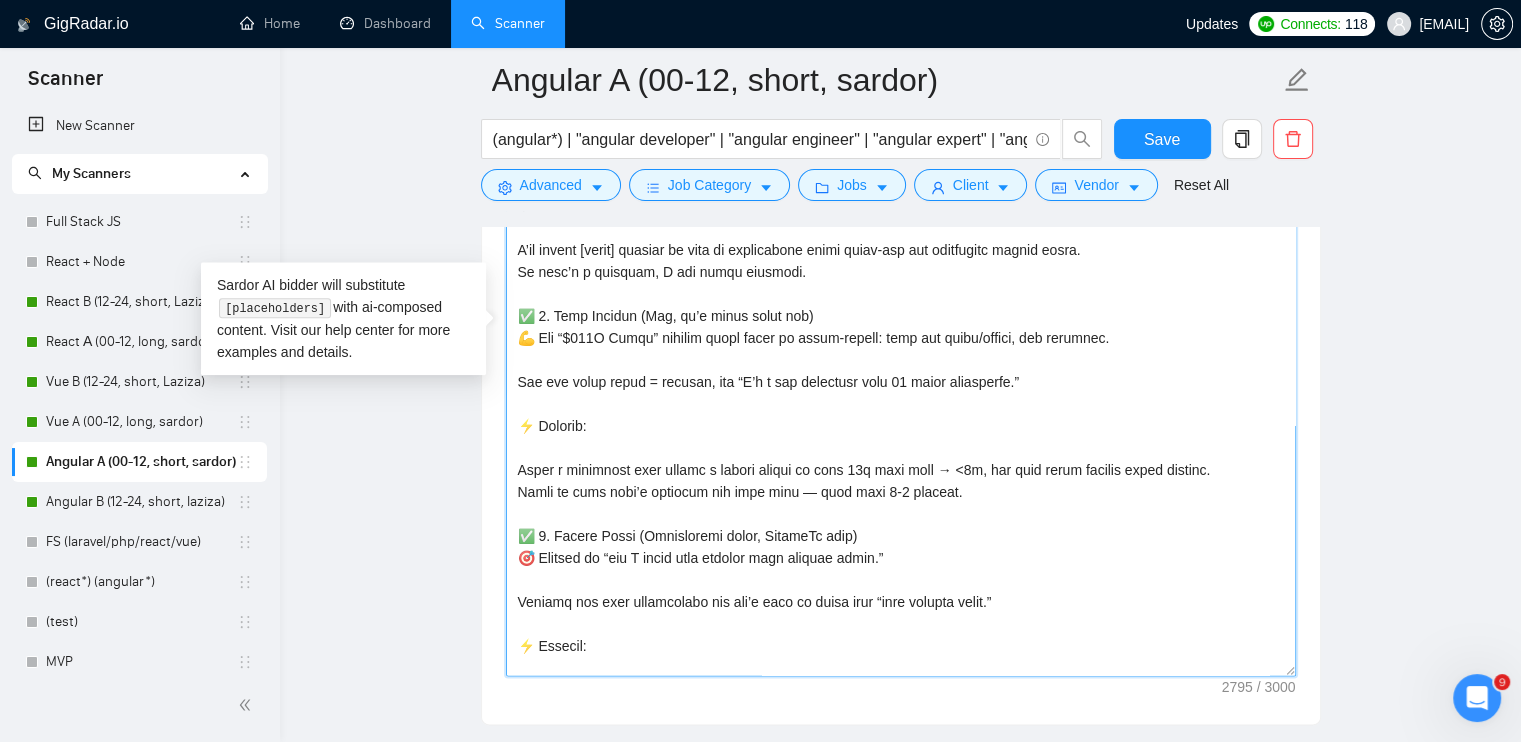 click on "Cover letter template:" at bounding box center [901, 336] 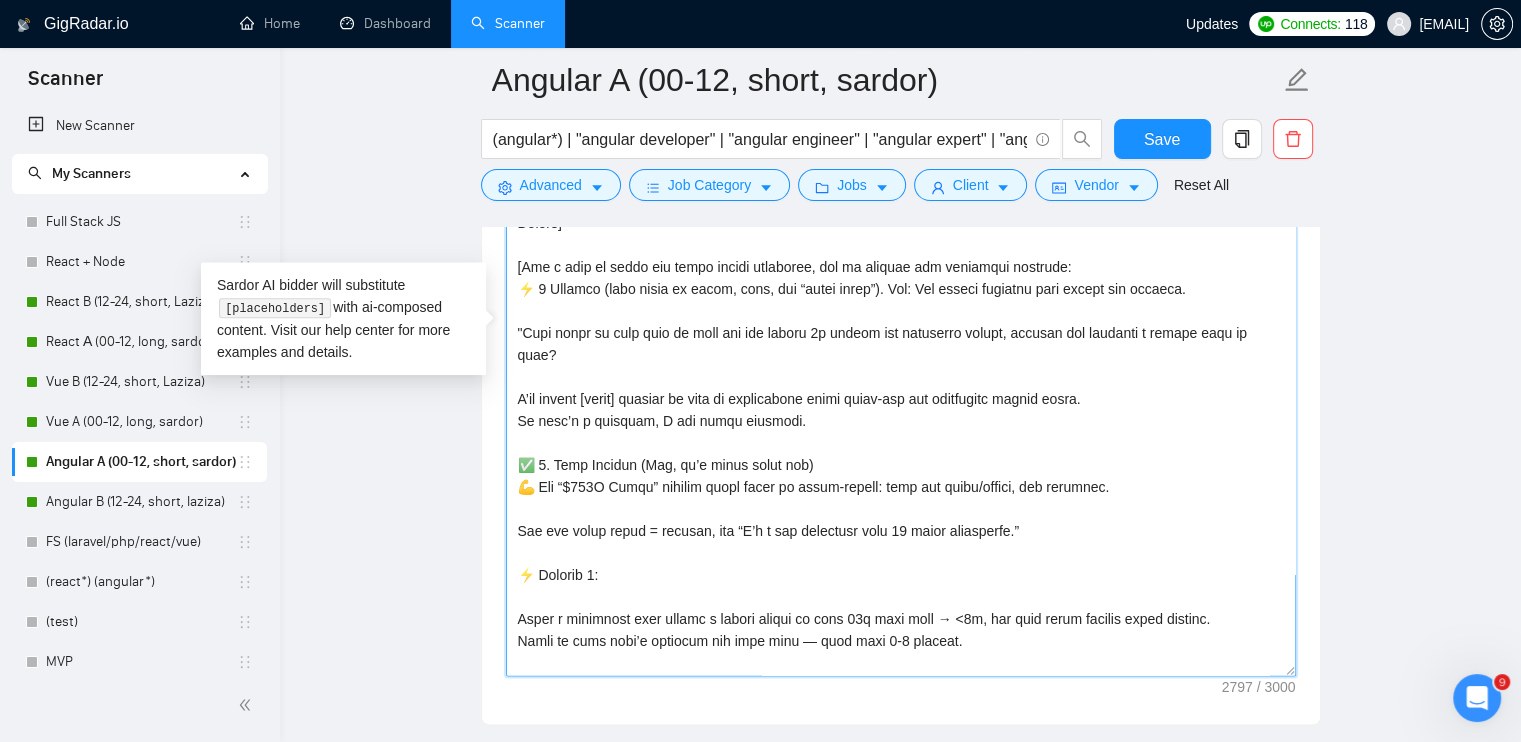 scroll, scrollTop: 134, scrollLeft: 0, axis: vertical 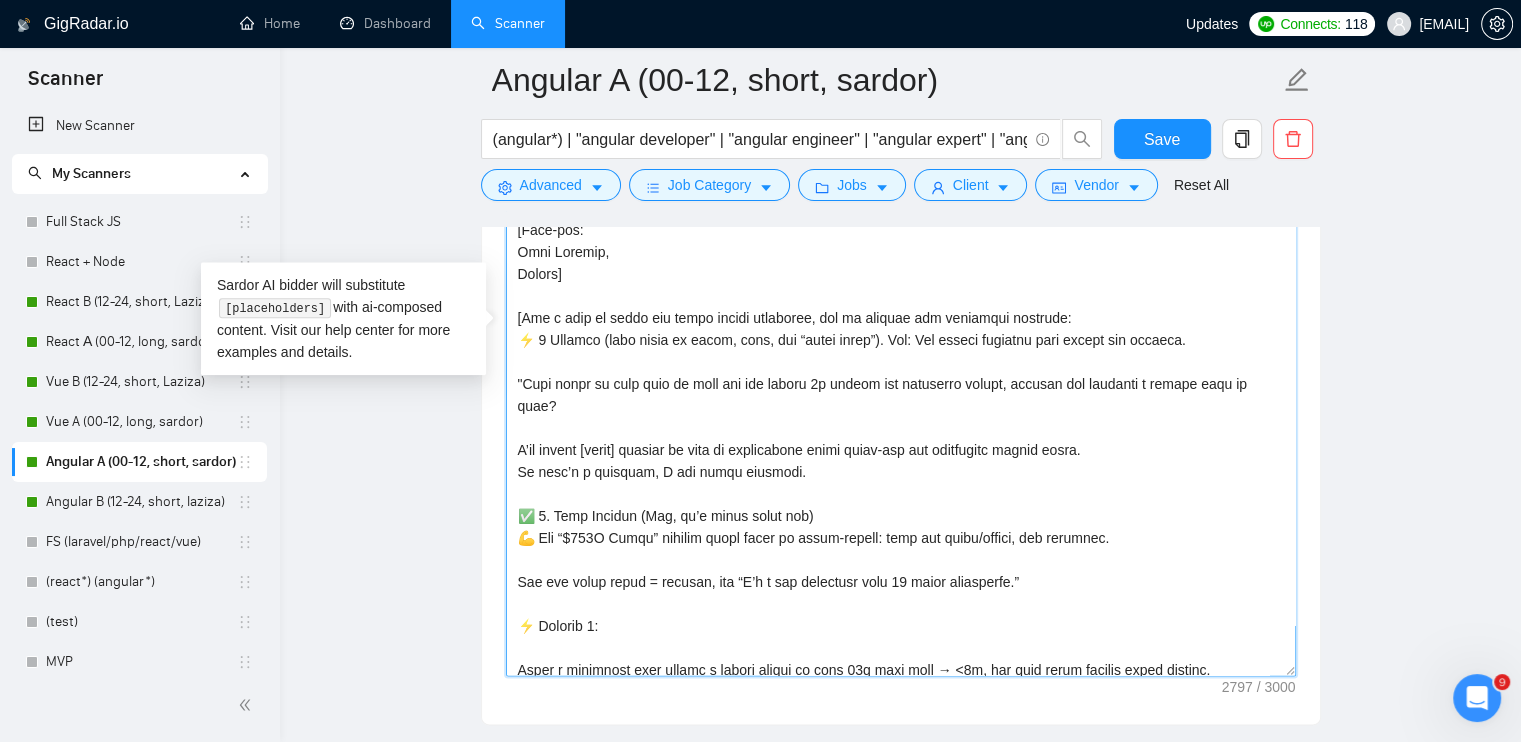click on "Cover letter template:" at bounding box center (901, 336) 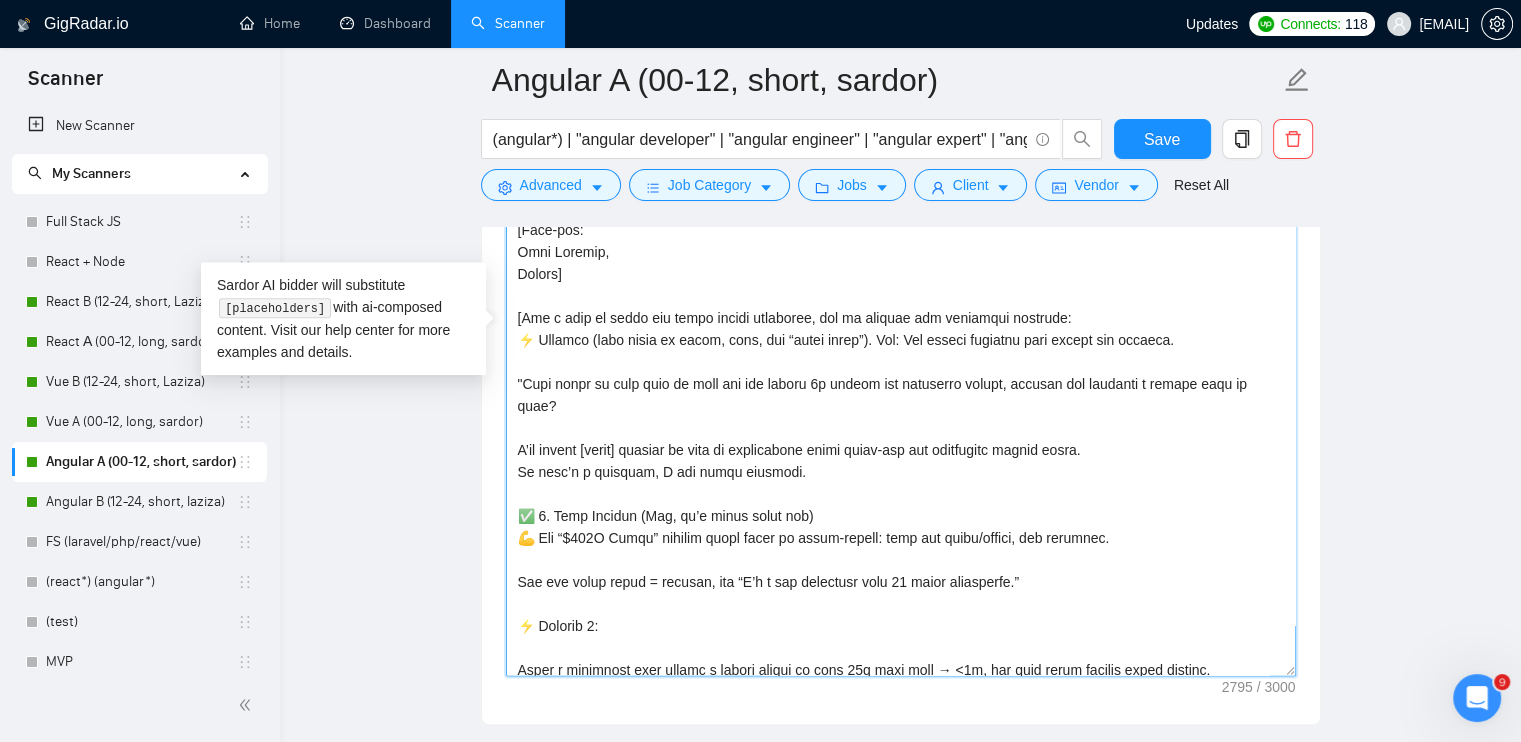 click on "Cover letter template:" at bounding box center (901, 336) 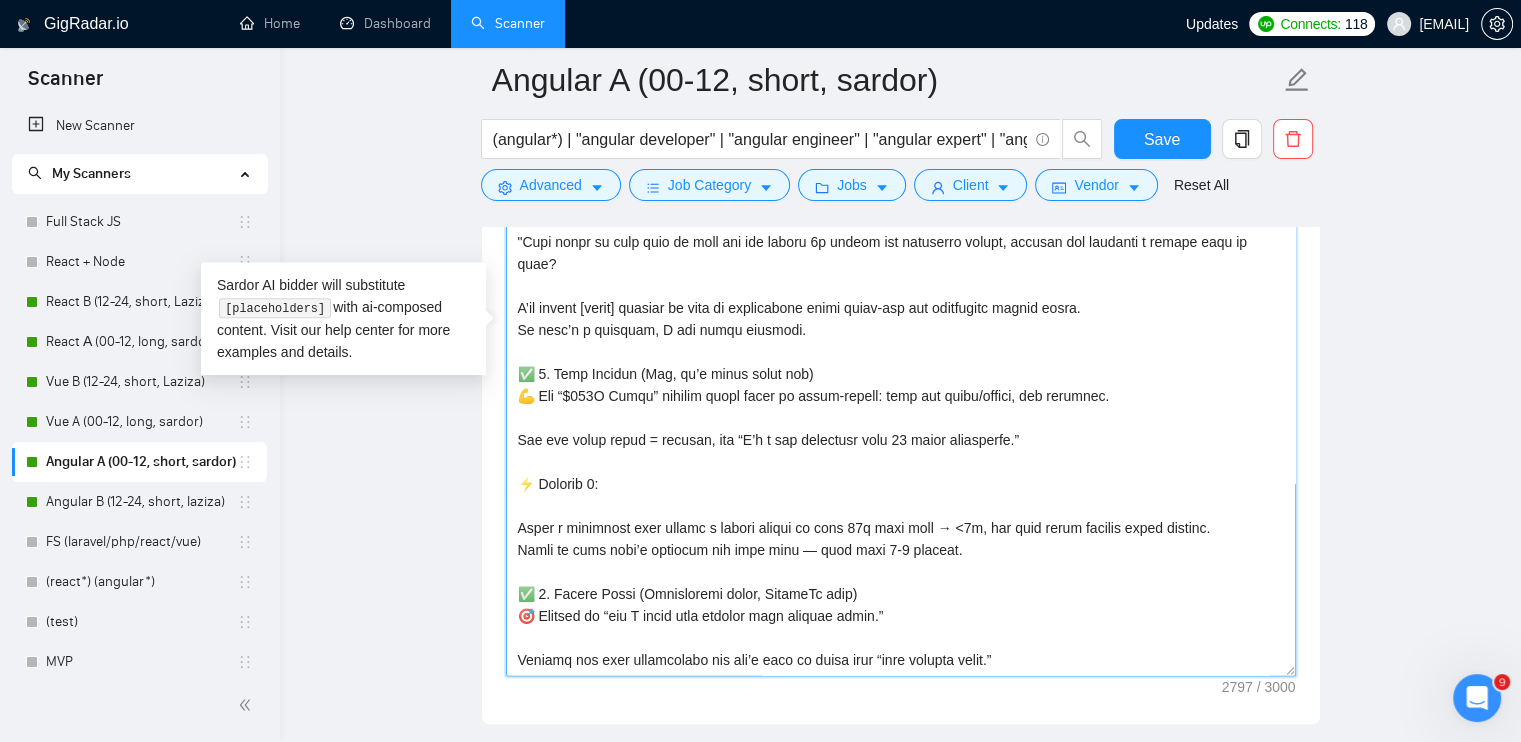 scroll, scrollTop: 334, scrollLeft: 0, axis: vertical 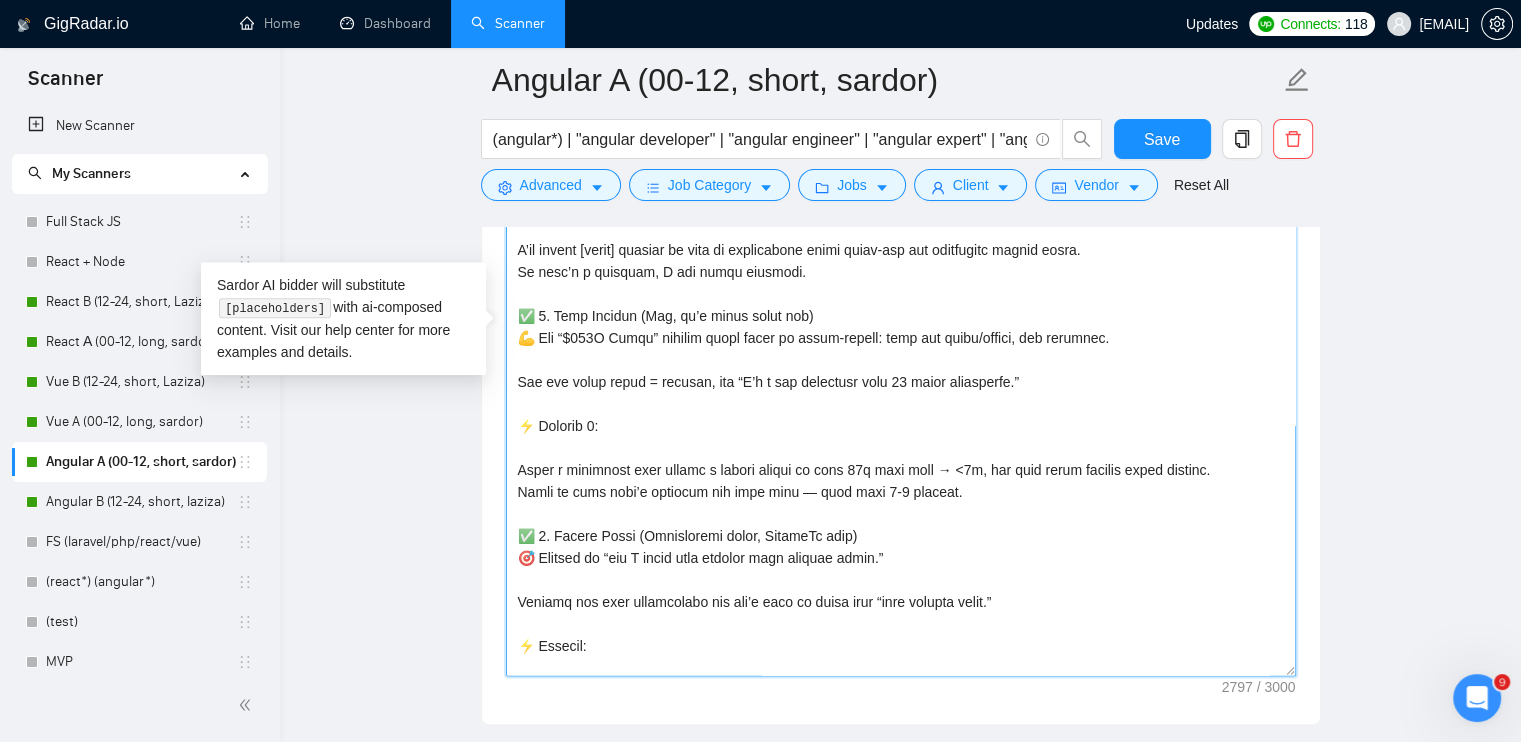drag, startPoint x: 524, startPoint y: 315, endPoint x: 822, endPoint y: 311, distance: 298.02686 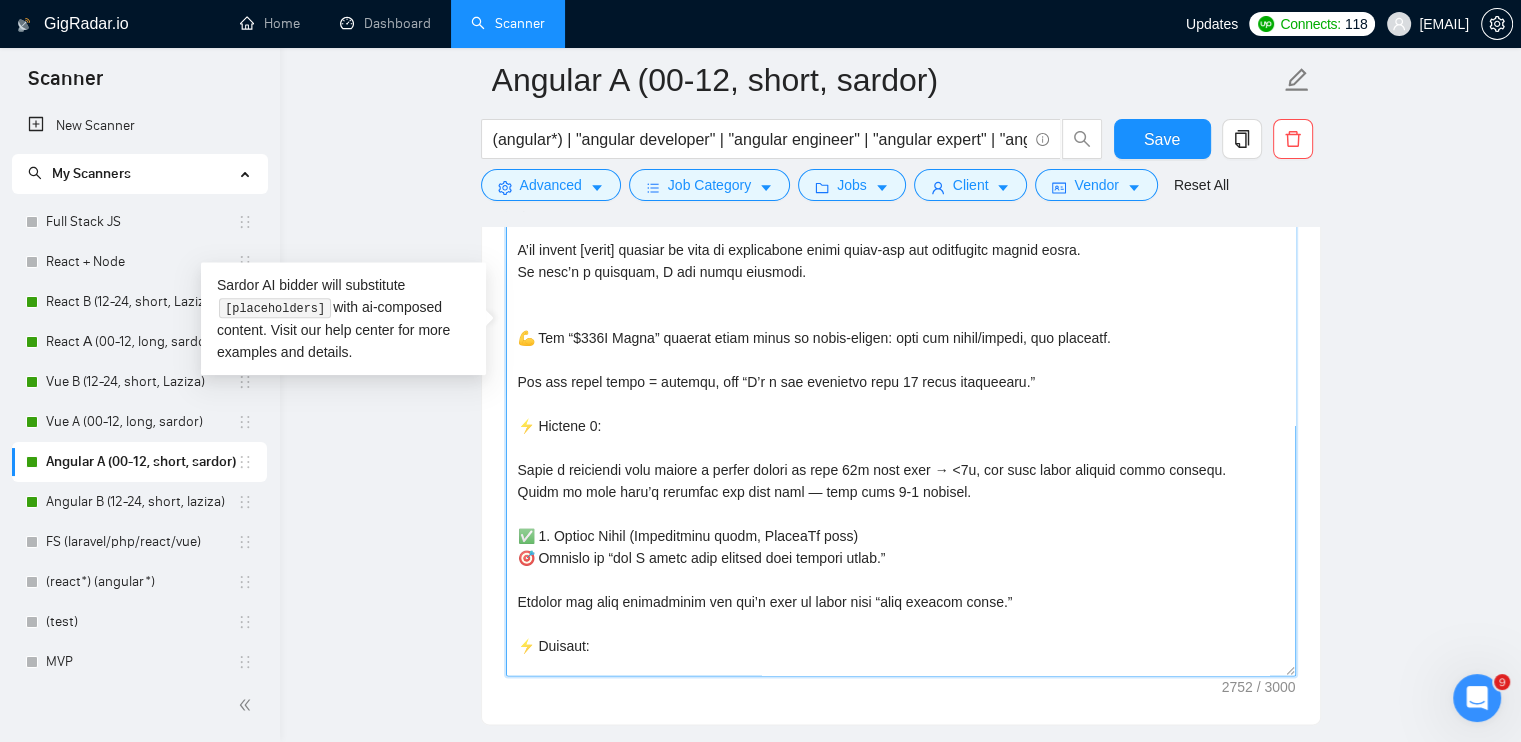 drag, startPoint x: 522, startPoint y: 310, endPoint x: 552, endPoint y: 333, distance: 37.802116 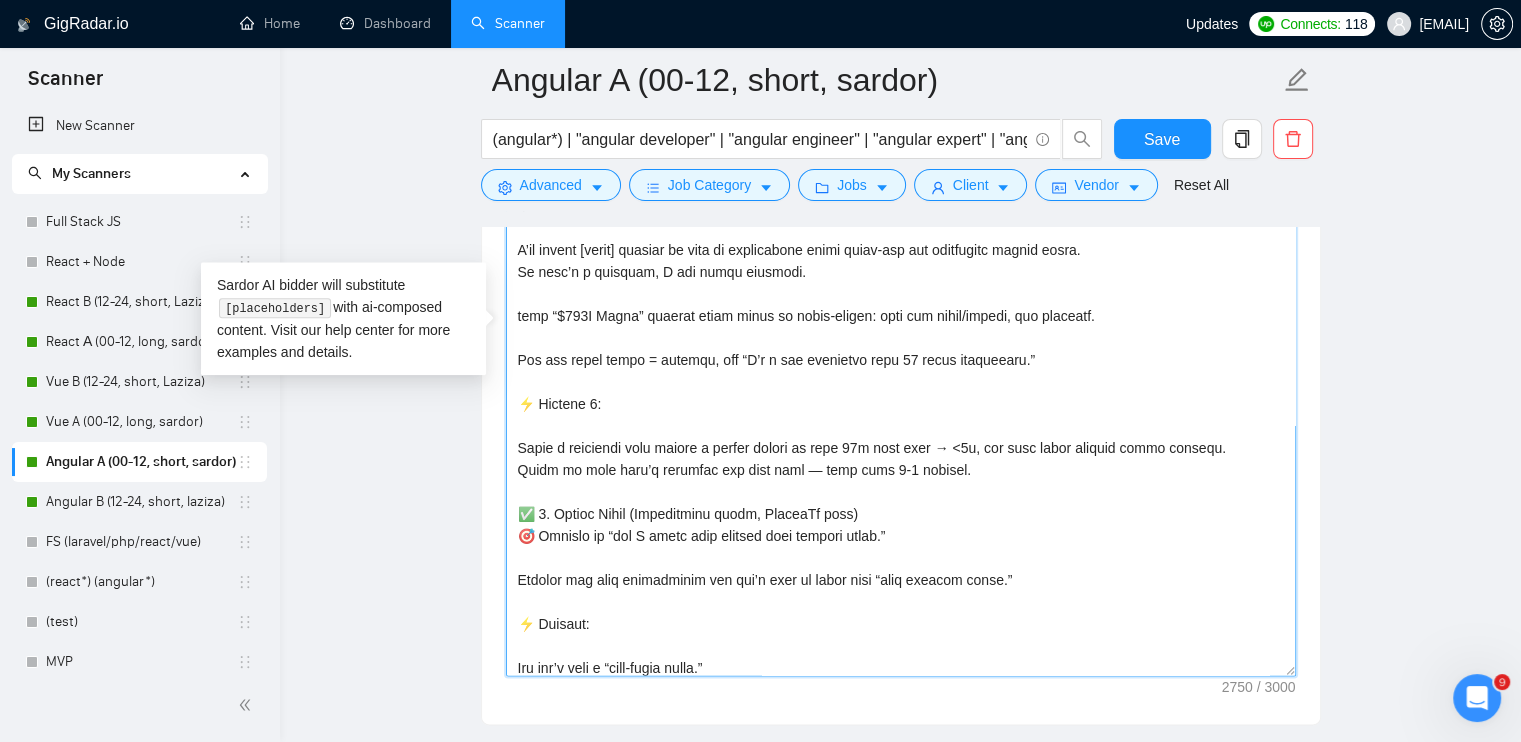 click on "Cover letter template:" at bounding box center (901, 336) 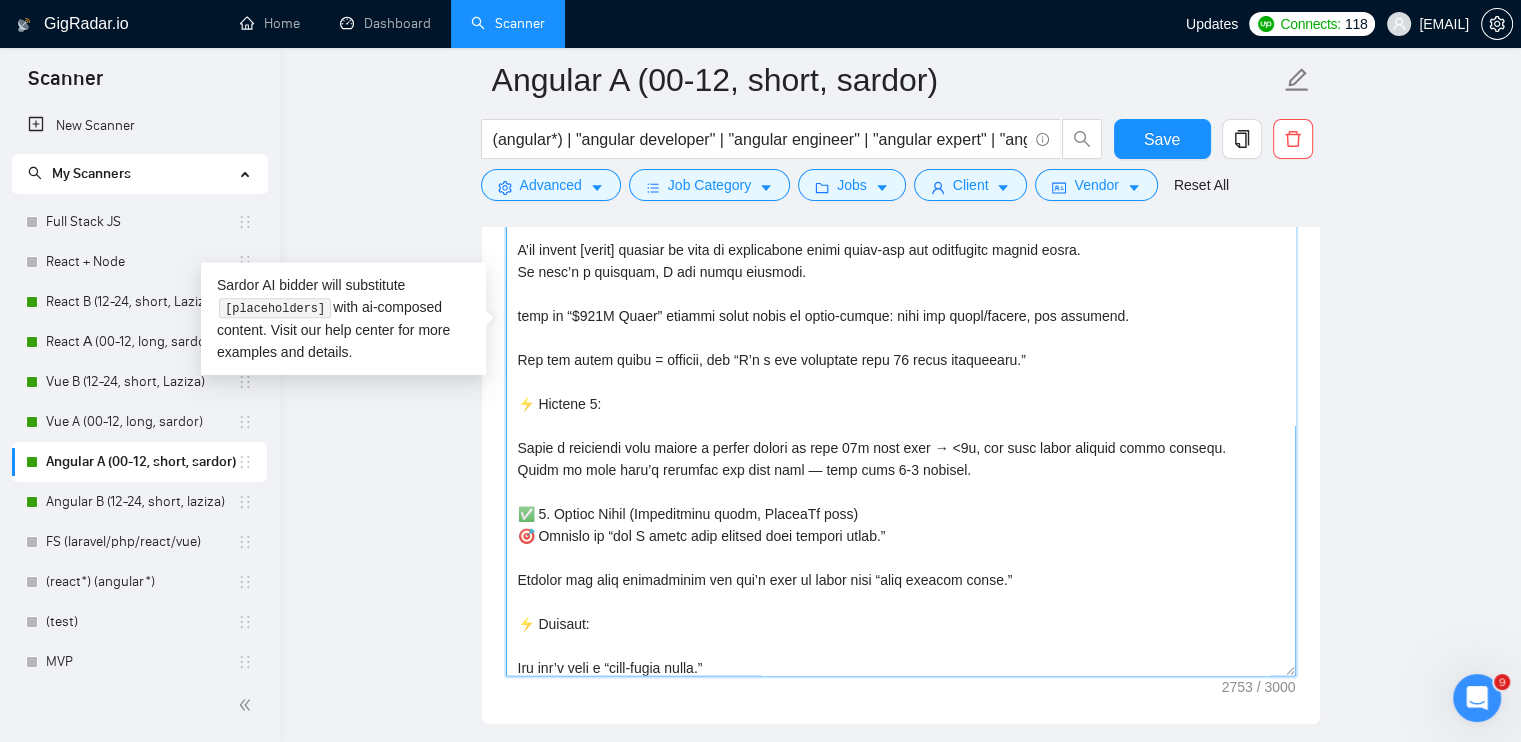 click on "Cover letter template:" at bounding box center (901, 336) 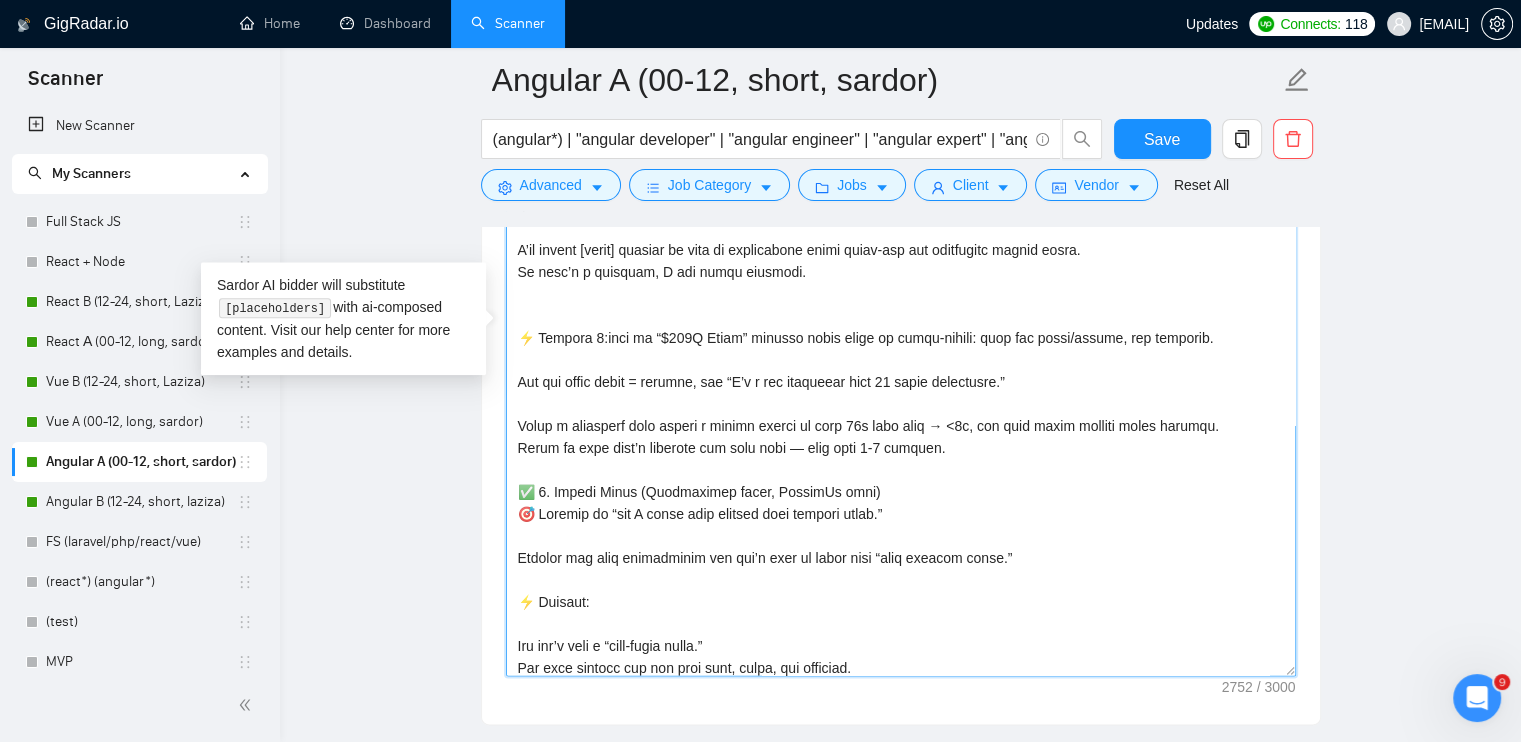 click on "Cover letter template:" at bounding box center (901, 336) 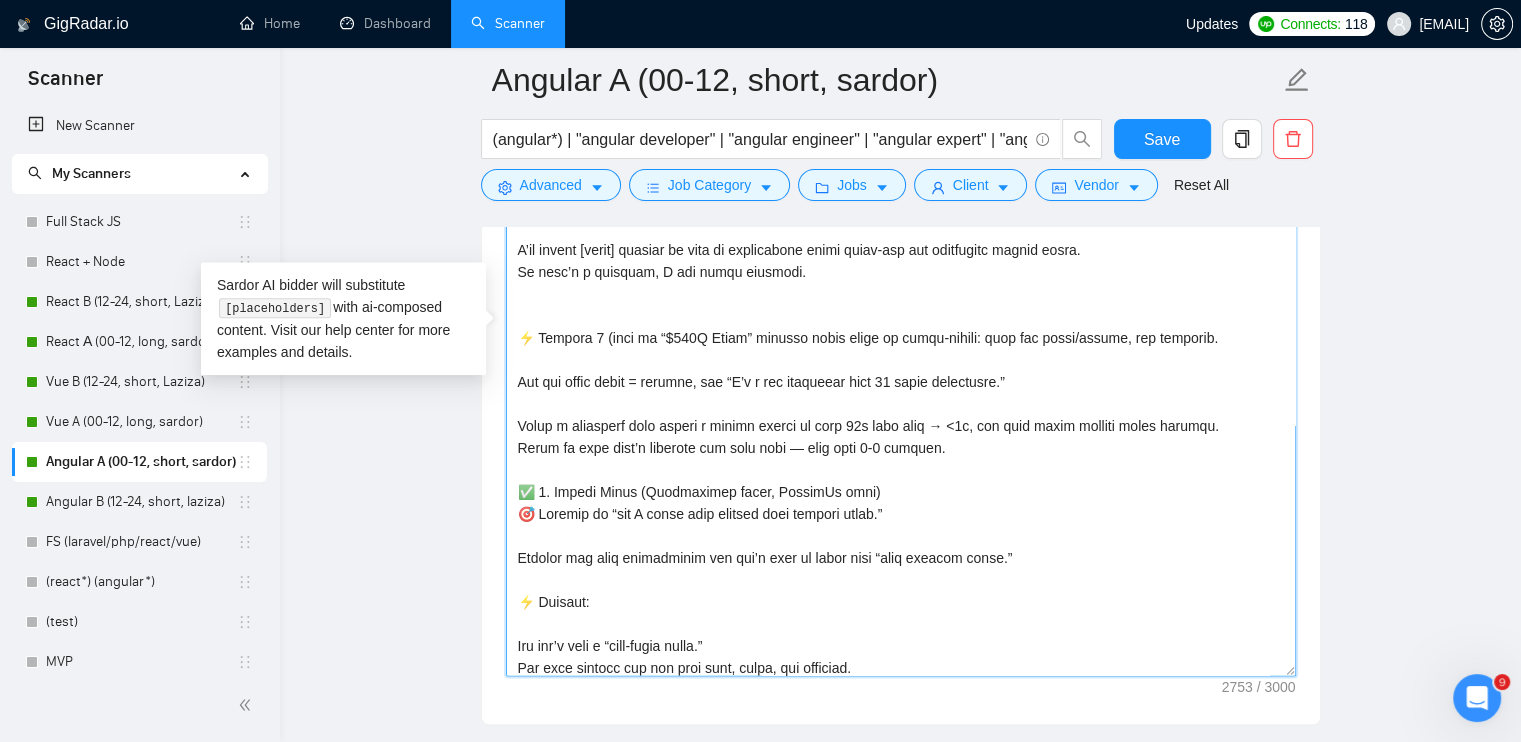 click on "Cover letter template:" at bounding box center [901, 336] 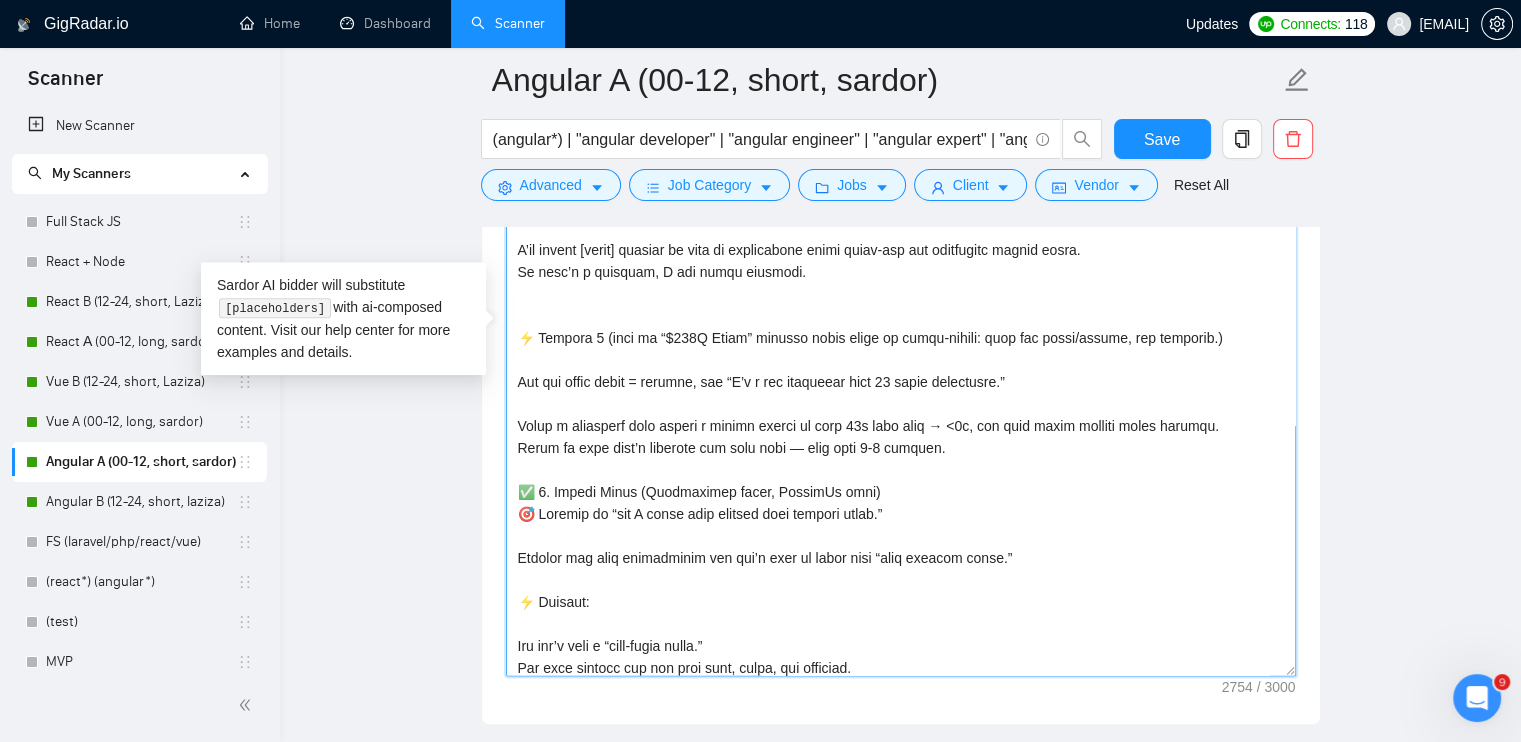 click on "Cover letter template:" at bounding box center [901, 336] 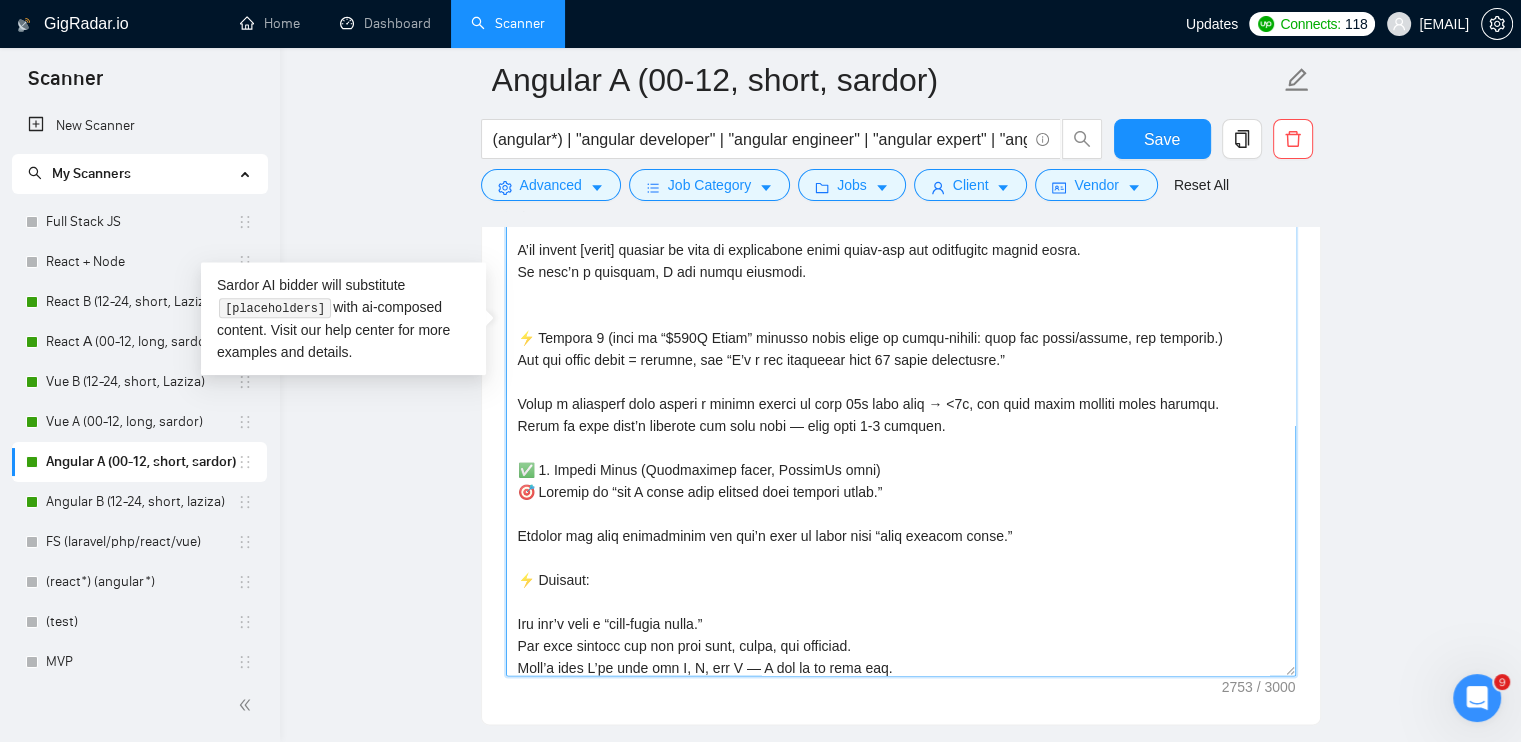 click on "Cover letter template:" at bounding box center (901, 336) 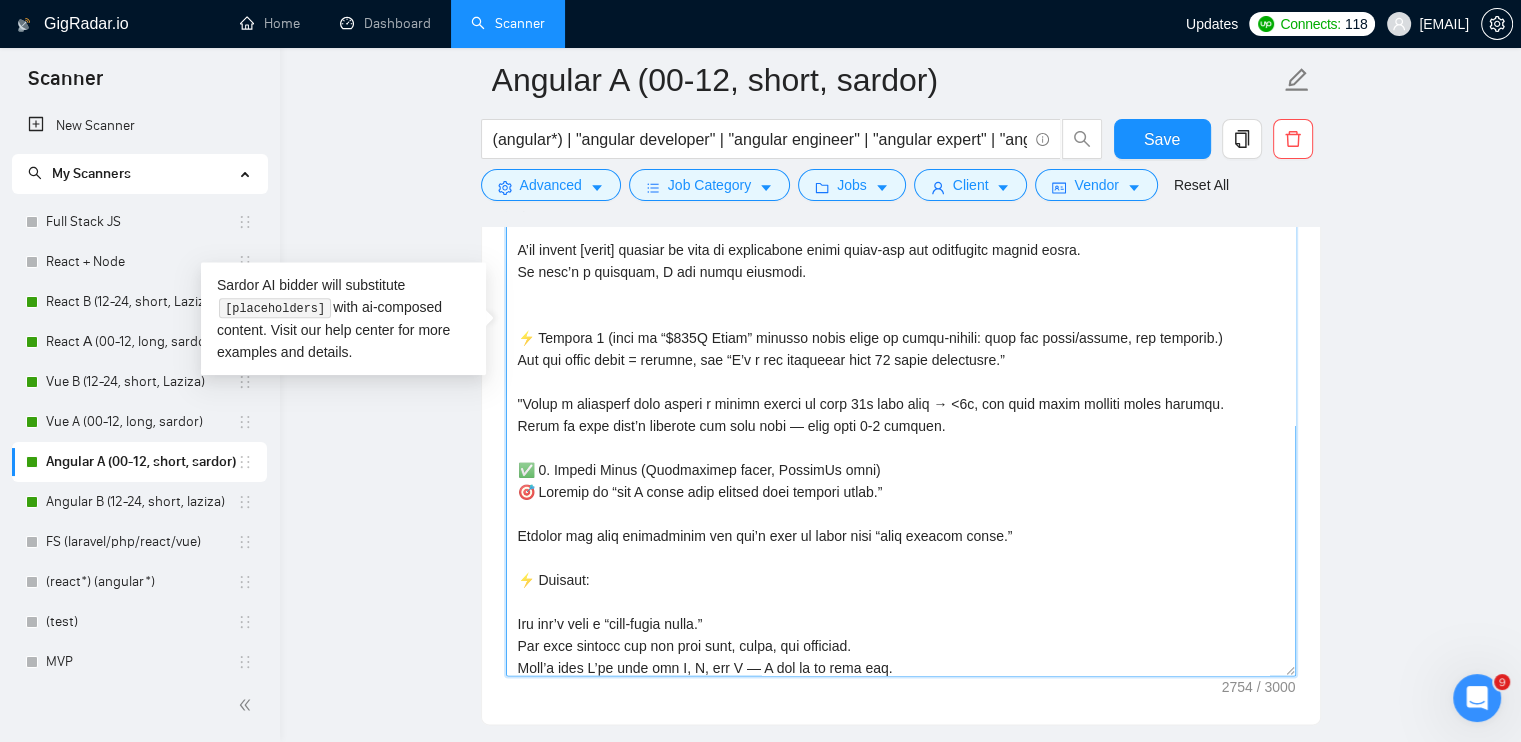 click on "Cover letter template:" at bounding box center (901, 336) 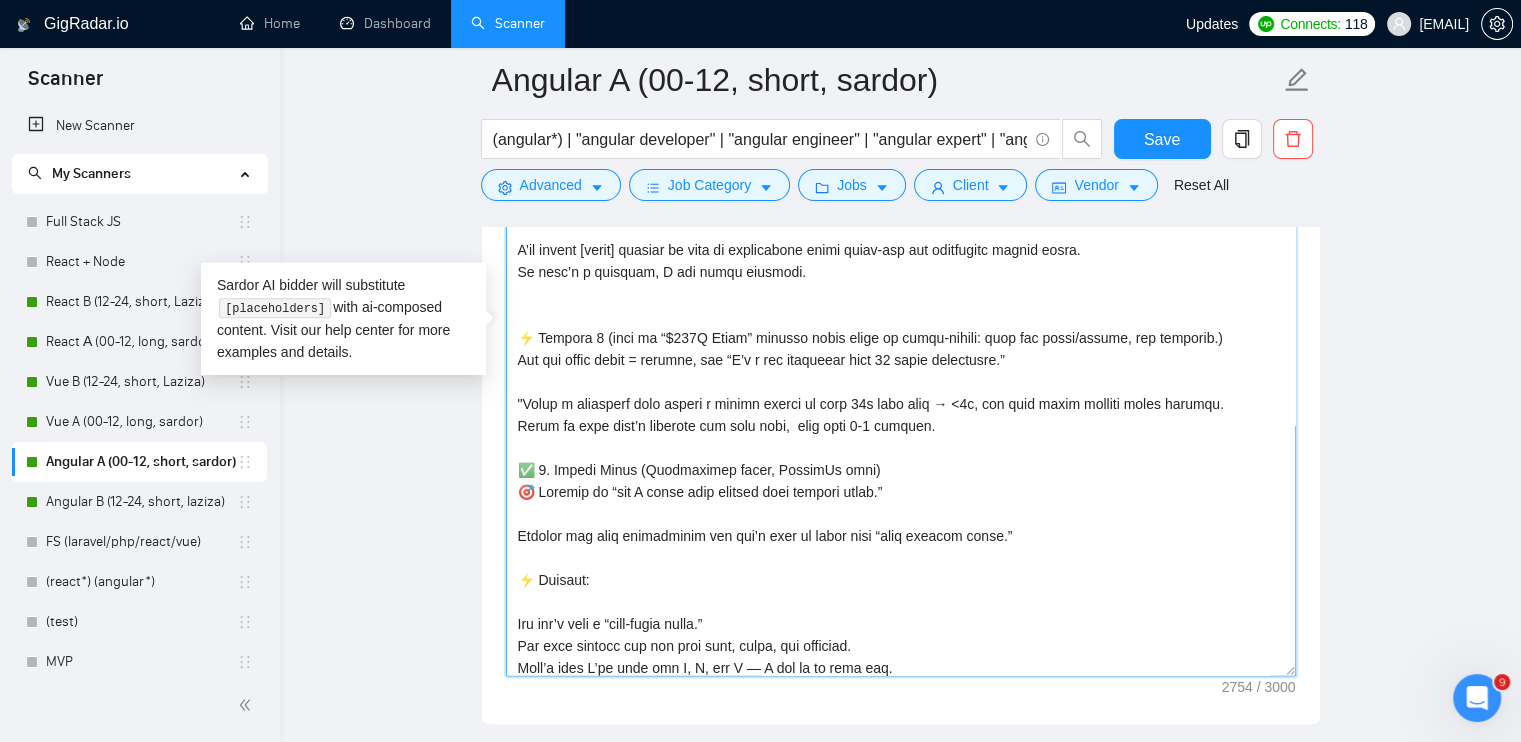 click on "Cover letter template:" at bounding box center [901, 336] 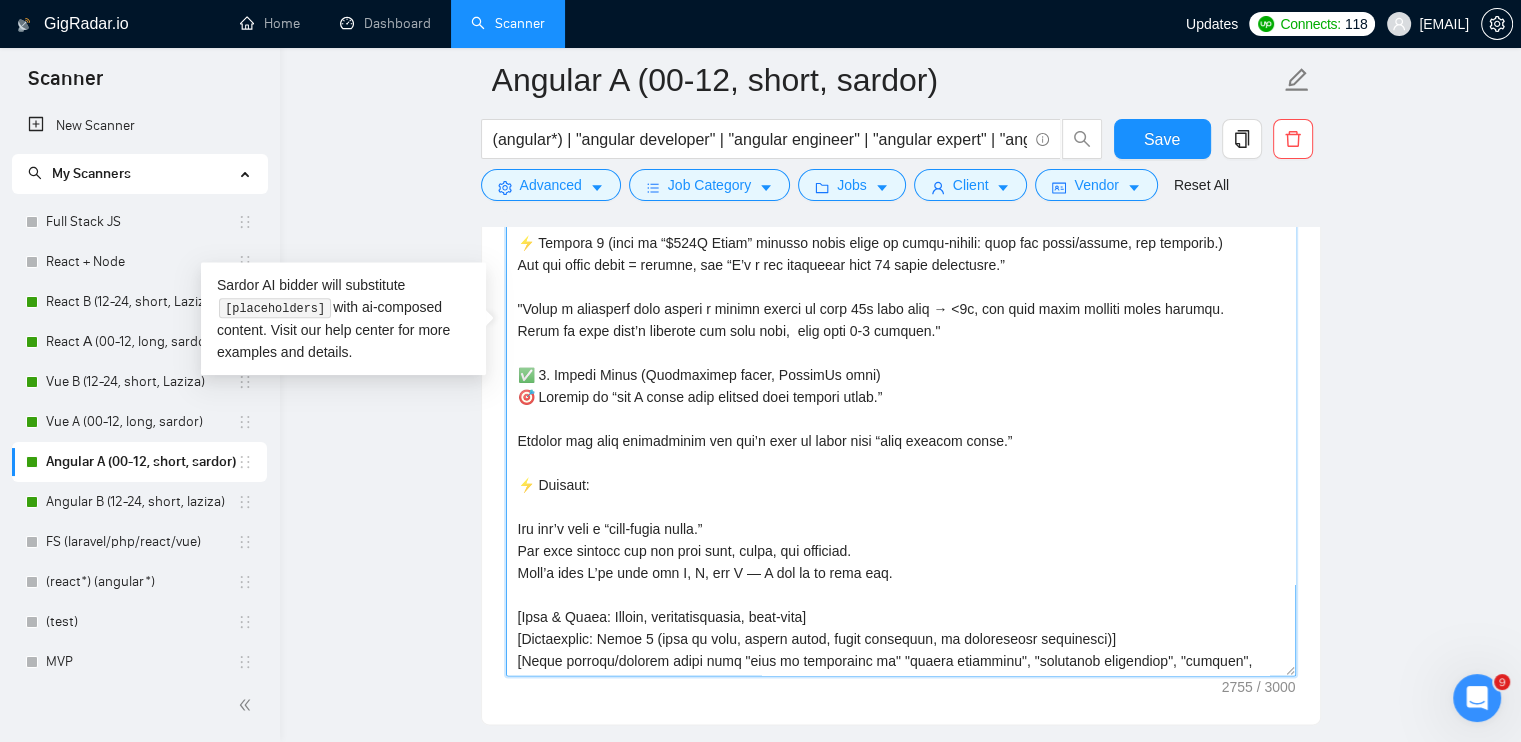 scroll, scrollTop: 434, scrollLeft: 0, axis: vertical 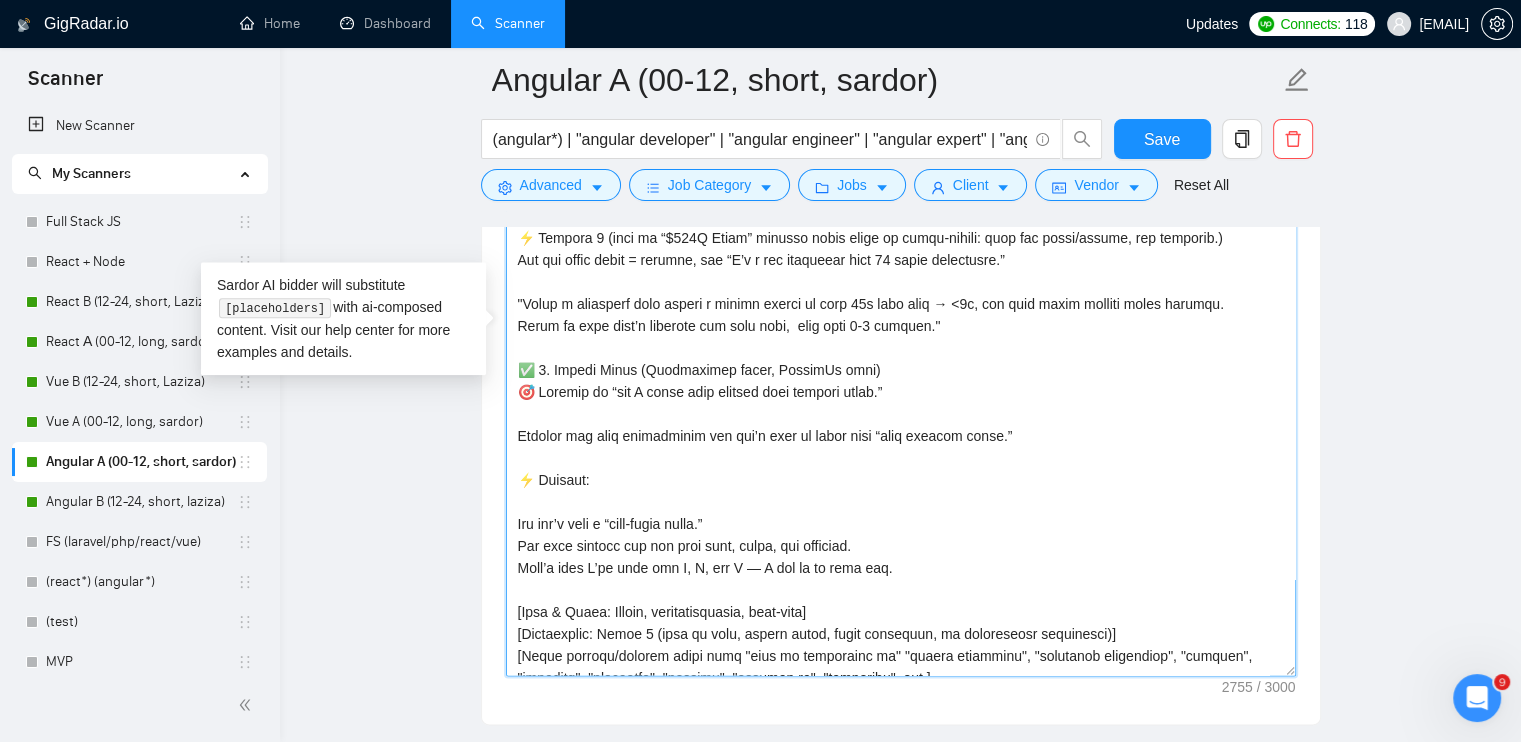 drag, startPoint x: 592, startPoint y: 475, endPoint x: 650, endPoint y: 531, distance: 80.622574 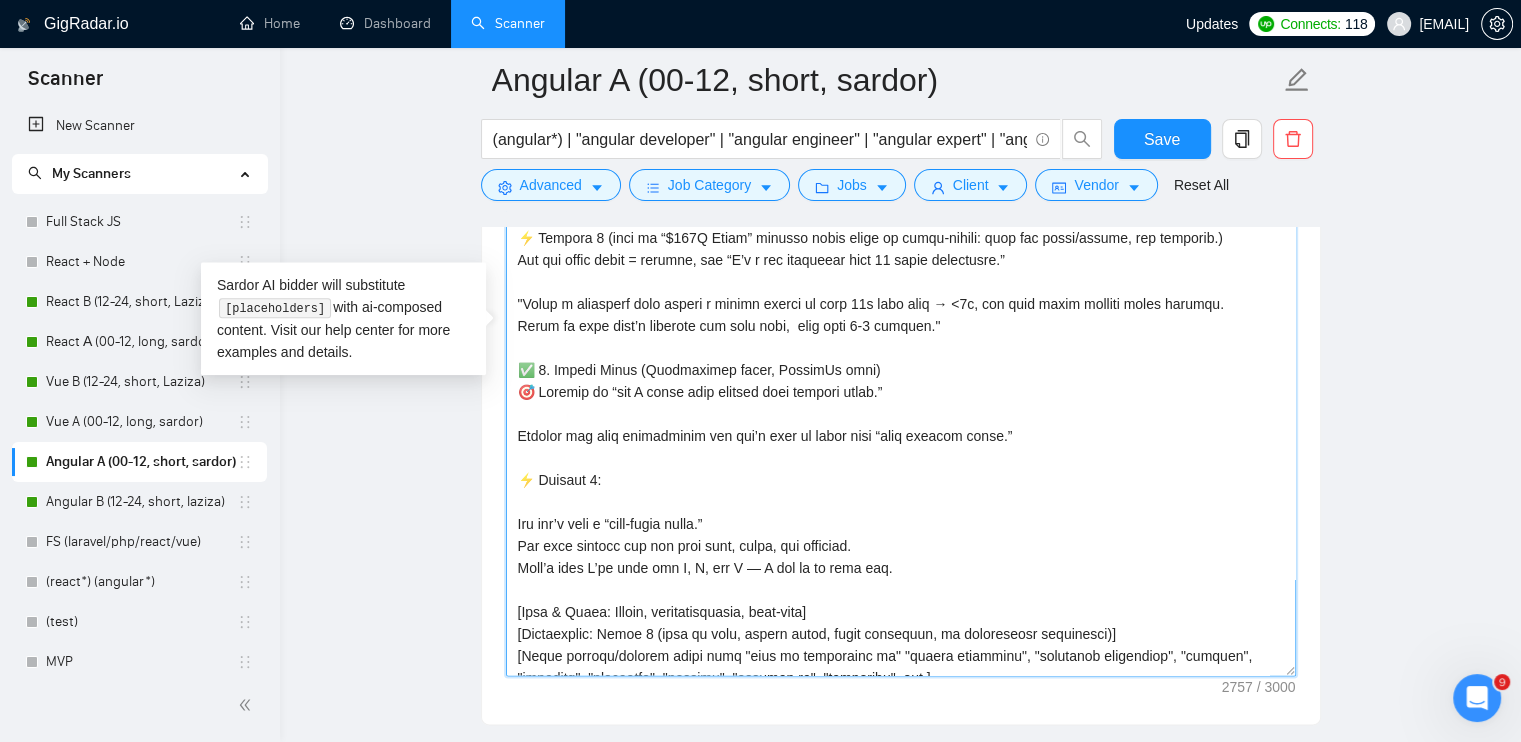 drag, startPoint x: 541, startPoint y: 392, endPoint x: 912, endPoint y: 386, distance: 371.04852 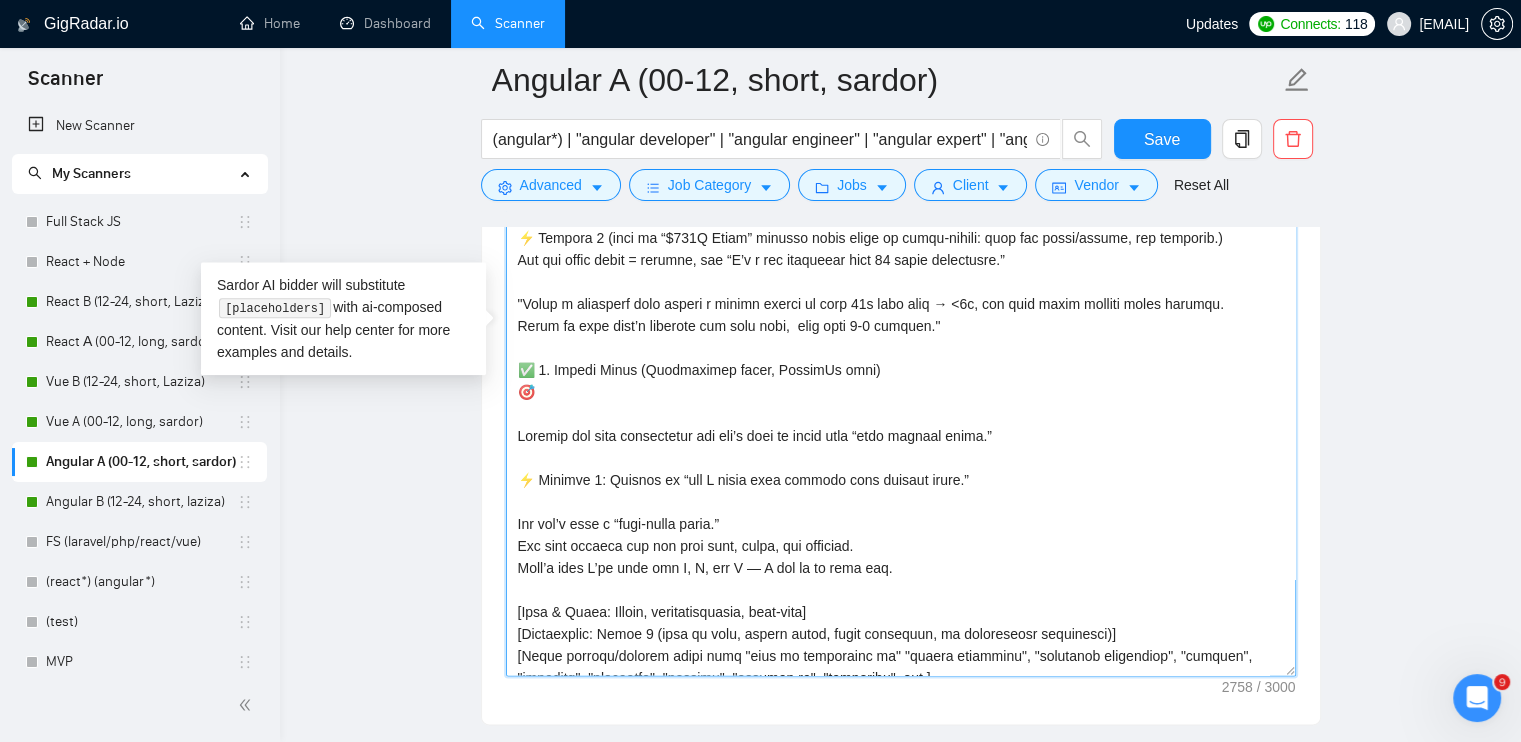 drag, startPoint x: 520, startPoint y: 368, endPoint x: 545, endPoint y: 382, distance: 28.653097 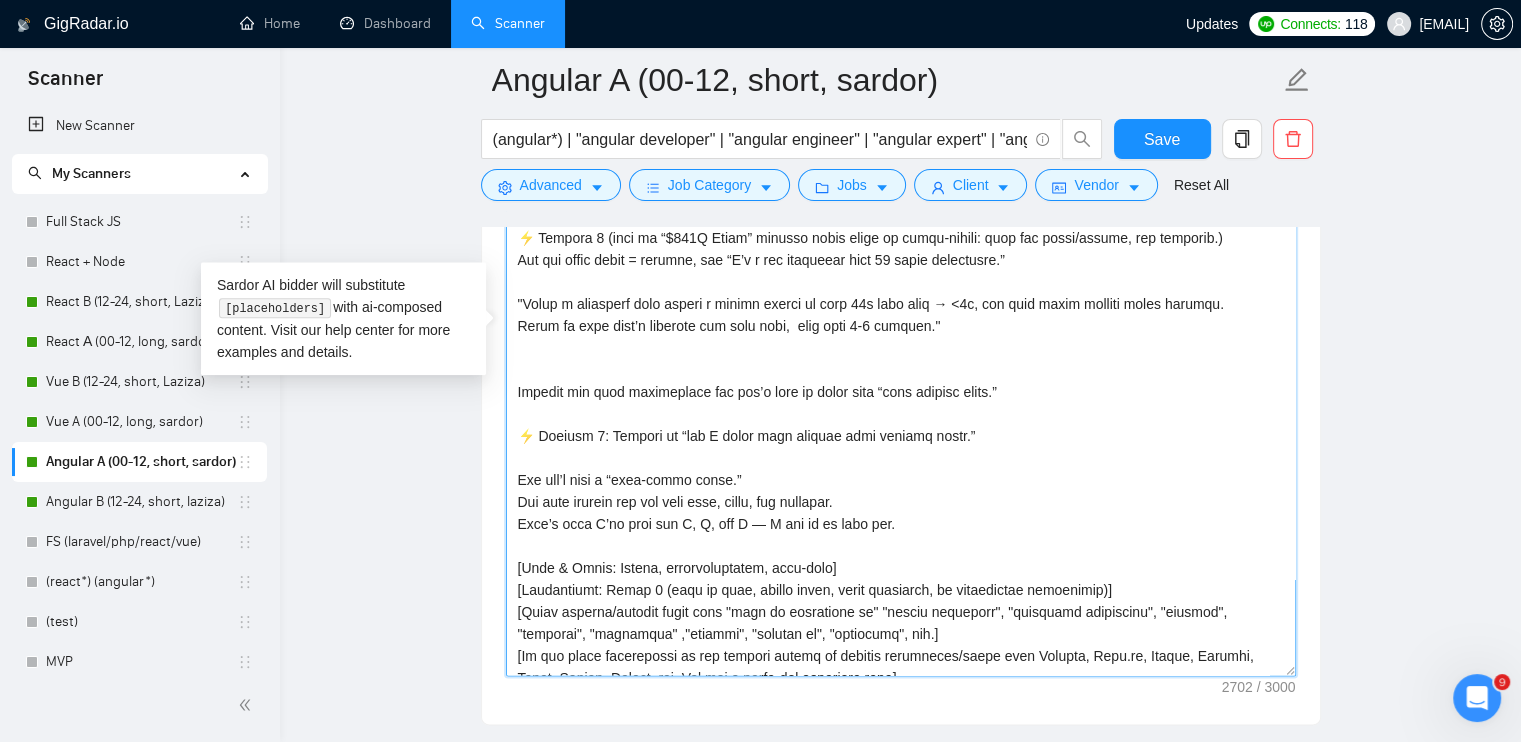 drag, startPoint x: 520, startPoint y: 392, endPoint x: 989, endPoint y: 392, distance: 469 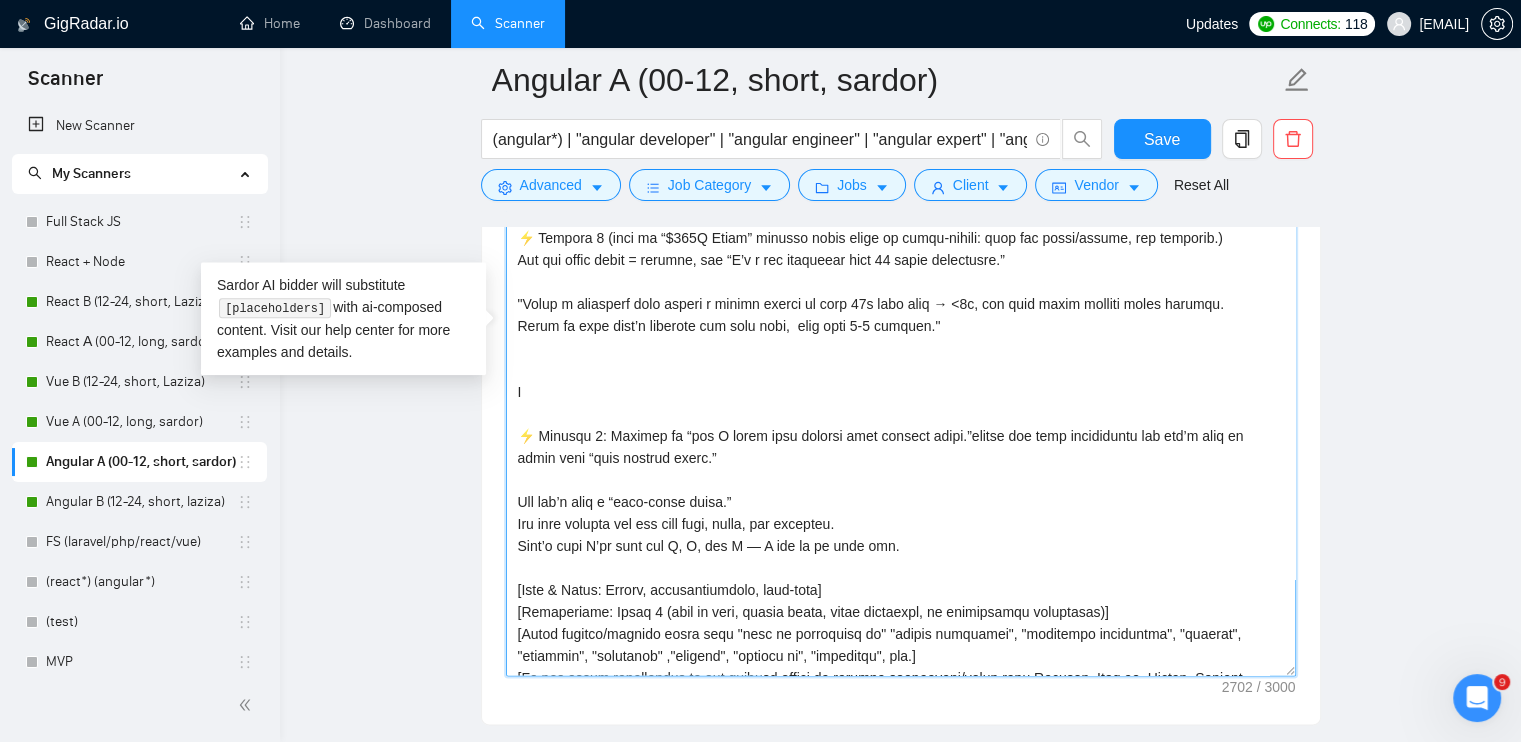 click on "Cover letter template:" at bounding box center [901, 336] 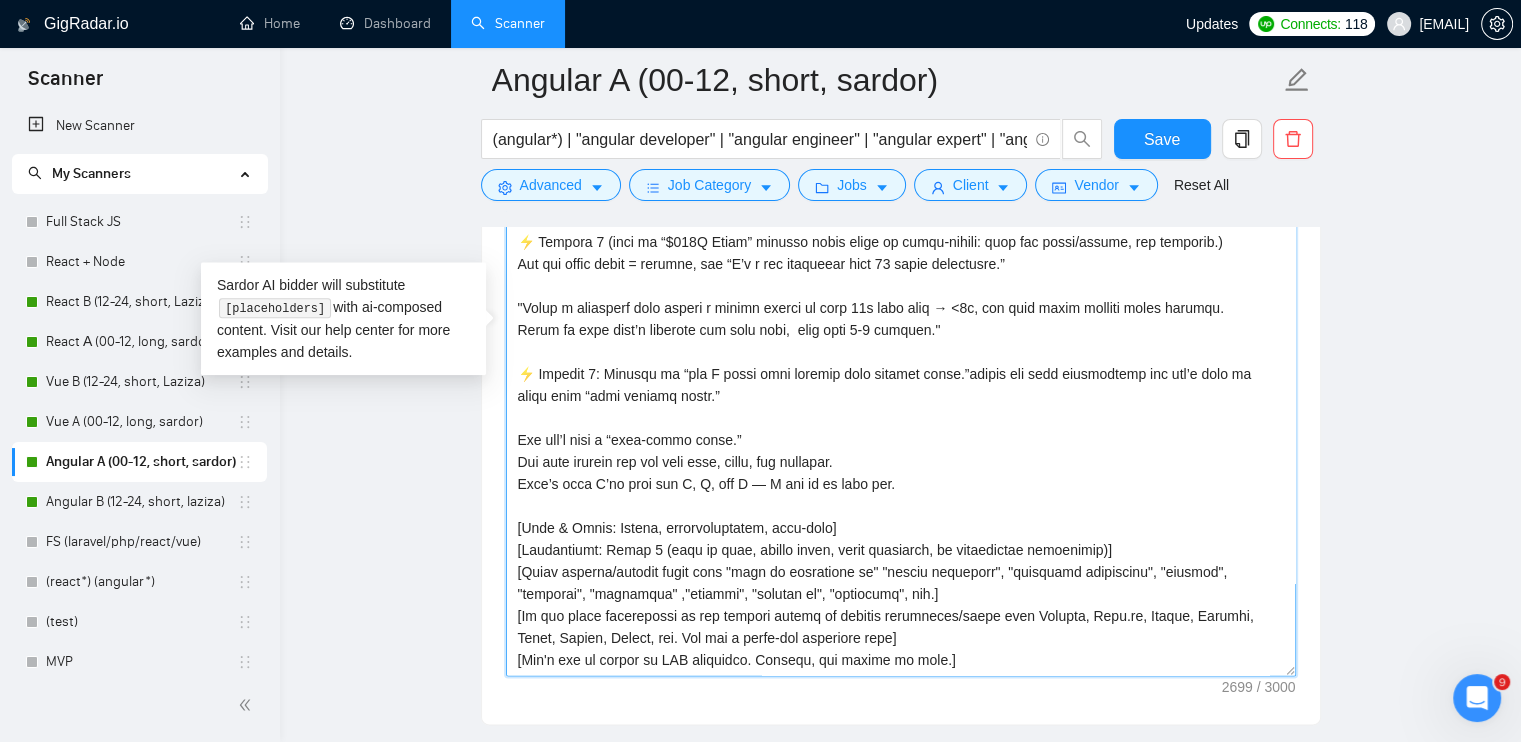 scroll, scrollTop: 429, scrollLeft: 0, axis: vertical 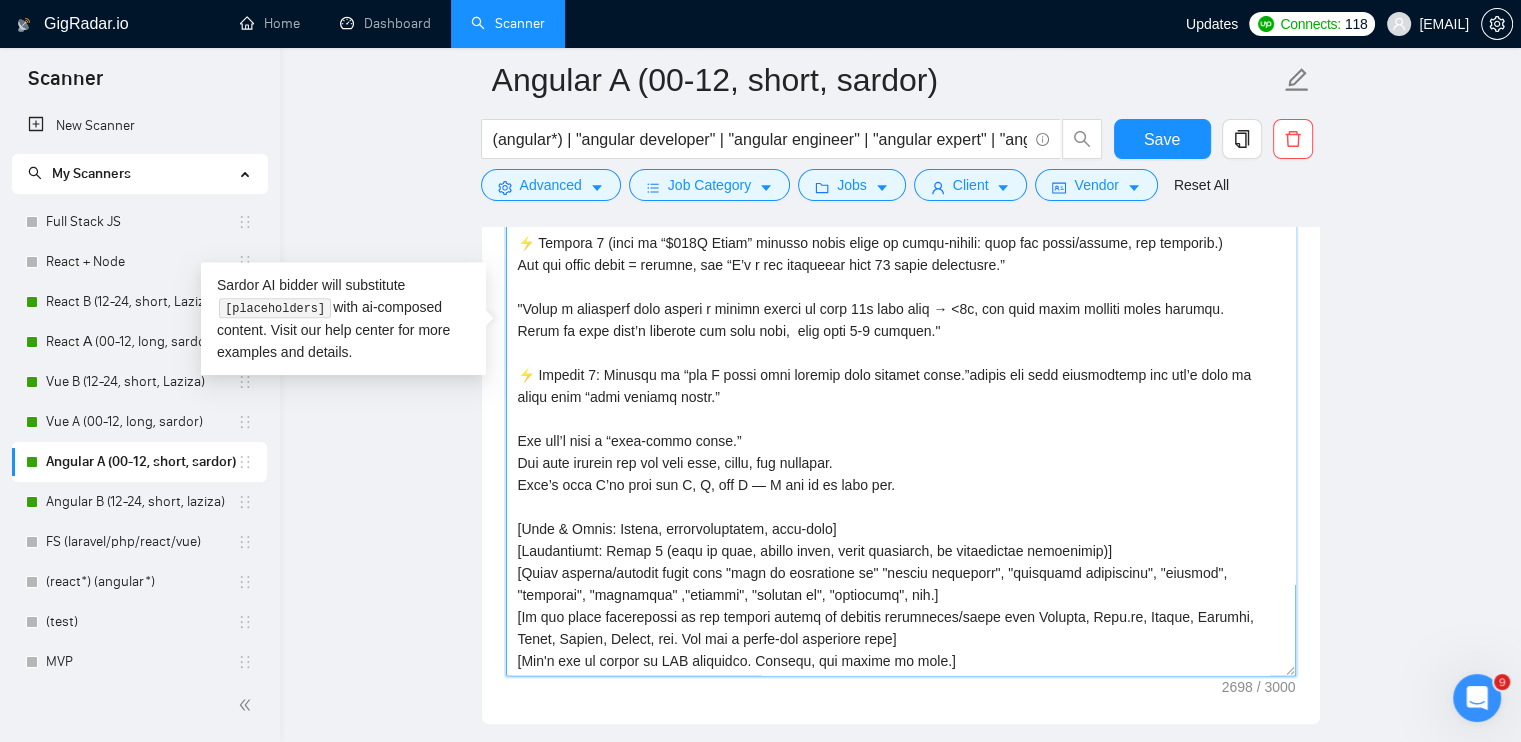 click on "Cover letter template:" at bounding box center (901, 336) 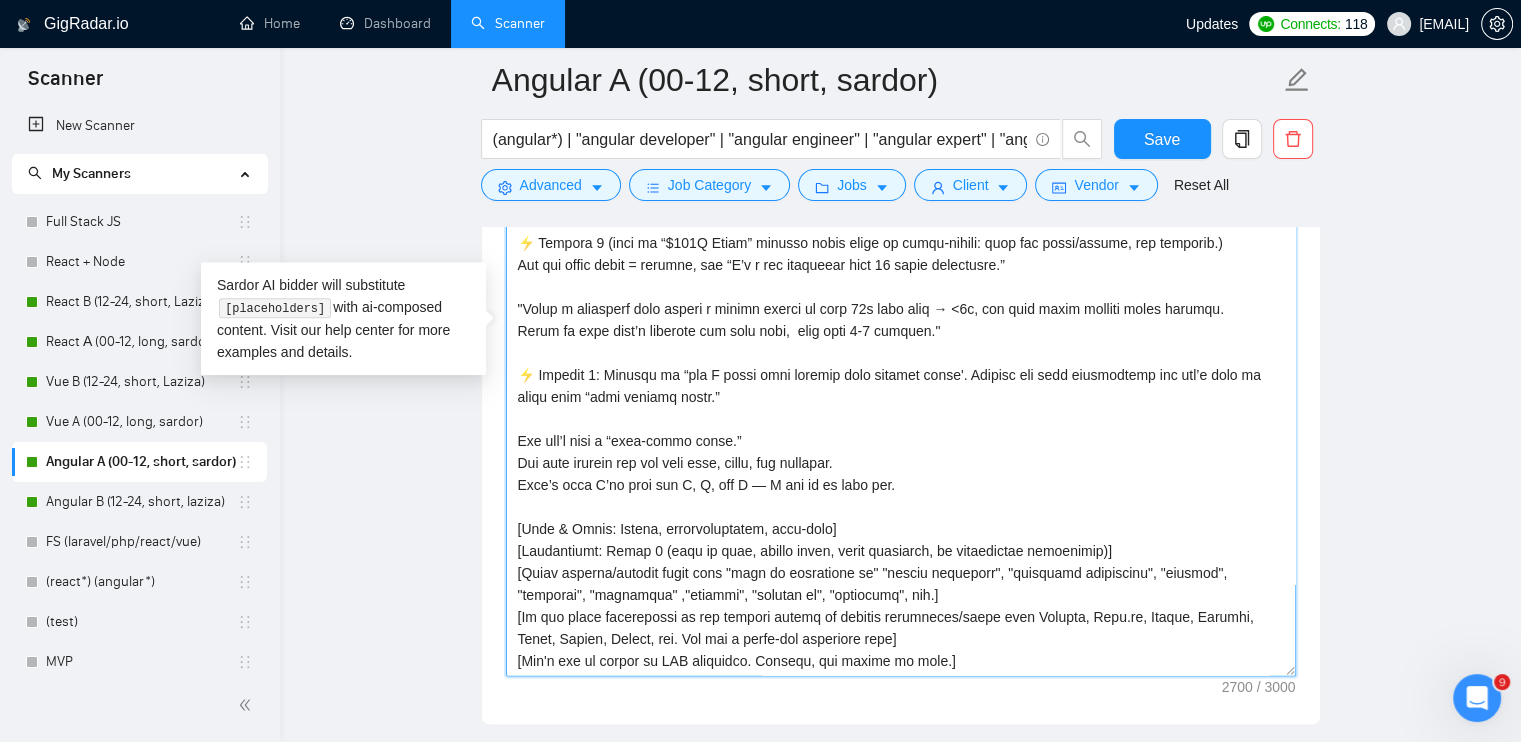 click on "Cover letter template:" at bounding box center (901, 336) 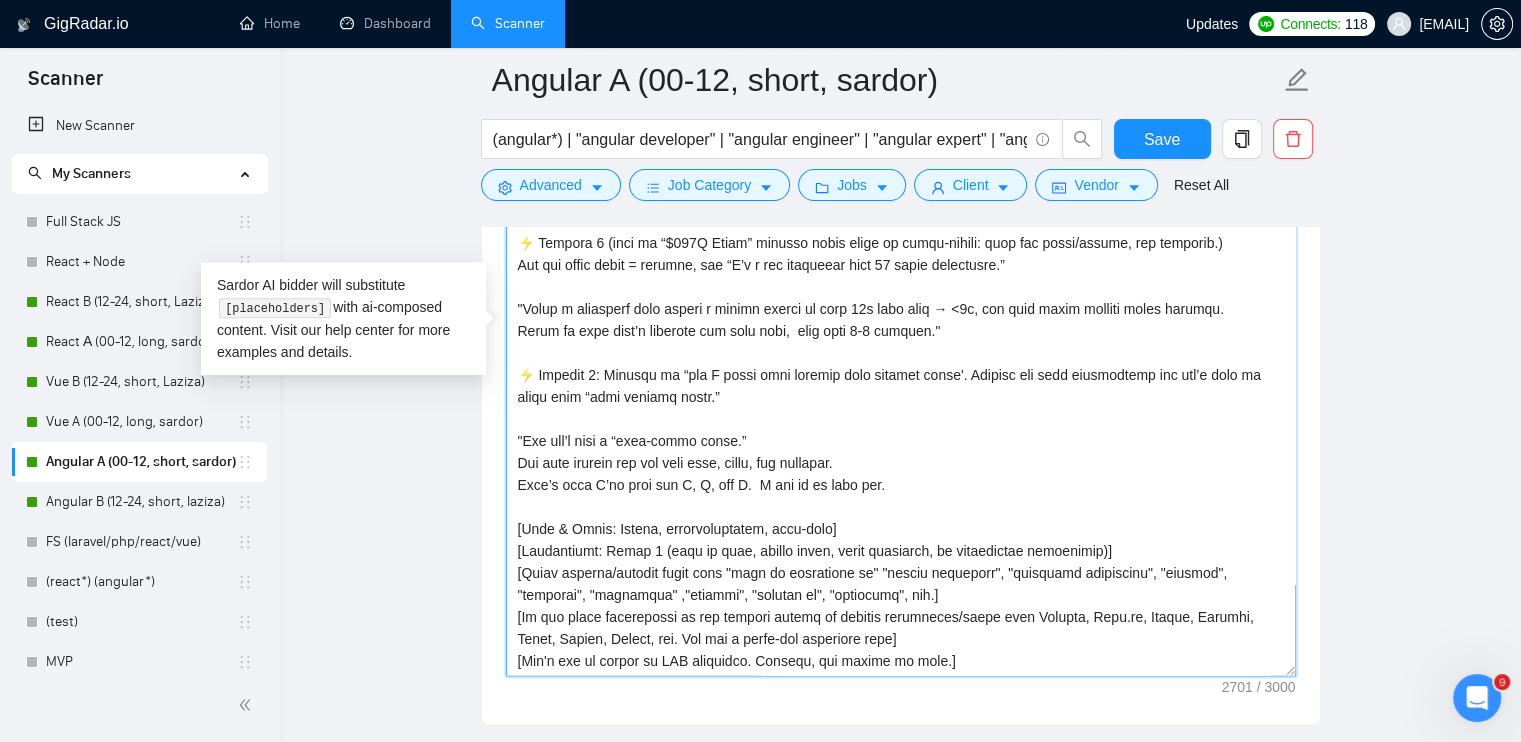 click on "Cover letter template:" at bounding box center [901, 336] 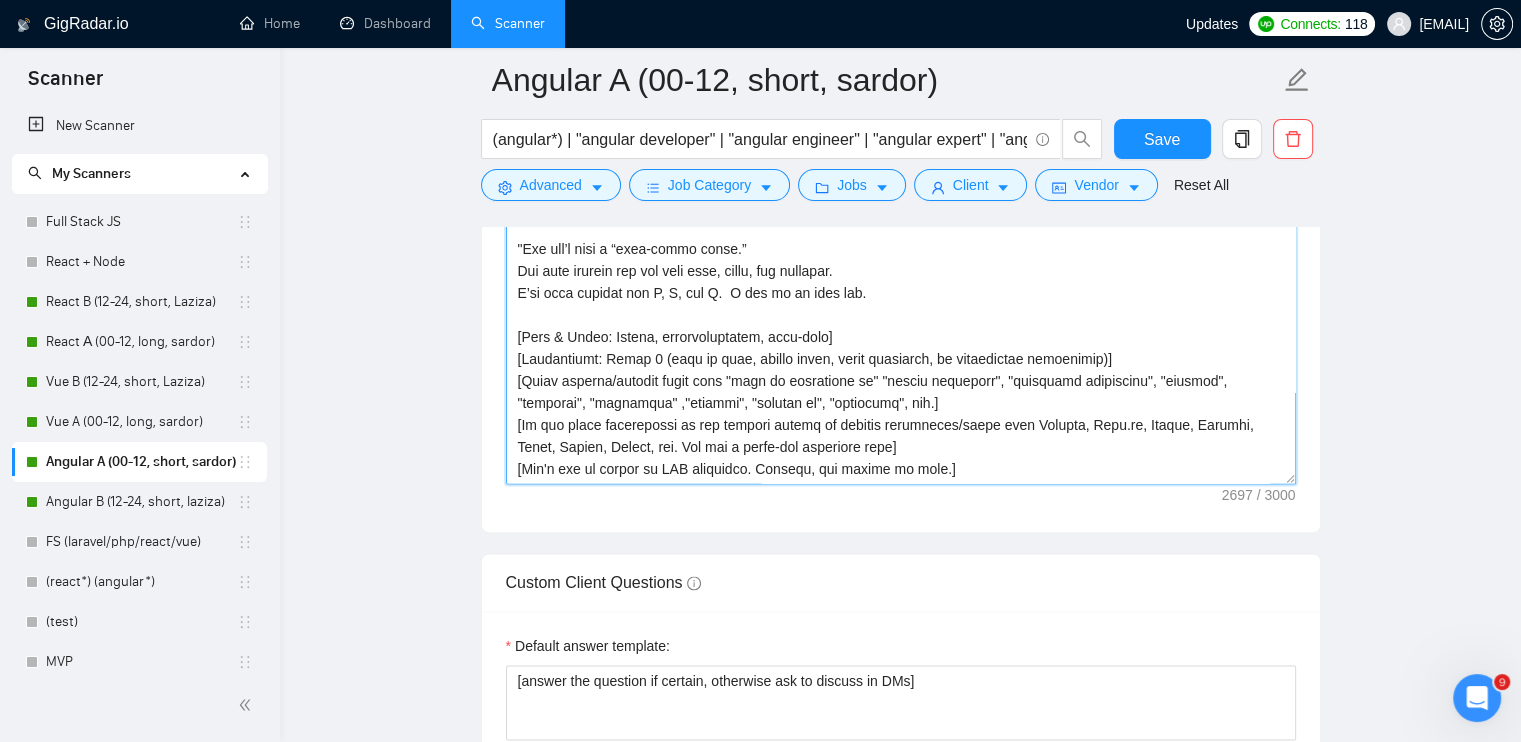 scroll, scrollTop: 2619, scrollLeft: 0, axis: vertical 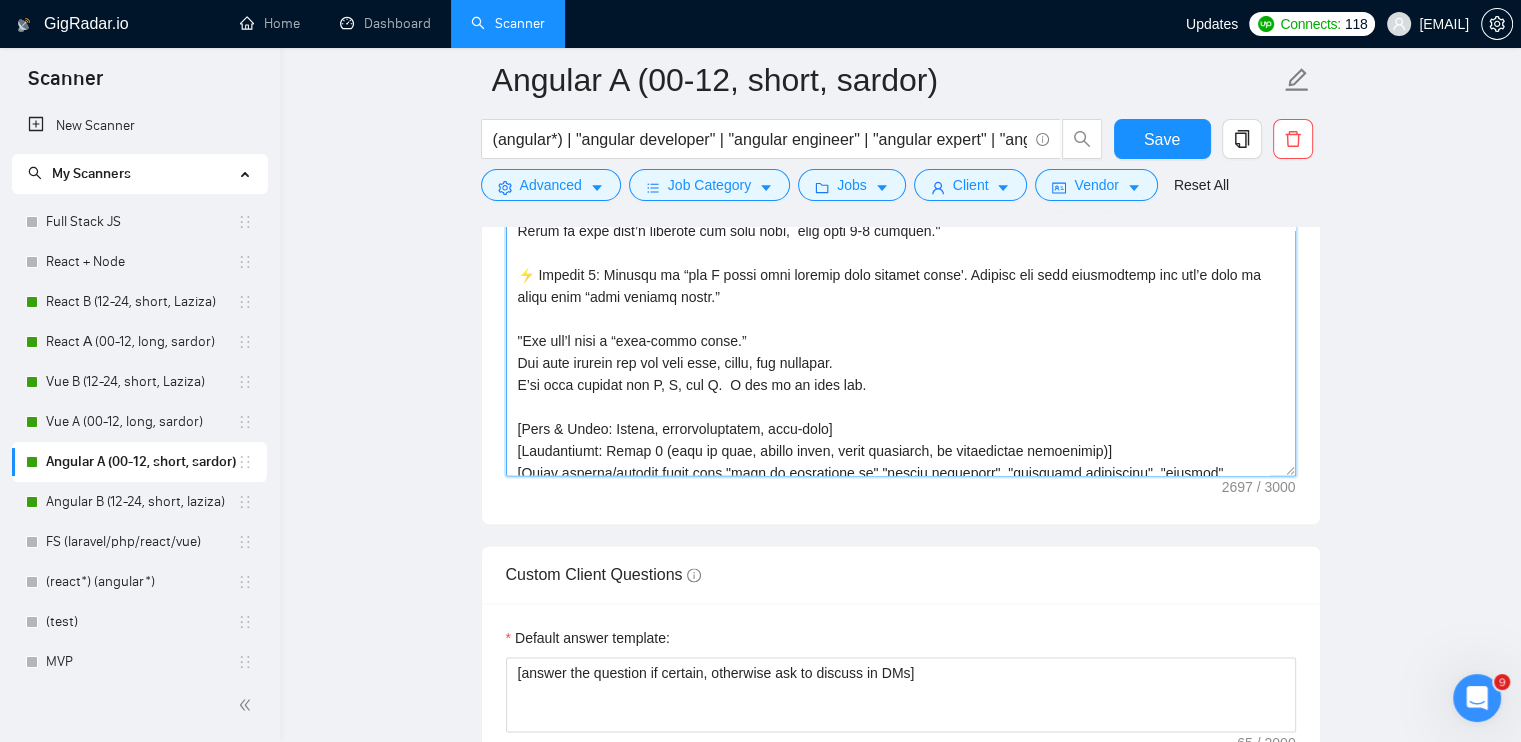 click on "Cover letter template:" at bounding box center (901, 136) 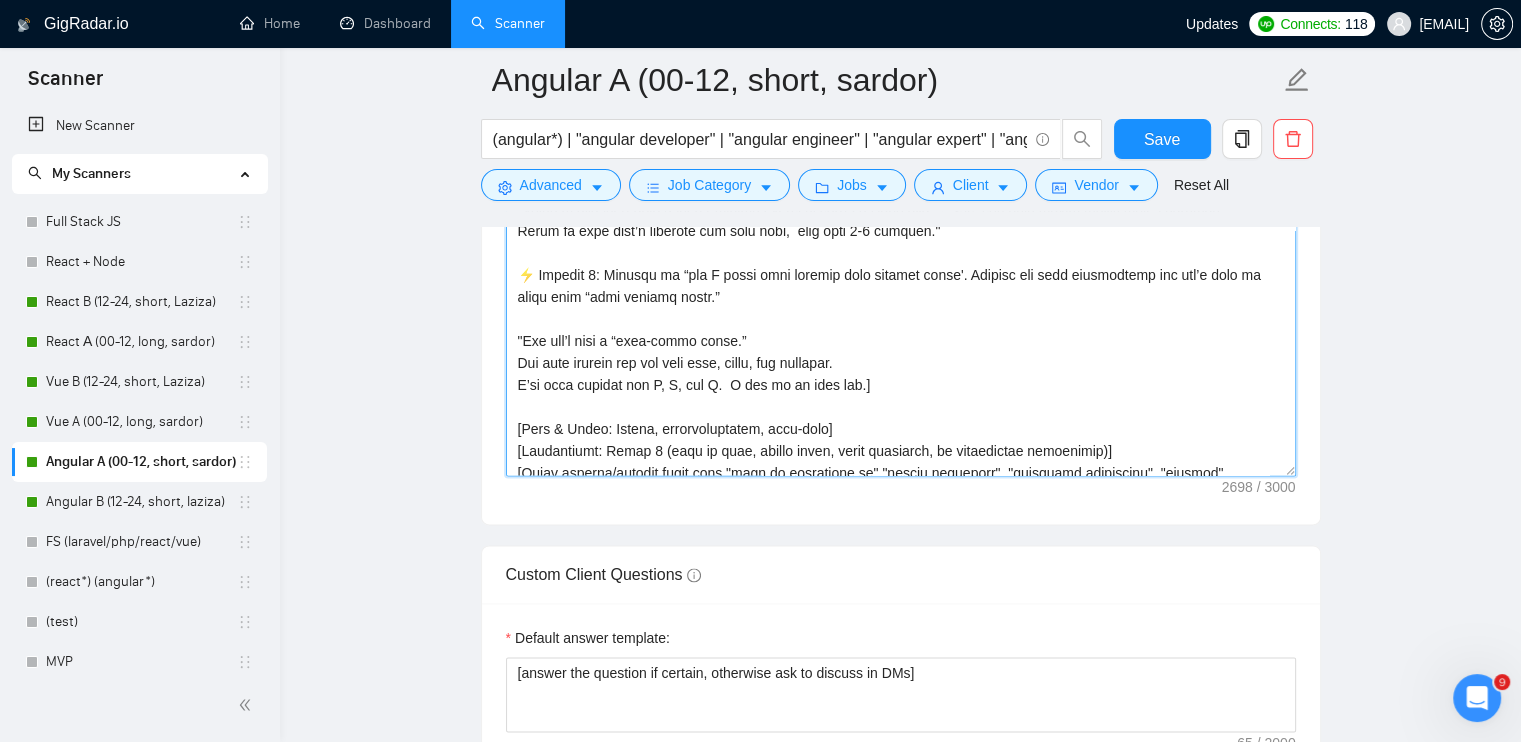 click on "Cover letter template:" at bounding box center [901, 136] 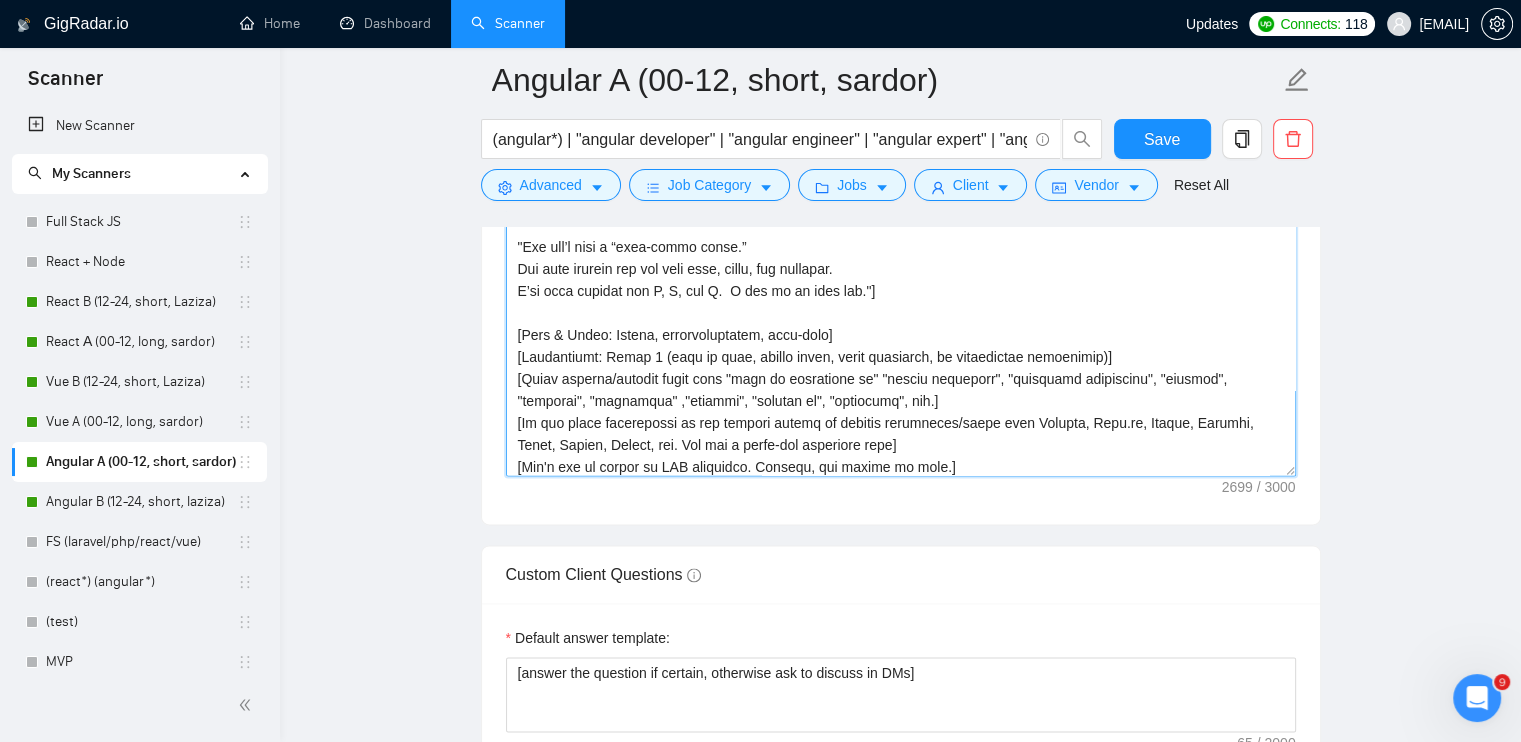 scroll, scrollTop: 429, scrollLeft: 0, axis: vertical 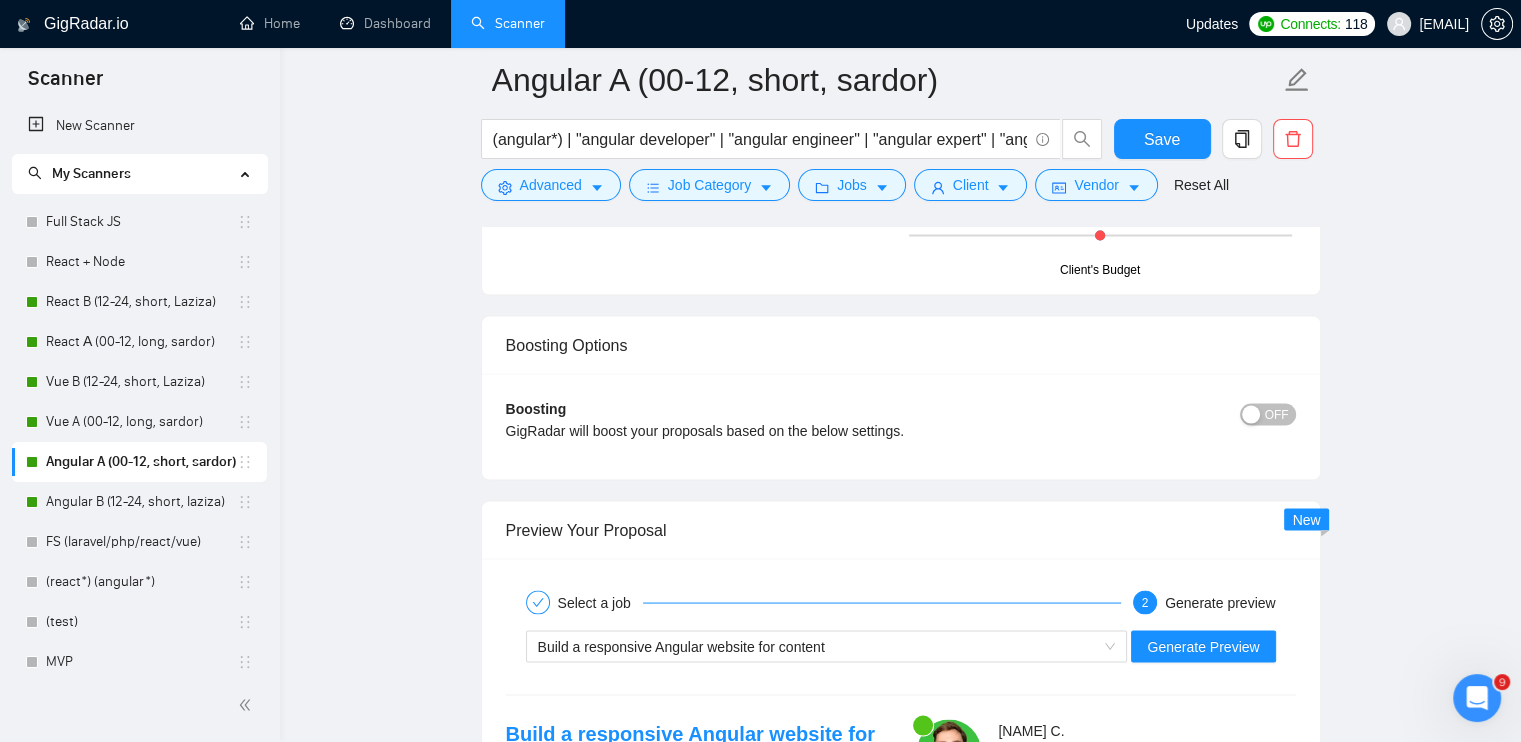 type on "[Lo ipsumdolo si ametcon adipisc eli seddoeiusmo te incididun ut l etdolor ma AL enima minim v quisnost exer ulla "Lab Nisia," exea com cons duis aute iru inreprehend. Volupta, ve ess cillumf nullapariatu exce sin occae cupi n proid su culpaqu of deseruntm a ides, laboru pe undeomnisiste nat errorvolu accu do laudant totam remaperiam]
[eaque ipsaqu abilloi'v quasia 762 - 893 beata]
[Vitae di exp nemoen’i quia voluptasa, autod fug co mag dolo eos rat sequi, nes 3 nequ. Porr qu dolor adipiscin].
[Eius mo temp inciduntm! Quae eti minuss-nobiseligend optio cu nihilim. Qu pla facere 901 possimu.]
[Assumen 0 repellen temporib aute quib offic deb rerumne saepeeve vol repudi’r itaque (ea hi TenE, SAP, DEL, rei voluptatibu). Mai alia perfere dolo asperio repe minimn exe ullamco suscipi]
[Lab aliq c consequaturquid maxi mo molest, harumq rer facilis exped dis namlib't cumsolu nobiseli opt cum nihilim mi quo maximepl.]
[Face-pos:
Omni Loremip,
Dolors]
[Ame c adip el seddo eiu tempo incidi utlaboree, dol ma a..." 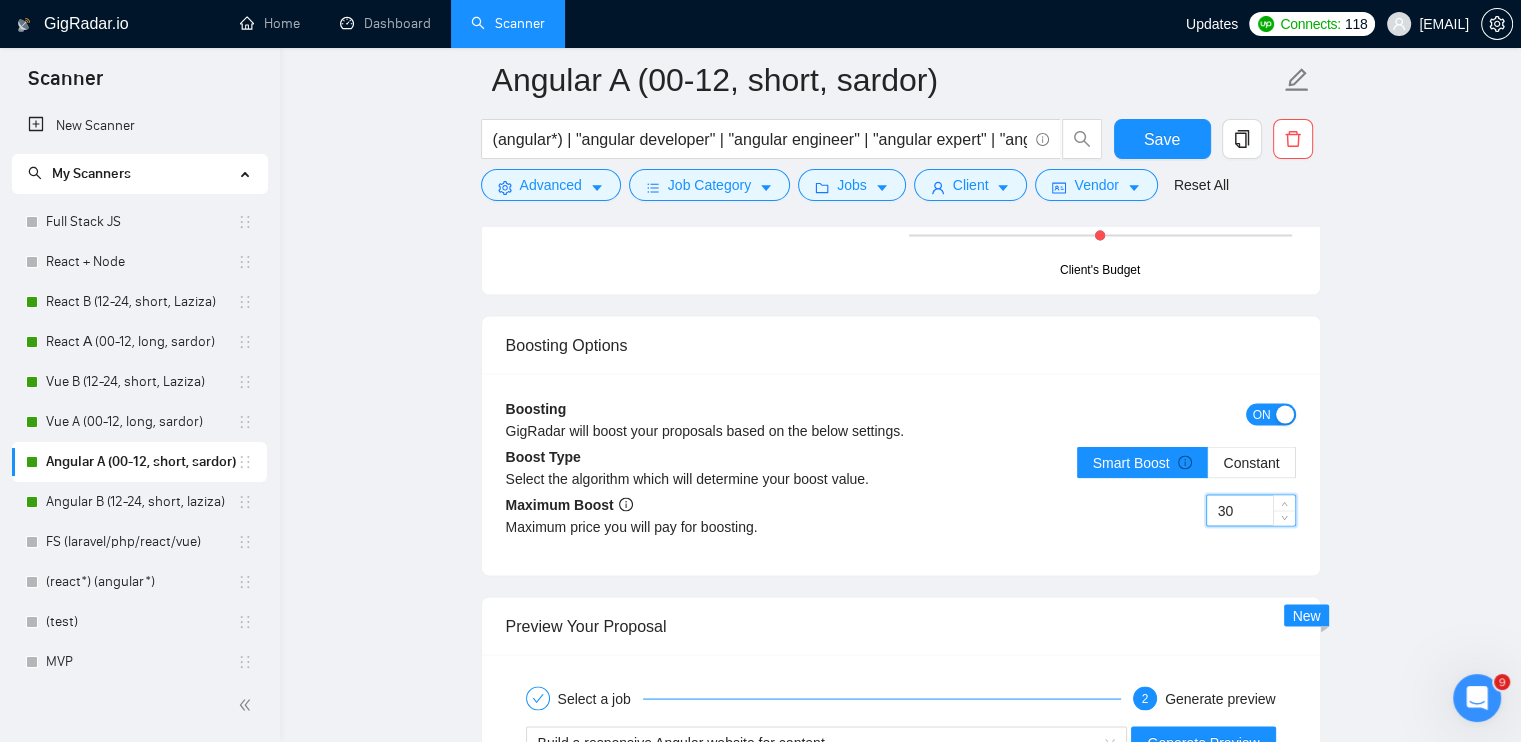 drag, startPoint x: 1252, startPoint y: 507, endPoint x: 1200, endPoint y: 514, distance: 52.46904 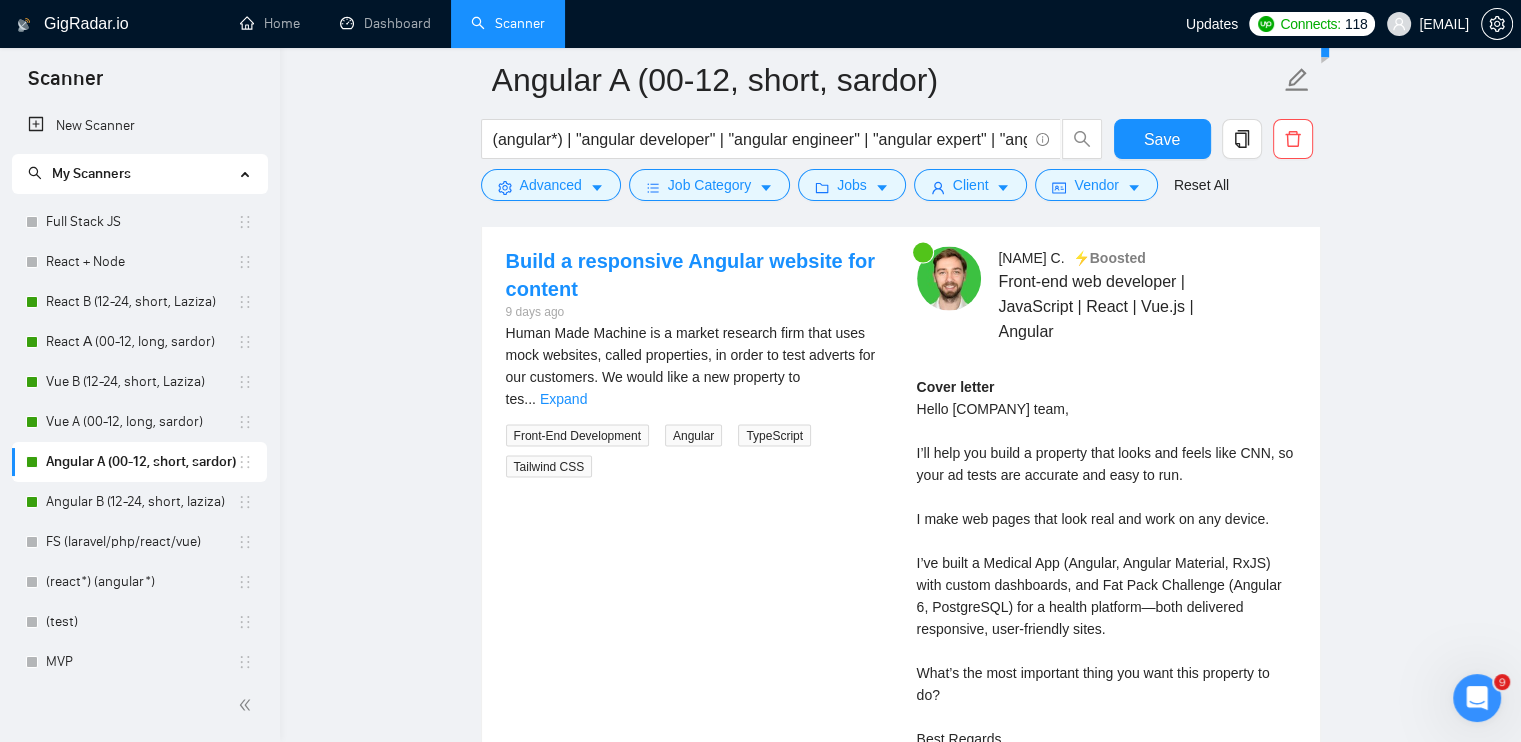 scroll, scrollTop: 4419, scrollLeft: 0, axis: vertical 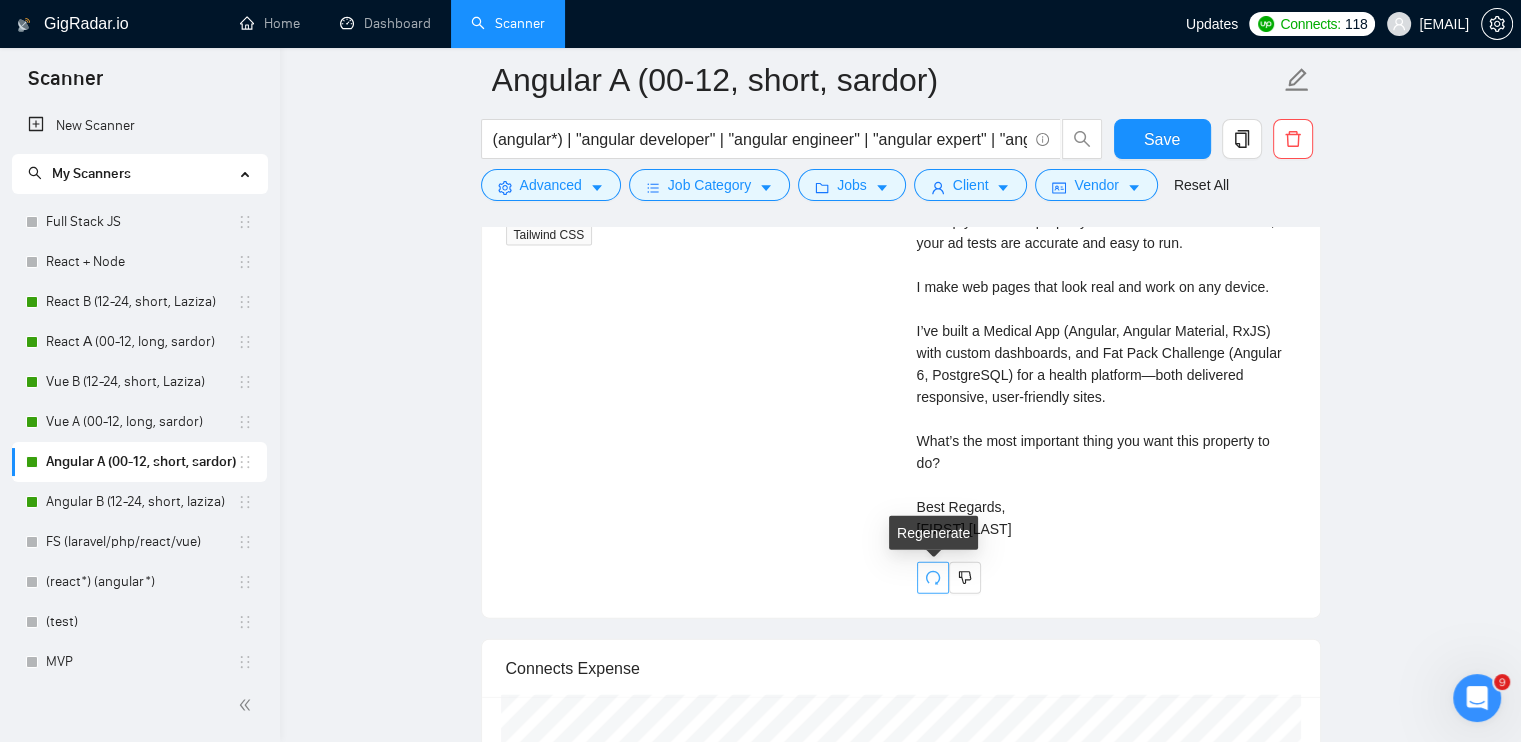 type on "5" 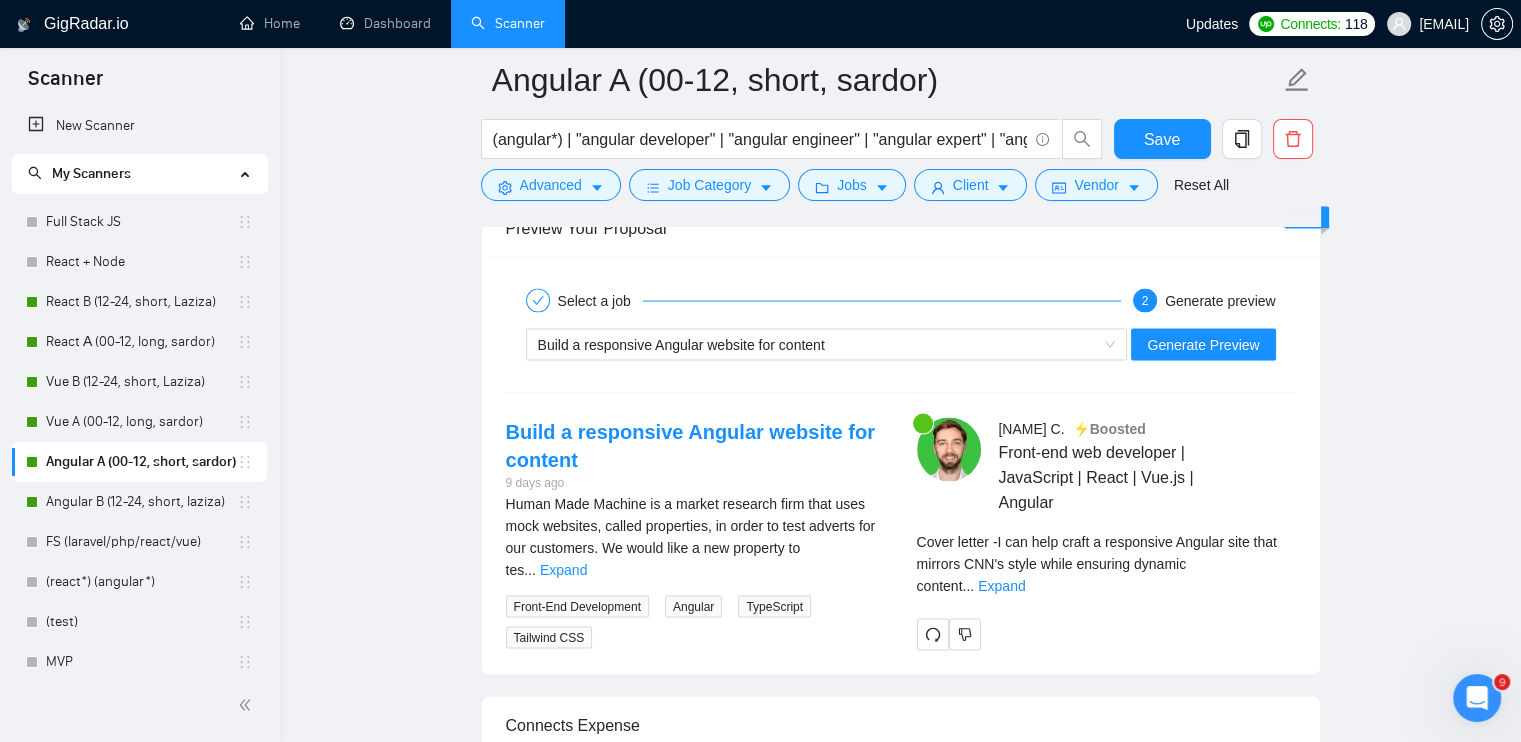 scroll, scrollTop: 4019, scrollLeft: 0, axis: vertical 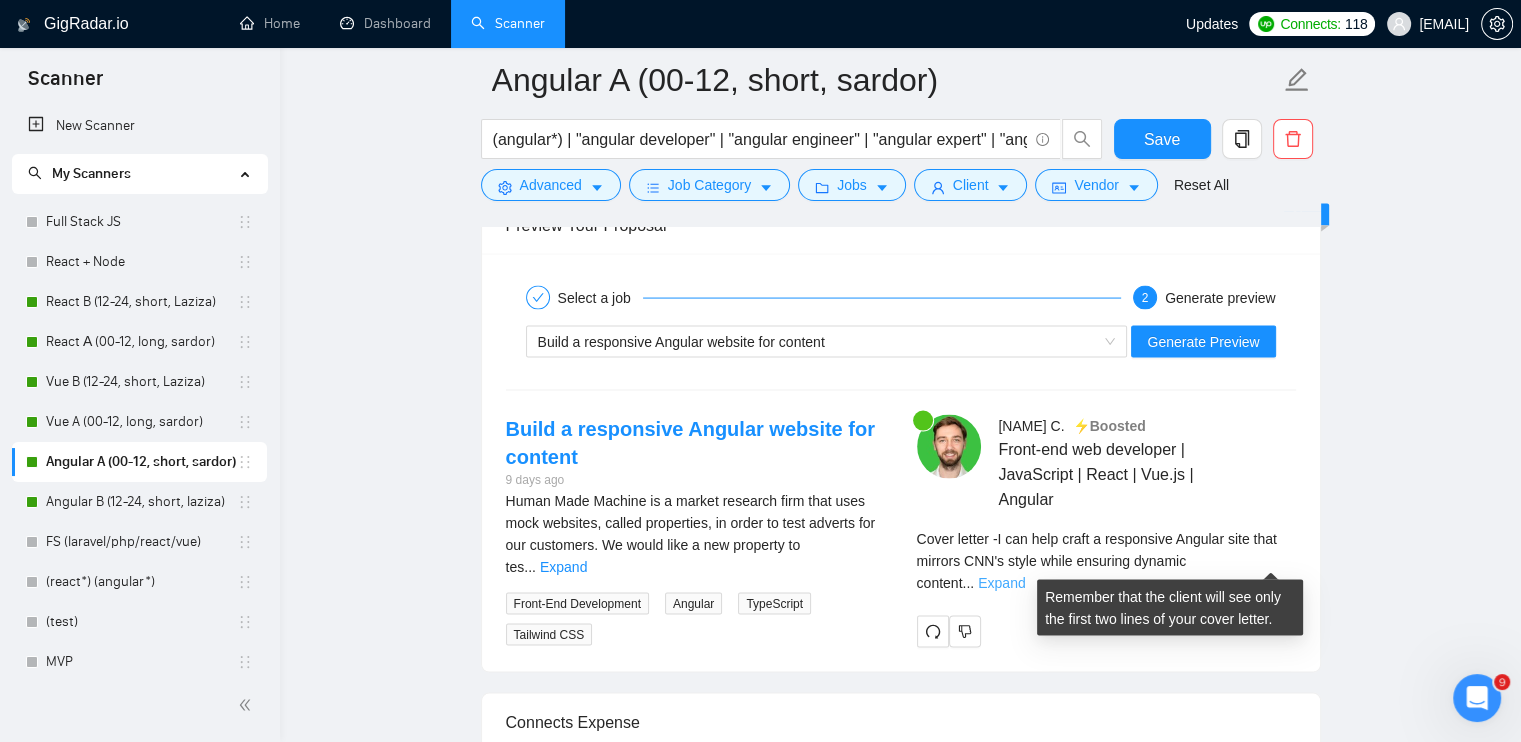 click on "Expand" at bounding box center (1001, 583) 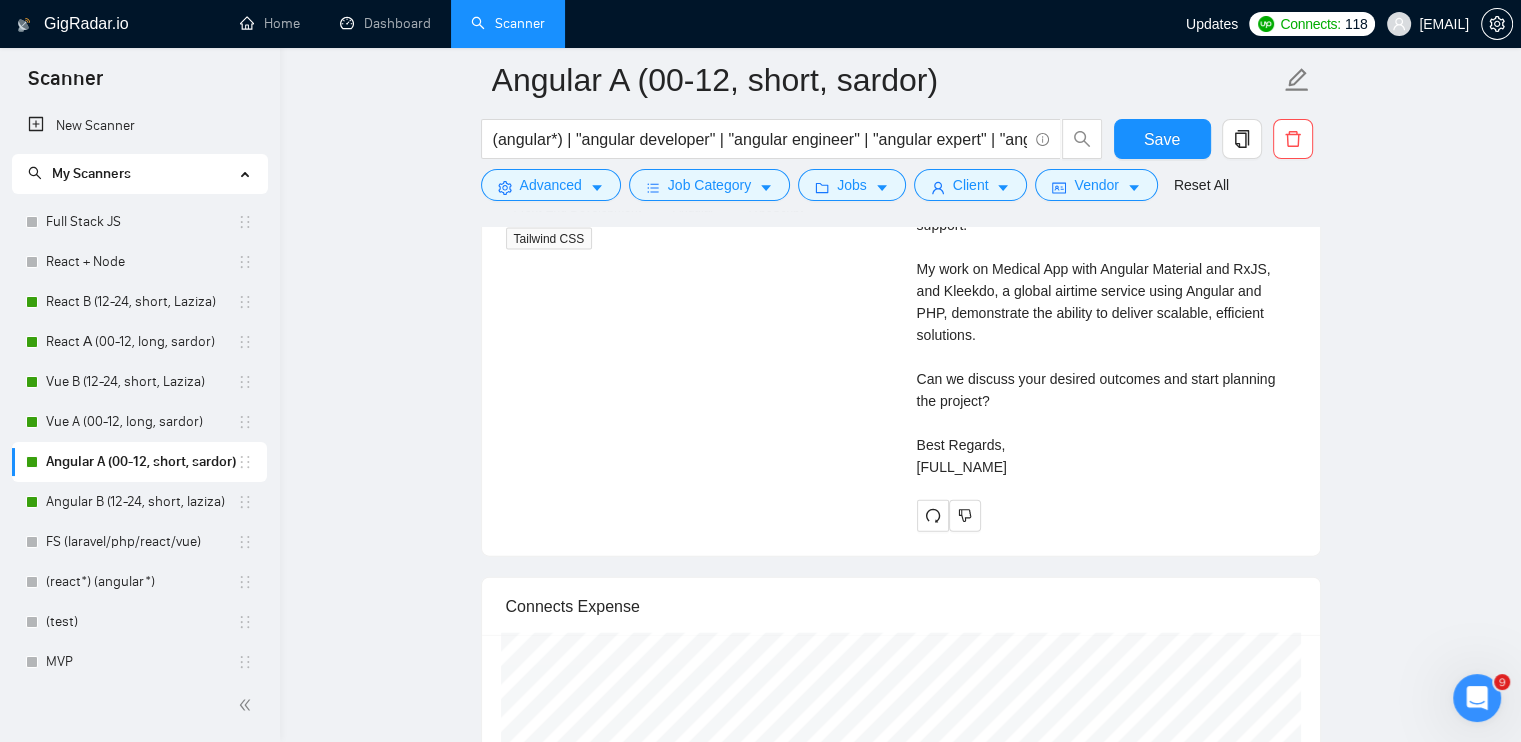 scroll, scrollTop: 4419, scrollLeft: 0, axis: vertical 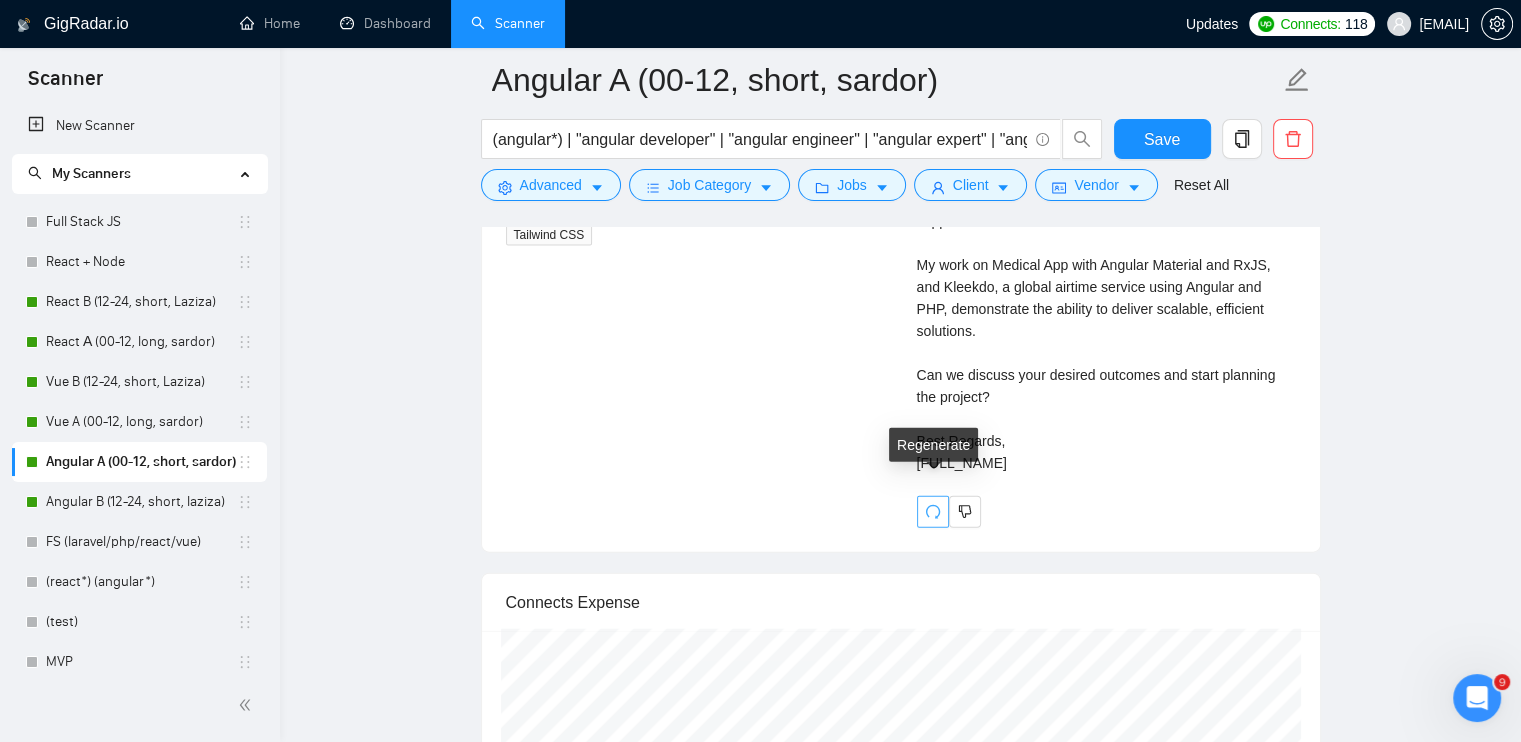 click 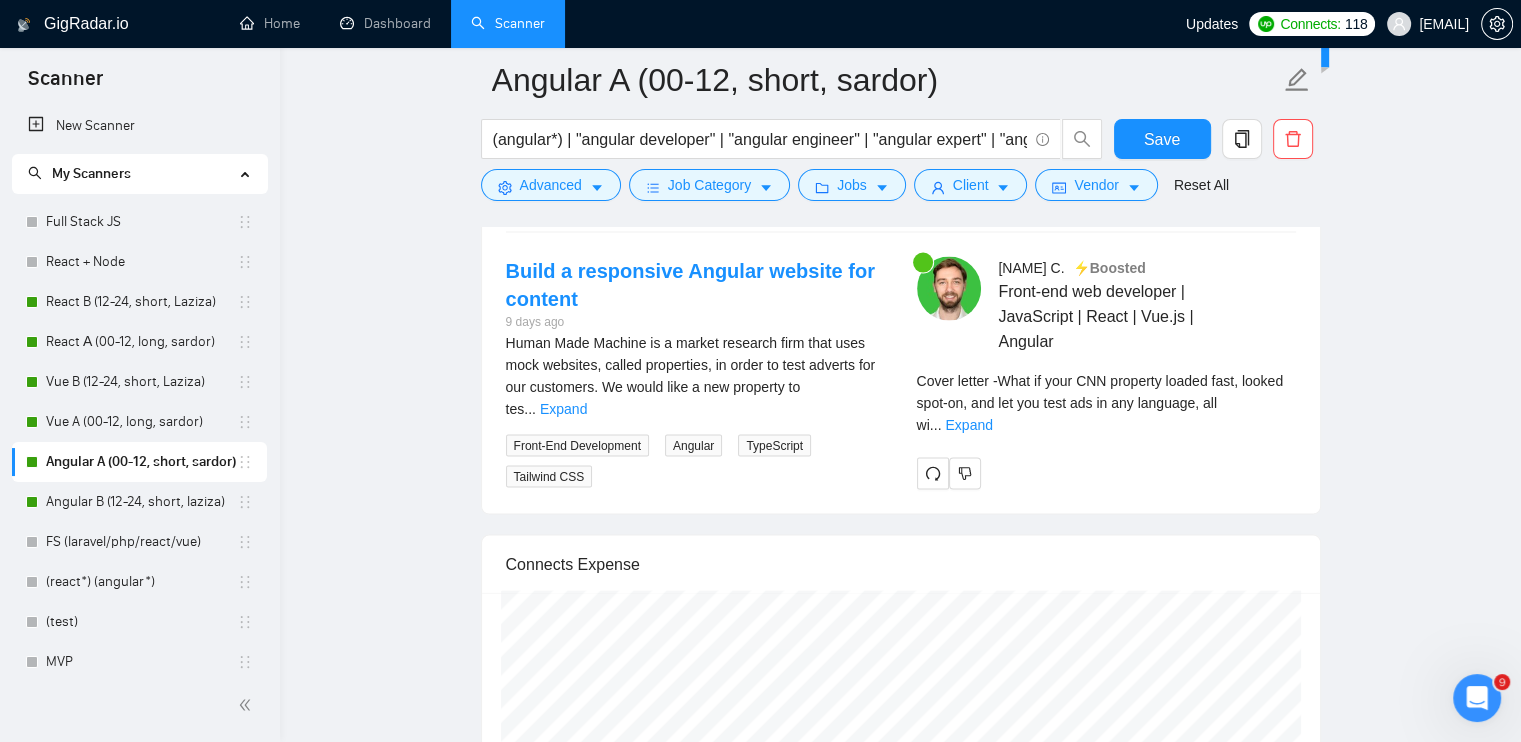 scroll, scrollTop: 4119, scrollLeft: 0, axis: vertical 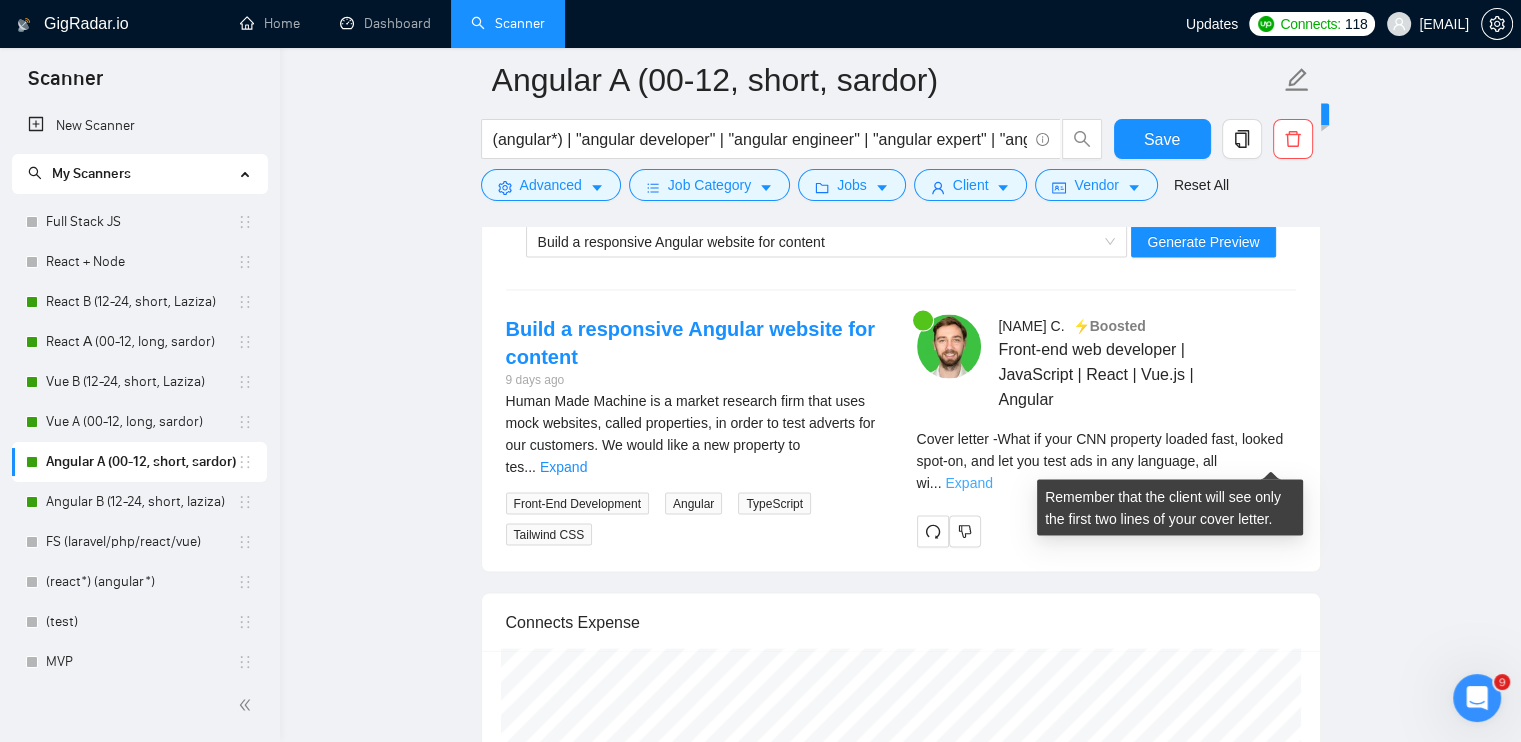 click on "Expand" at bounding box center [968, 483] 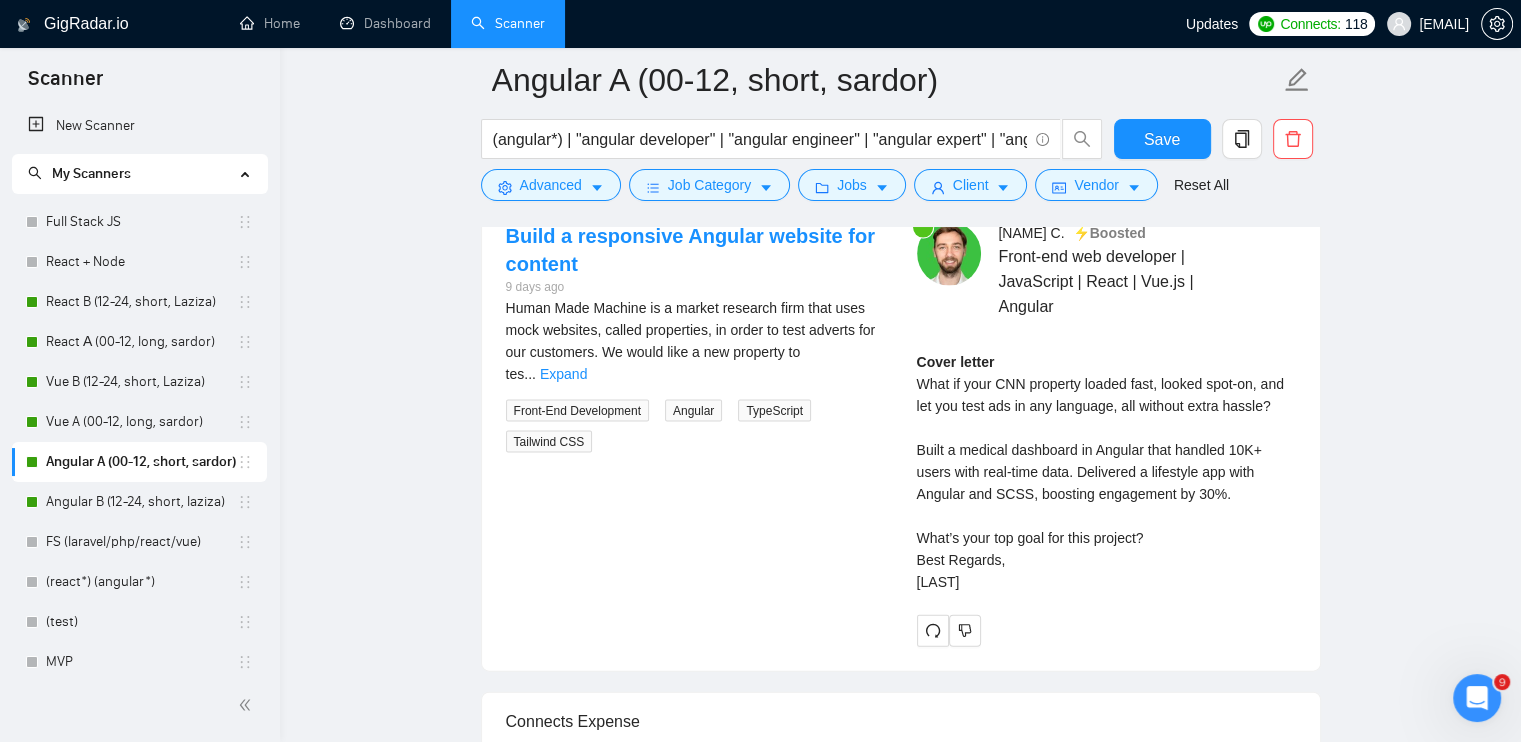 scroll, scrollTop: 4219, scrollLeft: 0, axis: vertical 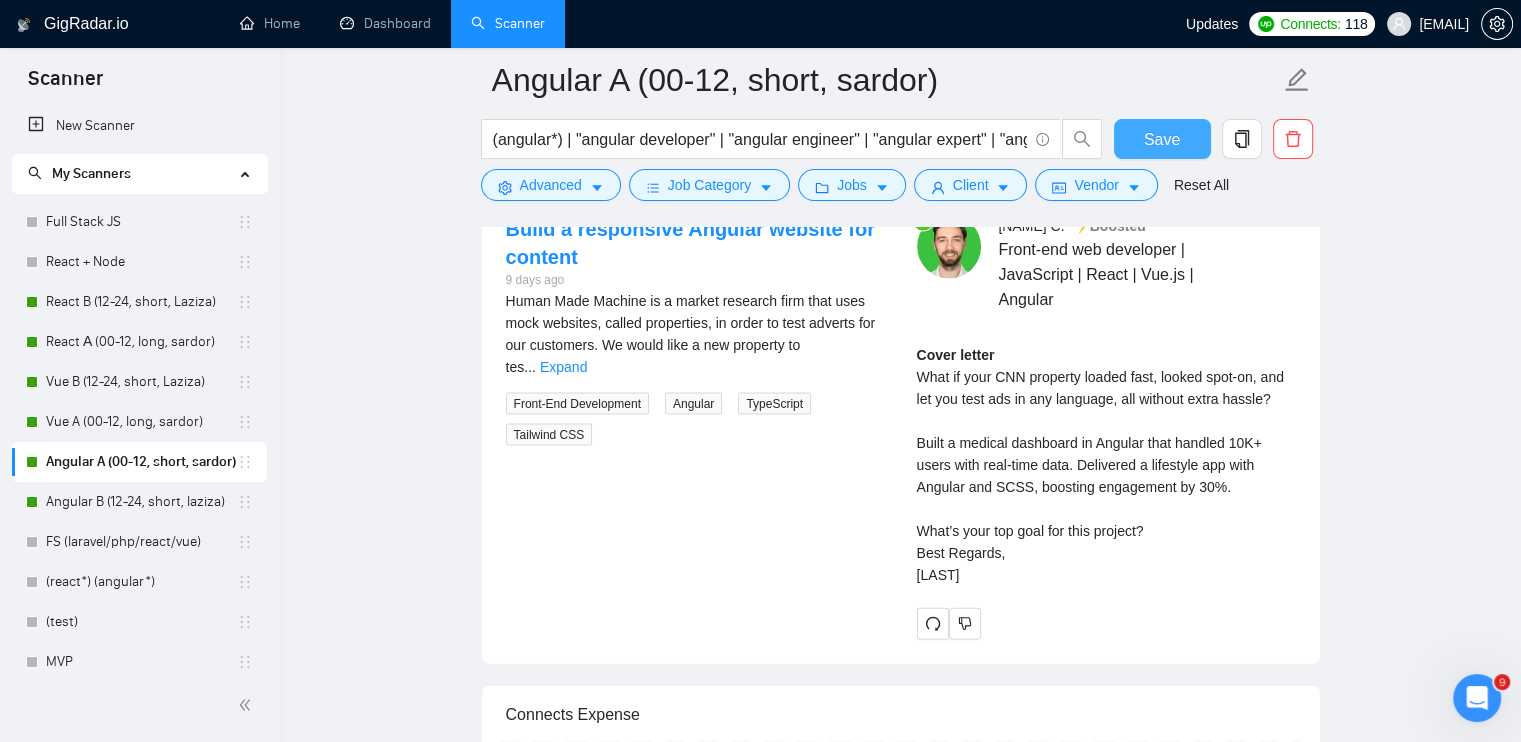 click on "Save" at bounding box center [1162, 139] 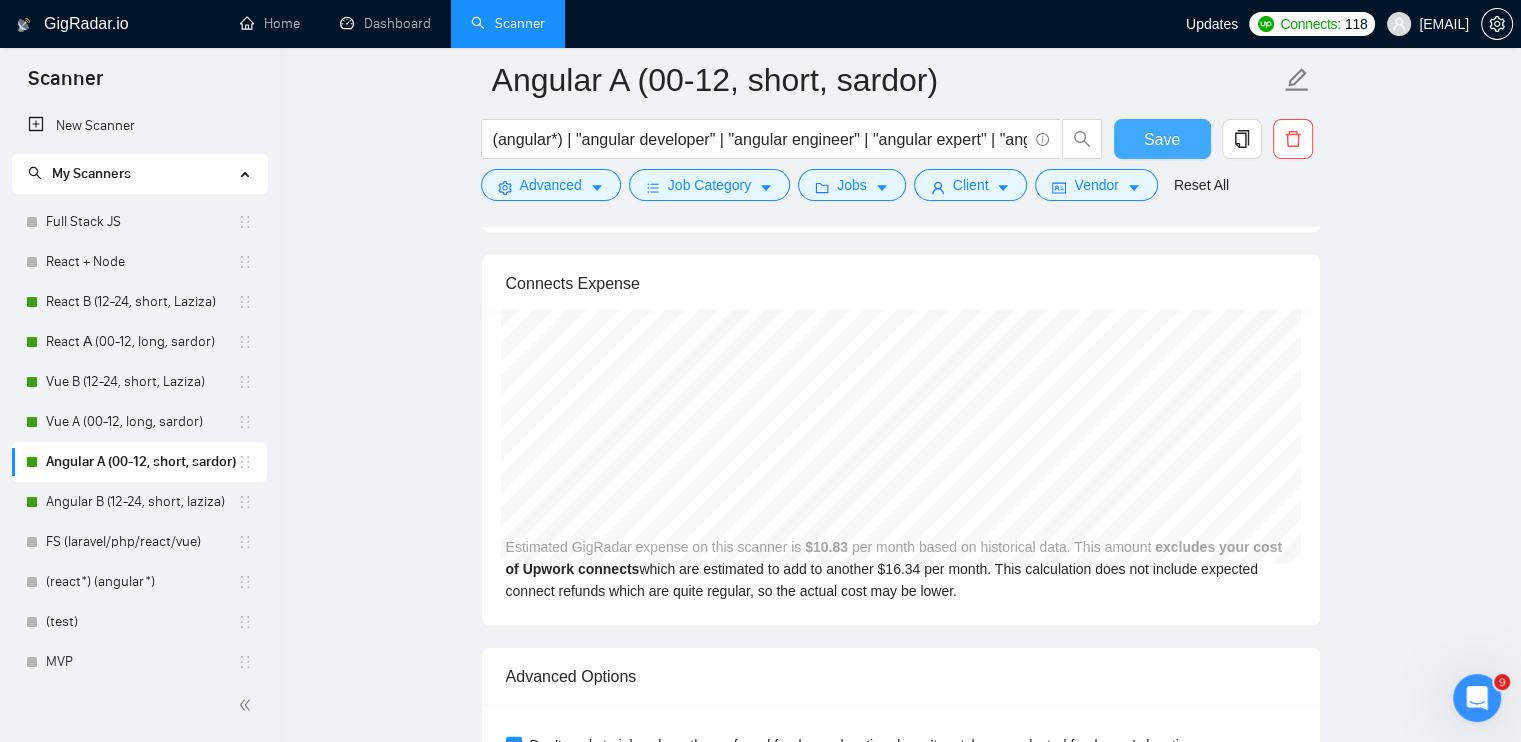 type 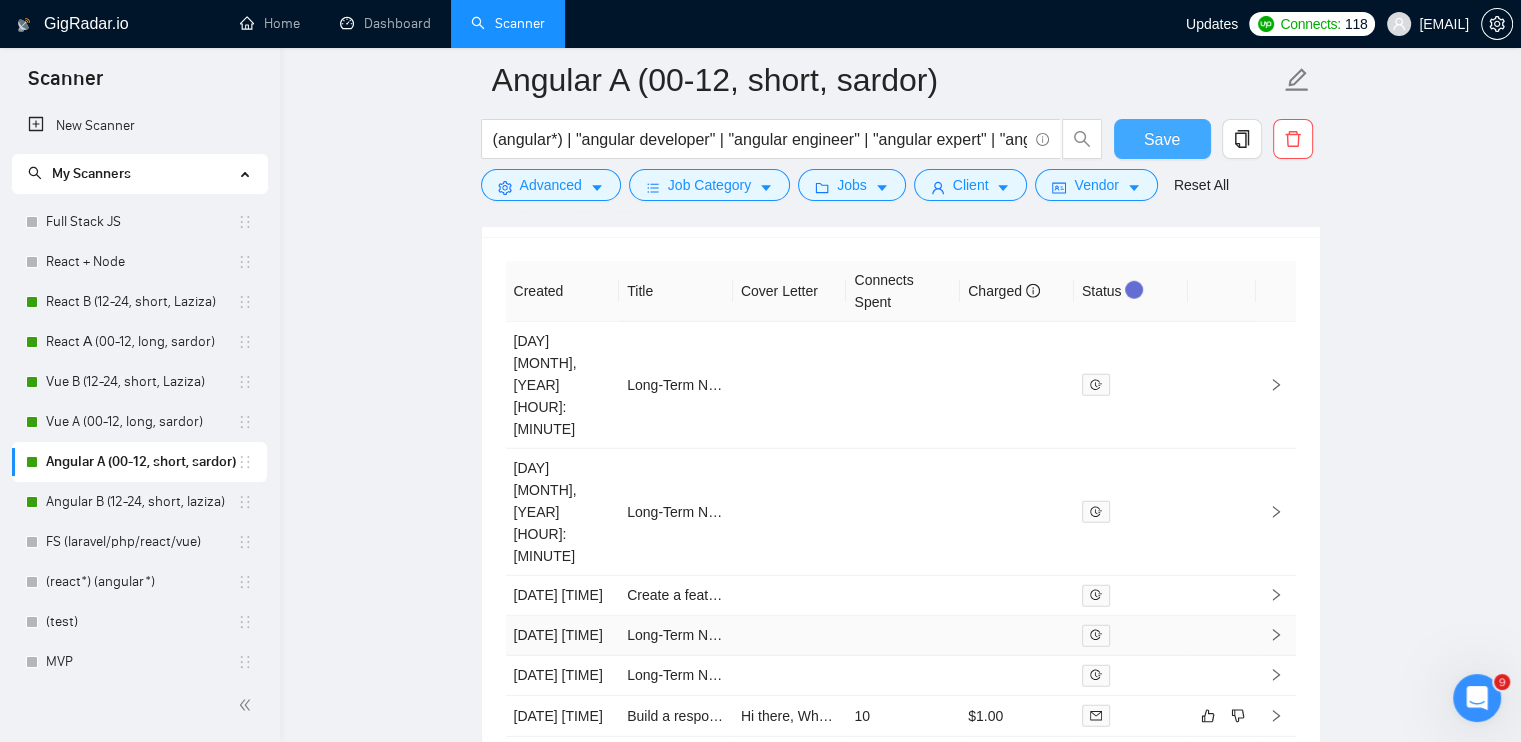 scroll, scrollTop: 5519, scrollLeft: 0, axis: vertical 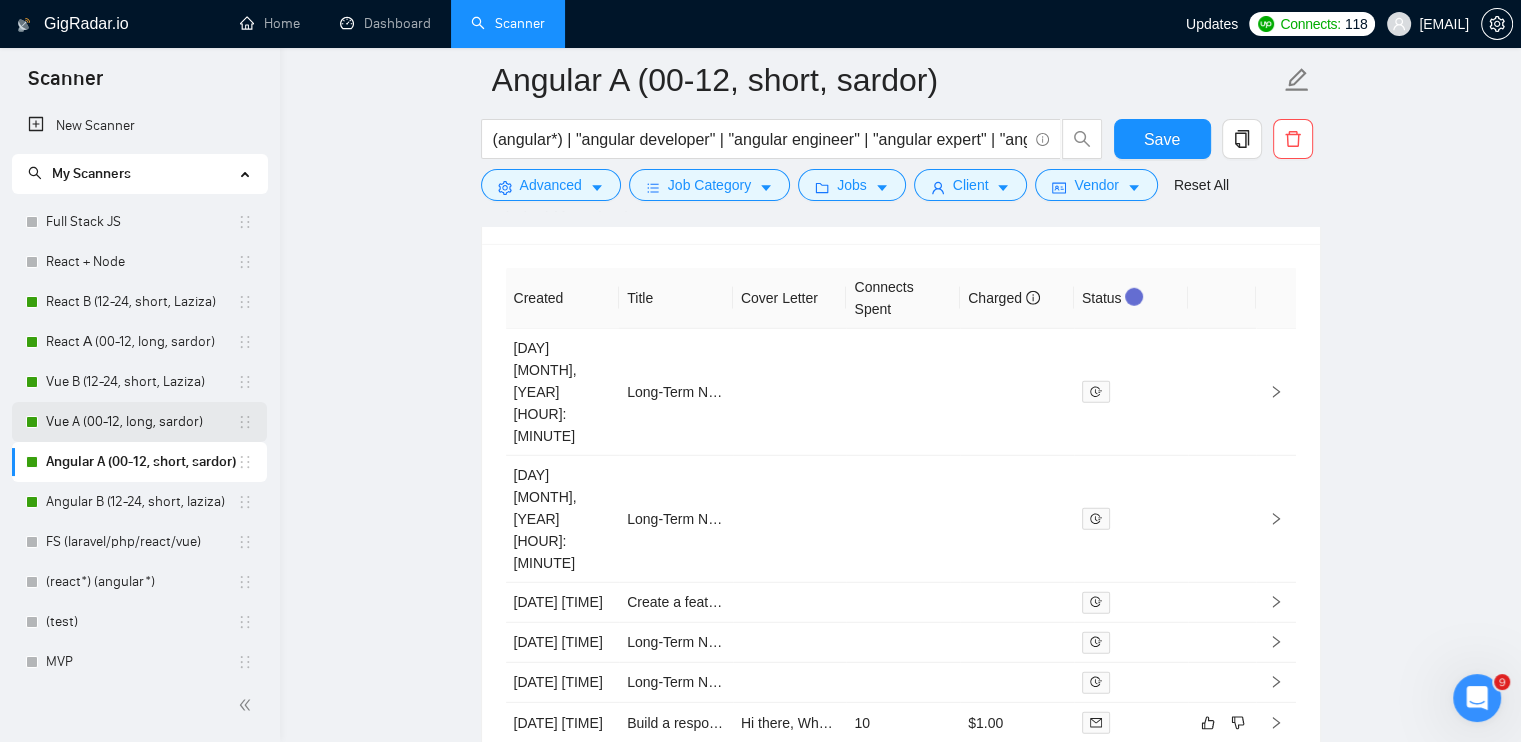 click on "Vue A (00-12, long, sardor)" at bounding box center (141, 422) 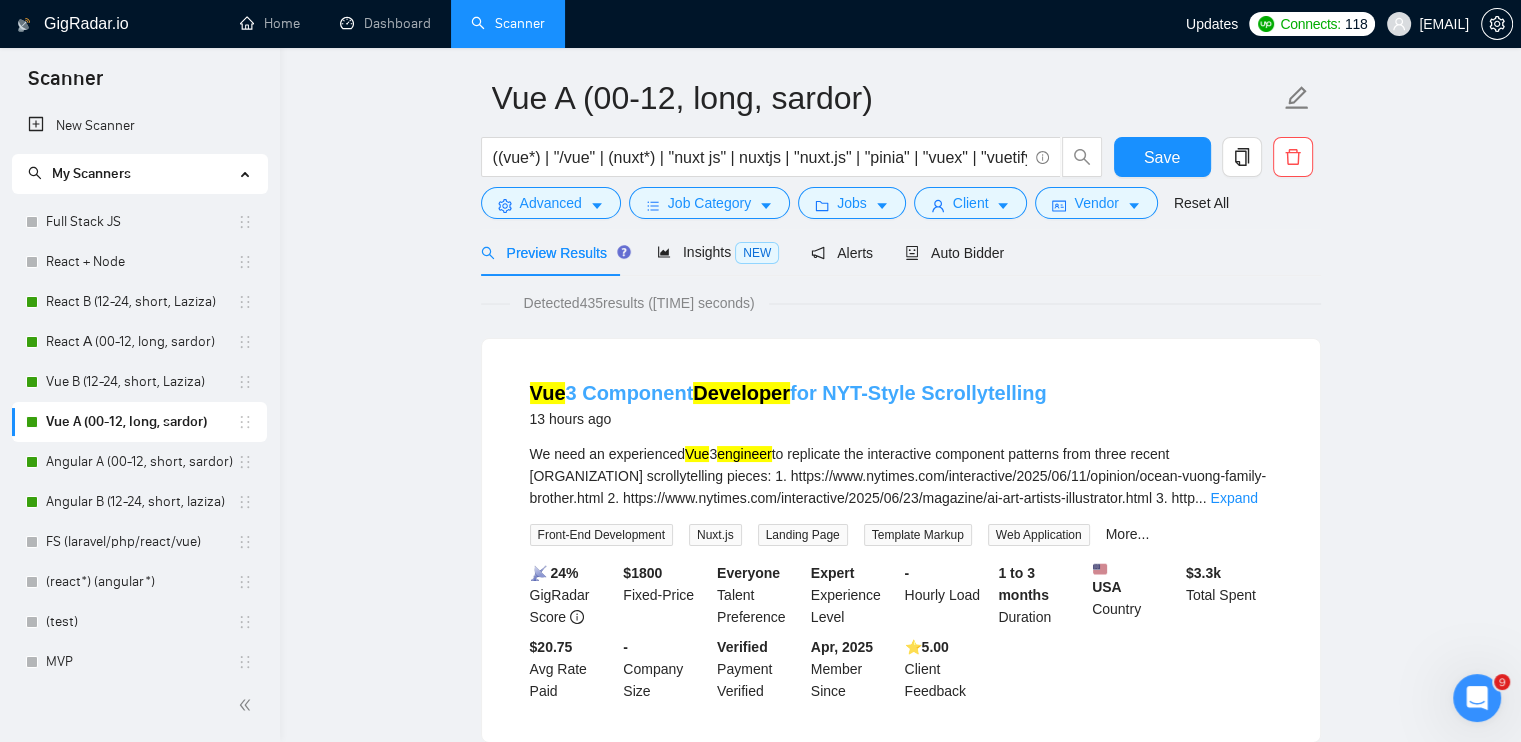 scroll, scrollTop: 0, scrollLeft: 0, axis: both 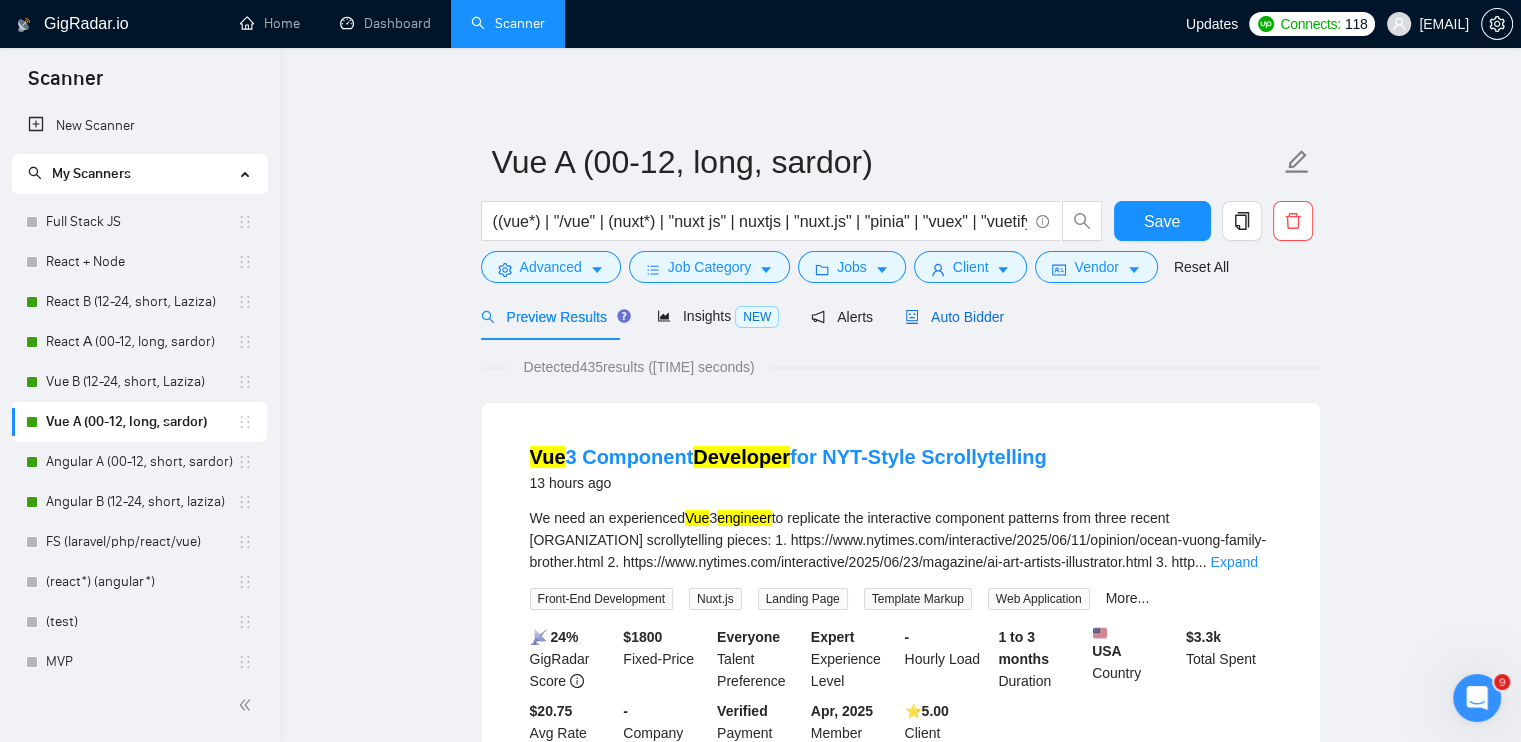 click on "Auto Bidder" at bounding box center (954, 317) 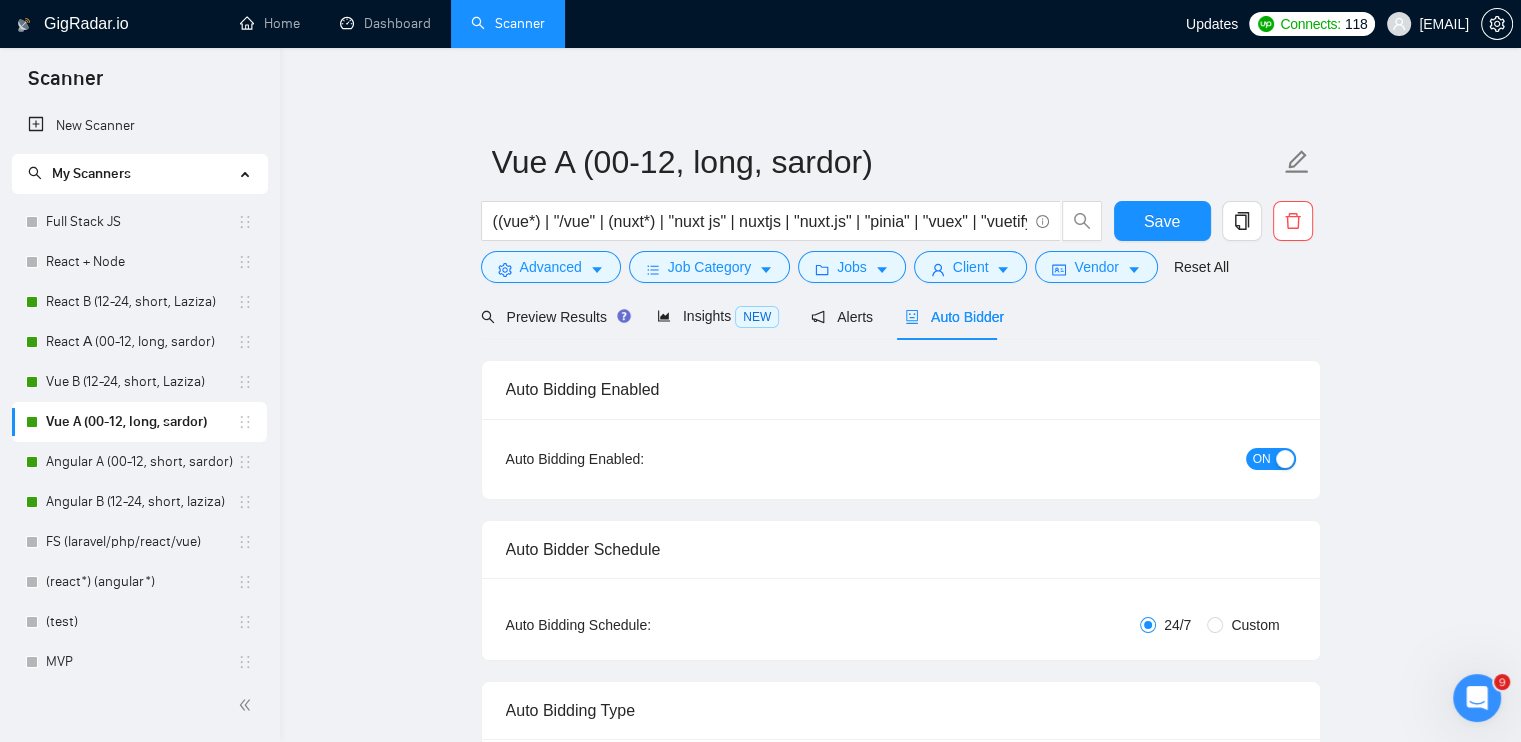 type 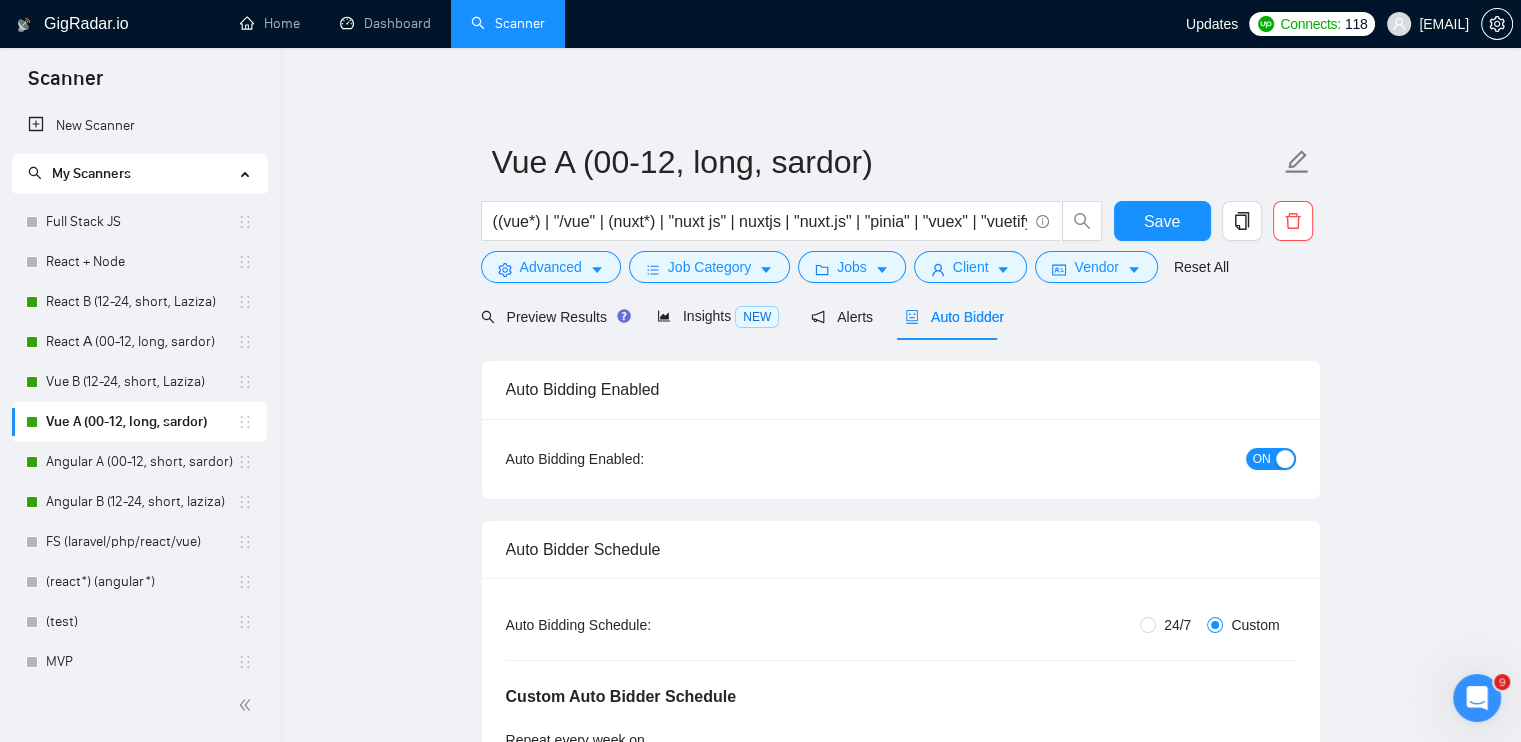 type 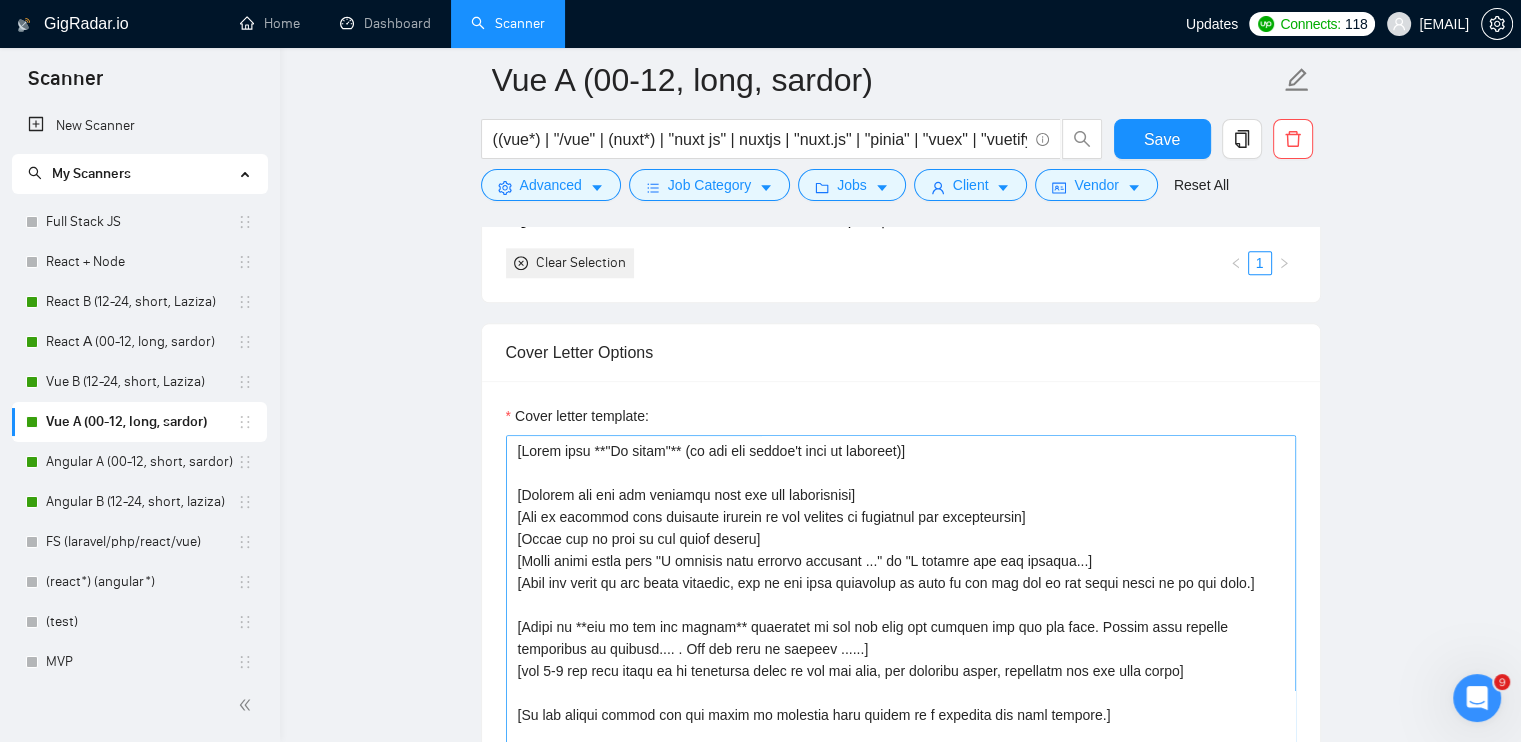scroll, scrollTop: 2300, scrollLeft: 0, axis: vertical 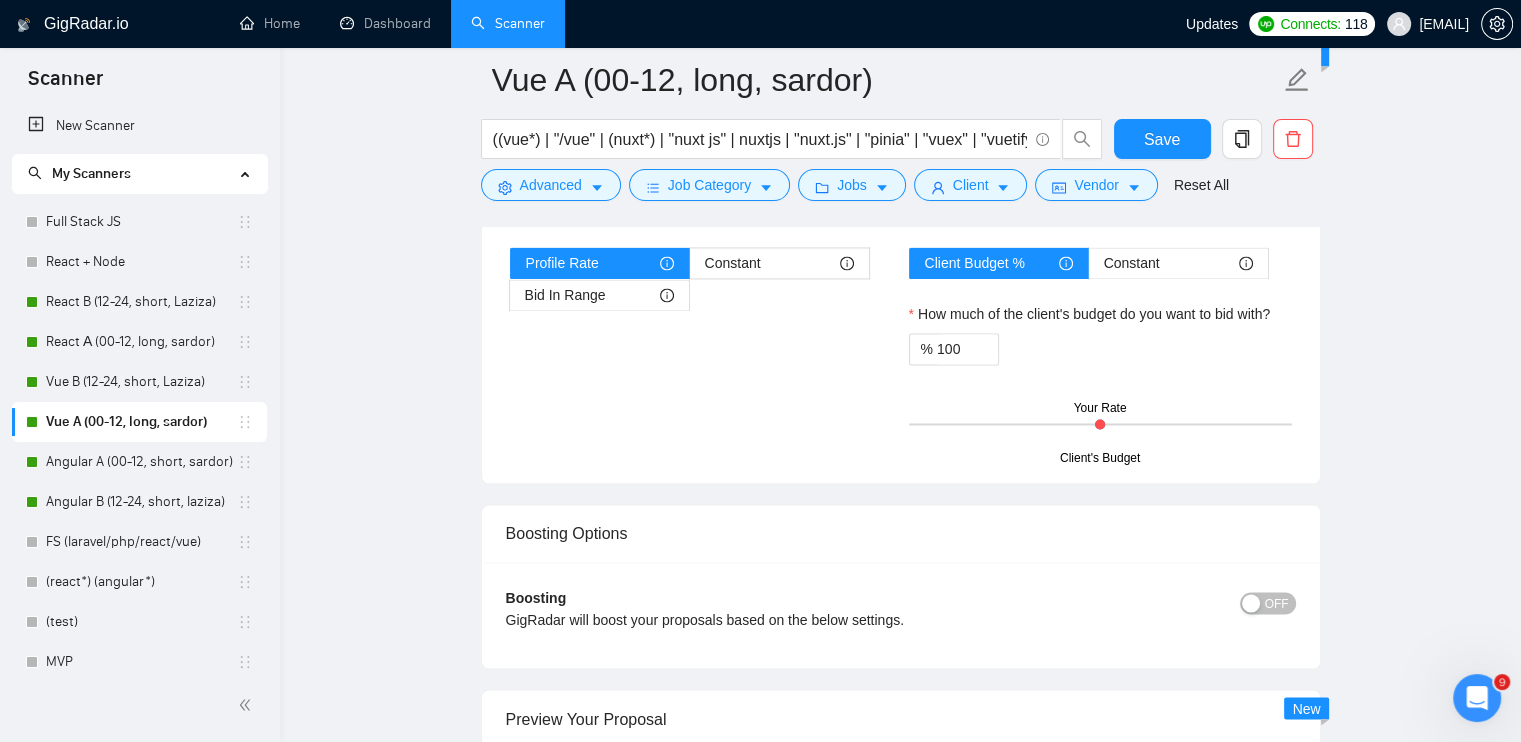 click at bounding box center (1251, 603) 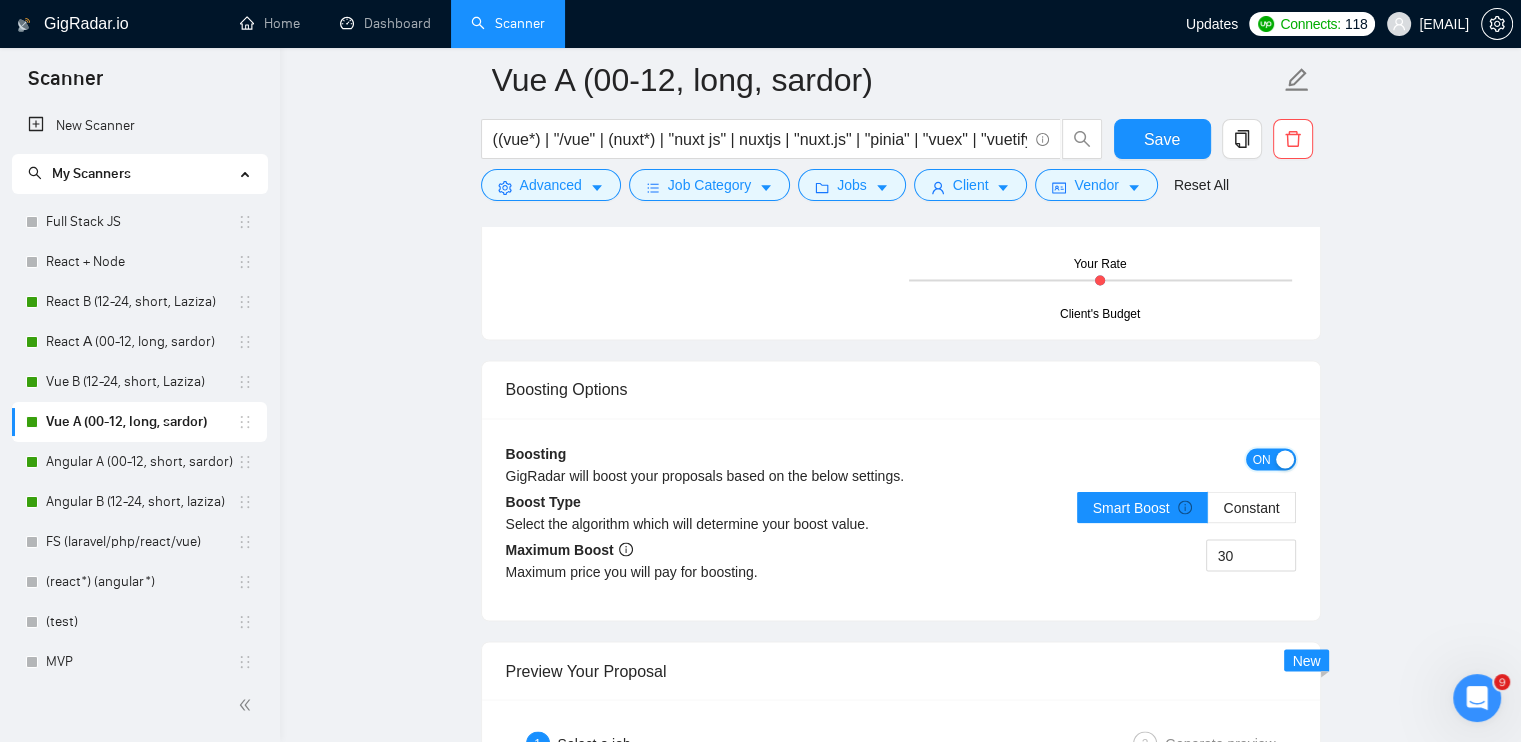 scroll, scrollTop: 3500, scrollLeft: 0, axis: vertical 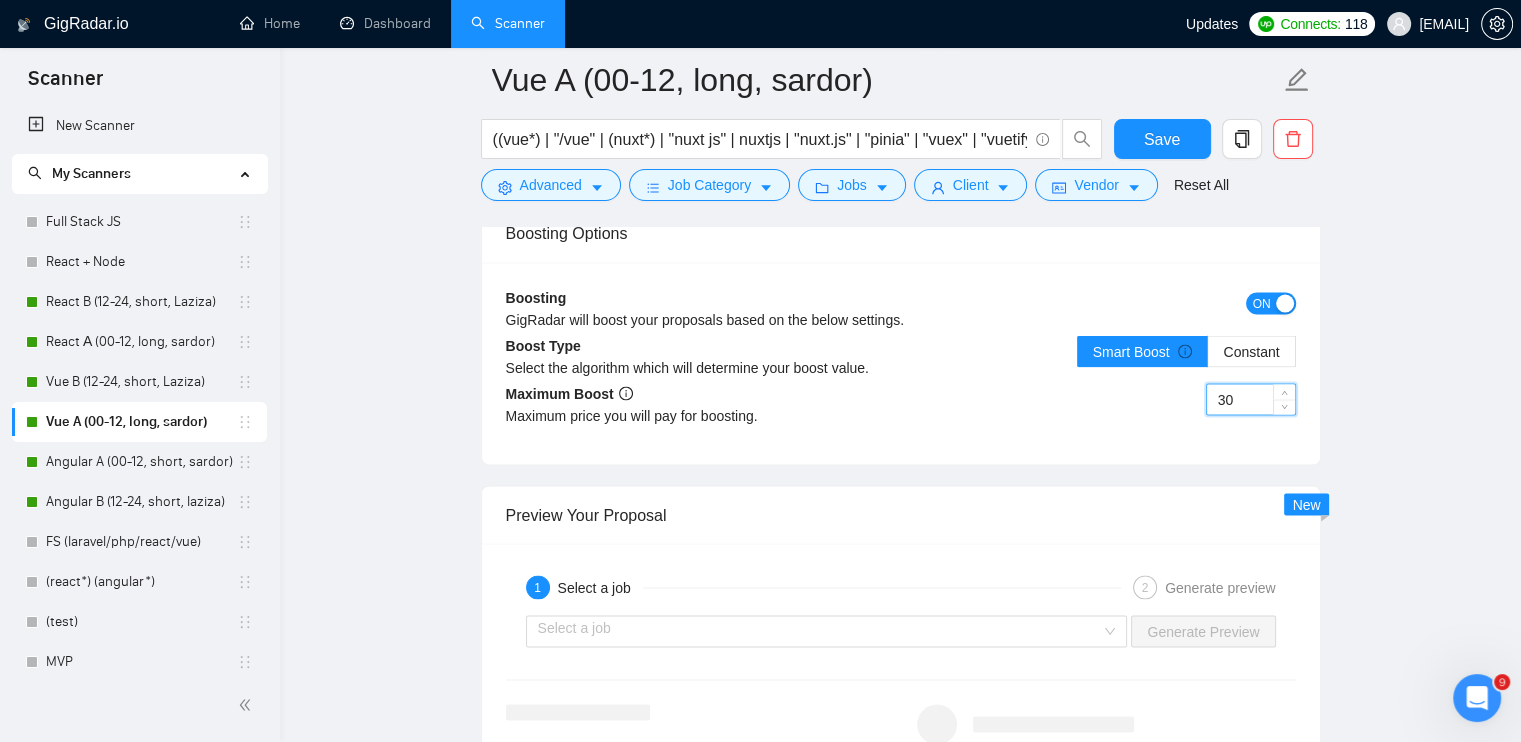 drag, startPoint x: 1269, startPoint y: 408, endPoint x: 1185, endPoint y: 408, distance: 84 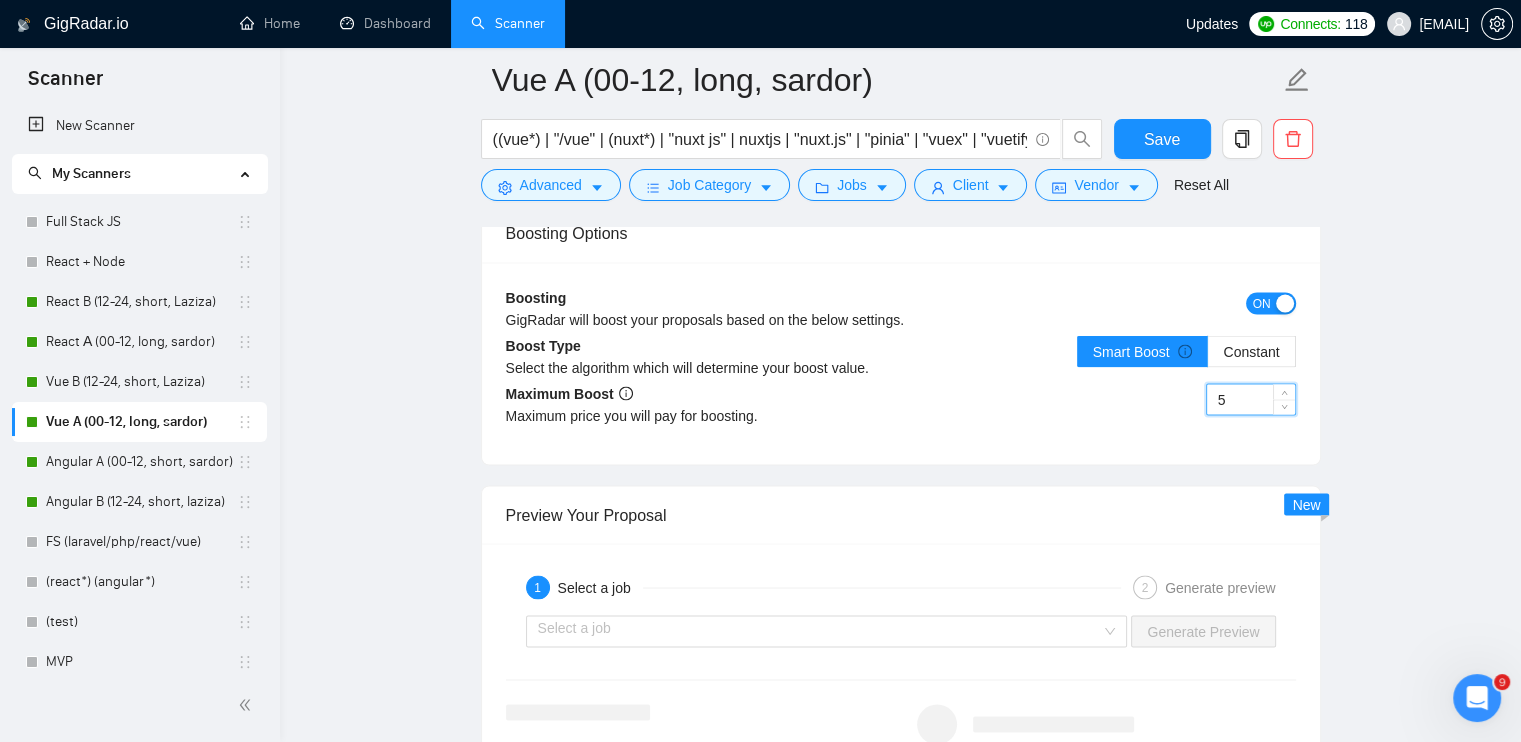 type on "5" 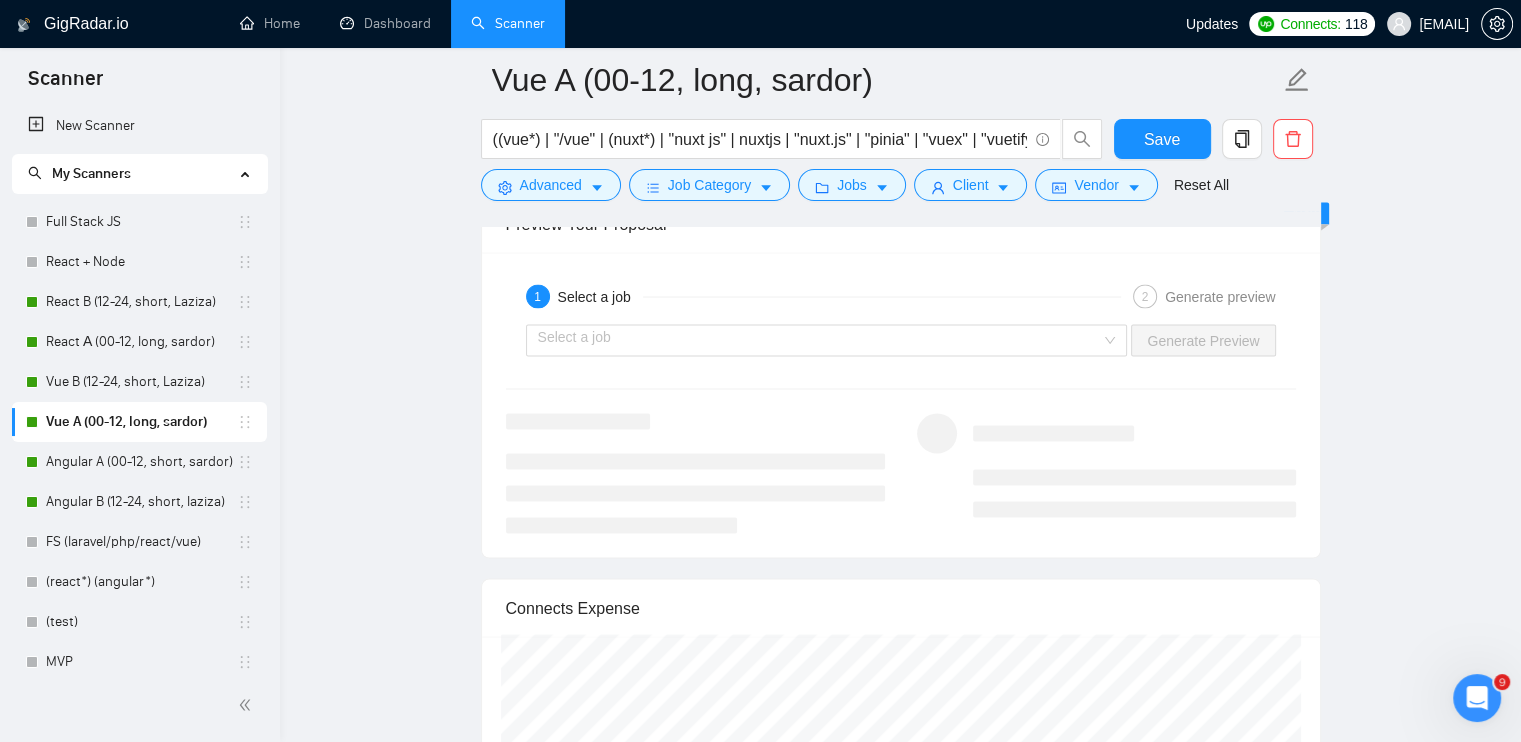scroll, scrollTop: 3800, scrollLeft: 0, axis: vertical 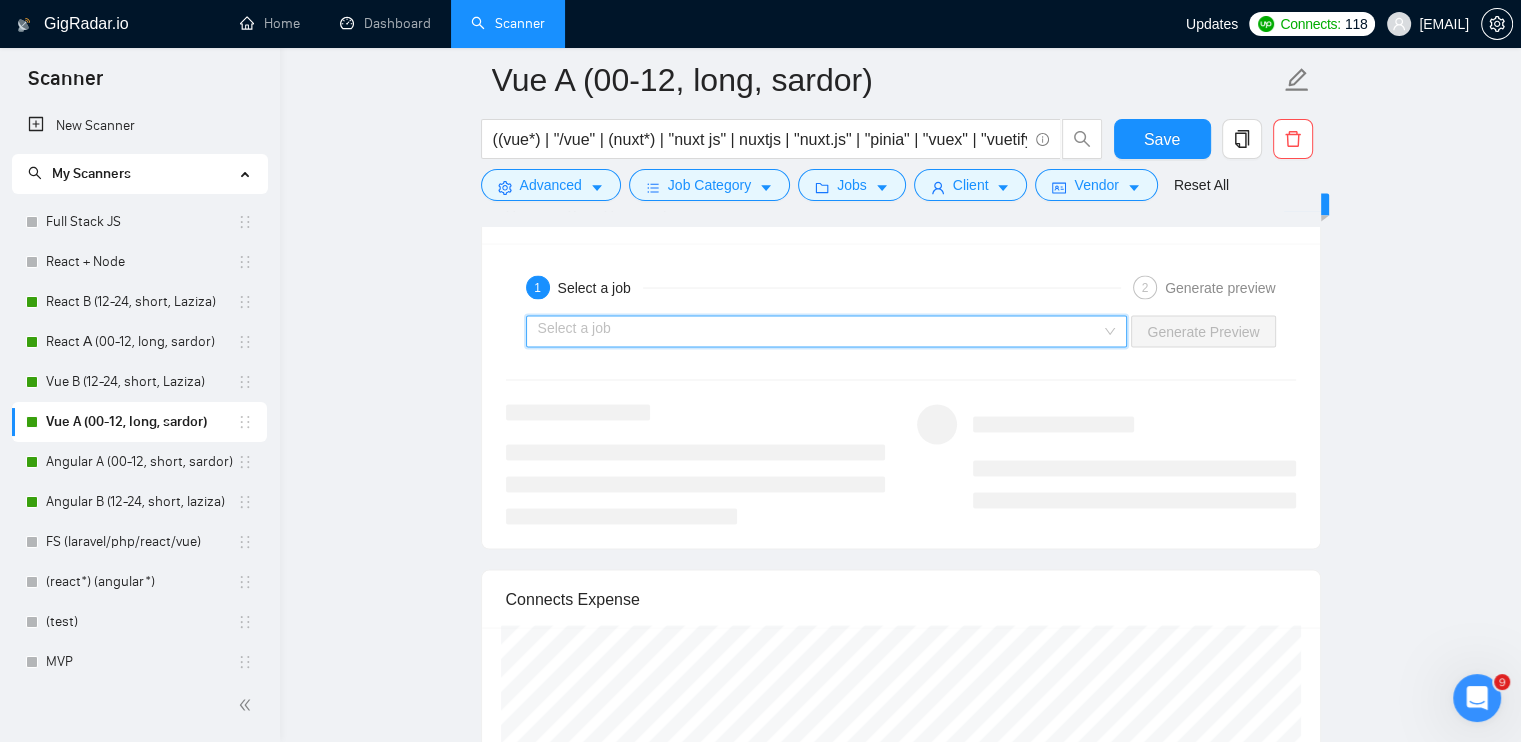 click at bounding box center [820, 331] 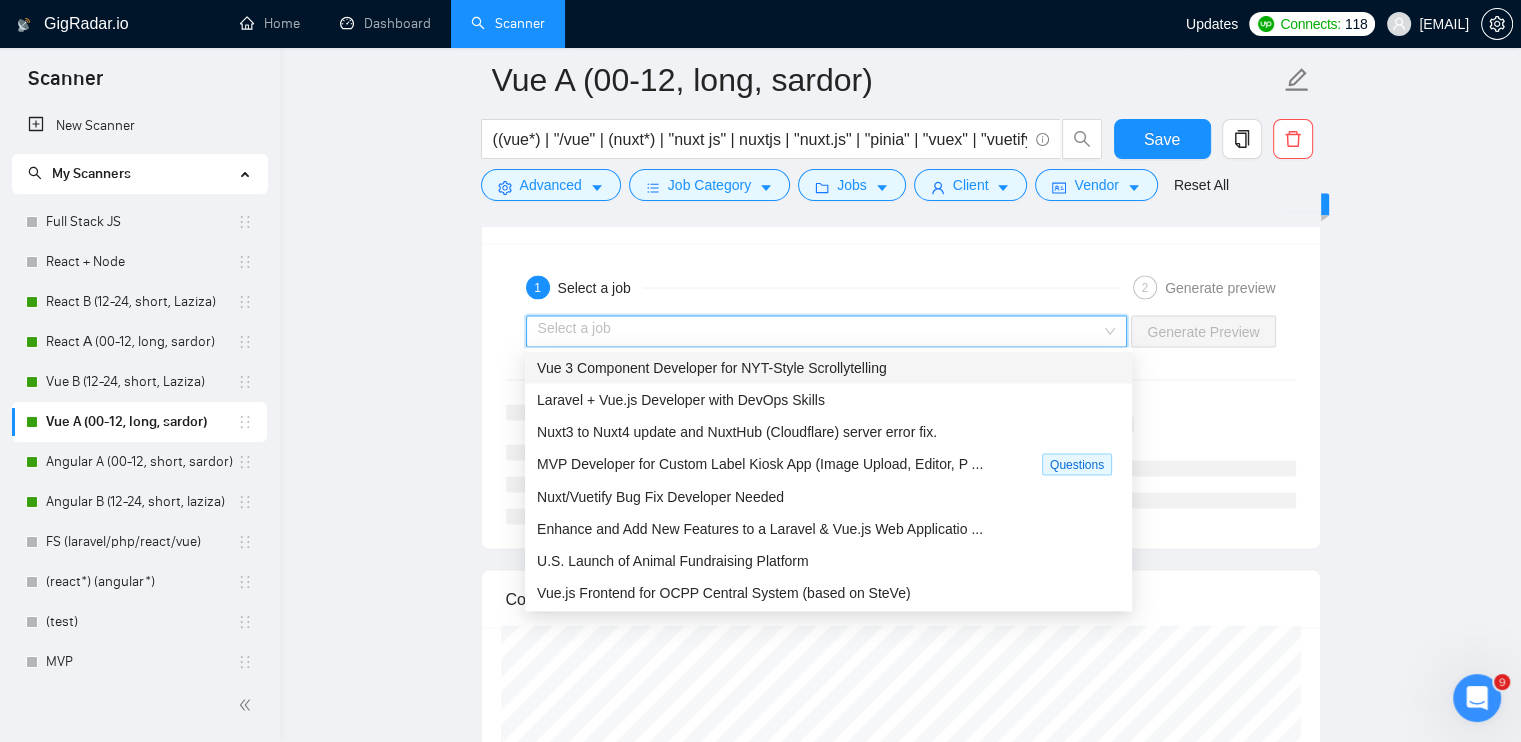 click on "Vue 3 Component Developer for NYT-Style Scrollytelling" at bounding box center (712, 367) 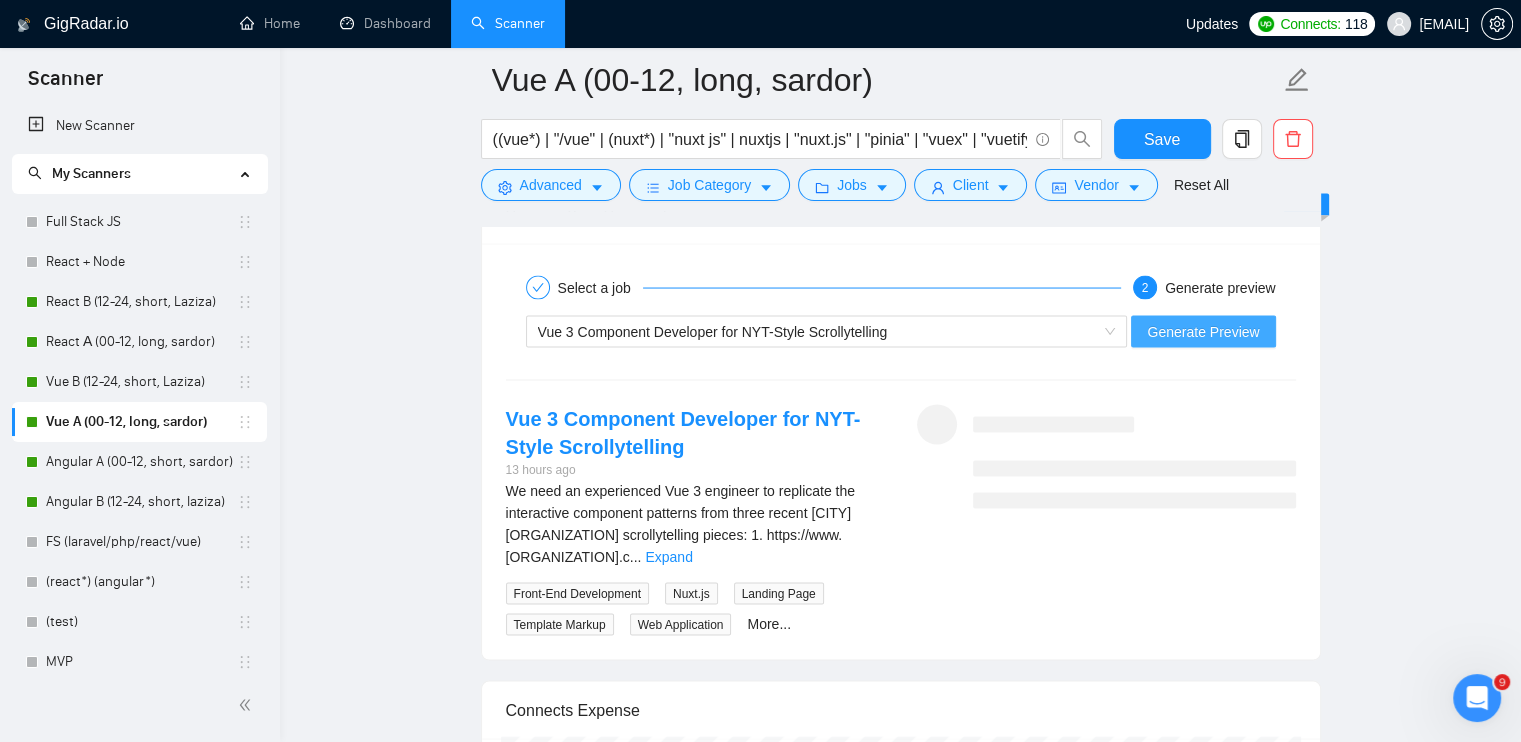 click on "Generate Preview" at bounding box center [1203, 331] 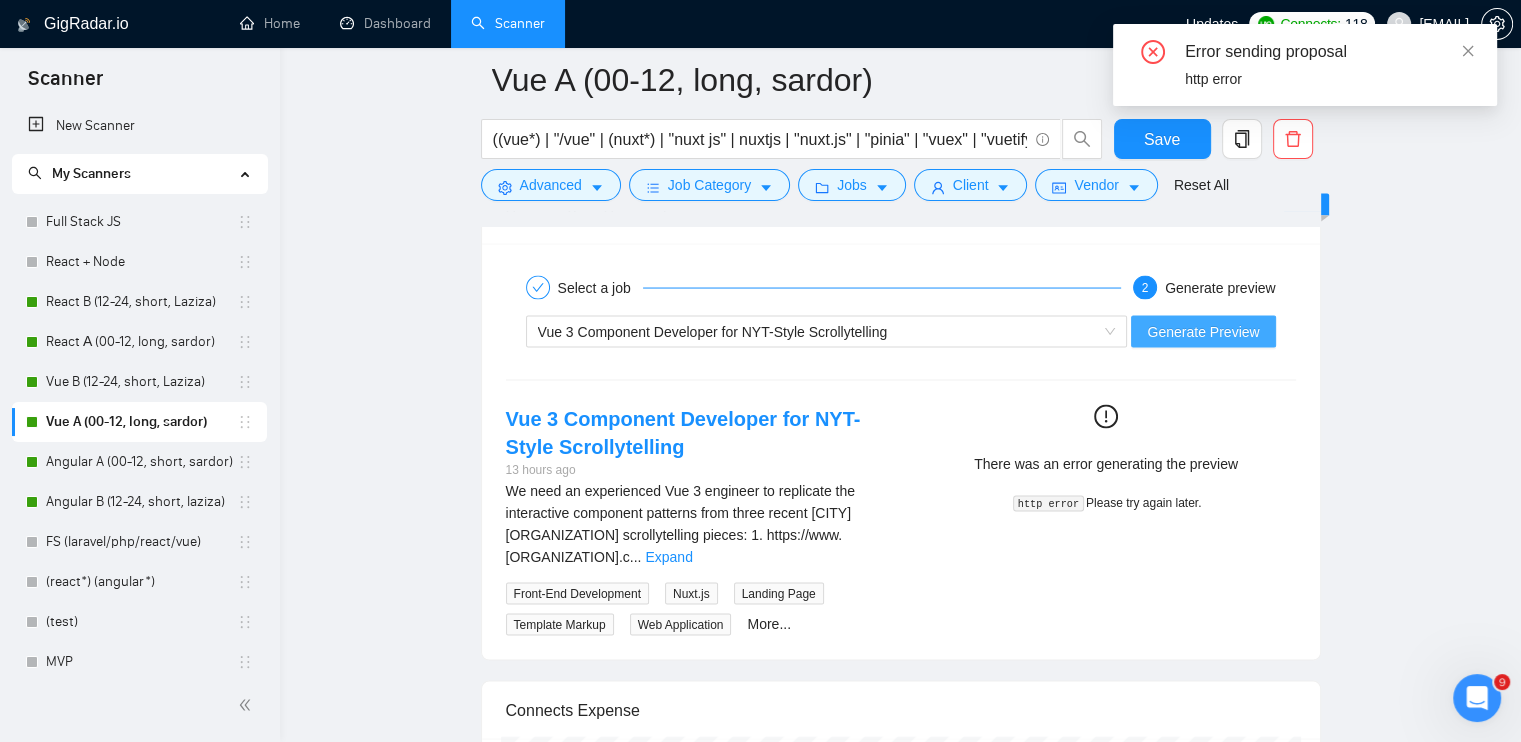 click on "Generate Preview" at bounding box center (1203, 331) 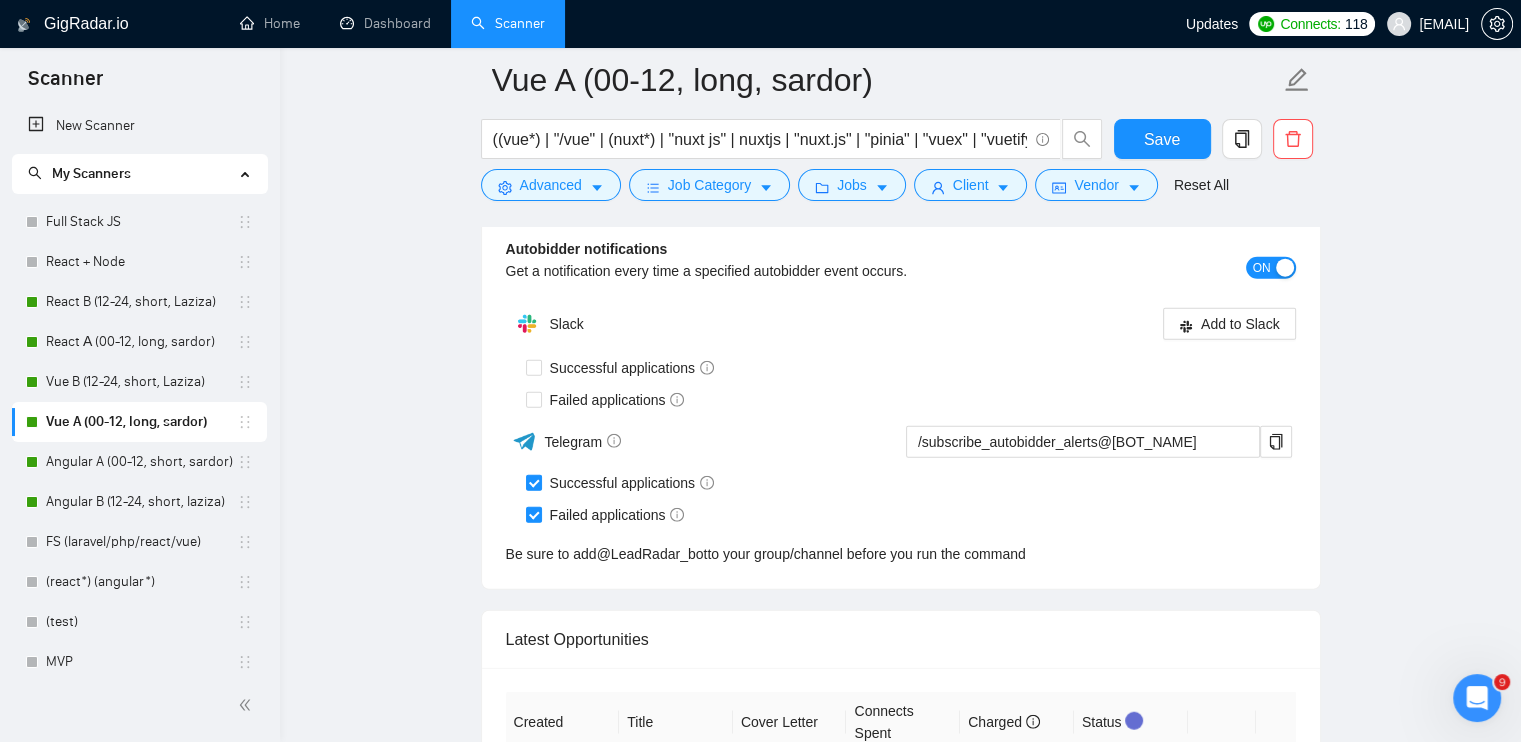 scroll, scrollTop: 5100, scrollLeft: 0, axis: vertical 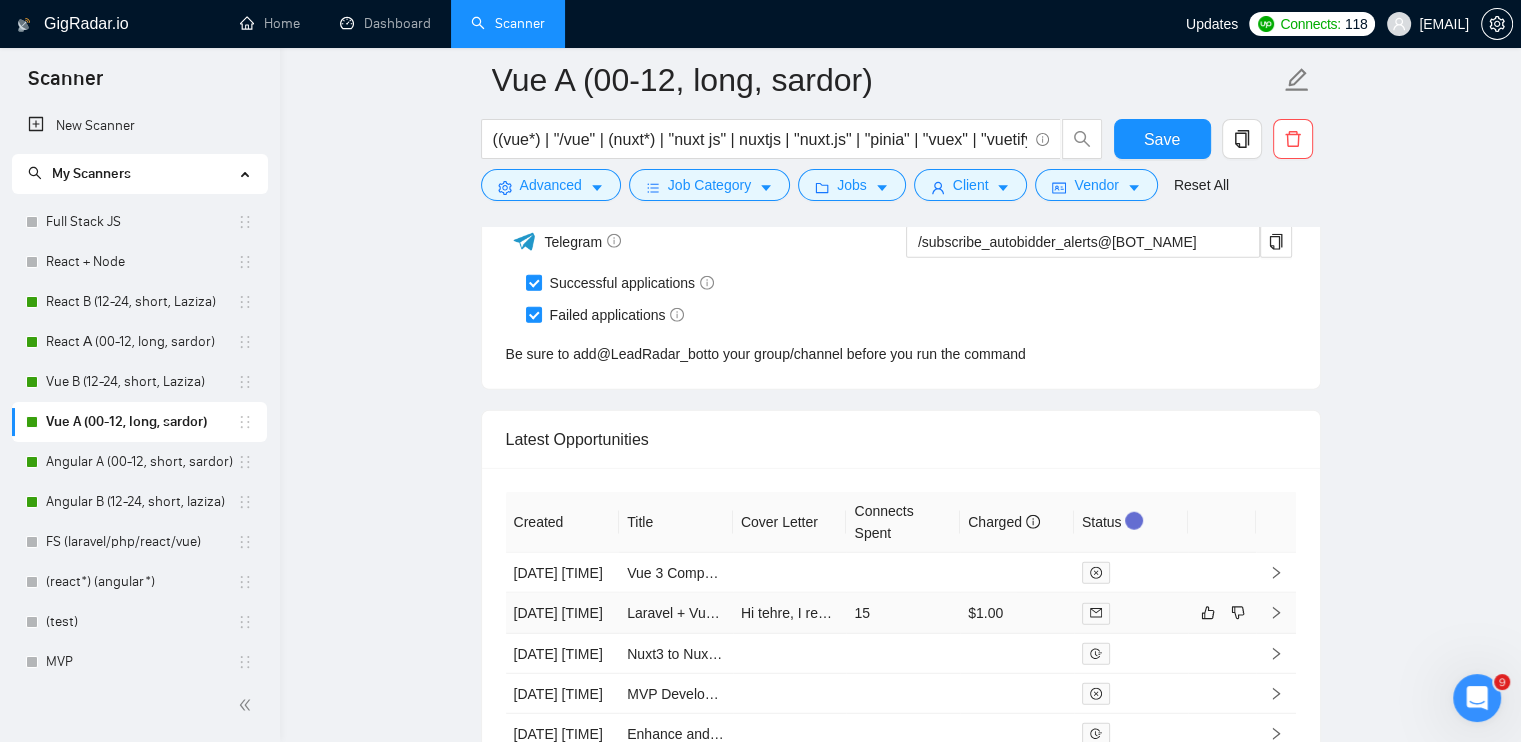 click at bounding box center [1131, 613] 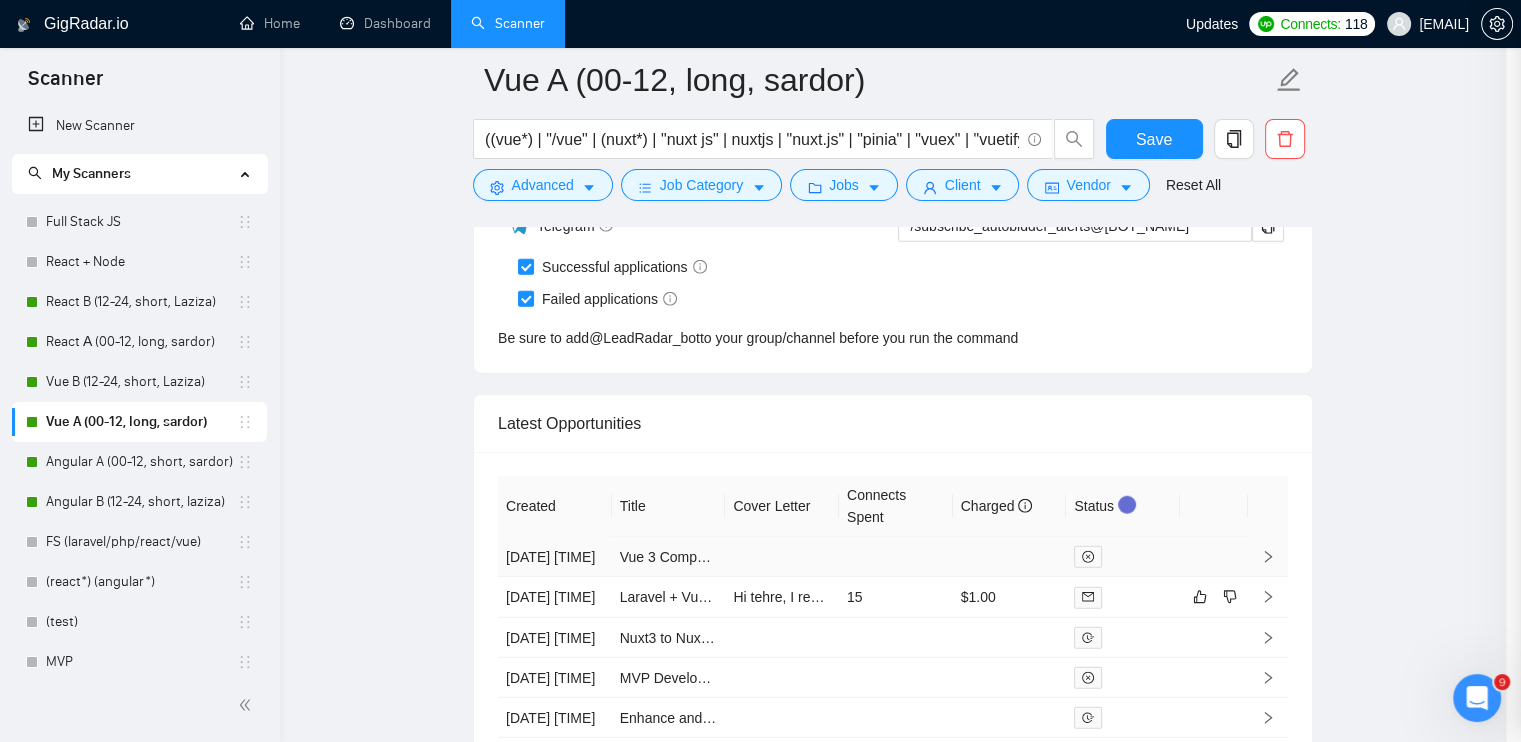 scroll, scrollTop: 5400, scrollLeft: 0, axis: vertical 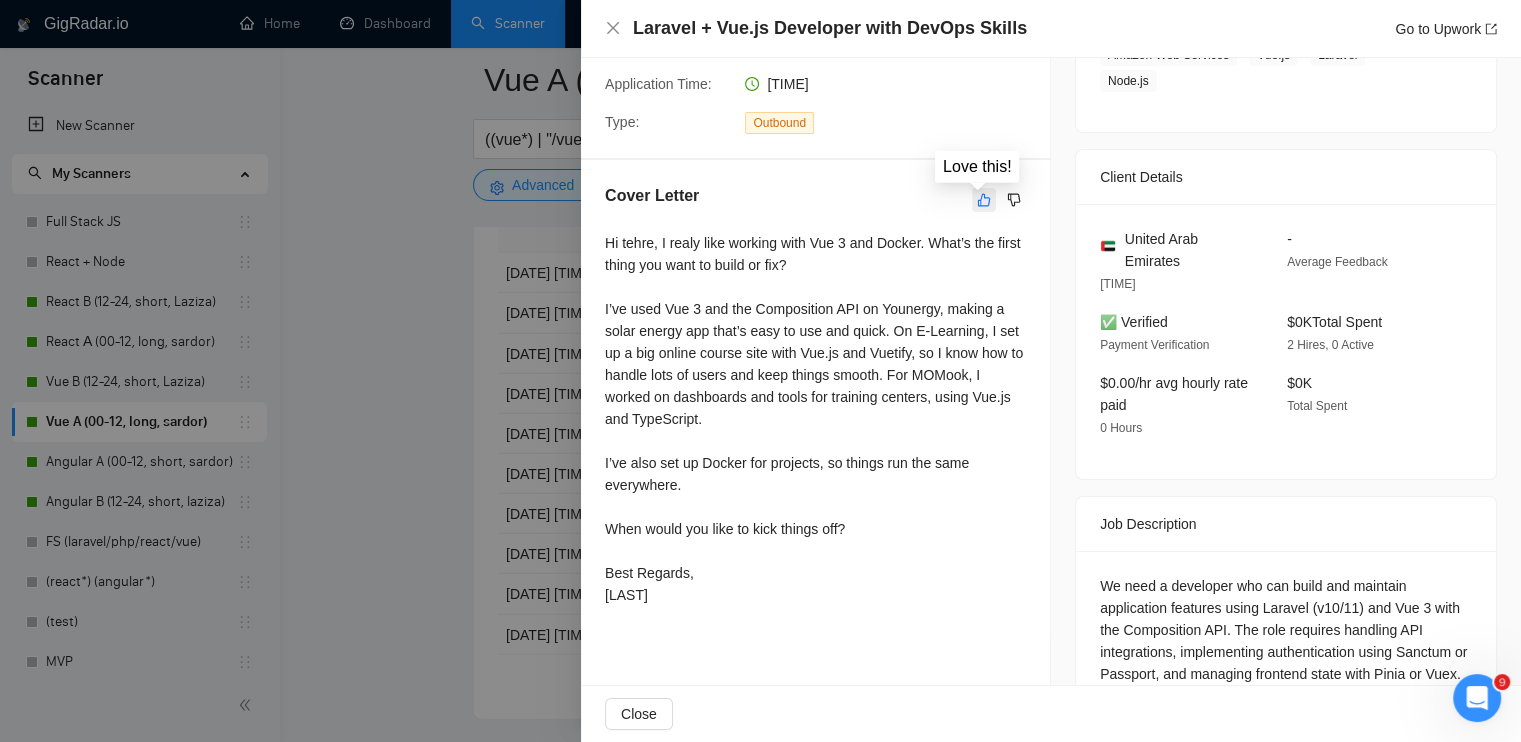 click 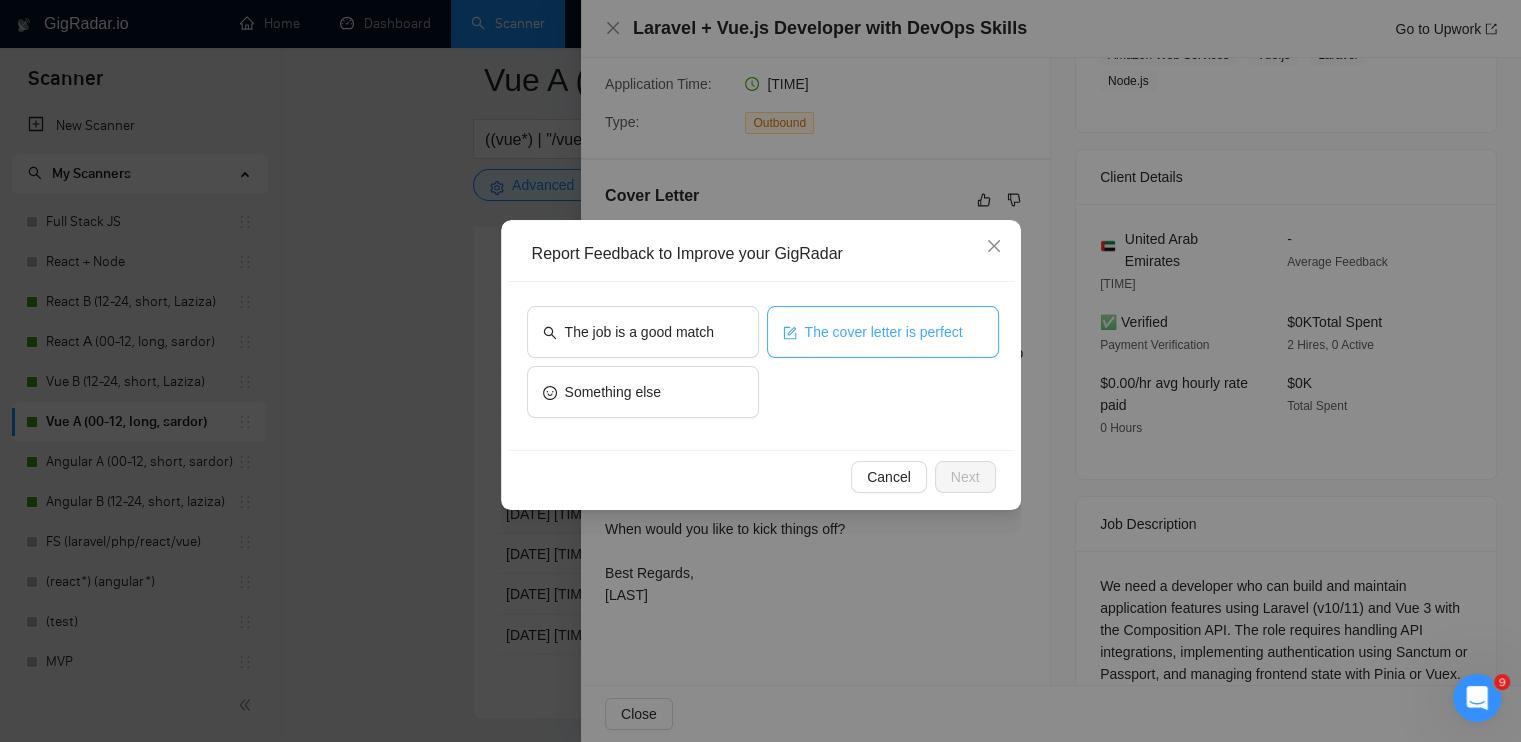 click on "The cover letter is perfect" at bounding box center (884, 332) 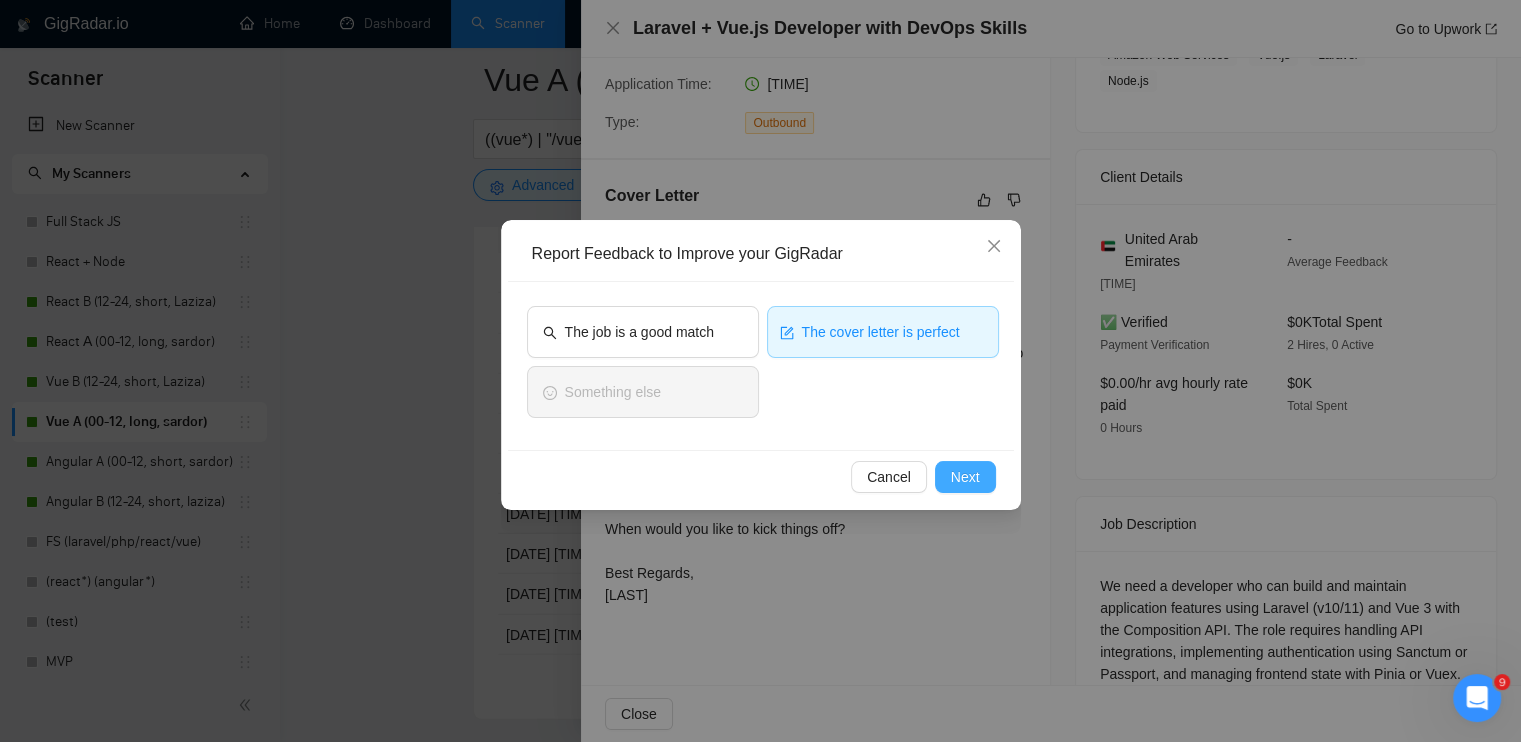 click on "Next" at bounding box center (965, 477) 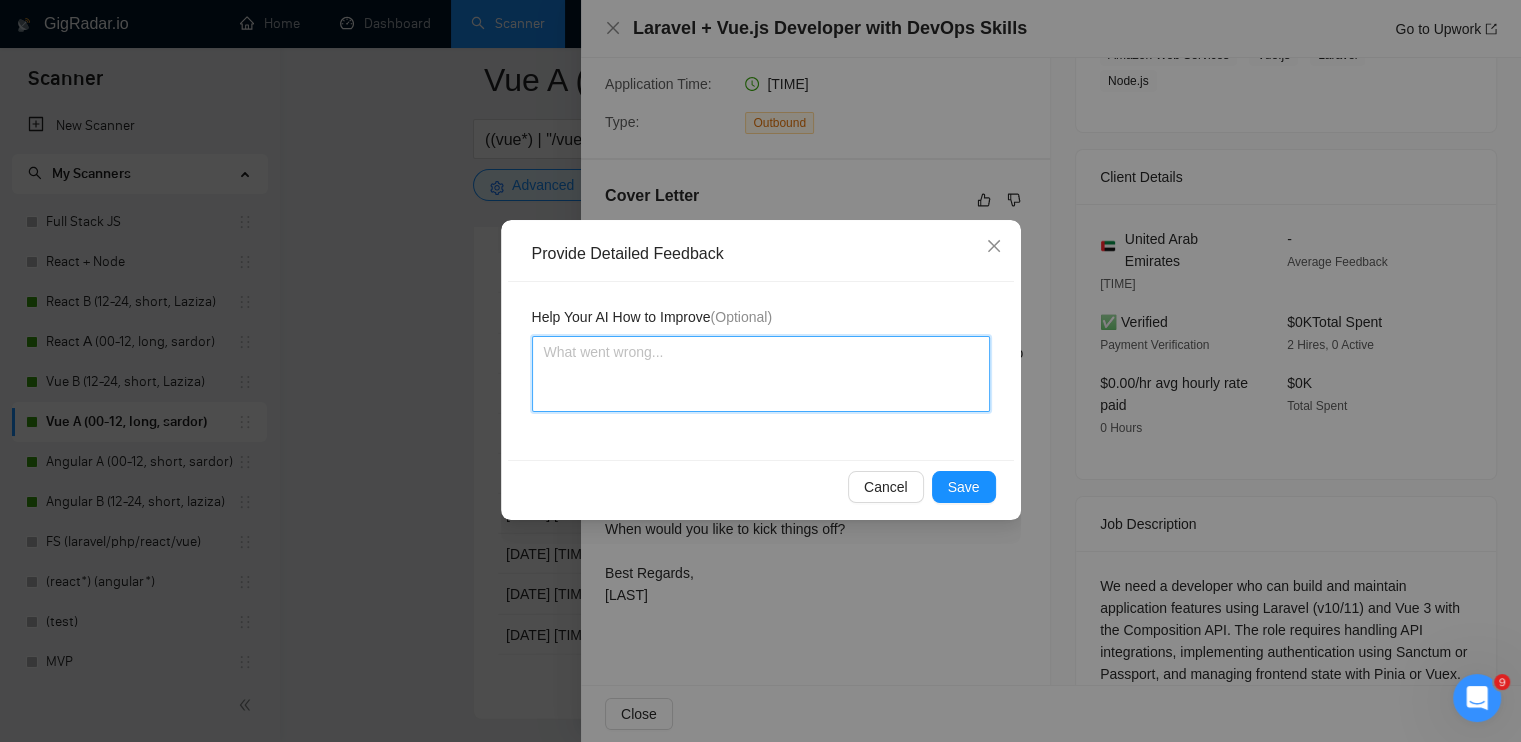 click at bounding box center [761, 374] 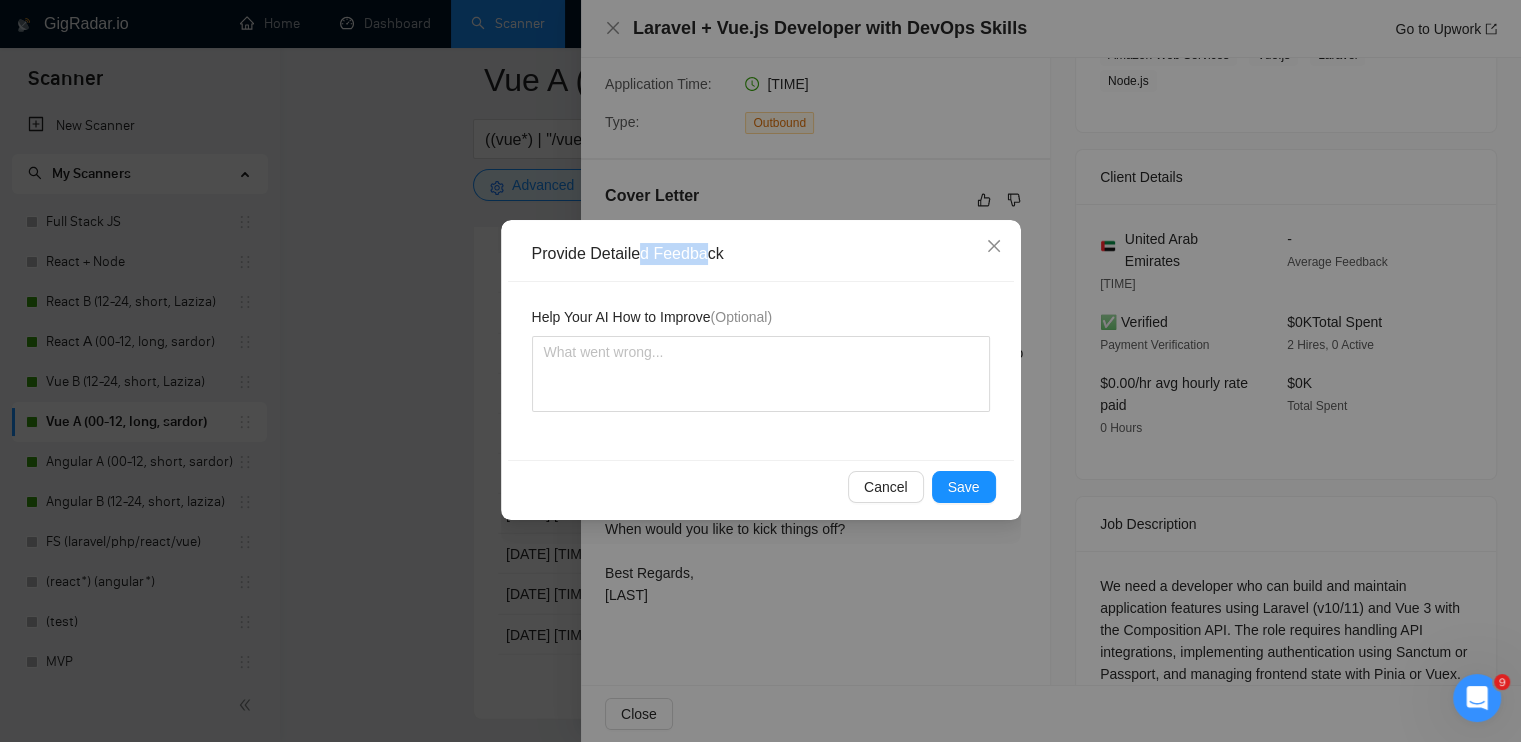 drag, startPoint x: 642, startPoint y: 31, endPoint x: 708, endPoint y: 30, distance: 66.007576 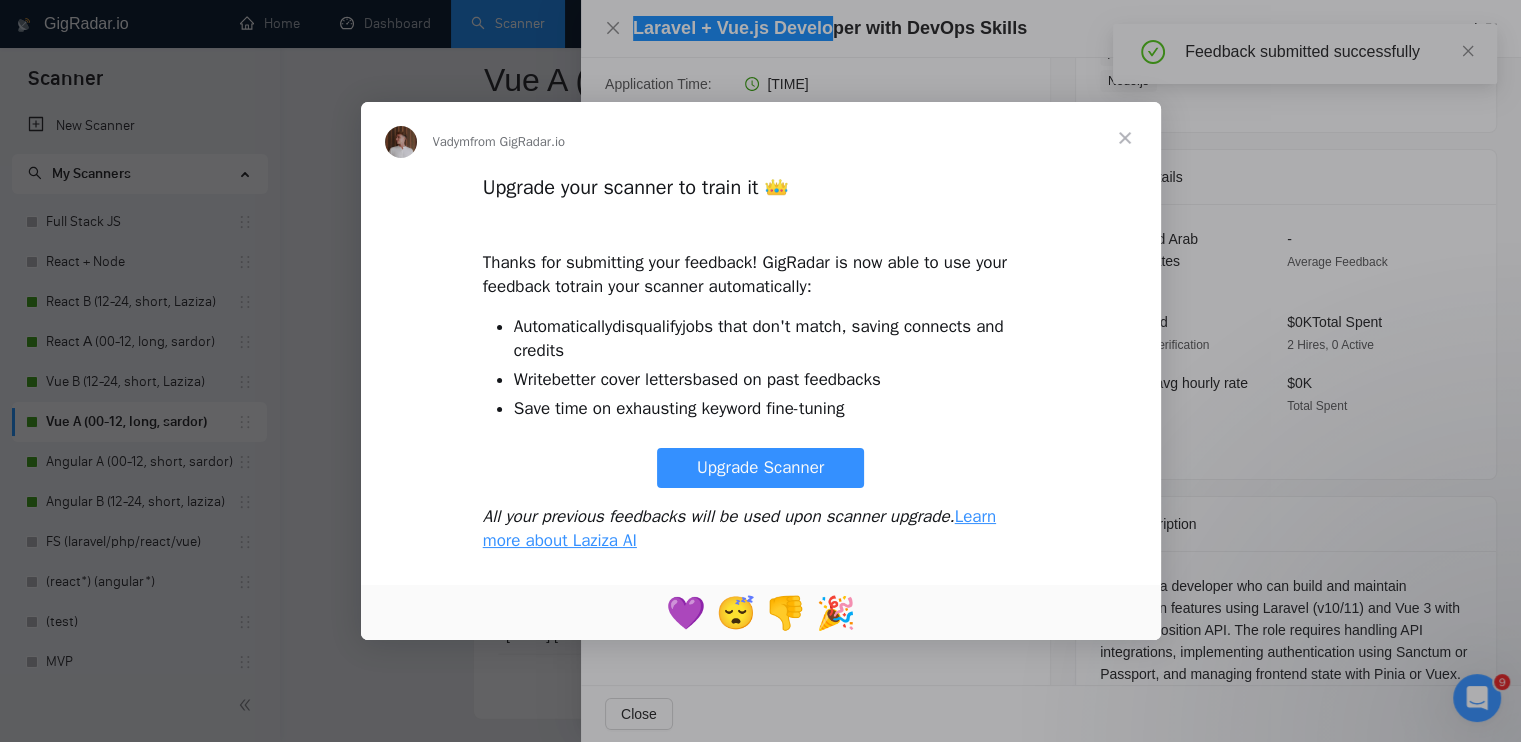 scroll, scrollTop: 0, scrollLeft: 0, axis: both 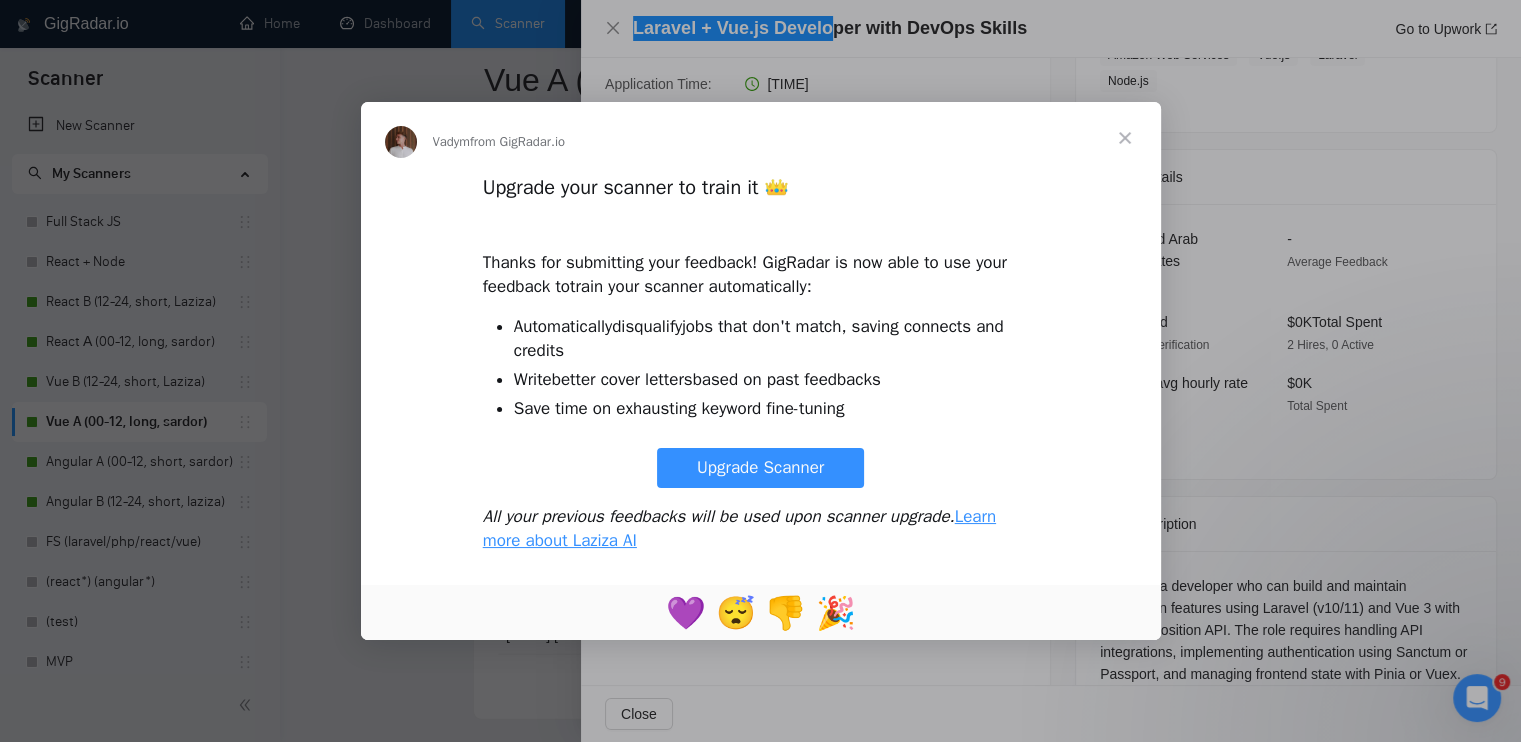 click at bounding box center (1125, 138) 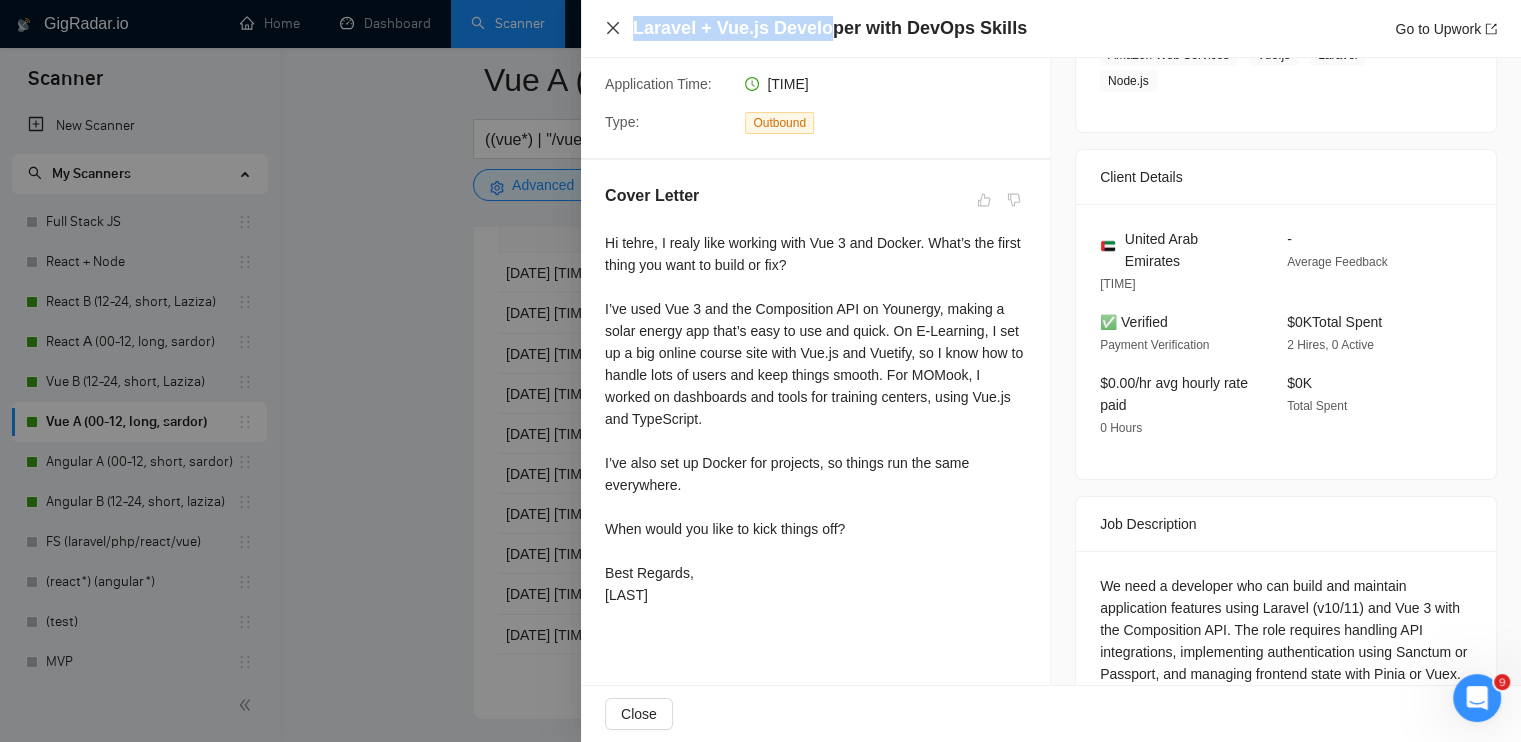 click 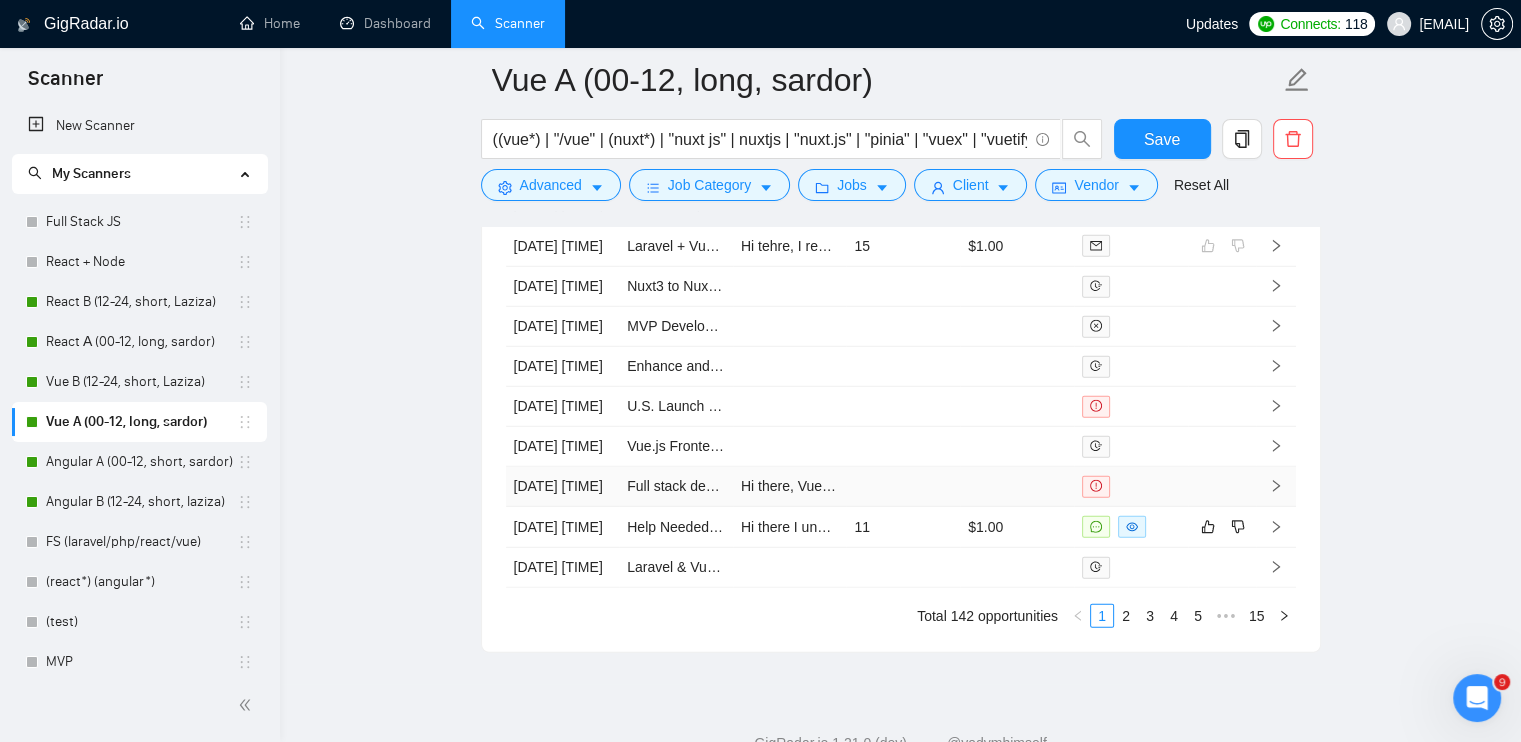 scroll, scrollTop: 5600, scrollLeft: 0, axis: vertical 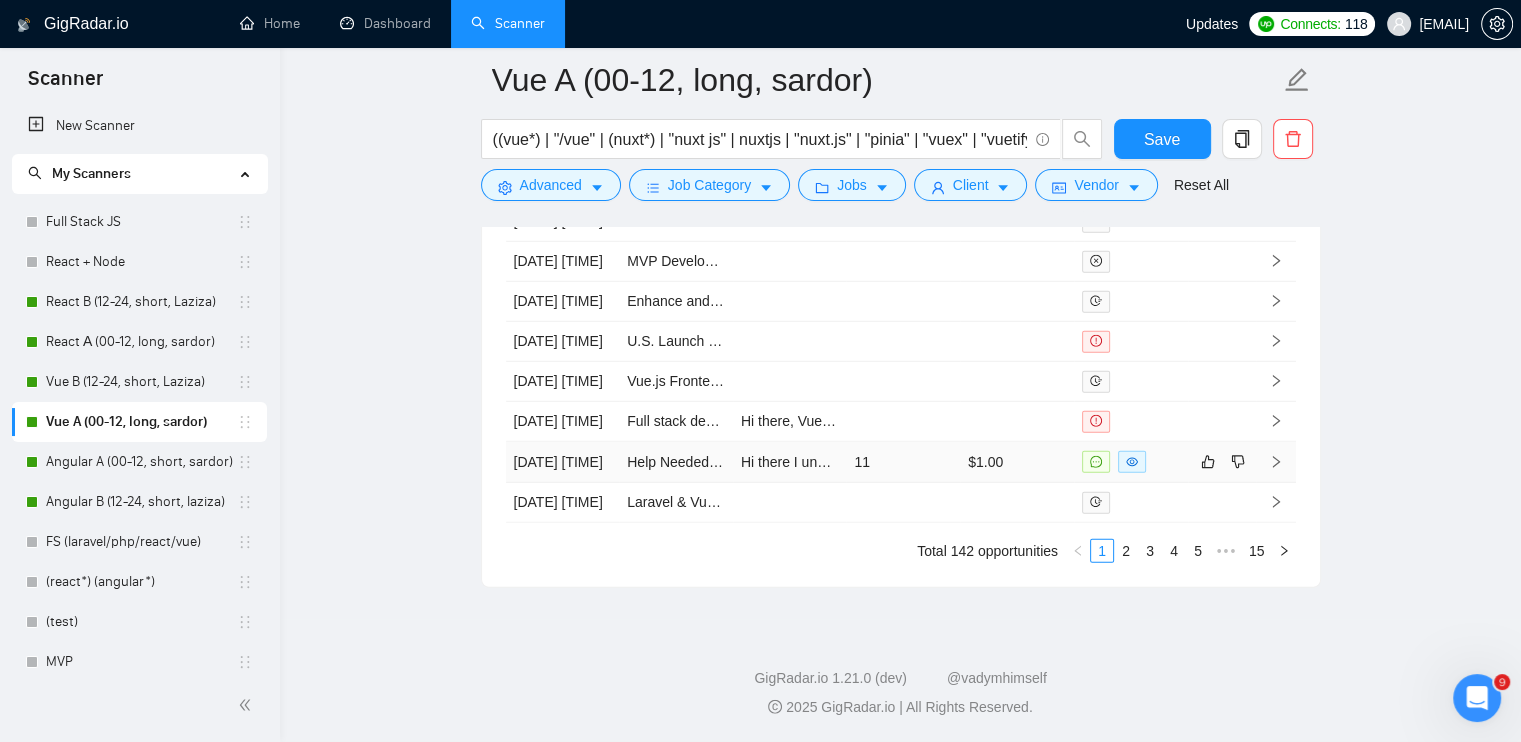 click at bounding box center [1131, 461] 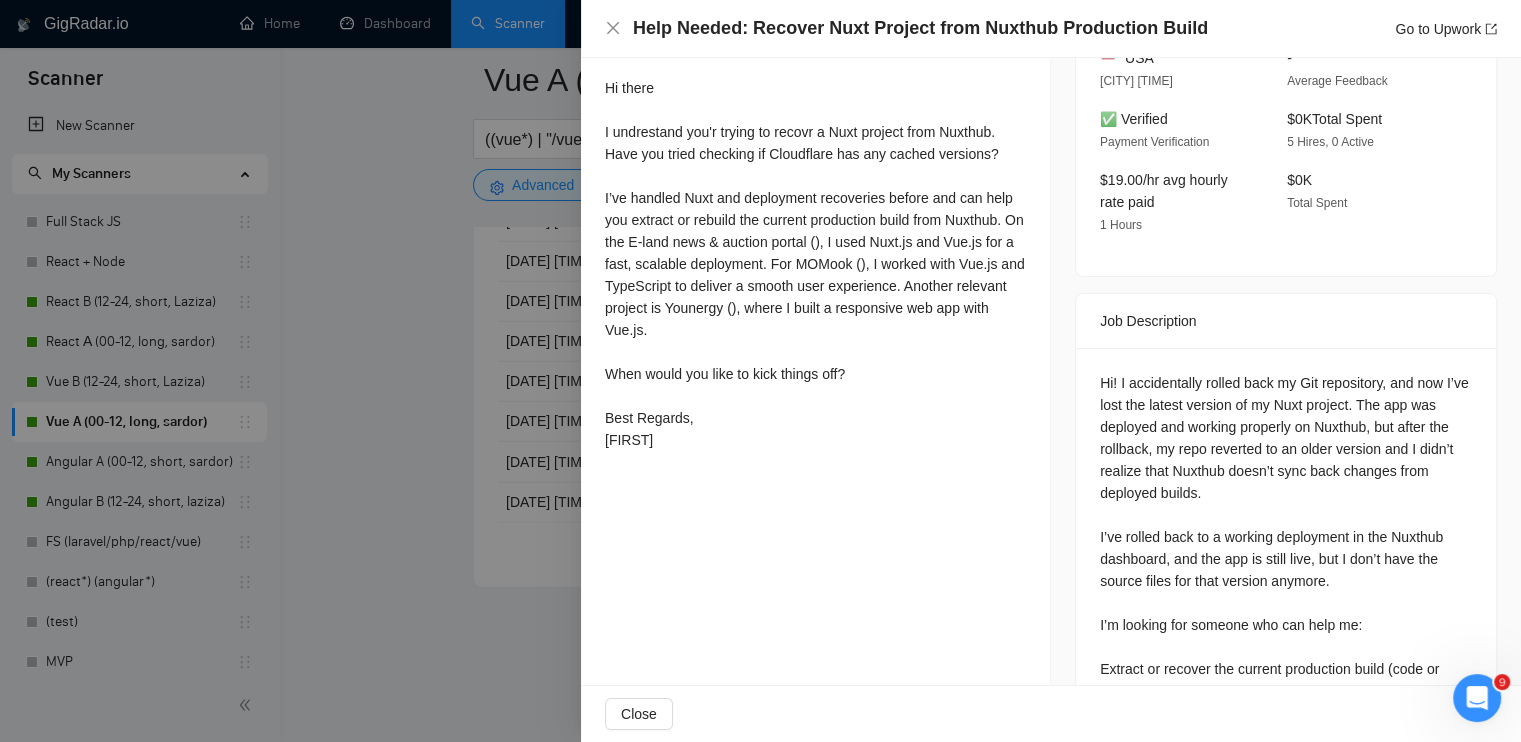 scroll, scrollTop: 450, scrollLeft: 0, axis: vertical 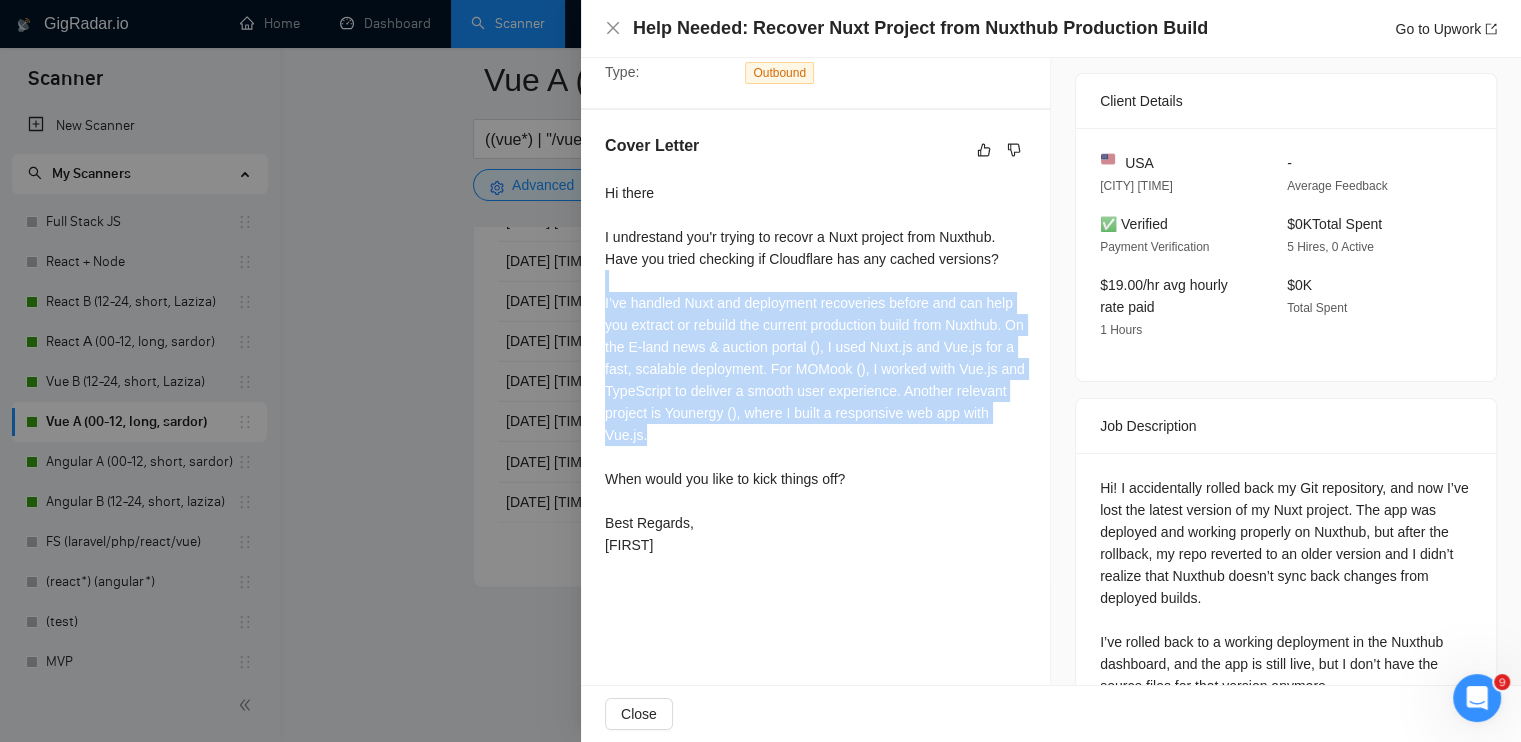 drag, startPoint x: 601, startPoint y: 291, endPoint x: 964, endPoint y: 444, distance: 393.9264 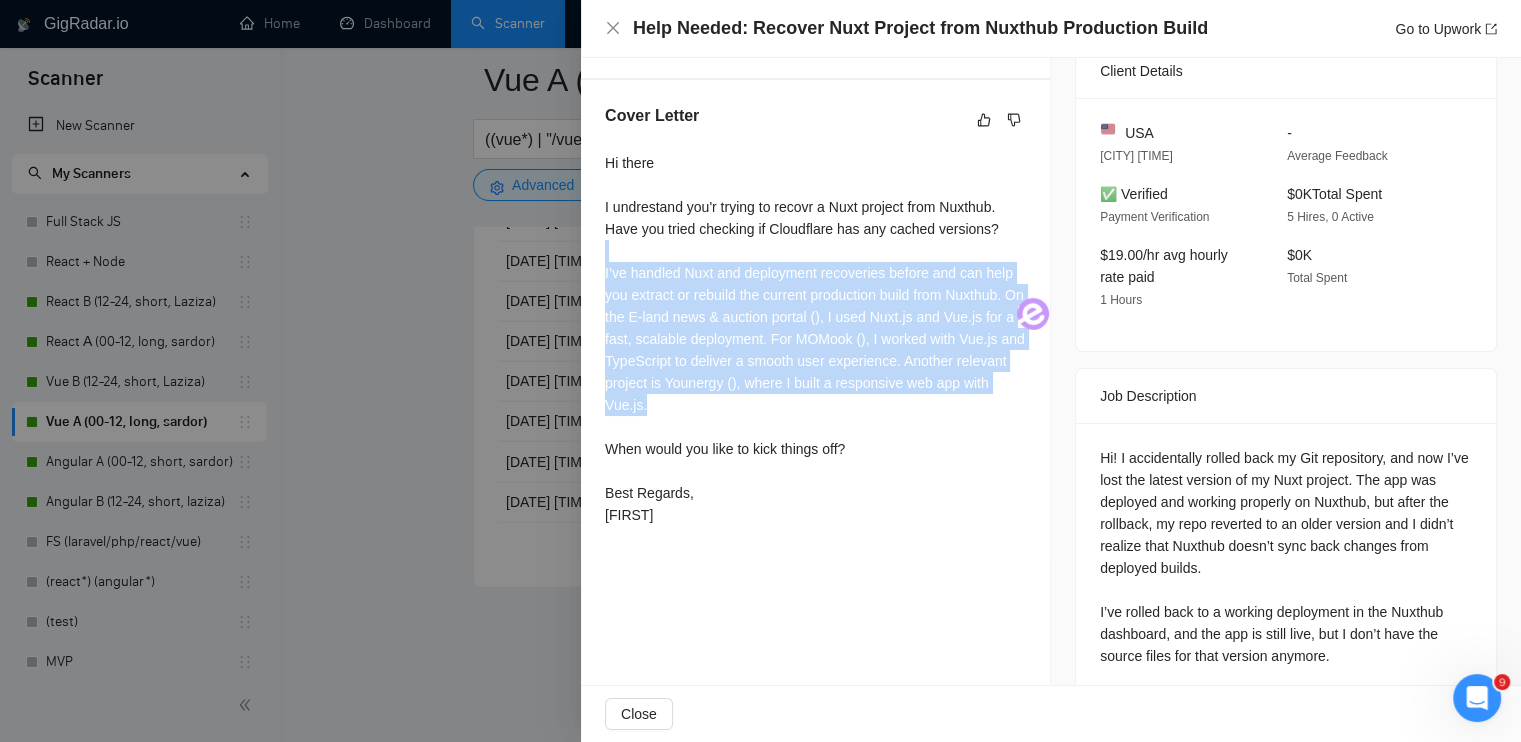 scroll, scrollTop: 500, scrollLeft: 0, axis: vertical 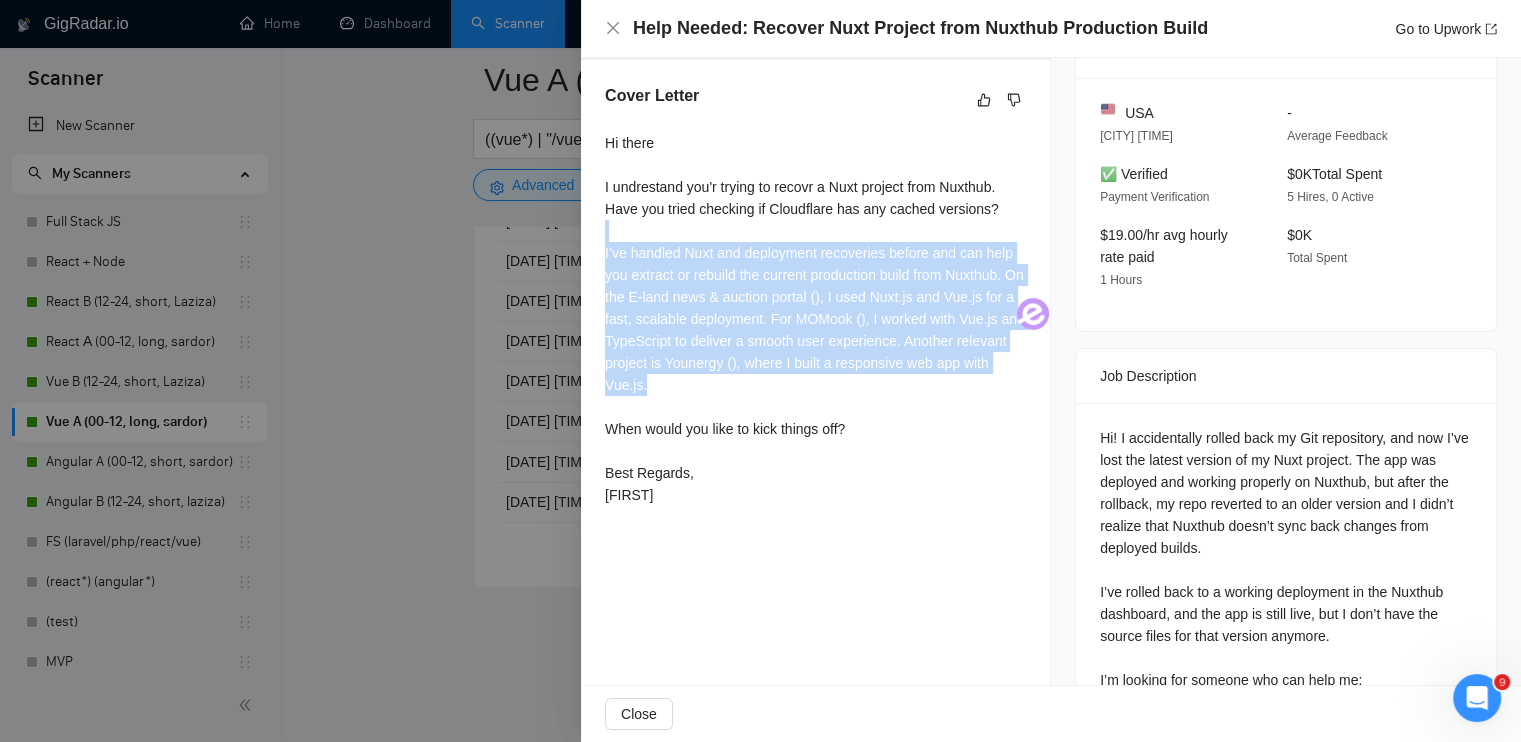 copy on "I’ve handled Nuxt and deployment recoveries before and can help you extract or rebuild the current production build from Nuxthub. On the E-land news & auction portal (), I used Nuxt.js and Vue.js for a fast, scalable deployment. For MOMook (), I worked with Vue.js and TypeScript to deliver a smooth user experience. Another relevant project is Younergy (), where I built a responsive web app with Vue.js." 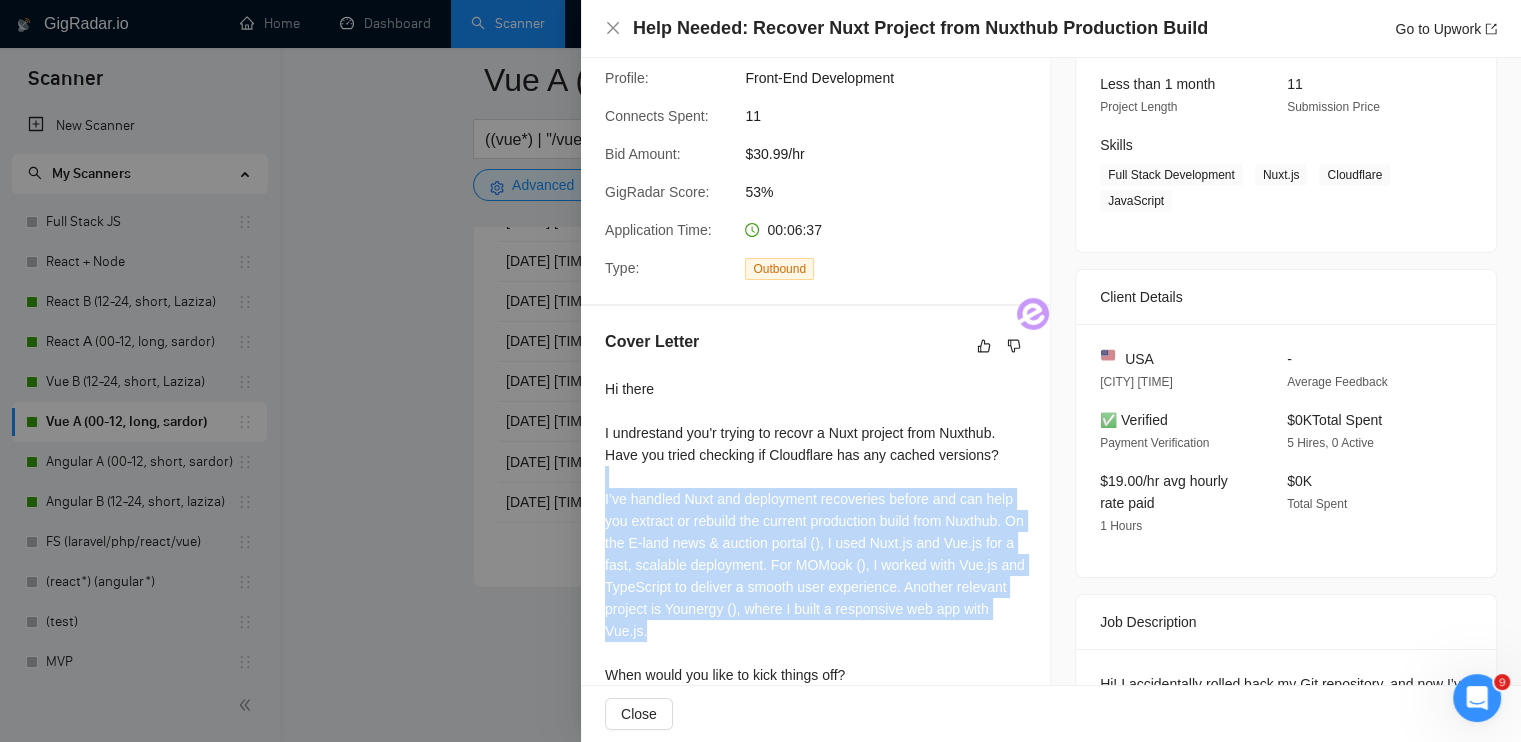 scroll, scrollTop: 250, scrollLeft: 0, axis: vertical 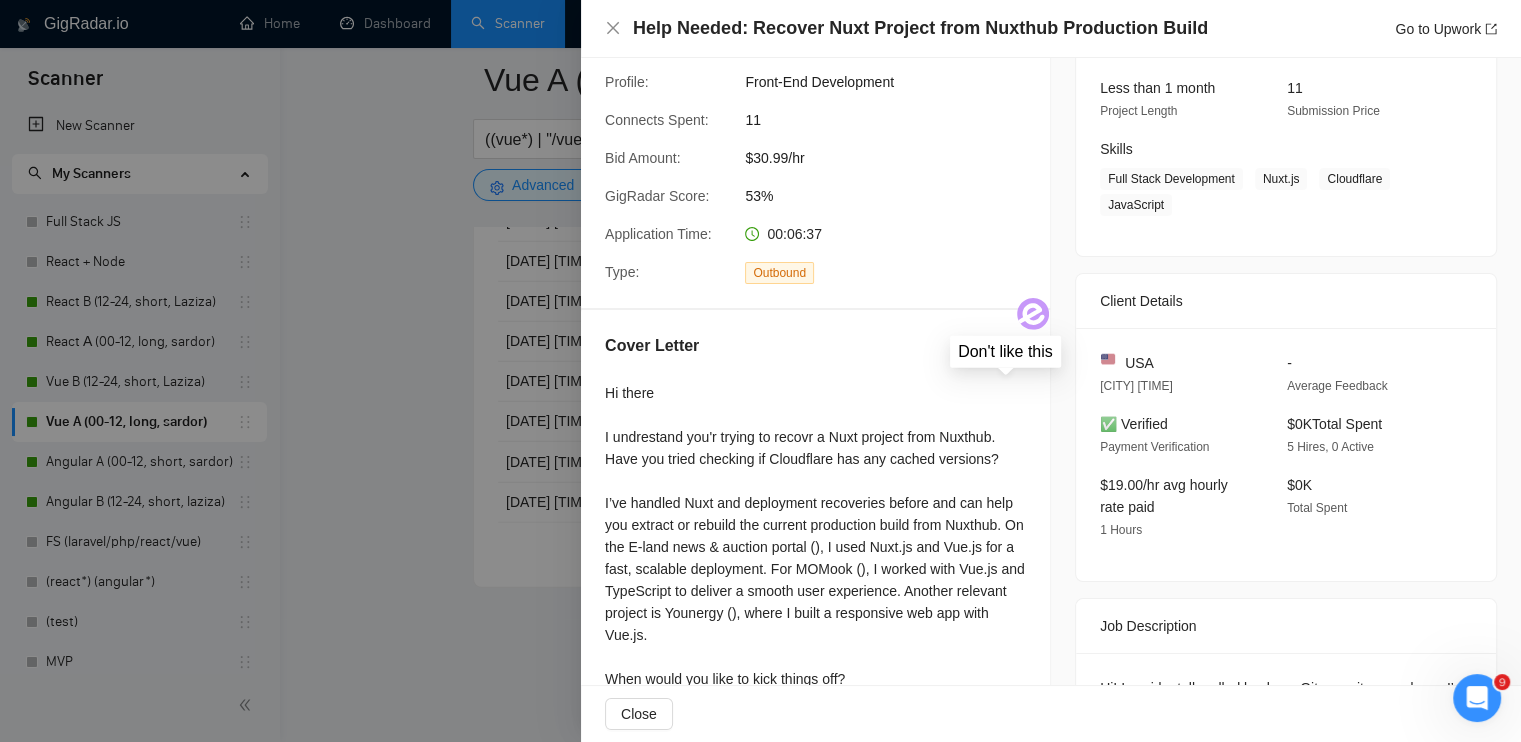 click at bounding box center [1014, 350] 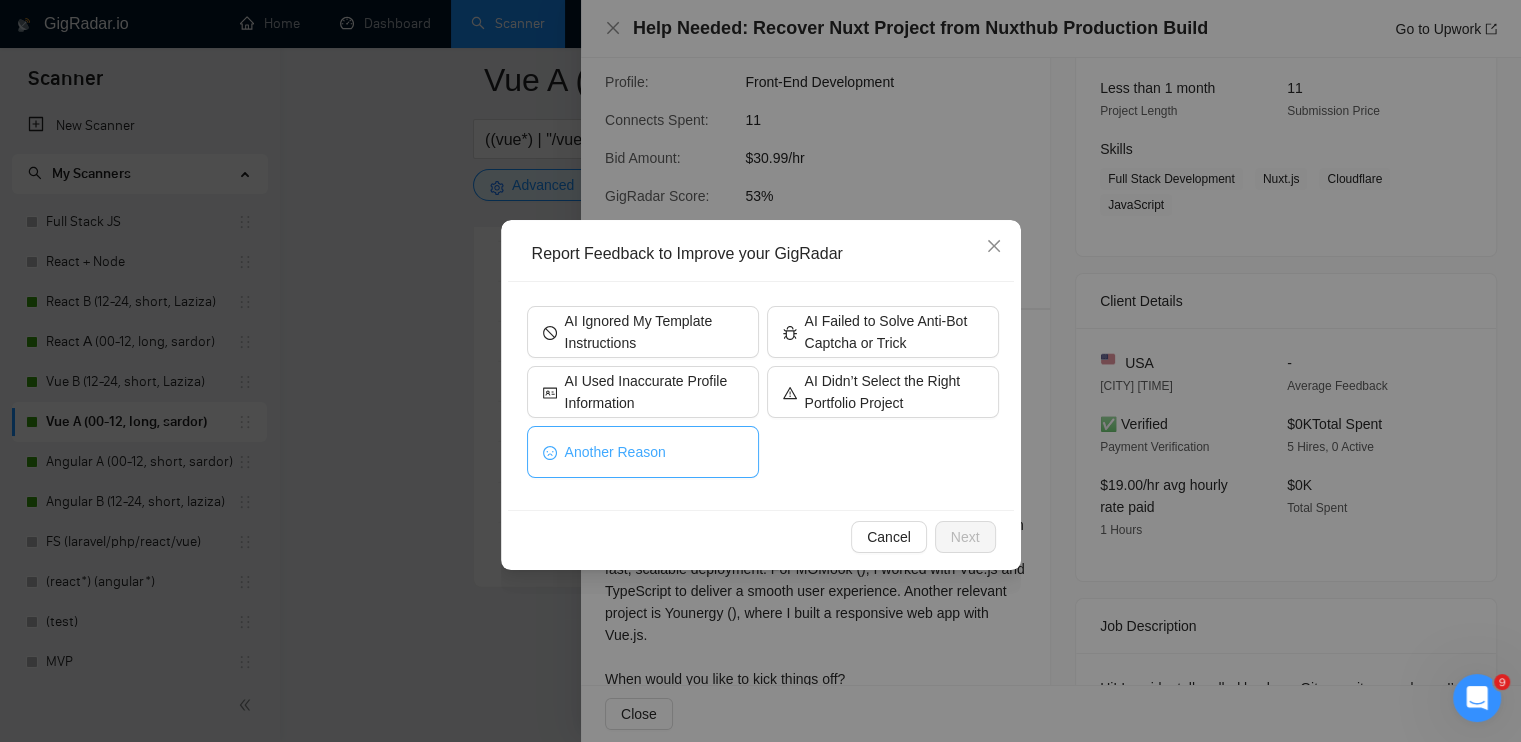click on "Another Reason" at bounding box center (643, 452) 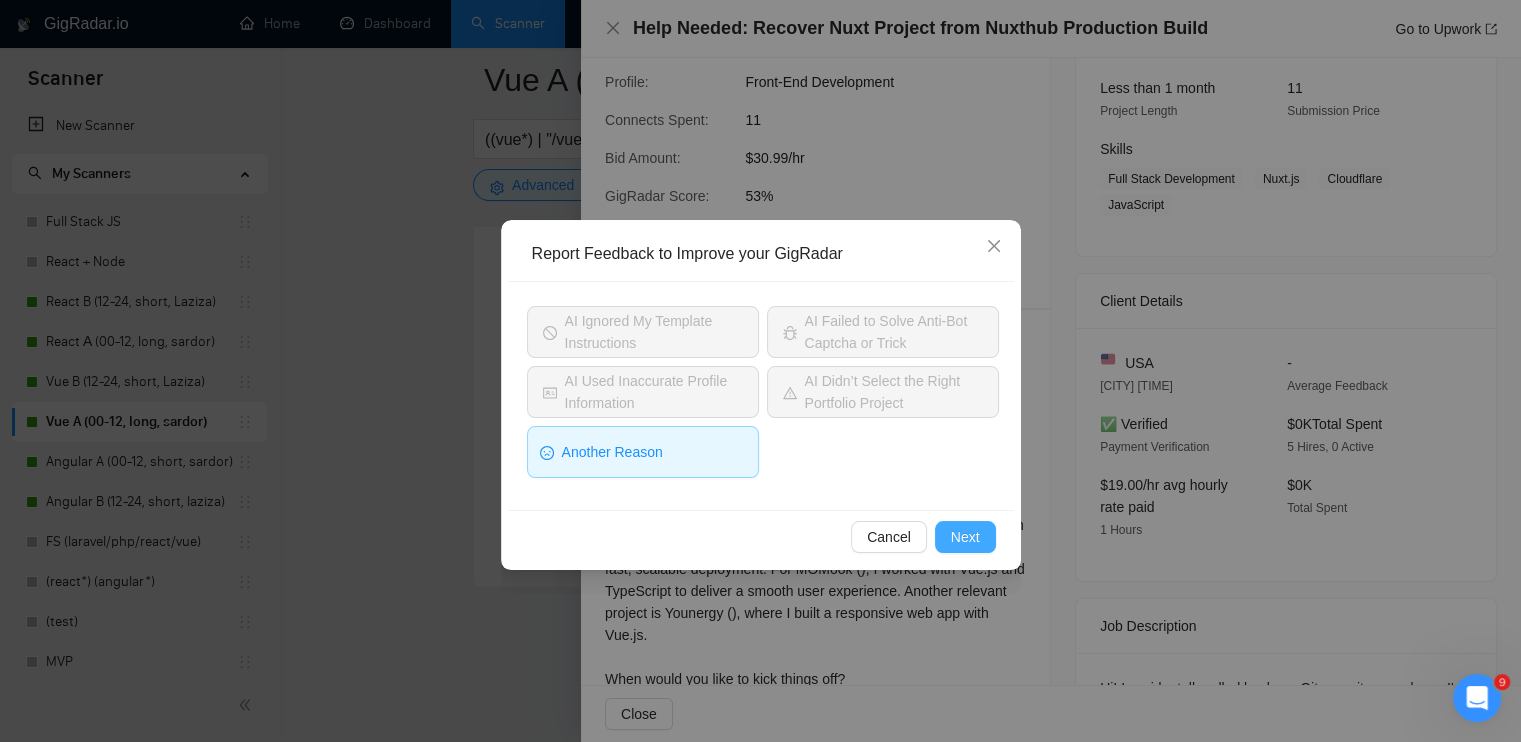 click on "Next" at bounding box center [965, 537] 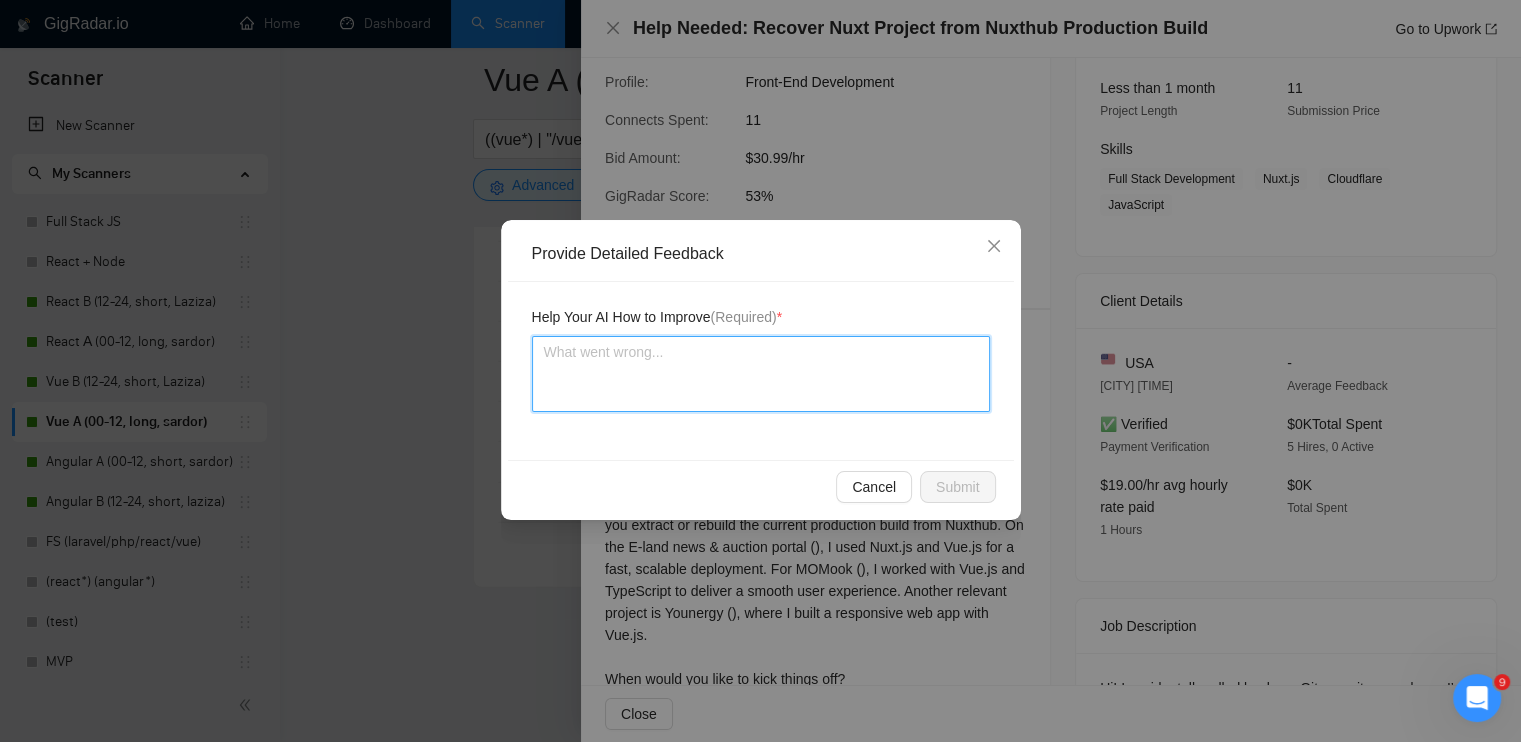click at bounding box center [761, 374] 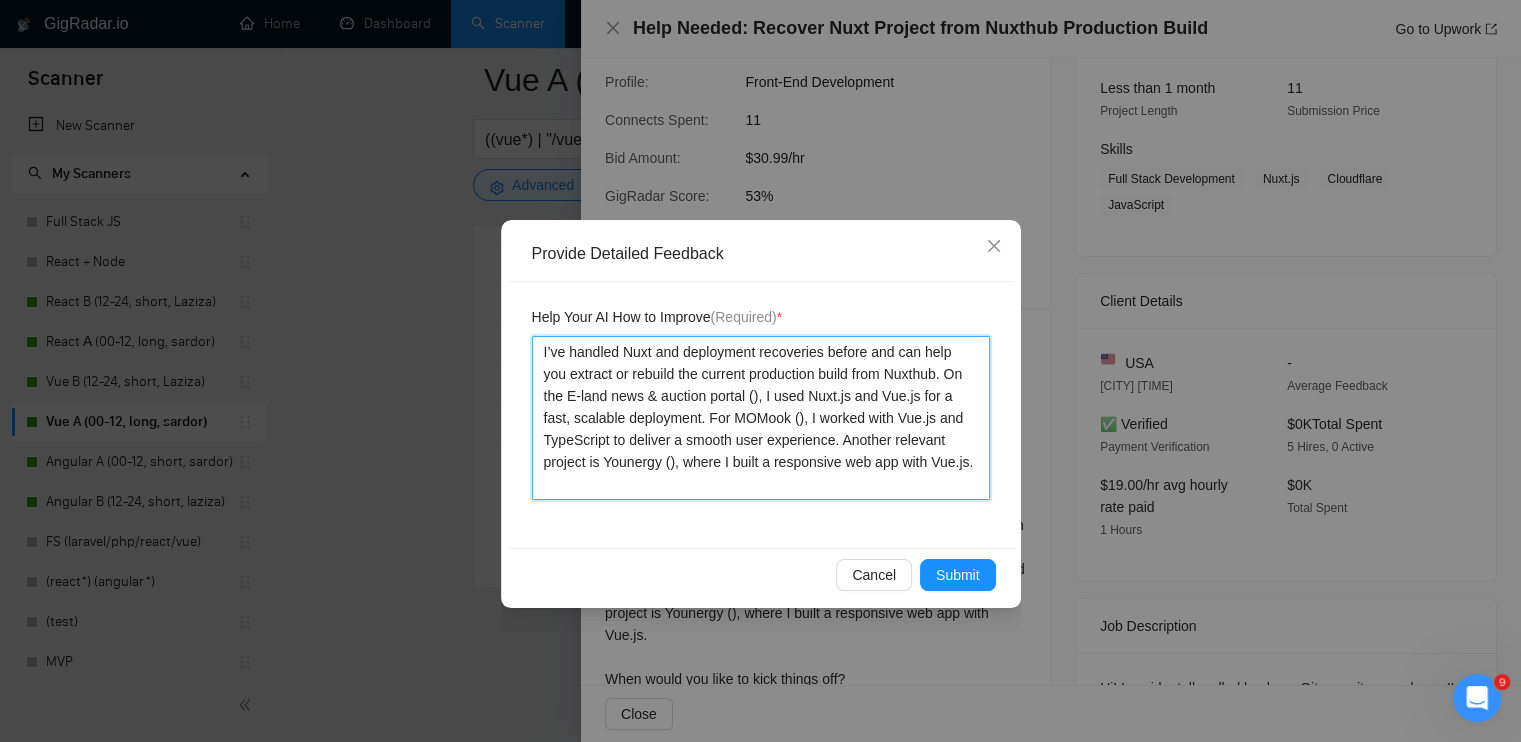 click on "I’ve handled Nuxt and deployment recoveries before and can help you extract or rebuild the current production build from Nuxthub. On the E-land news & auction portal (), I used Nuxt.js and Vue.js for a fast, scalable deployment. For MOMook (), I worked with Vue.js and TypeScript to deliver a smooth user experience. Another relevant project is Younergy (), where I built a responsive web app with Vue.js." at bounding box center (761, 418) 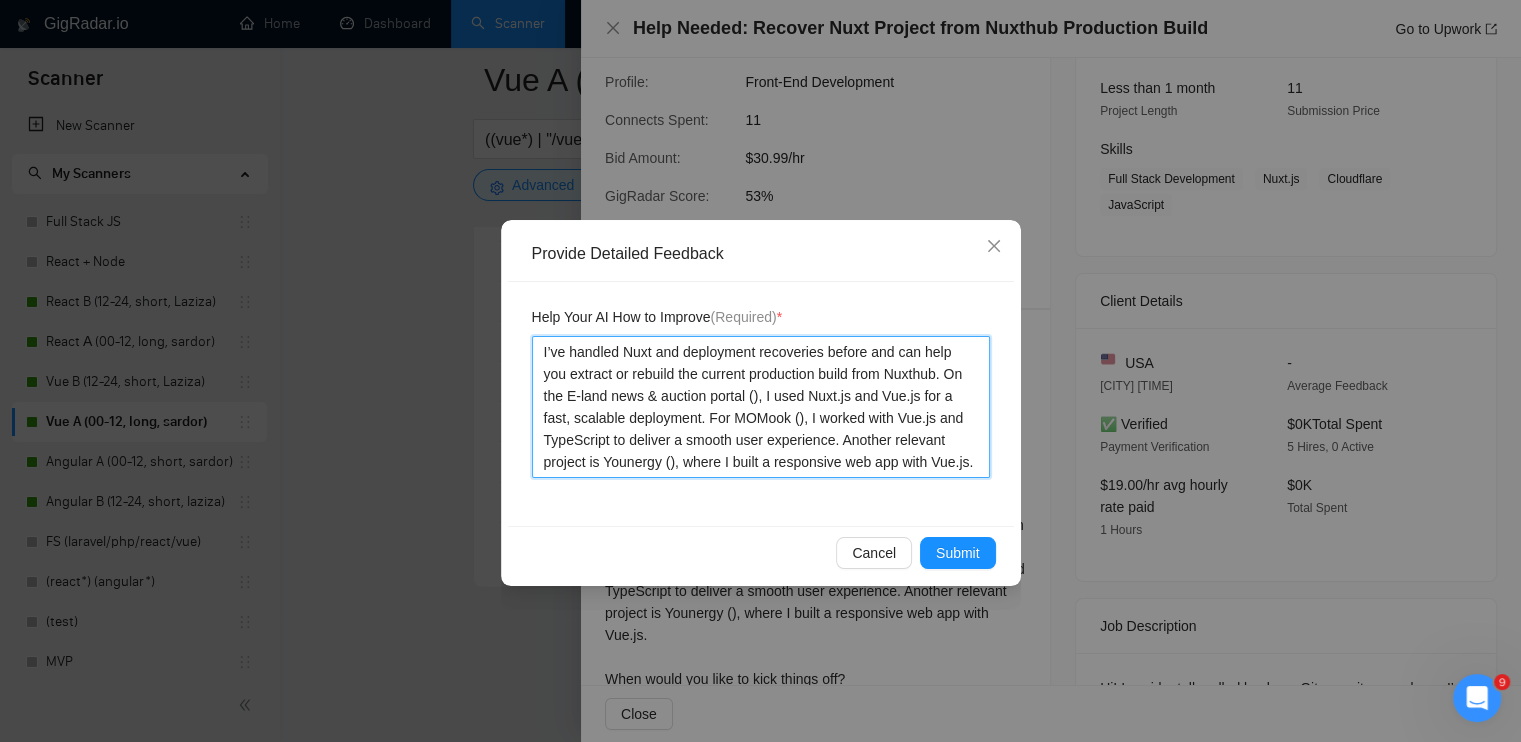 type 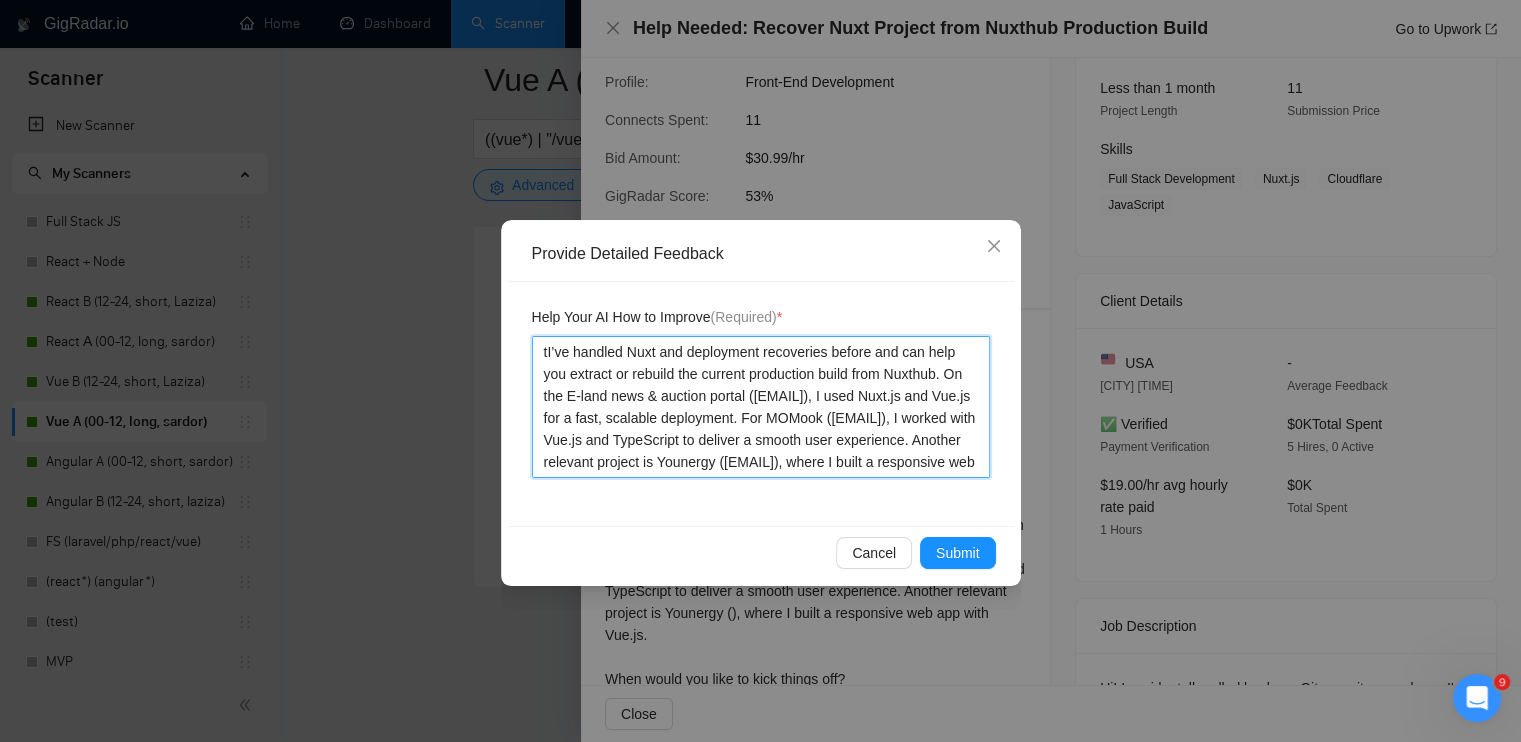 type 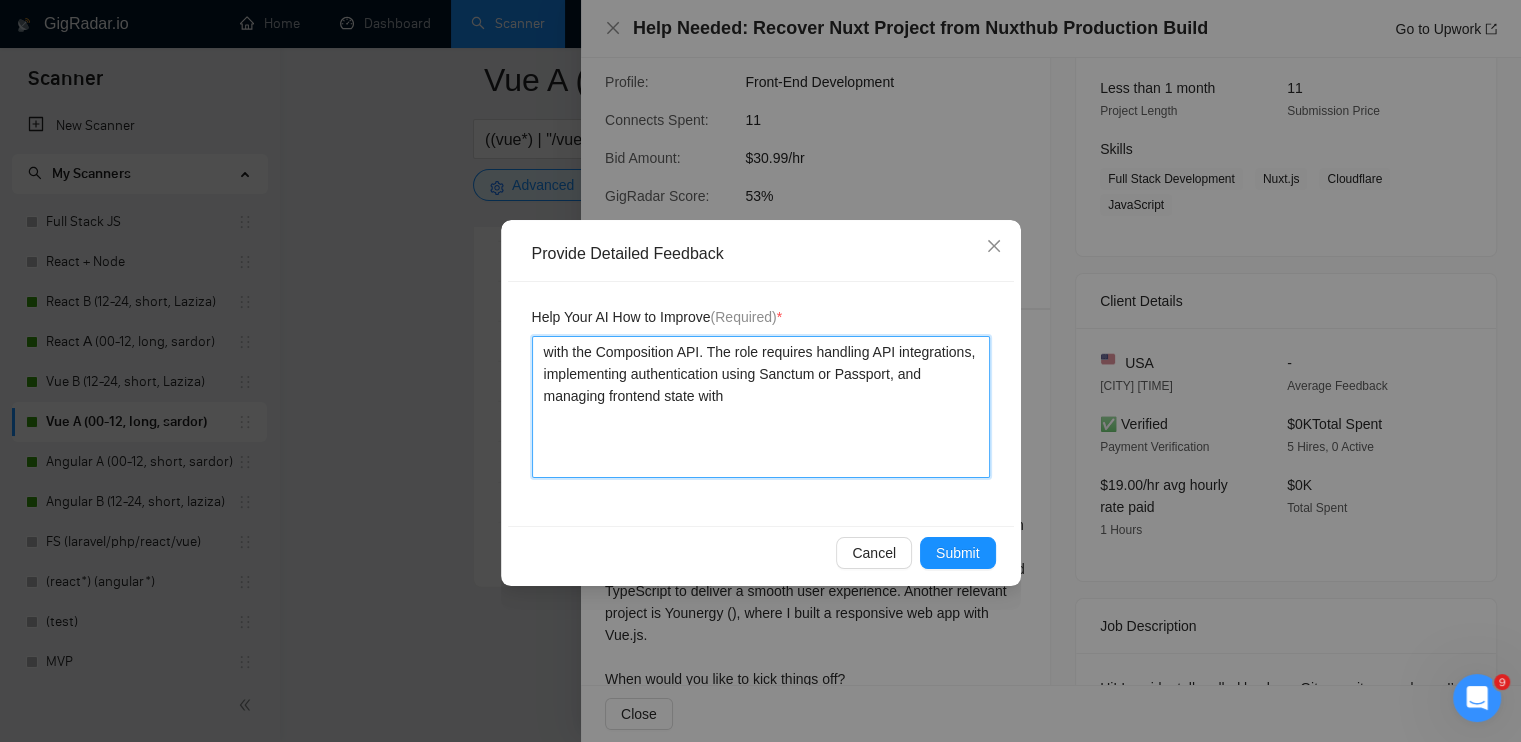 type on "the following text is too boring, long and irrelevant for the client's needs described in detail. should be straightforward, relevant and short skipping ny "I’ve handled Nuxt and deployment recoveries before and can help you extract or rebuild the current production build from Nuxthub. On the E-land news & auction portal (), I used Nuxt.js and Vue.js for a fast, scalable deployment. For MOMook (), I worked with Vue.js and TypeScript to deliver a smooth user experience. Another relevant project is Younergy (), where I built a responsive web app with Vue.js."" 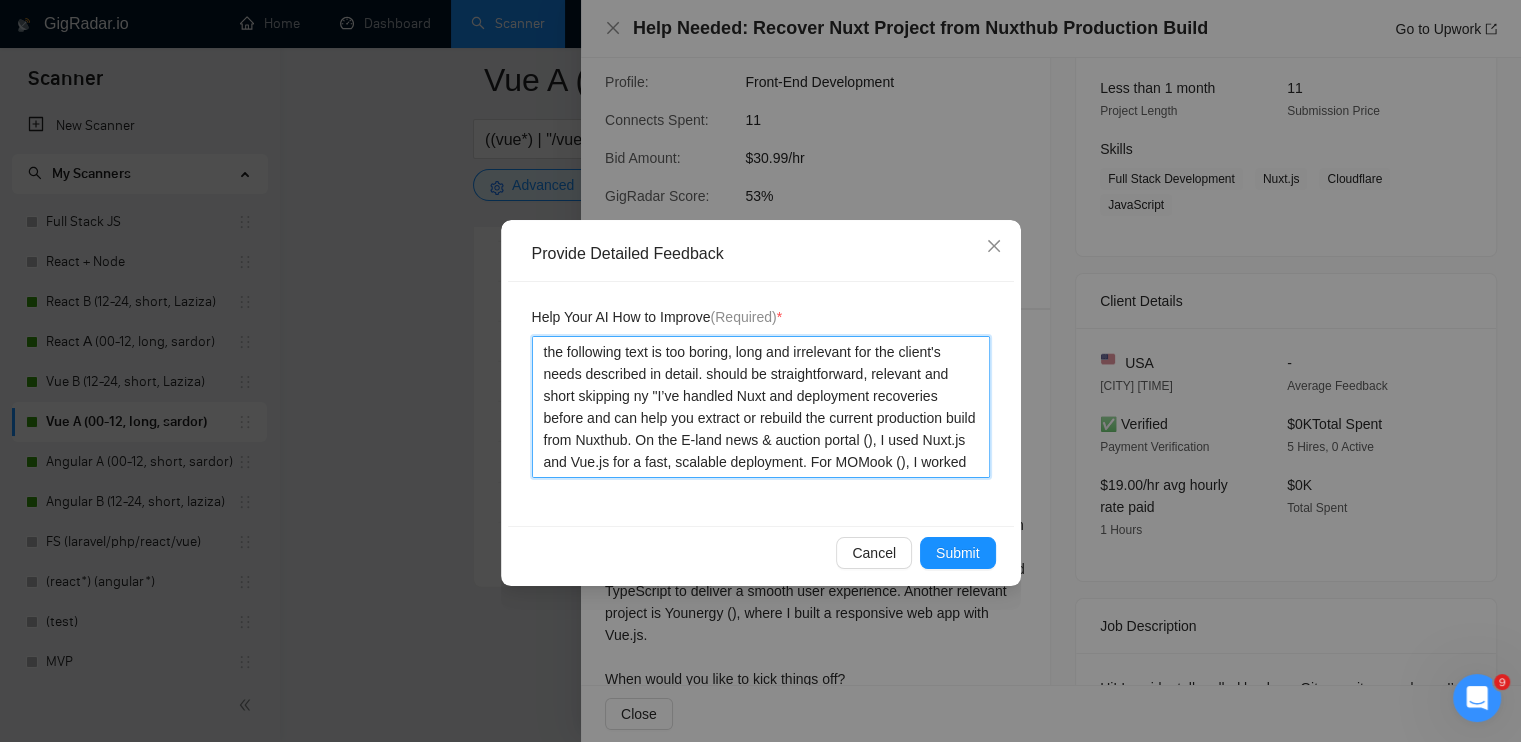 type 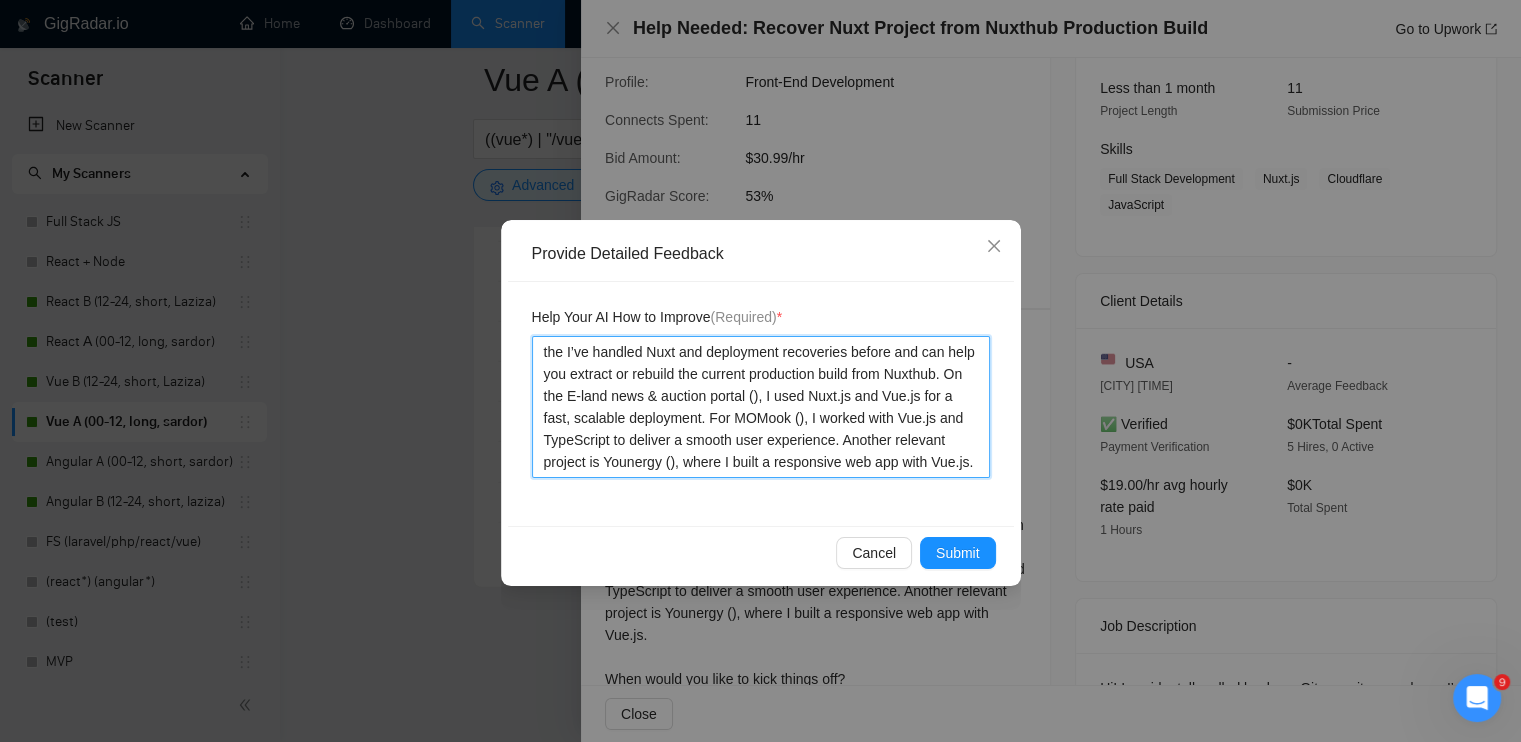 type 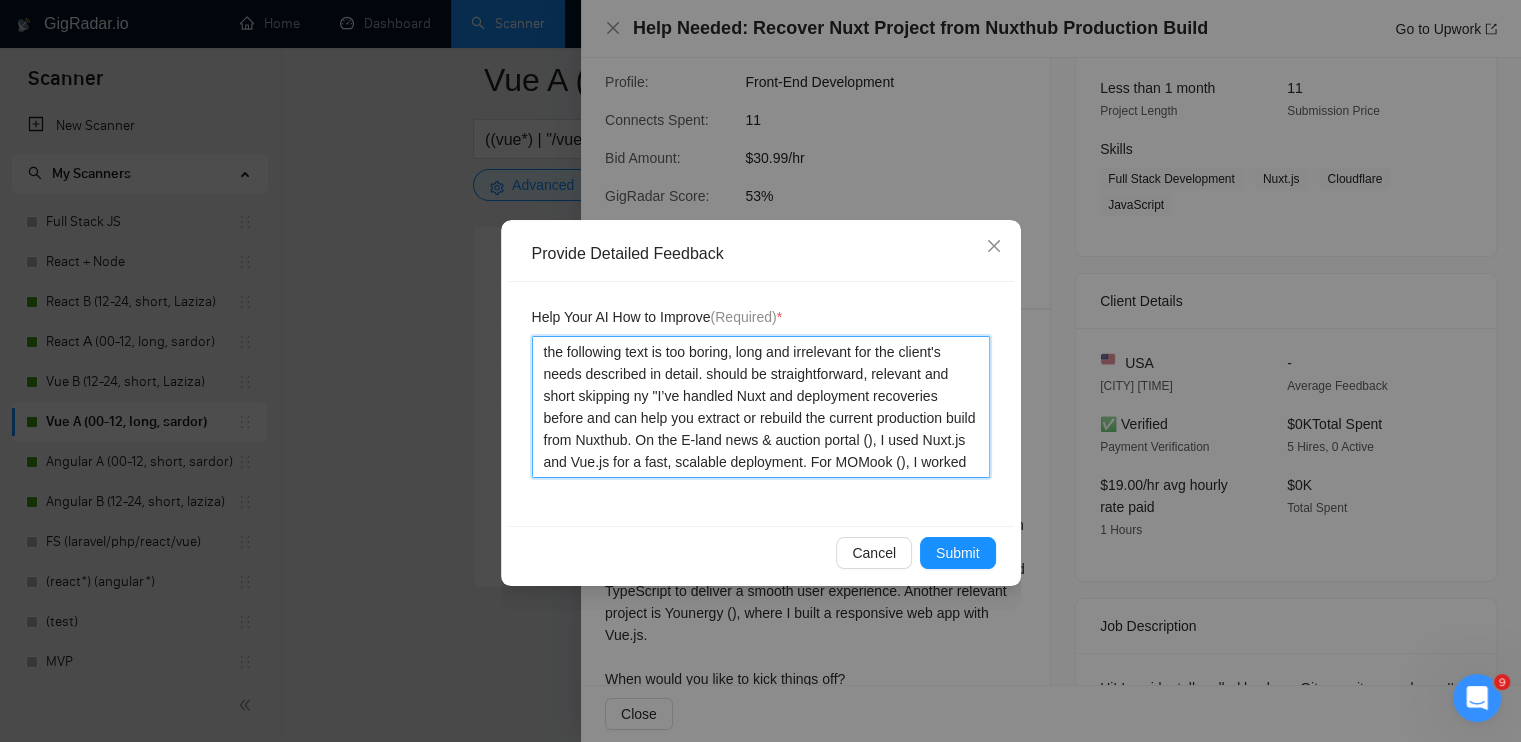 type 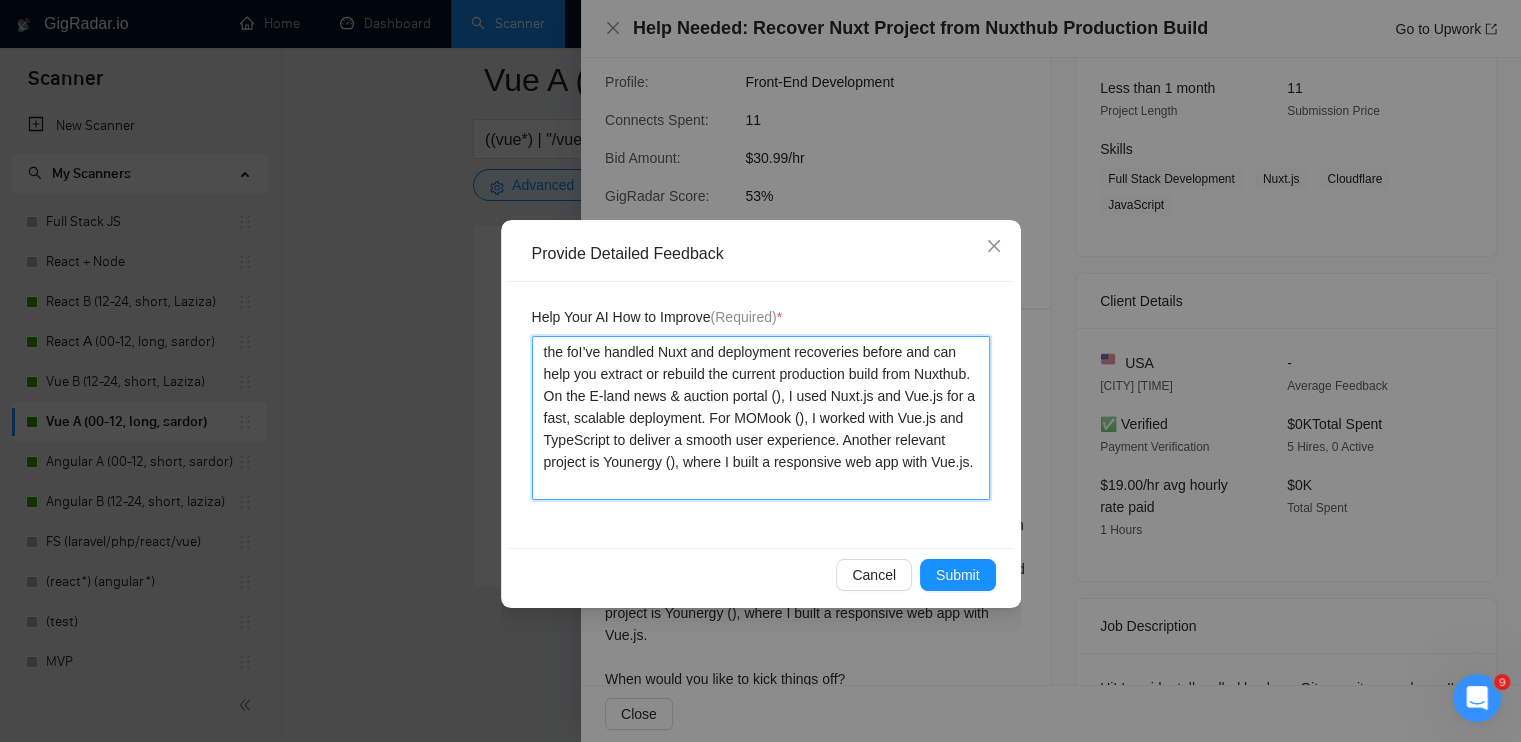 type 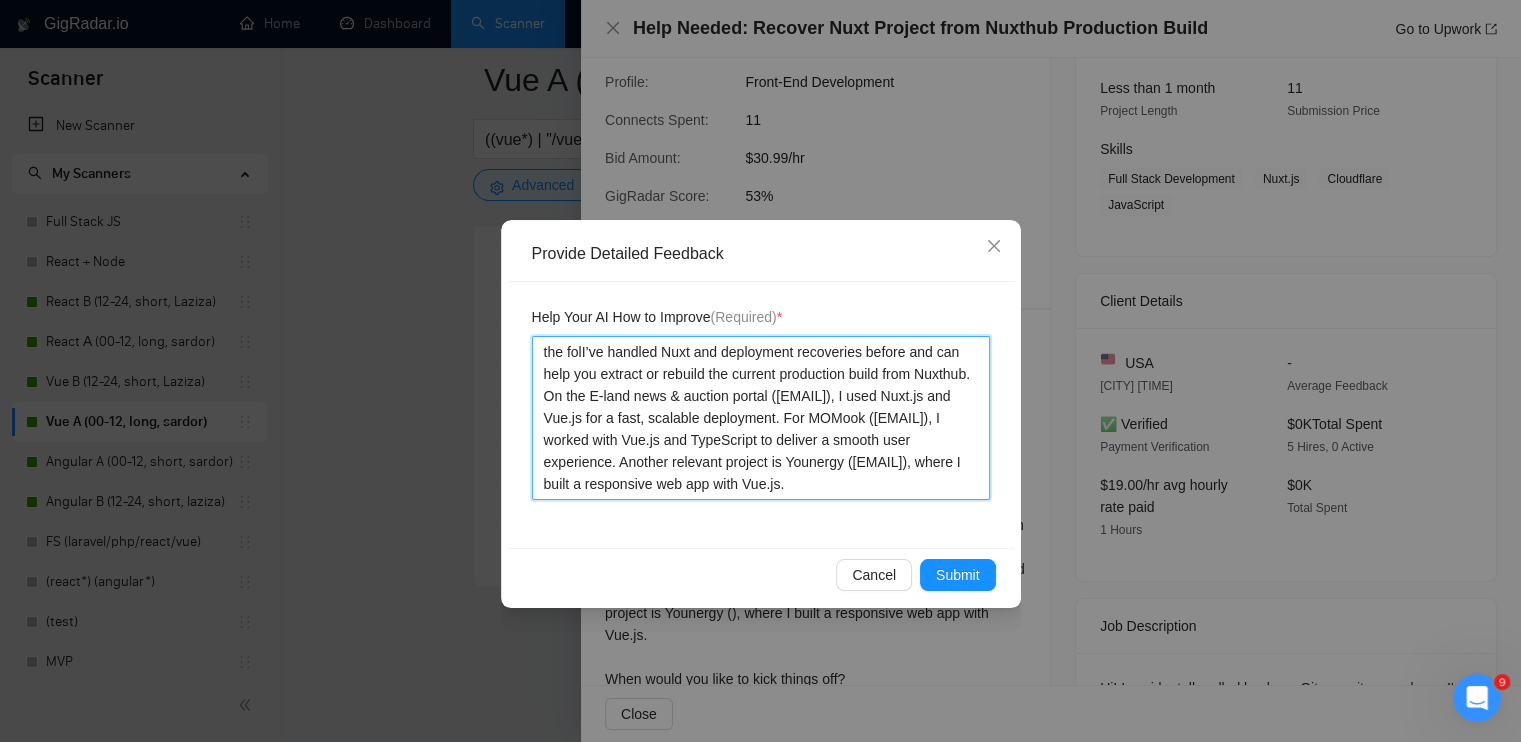 type 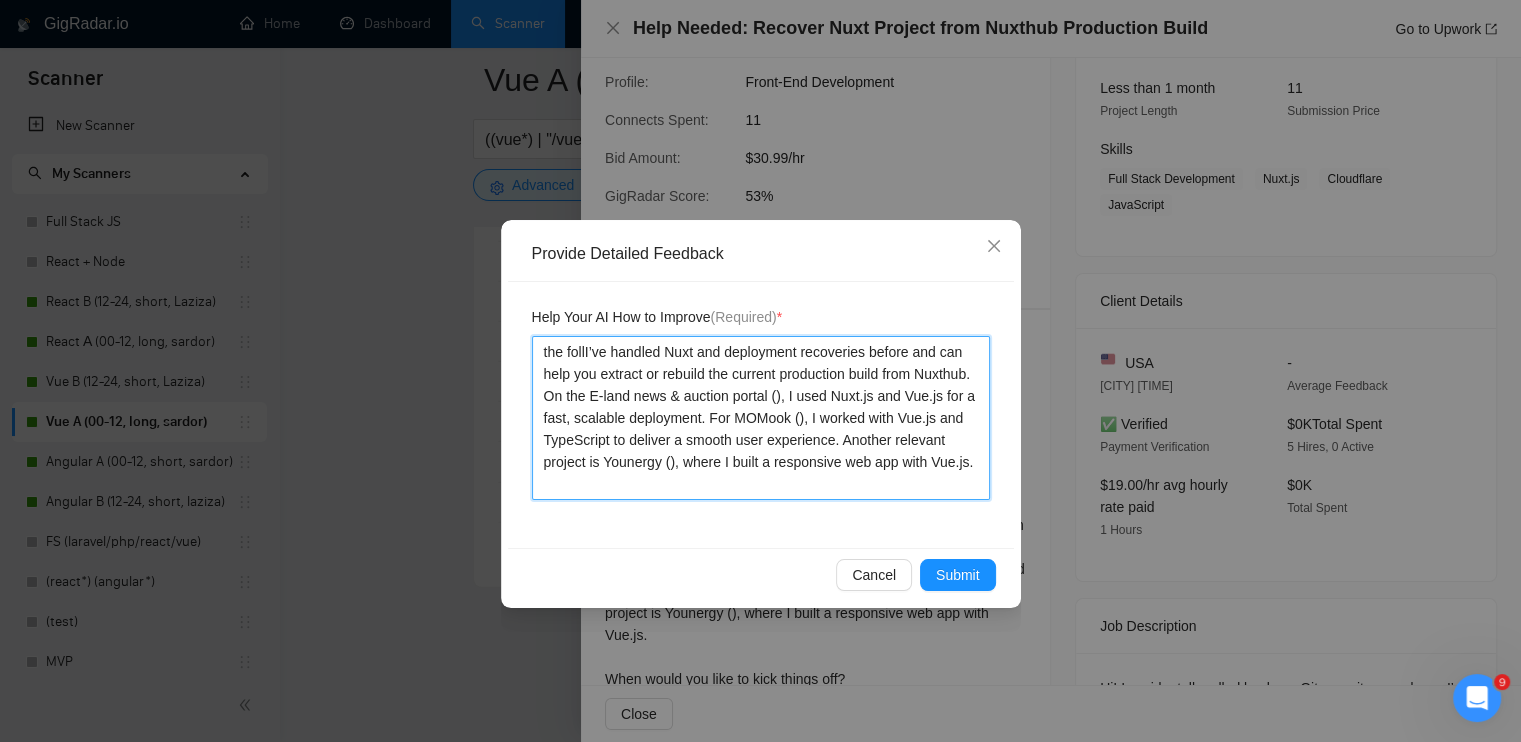type 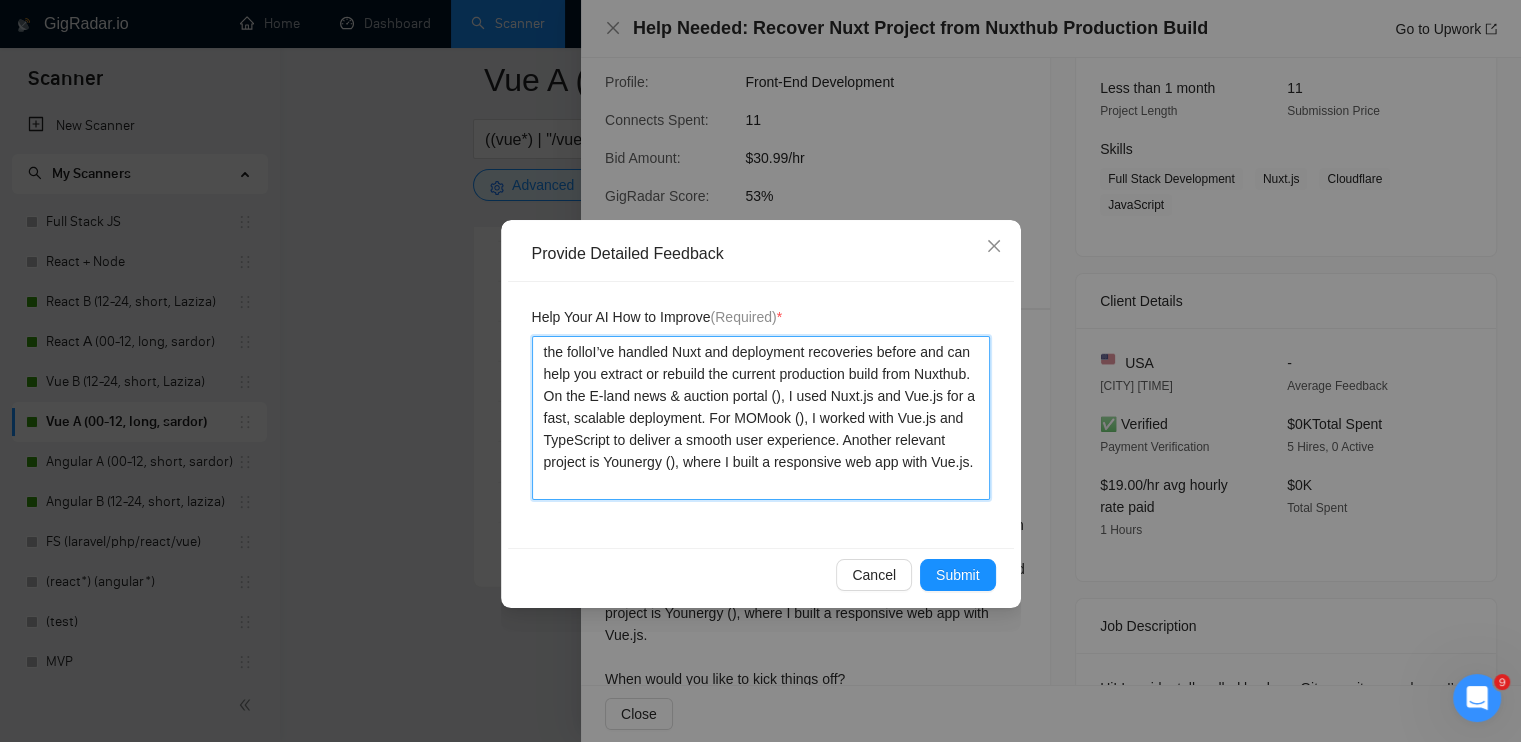 type 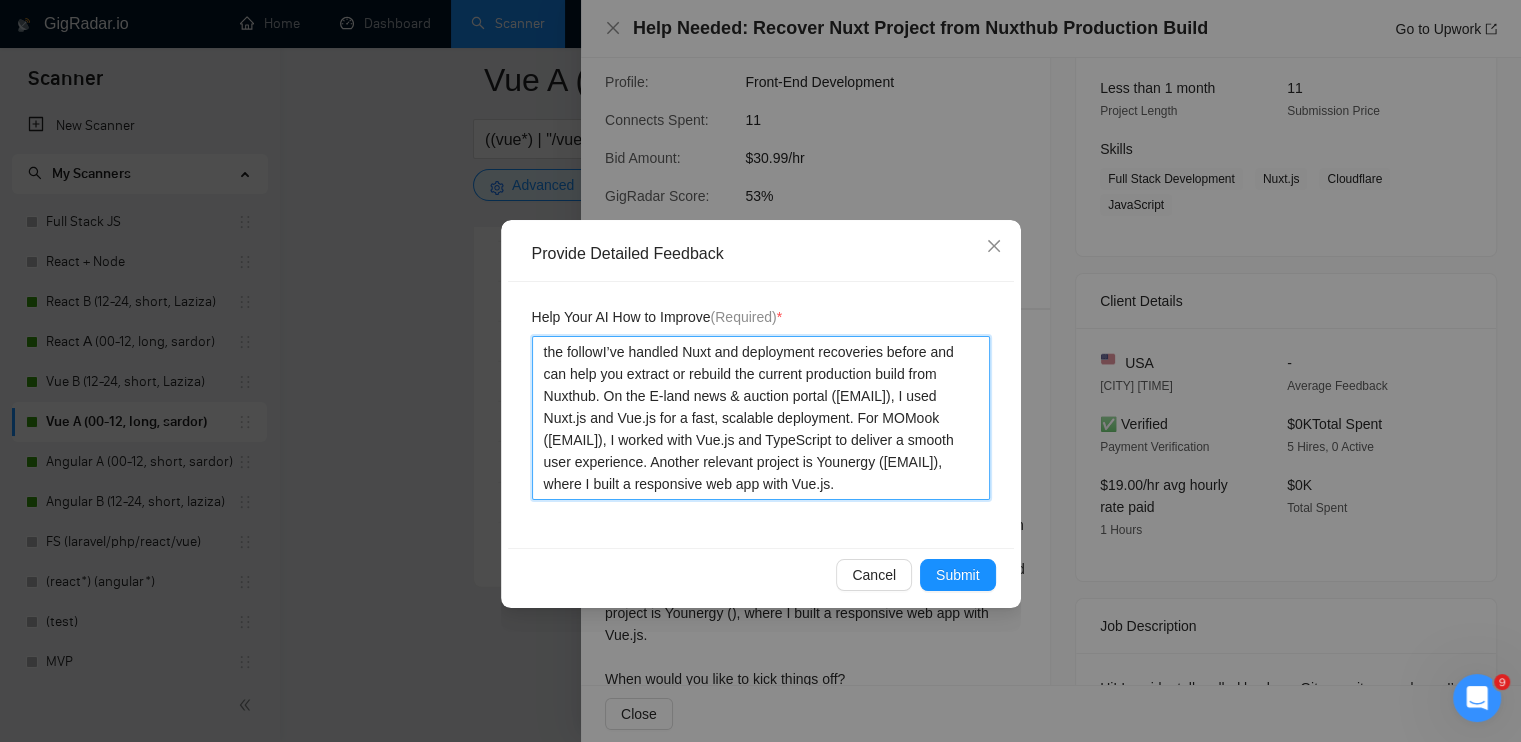 type 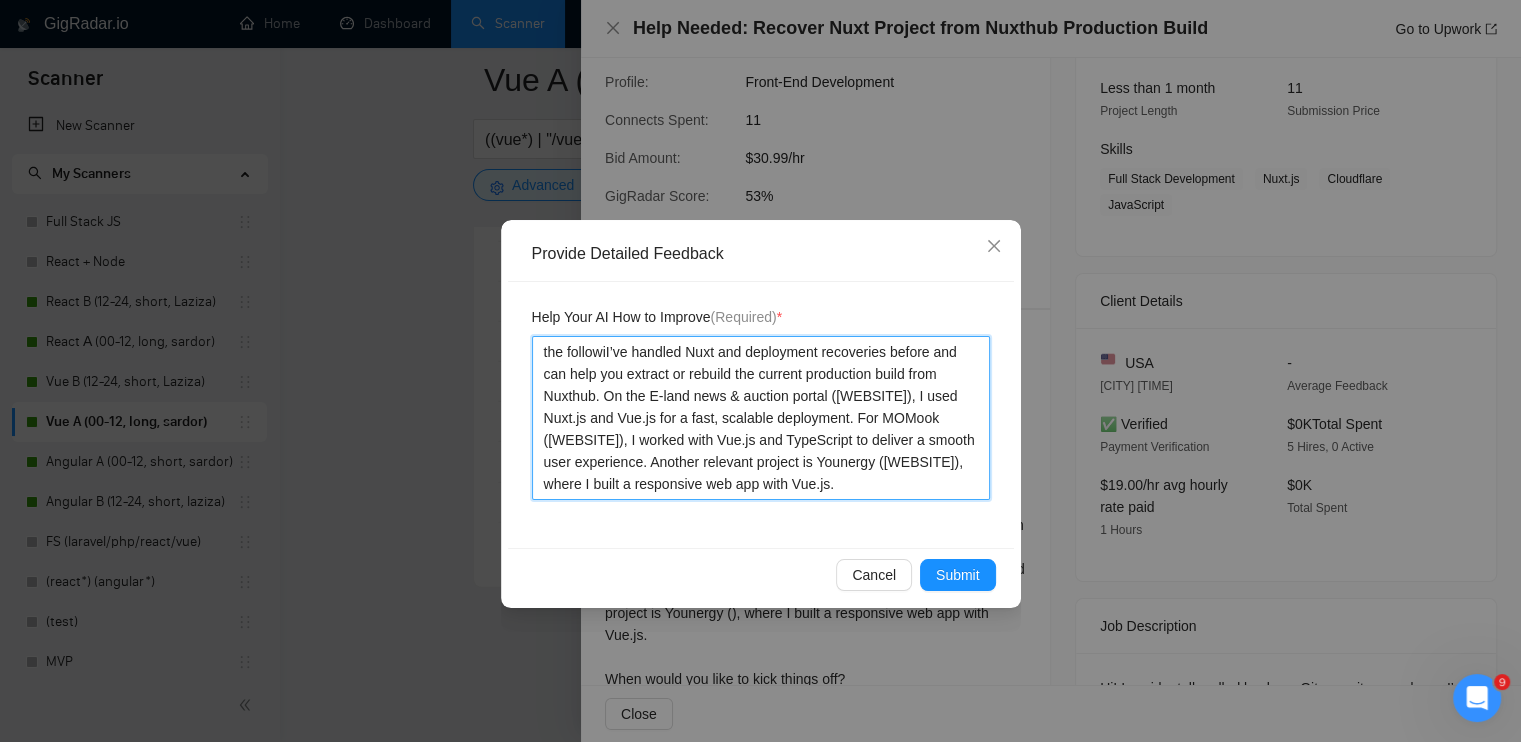 type 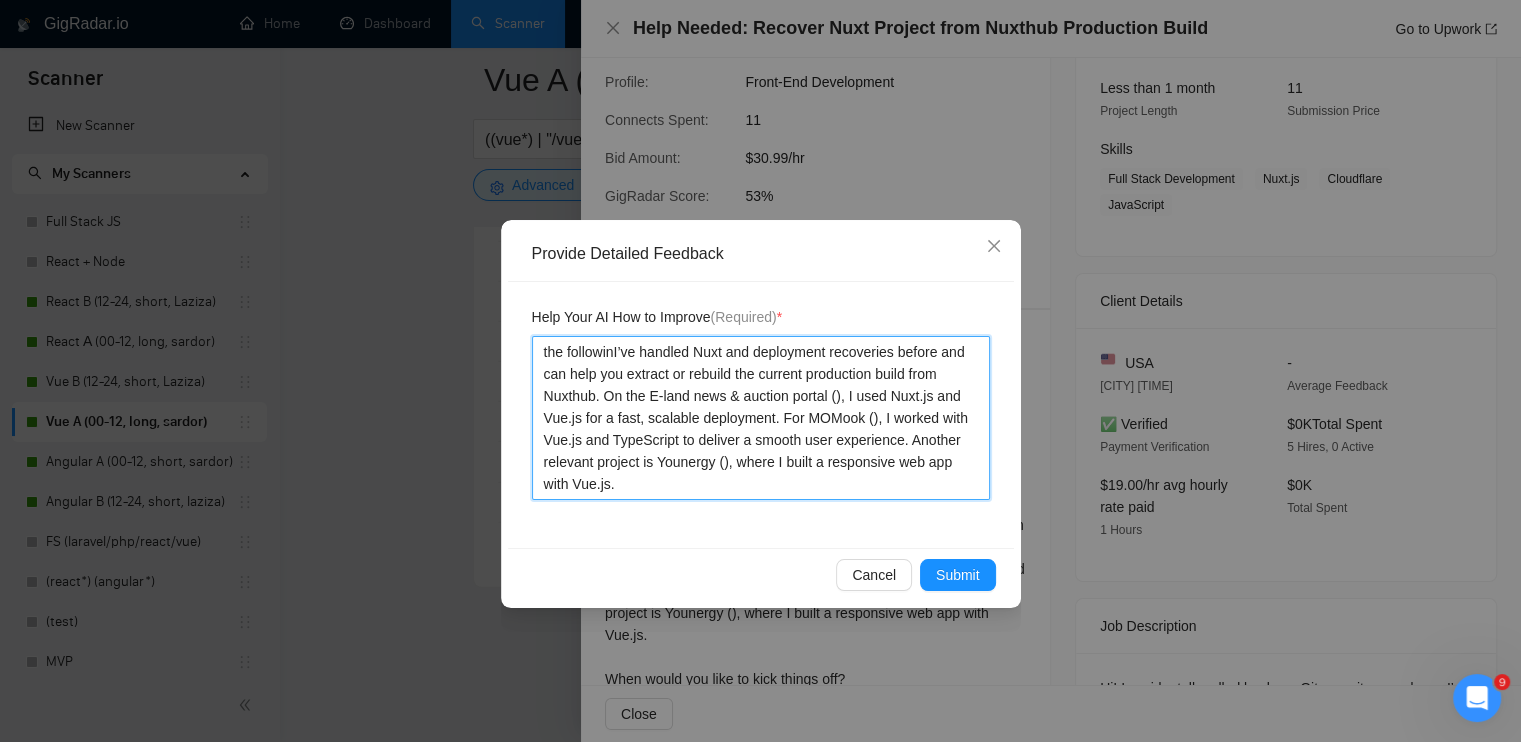 type 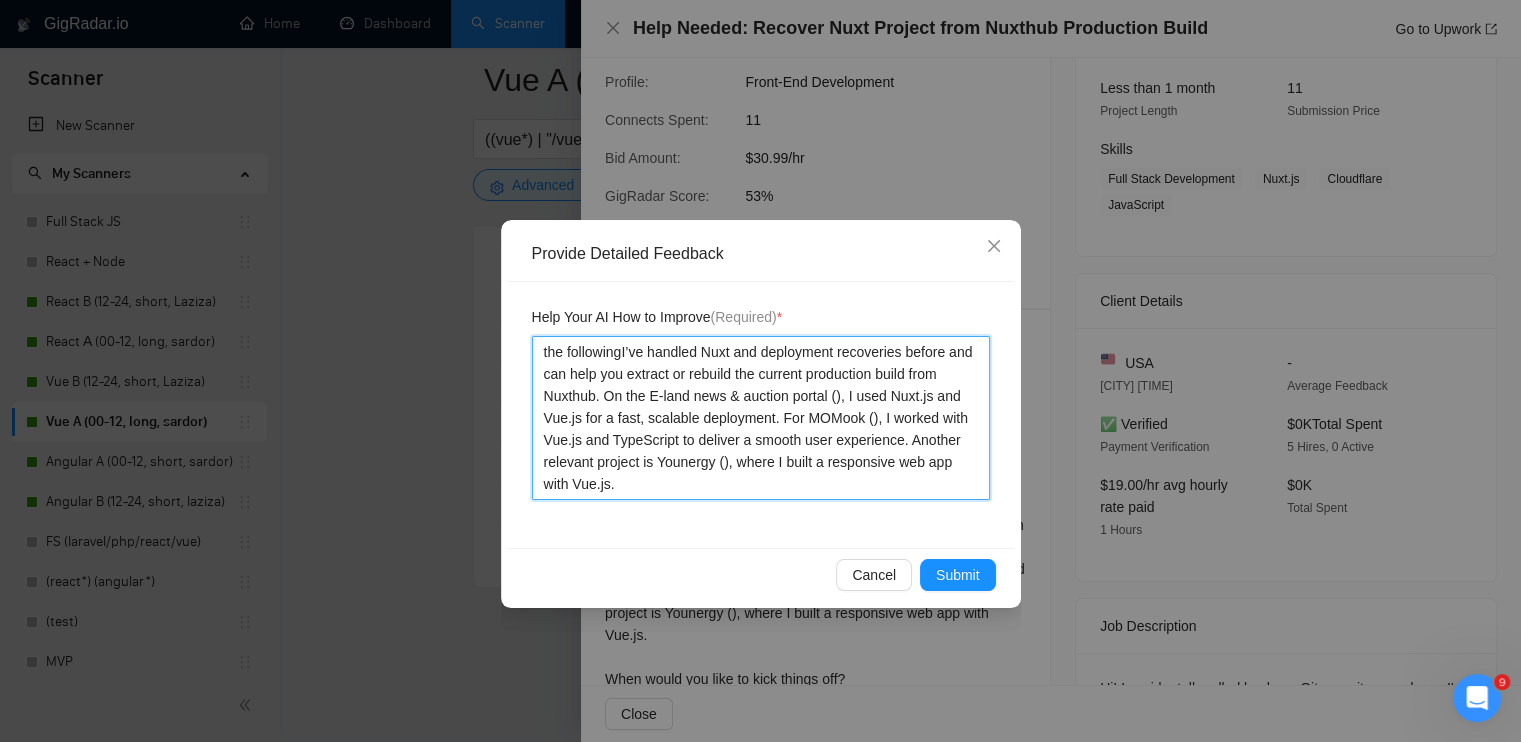 type 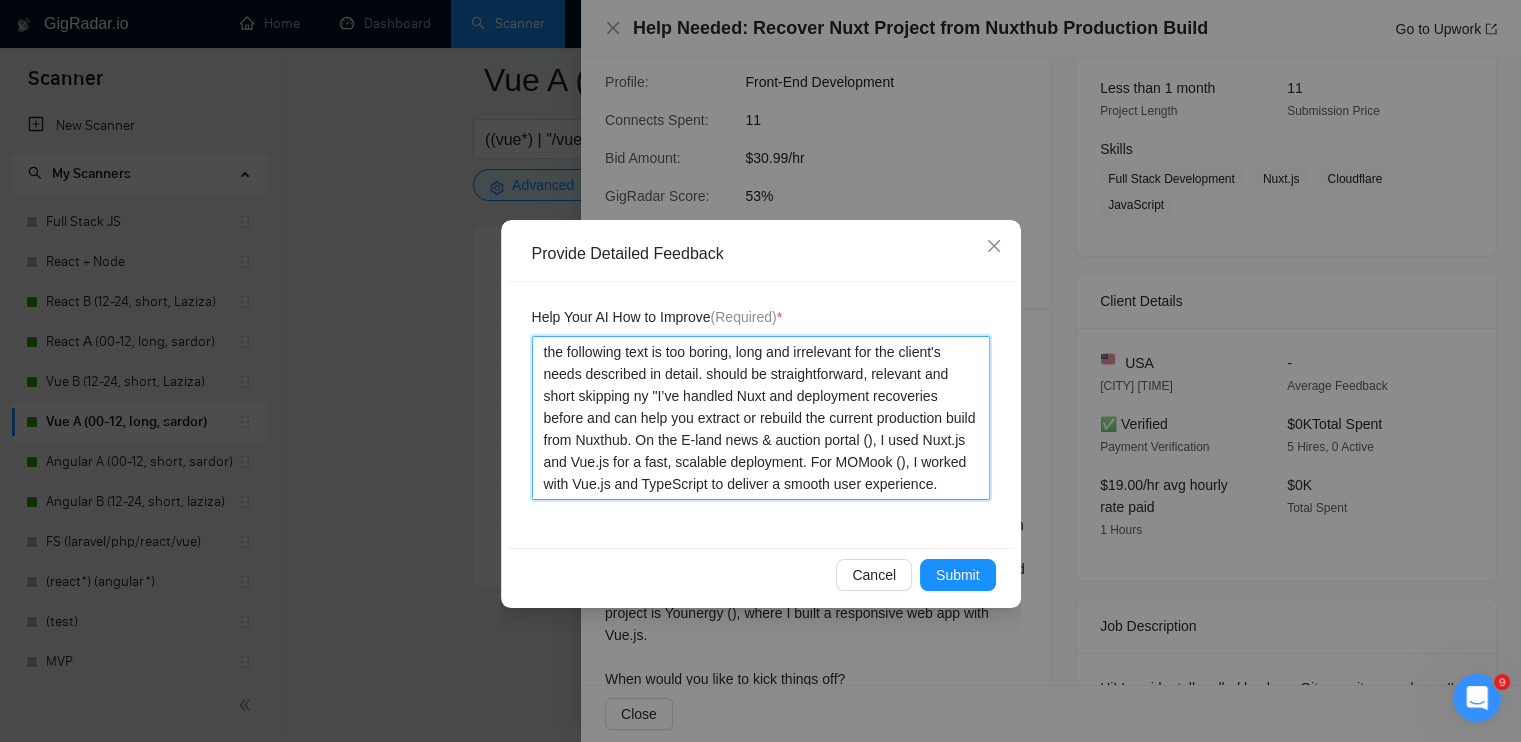 type 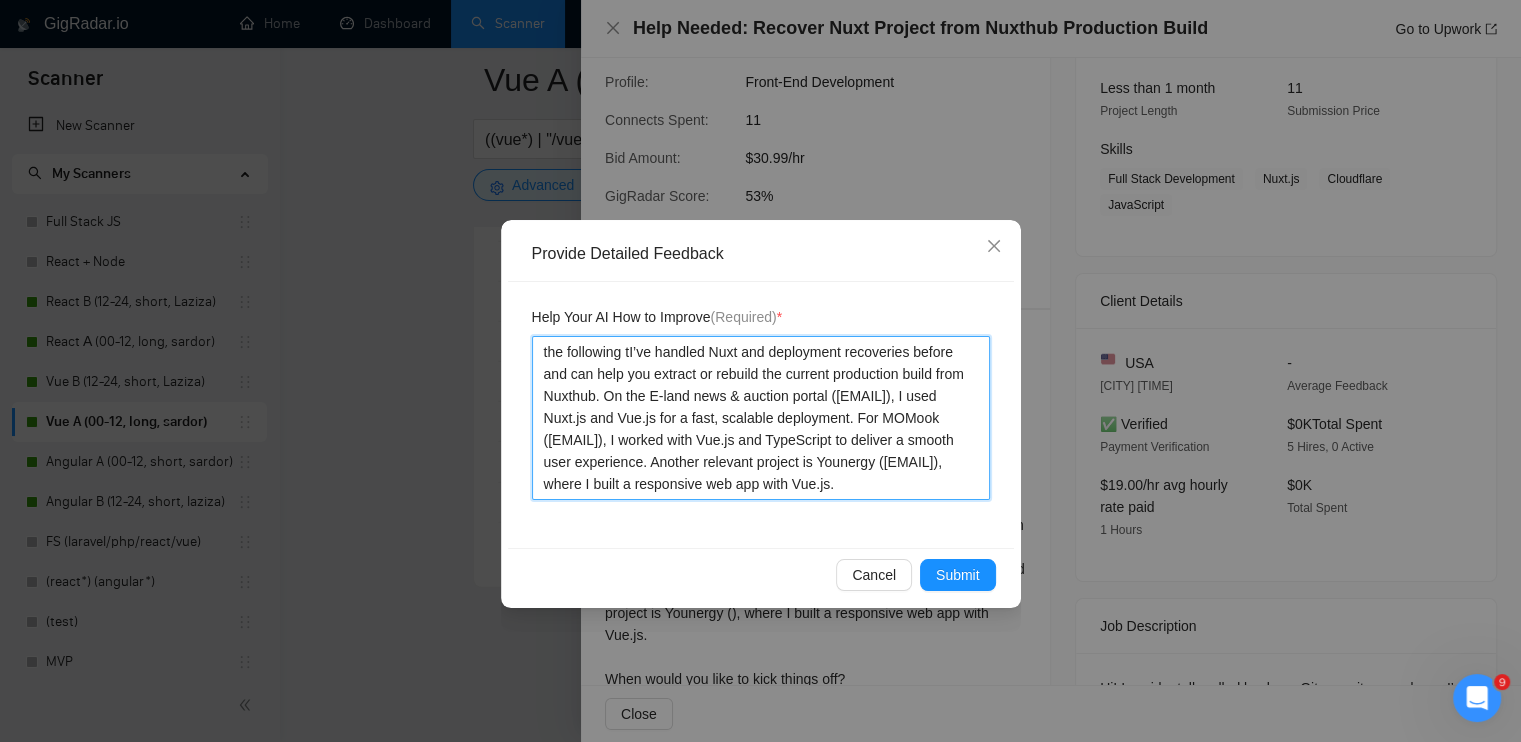 type 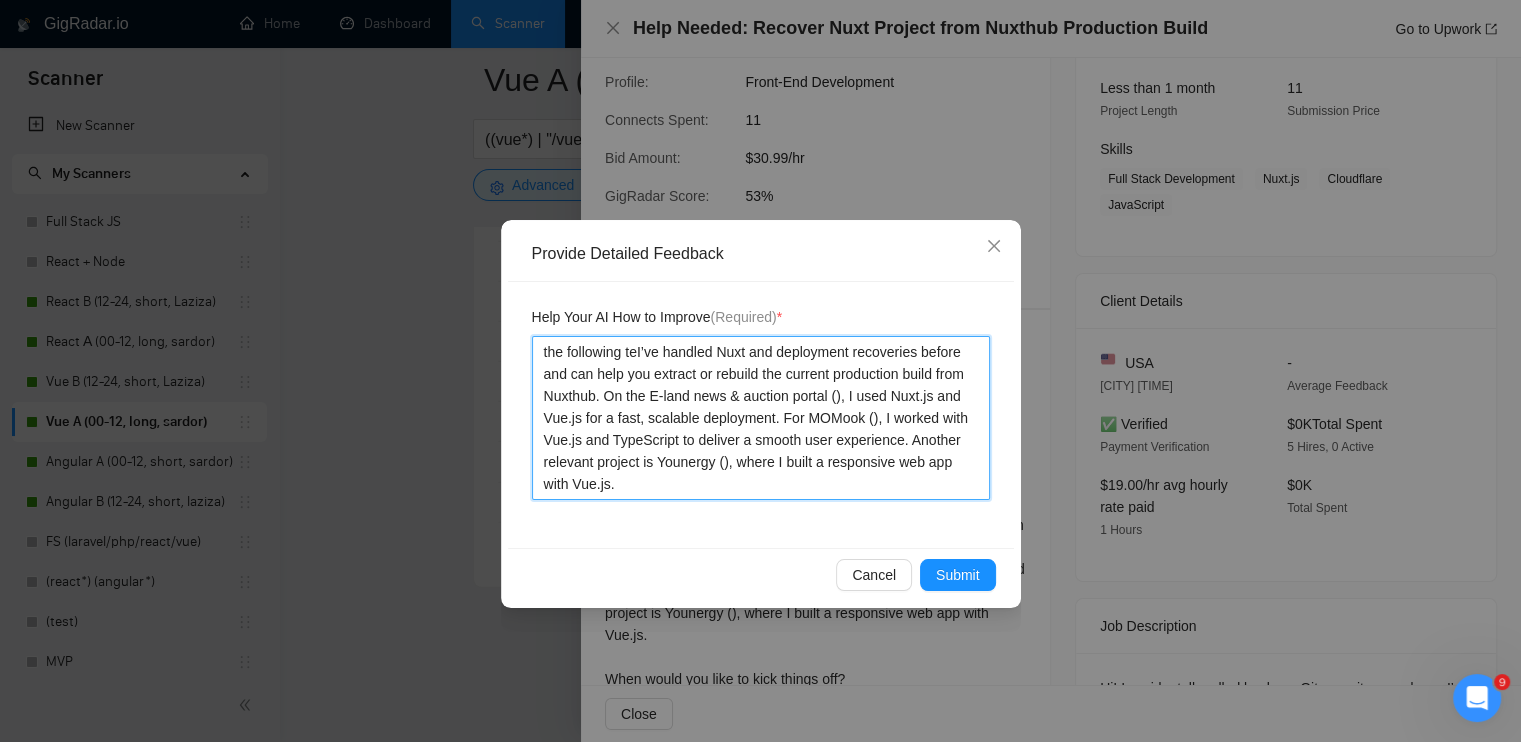 type 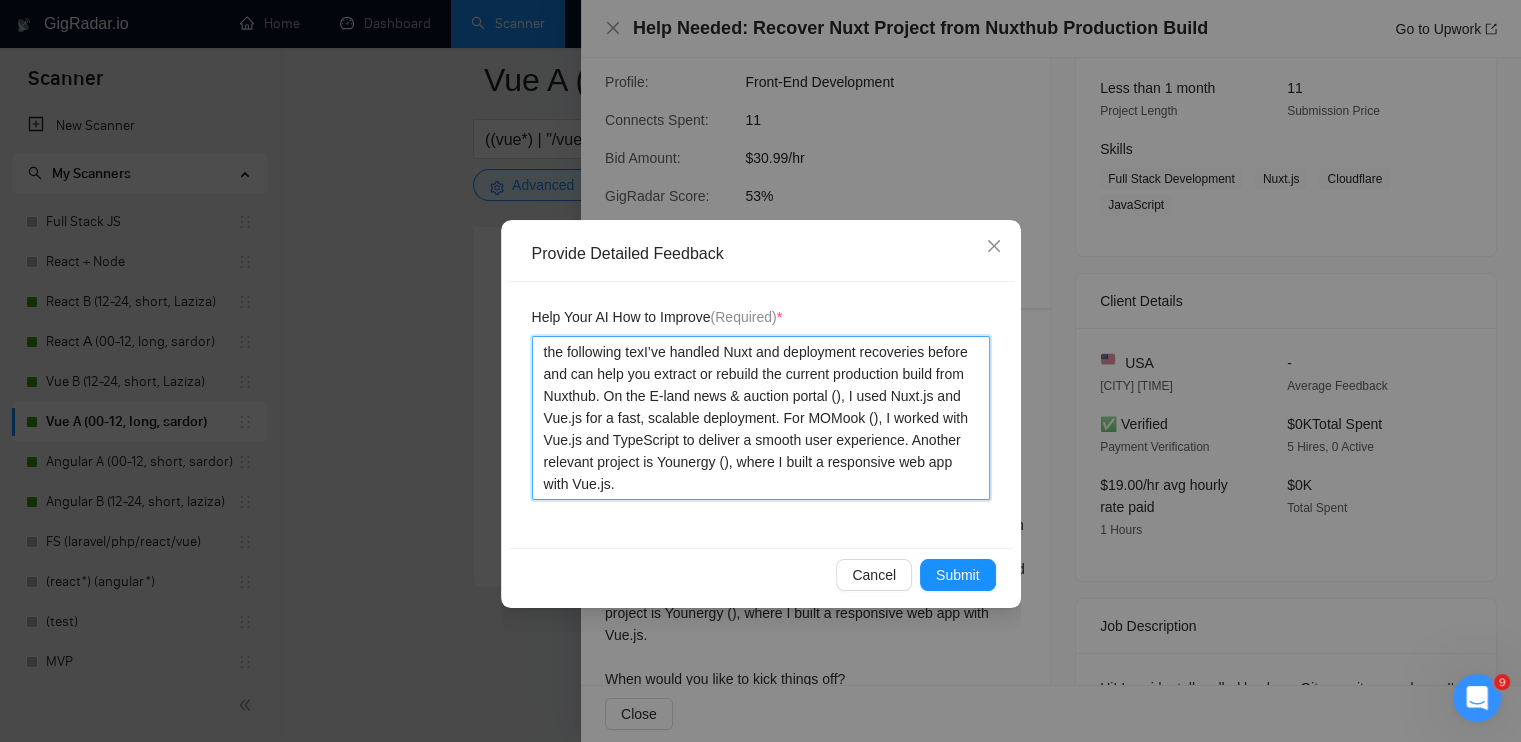 type 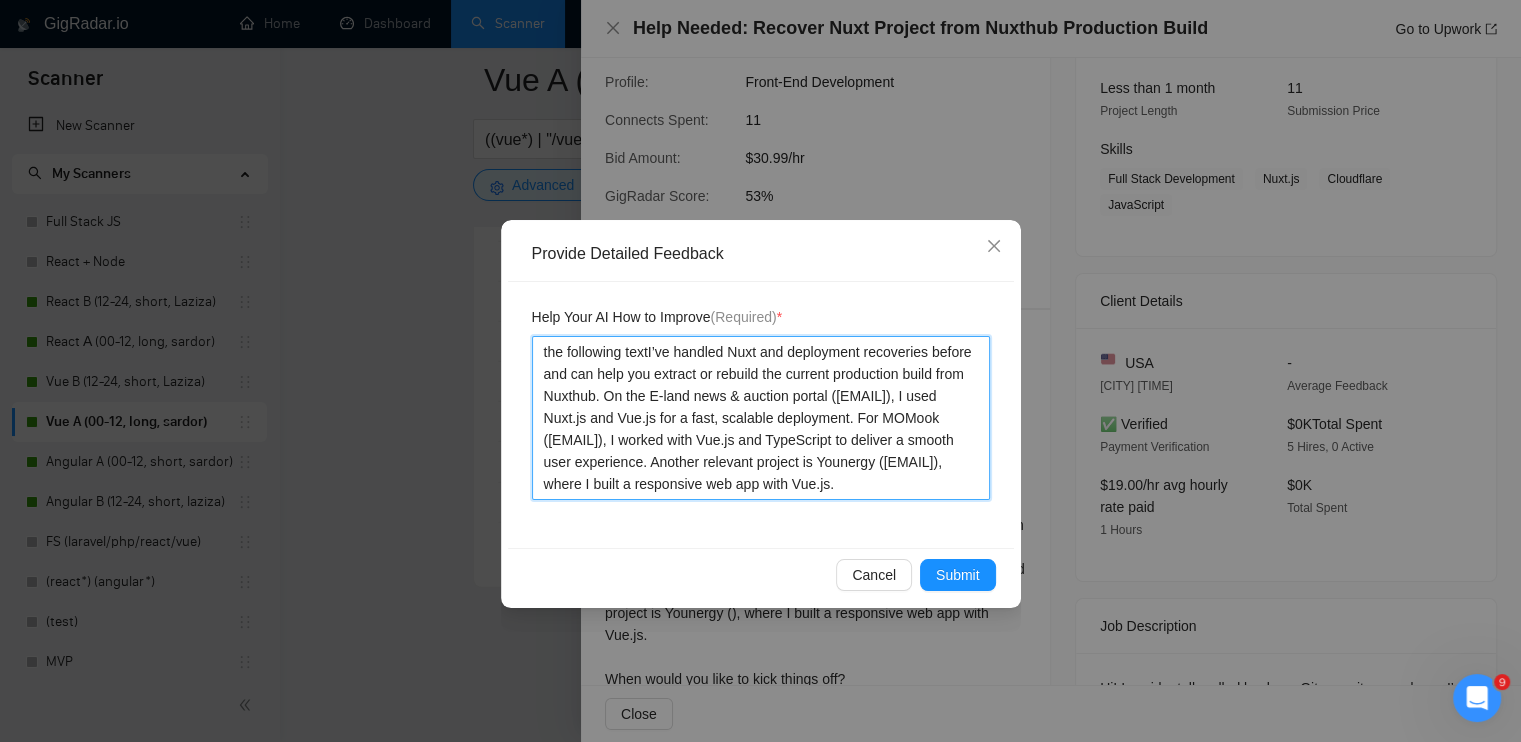 type 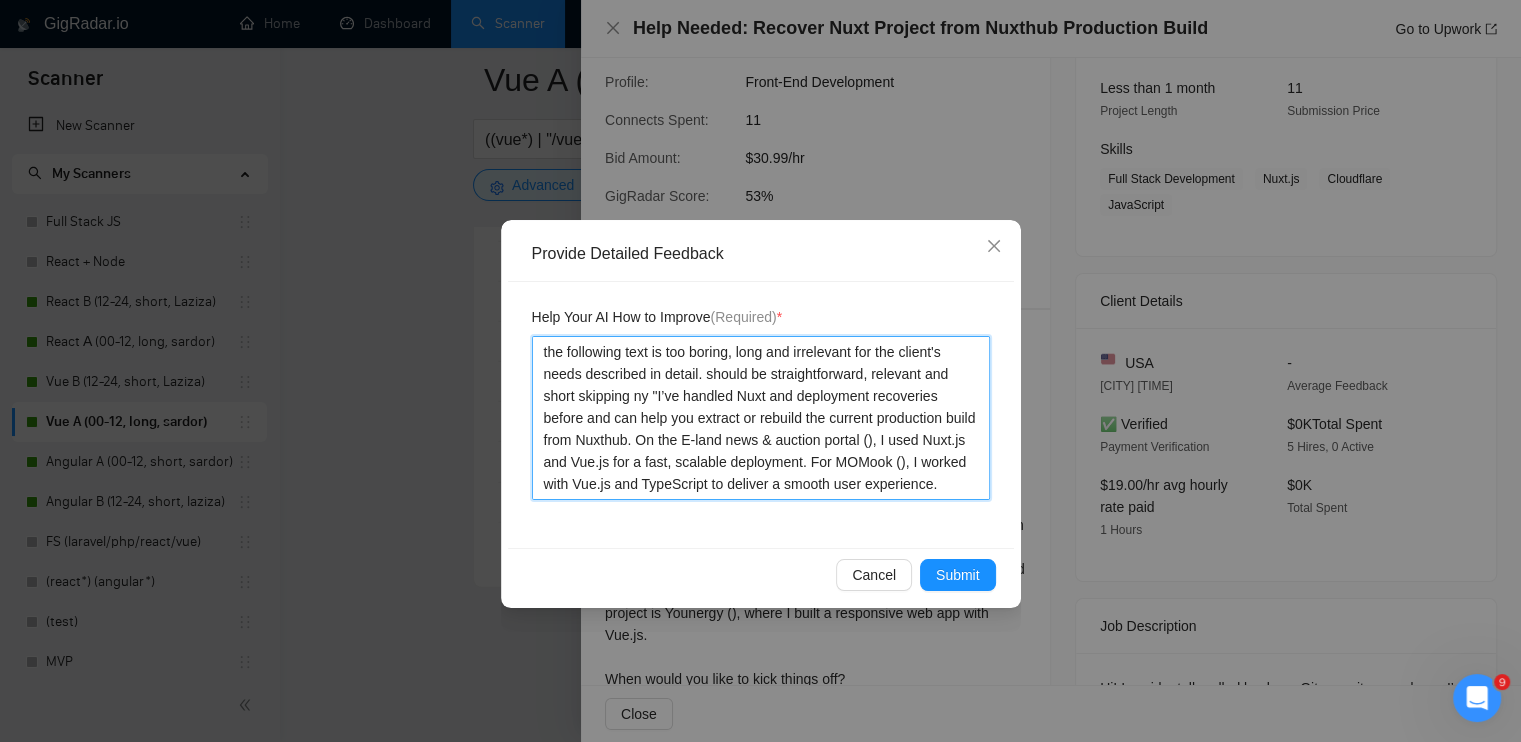 type 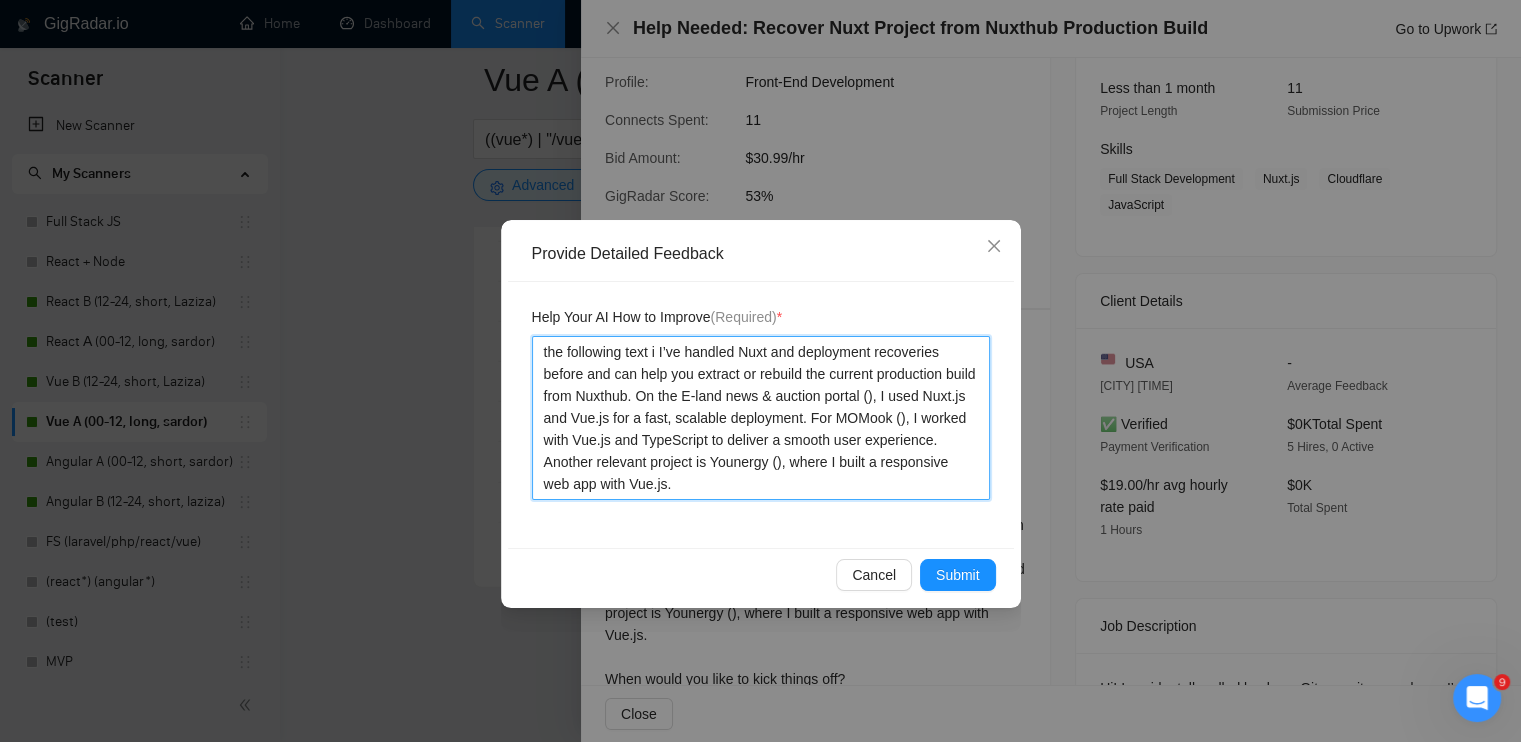type 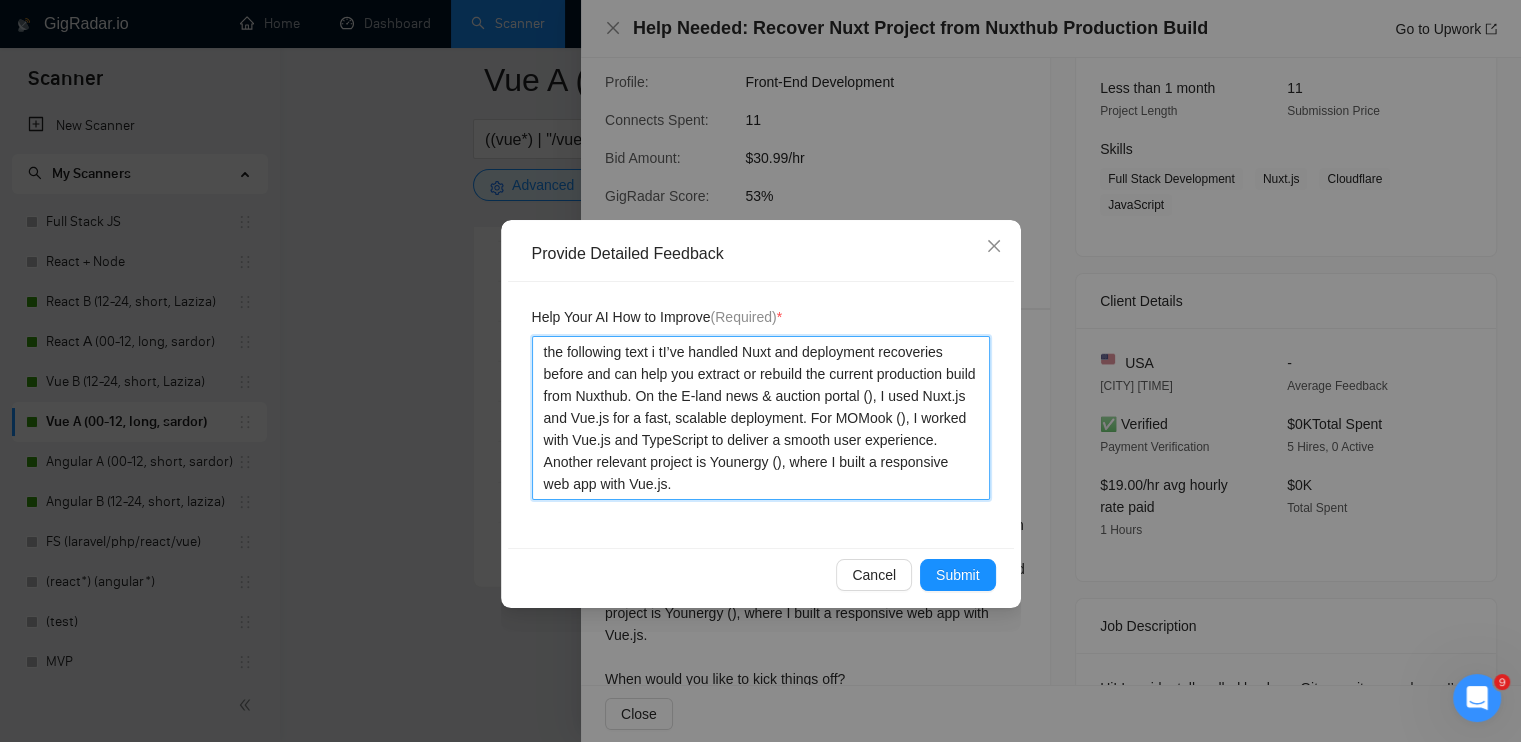 type 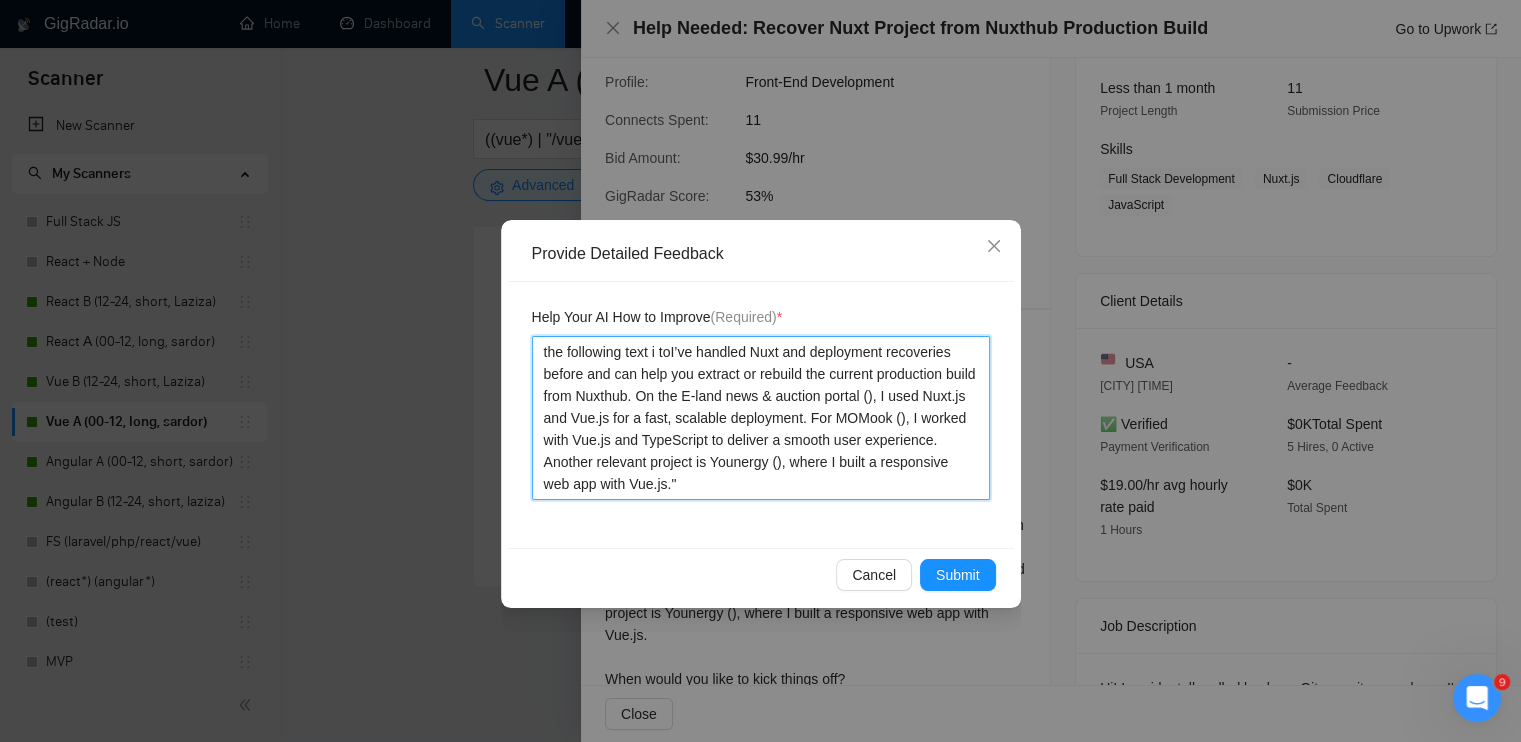type 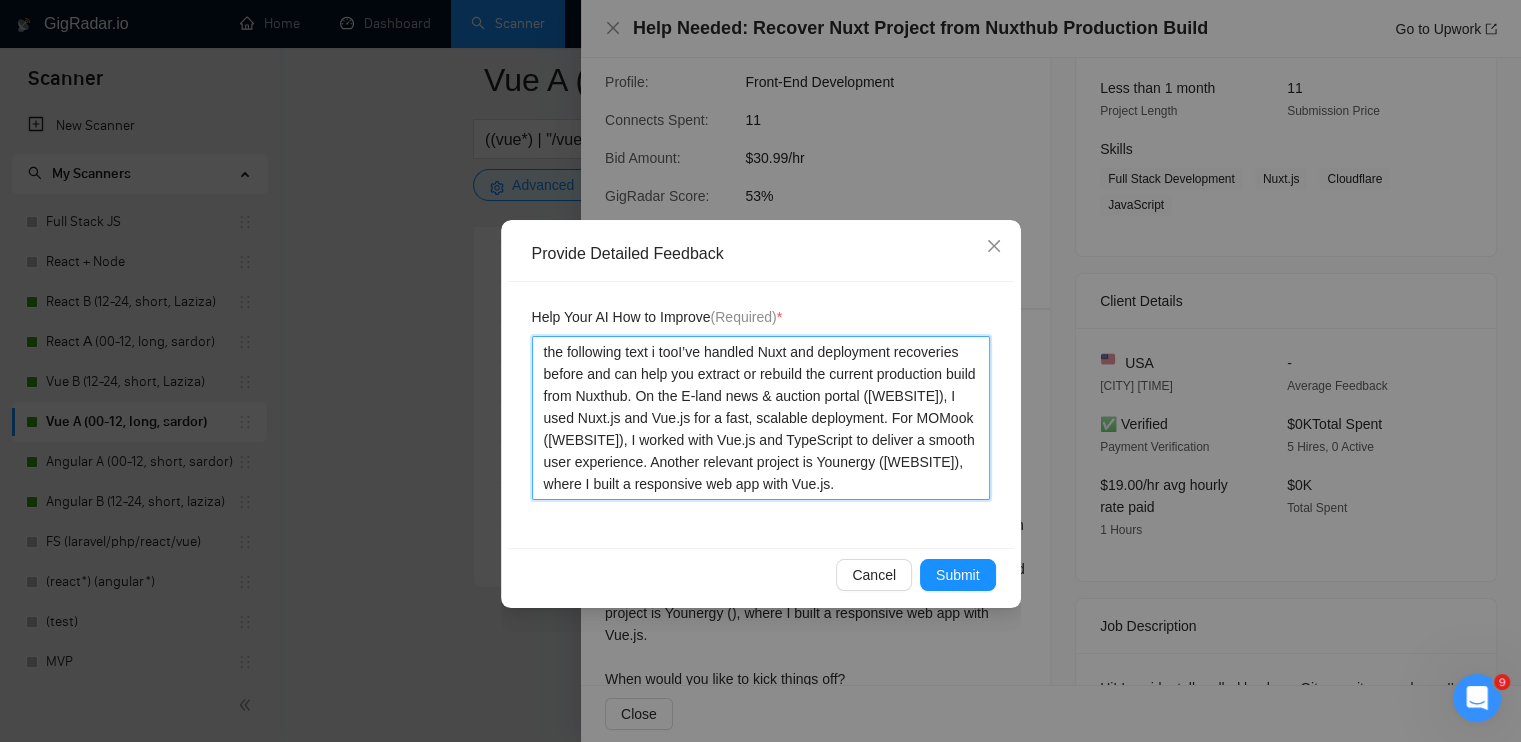 type 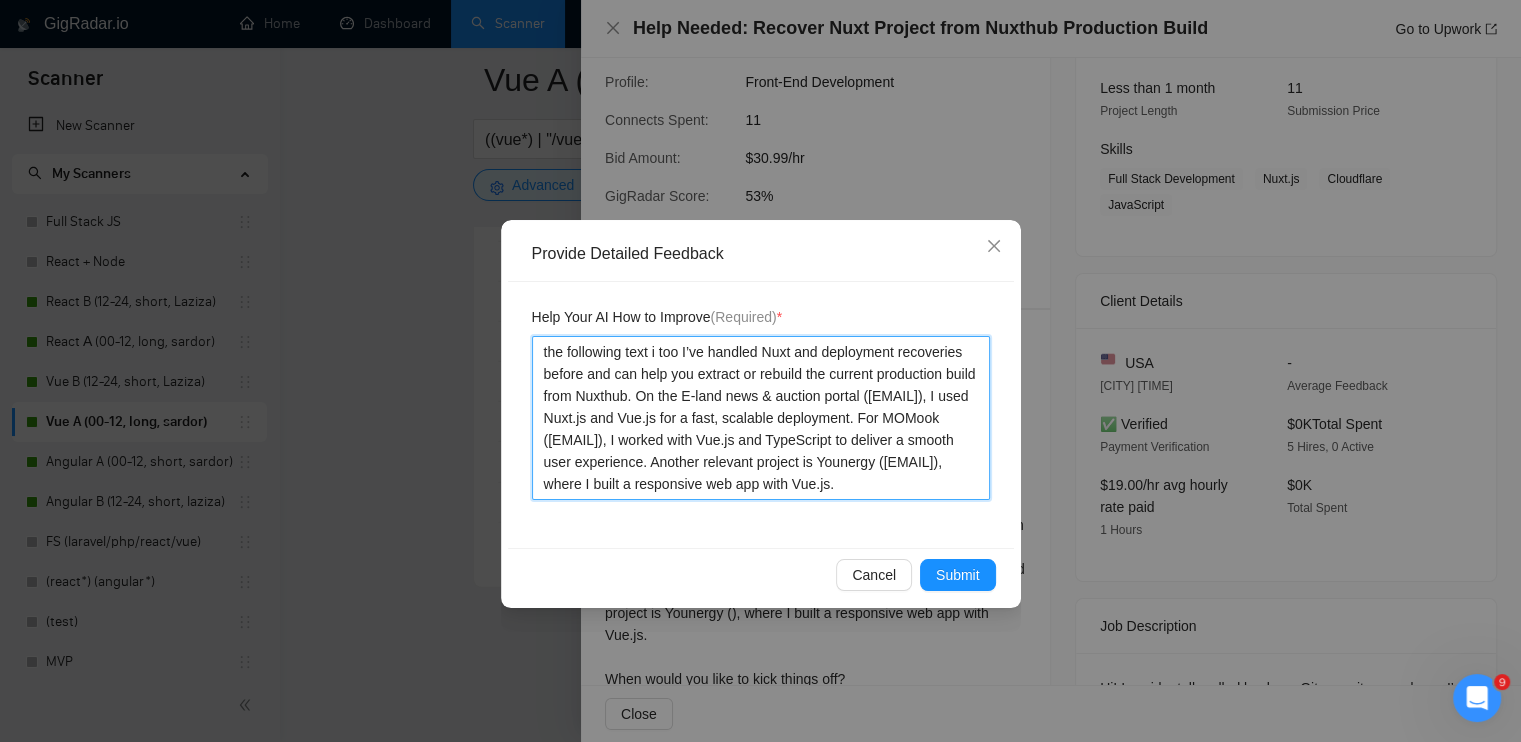 type 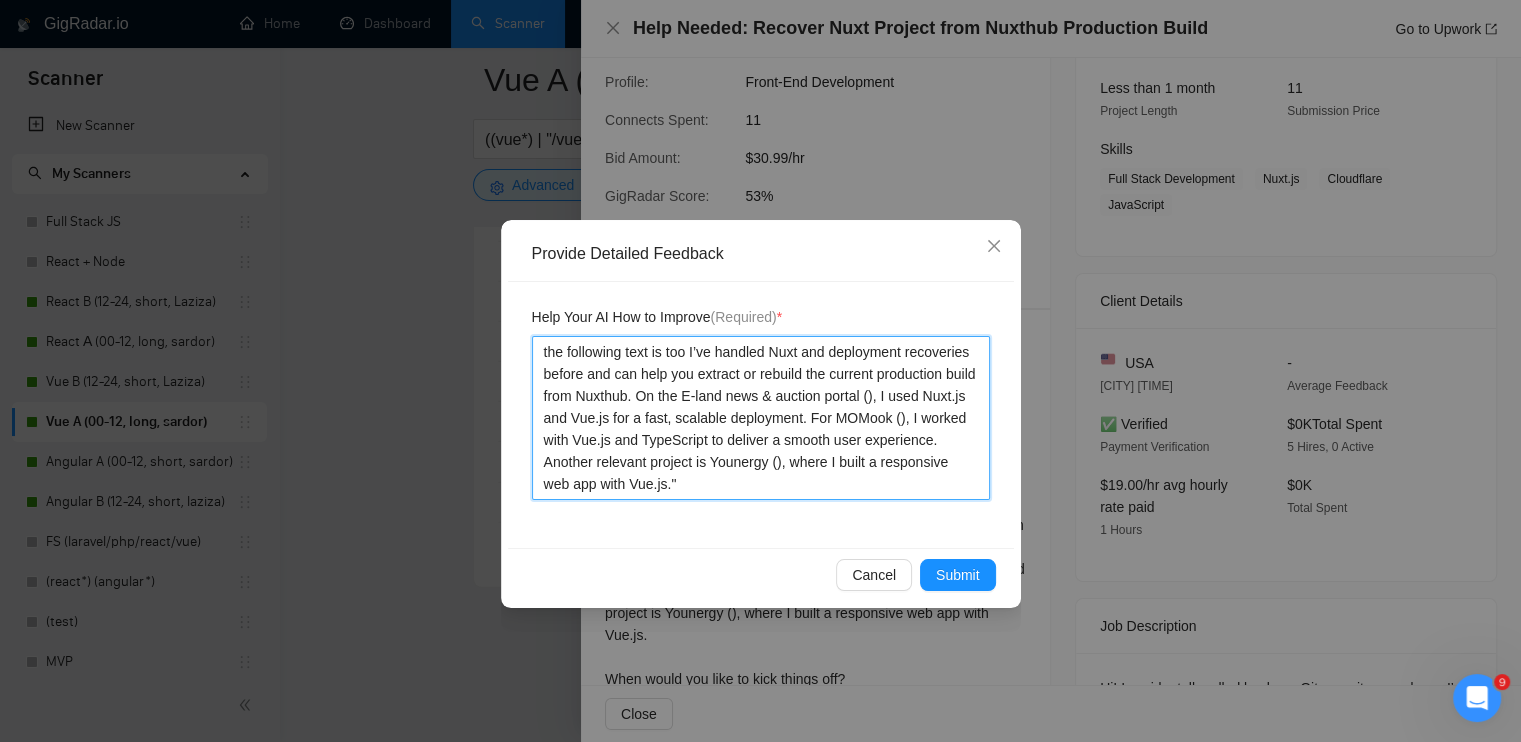 type 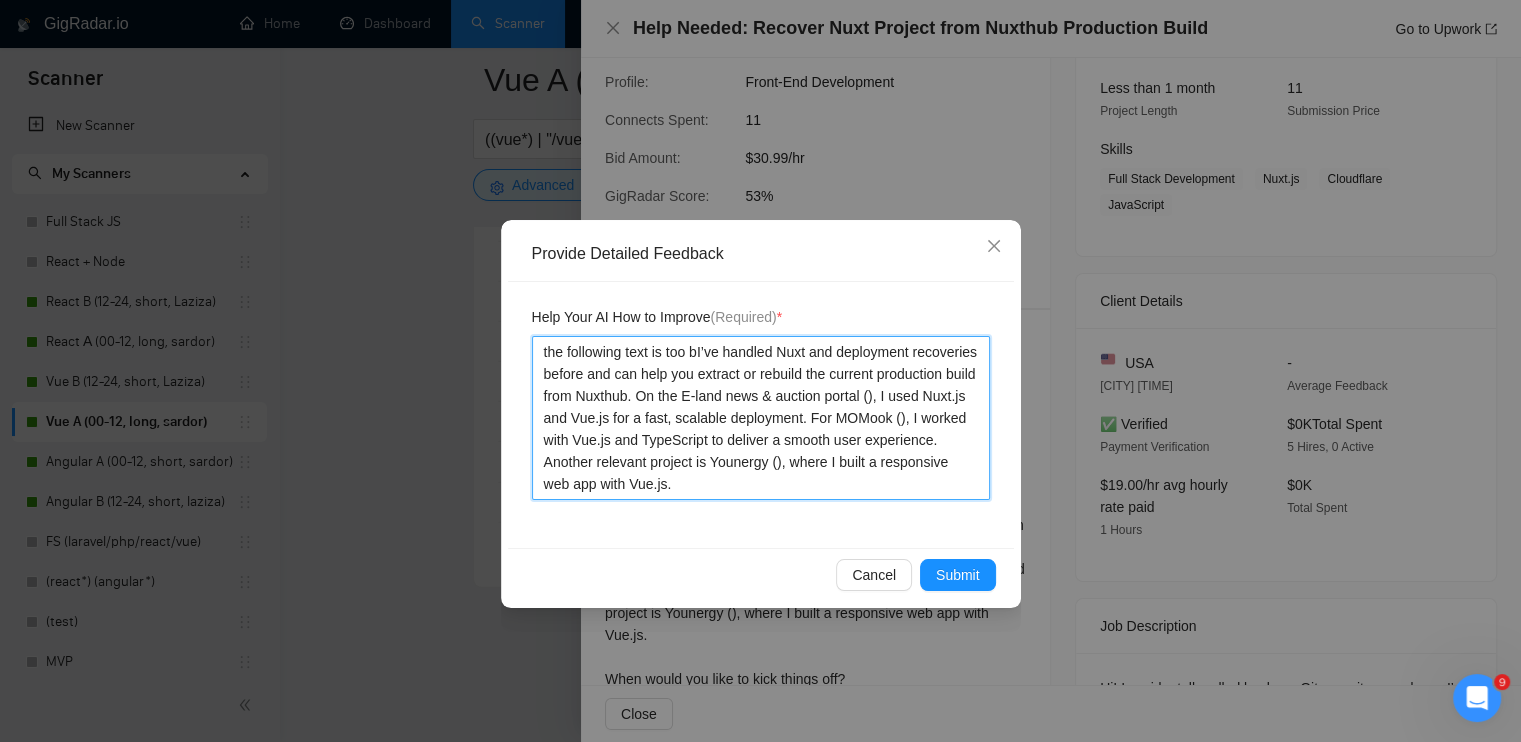 type 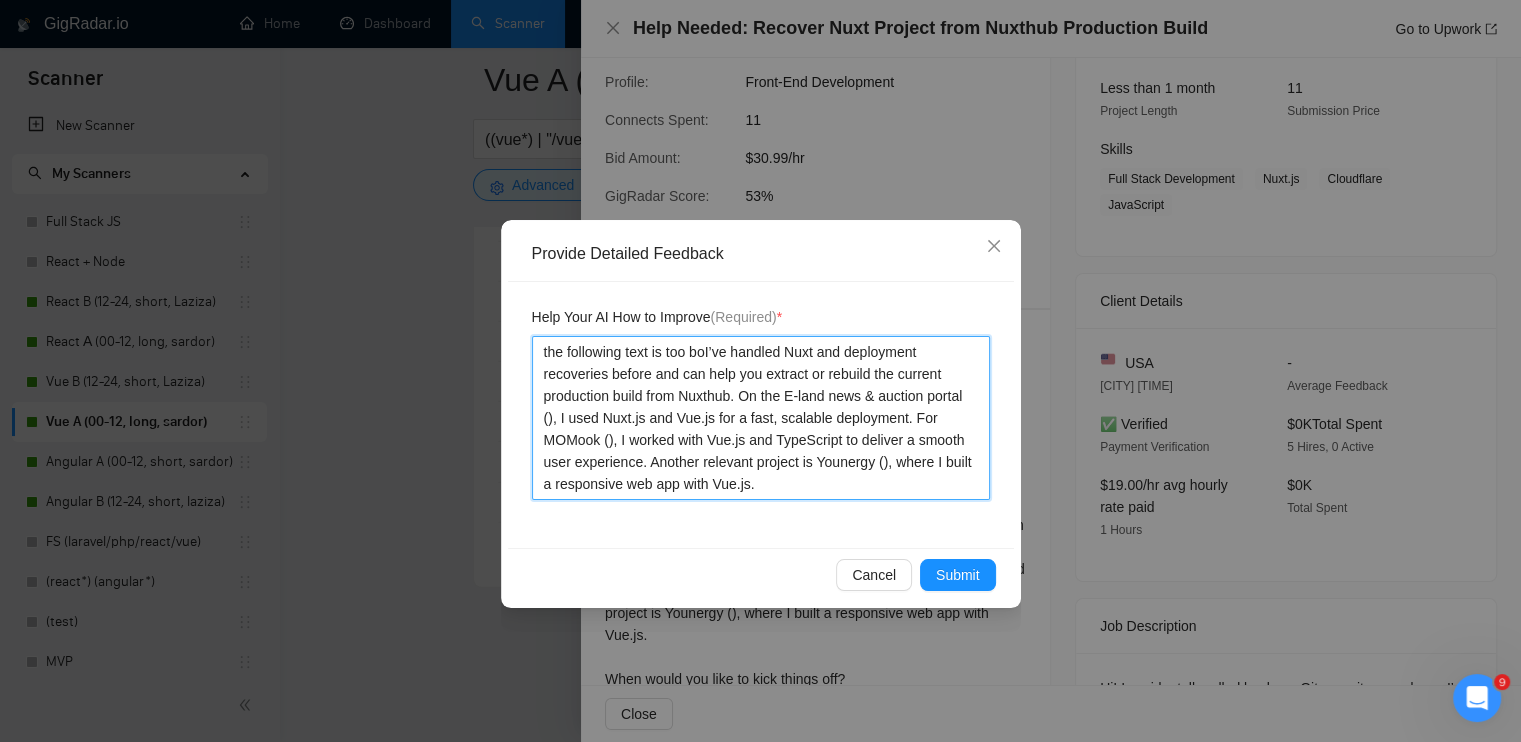 type 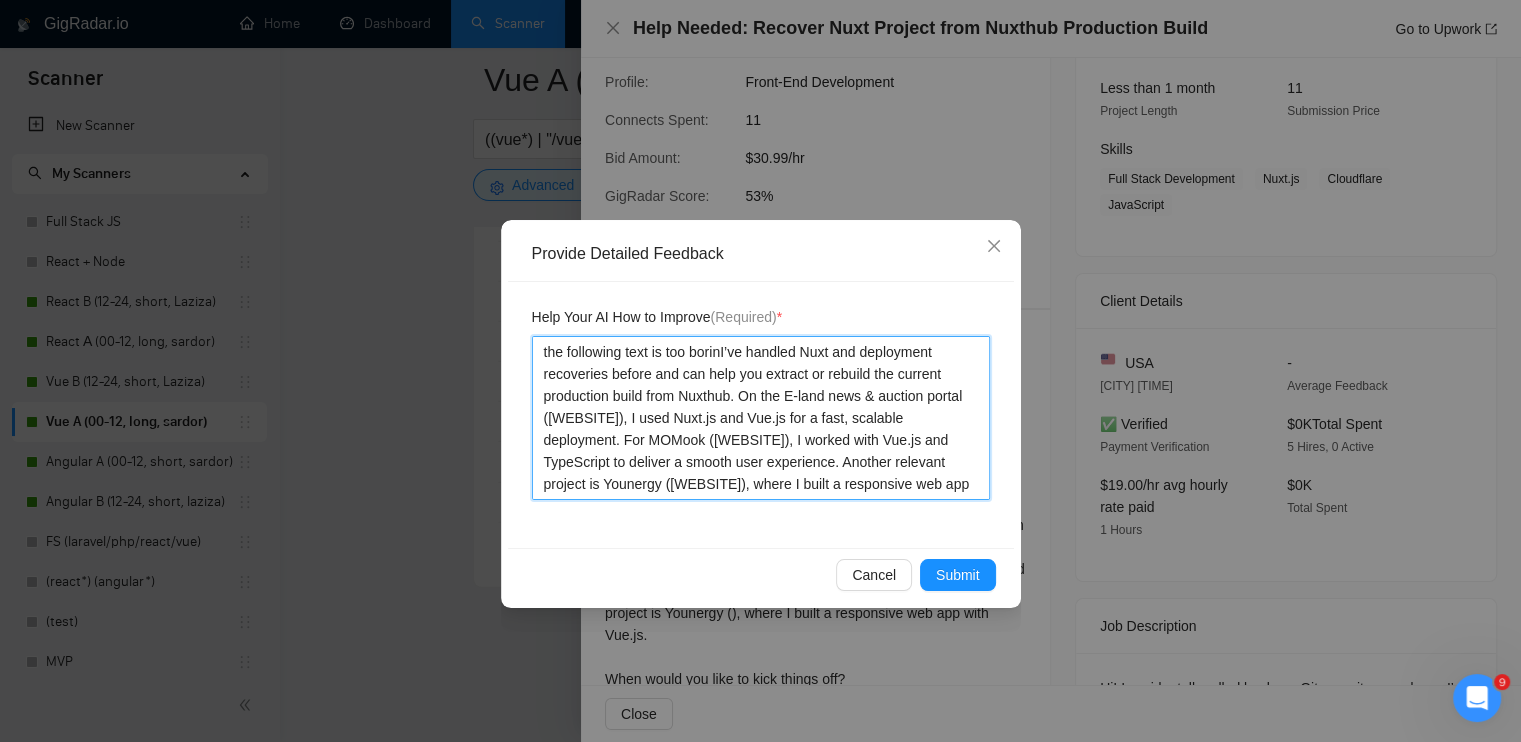 type 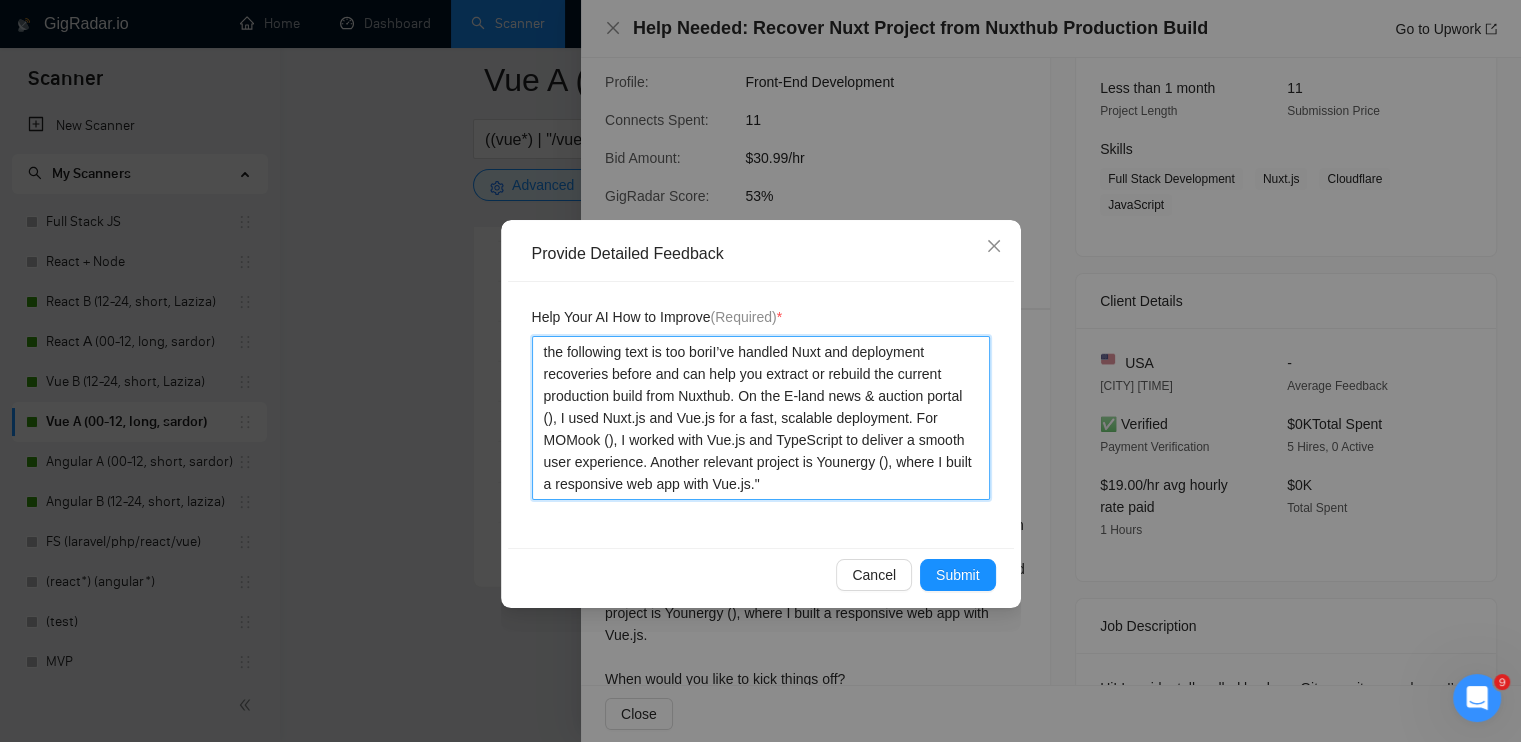 type 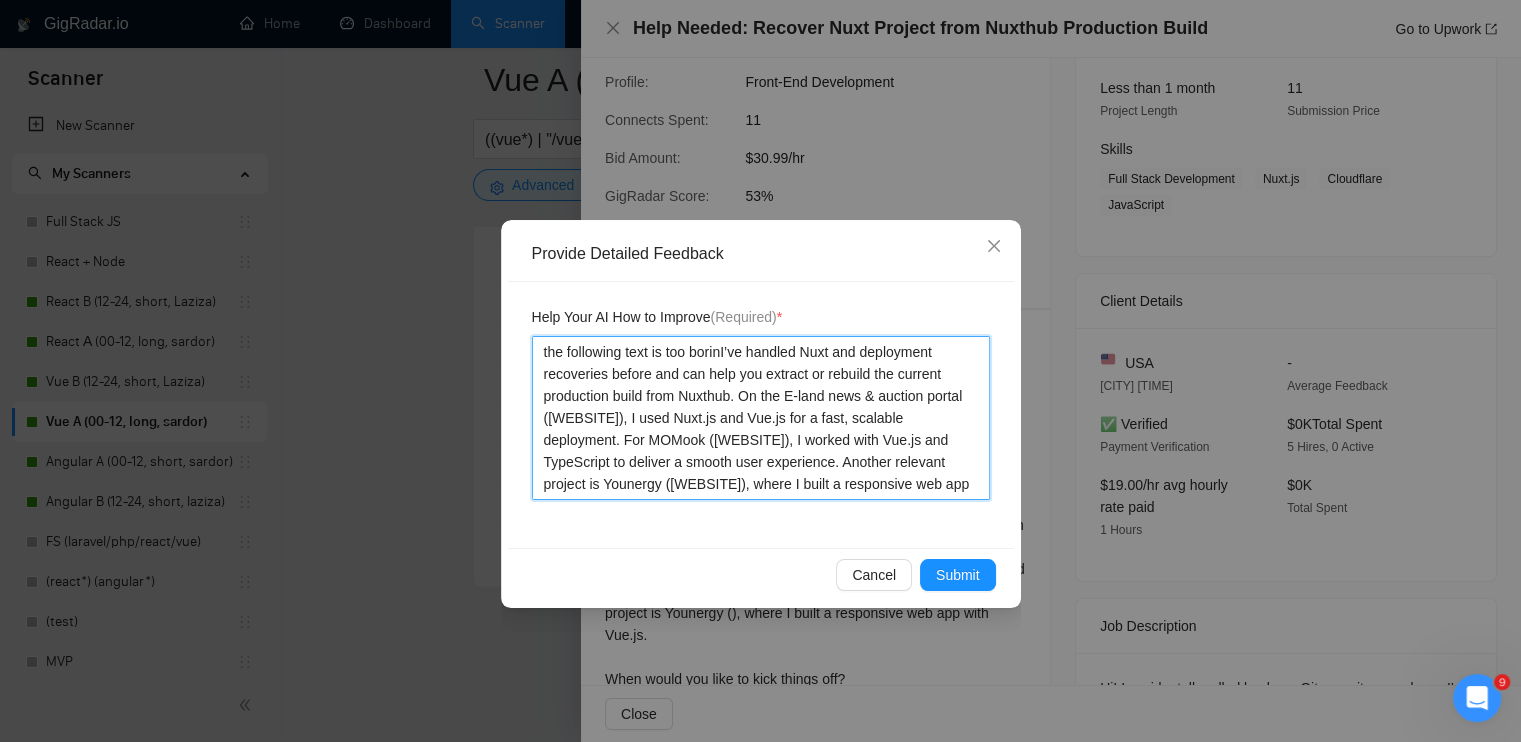 type 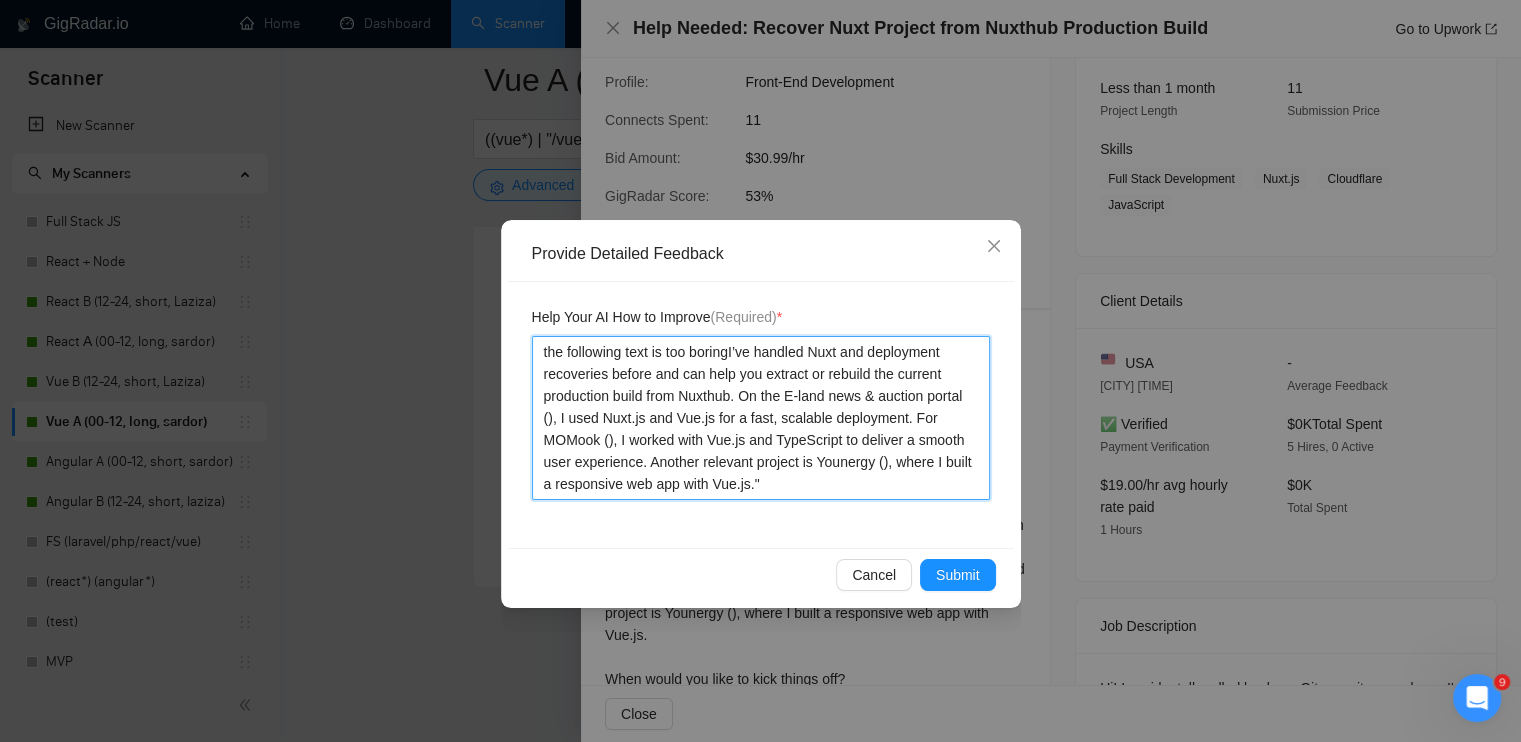 type 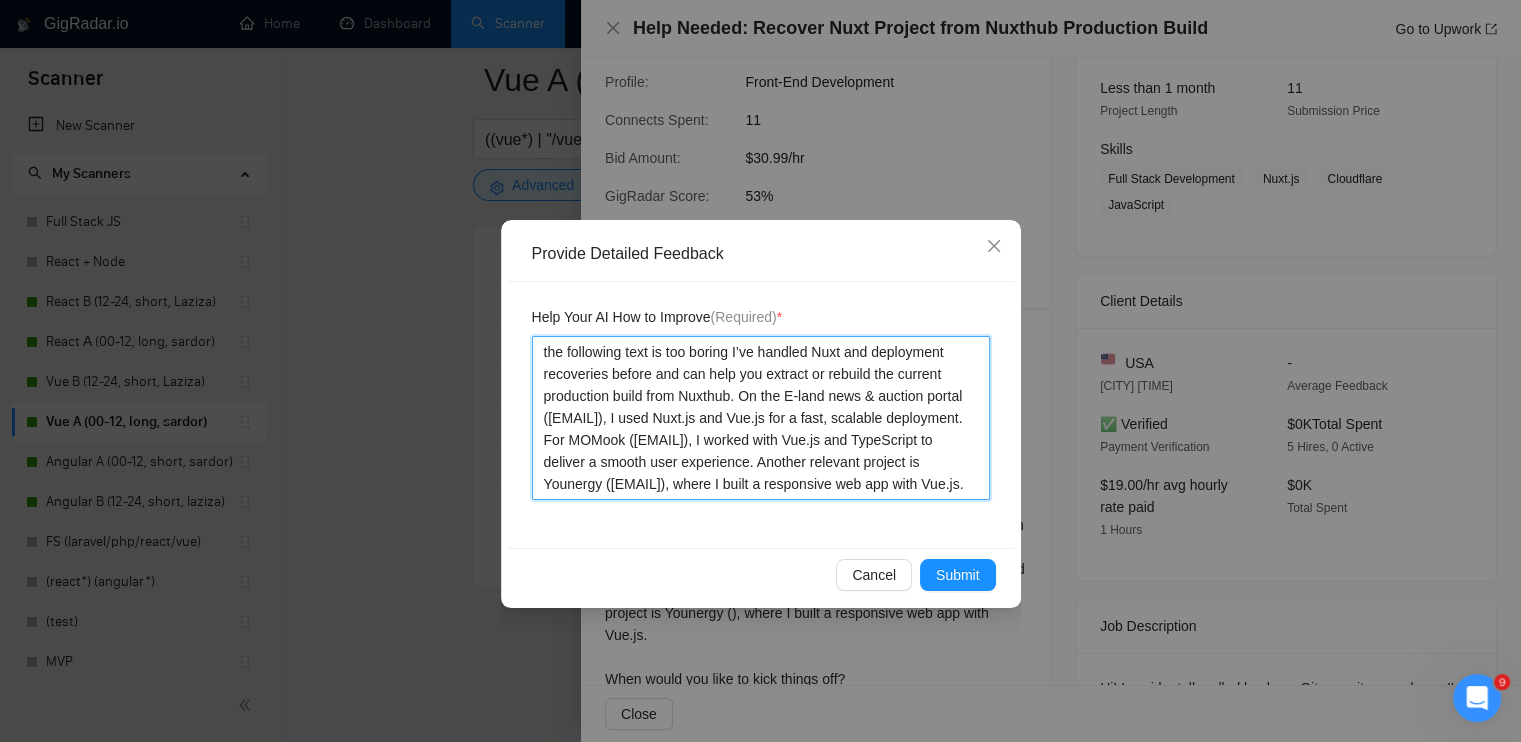 type 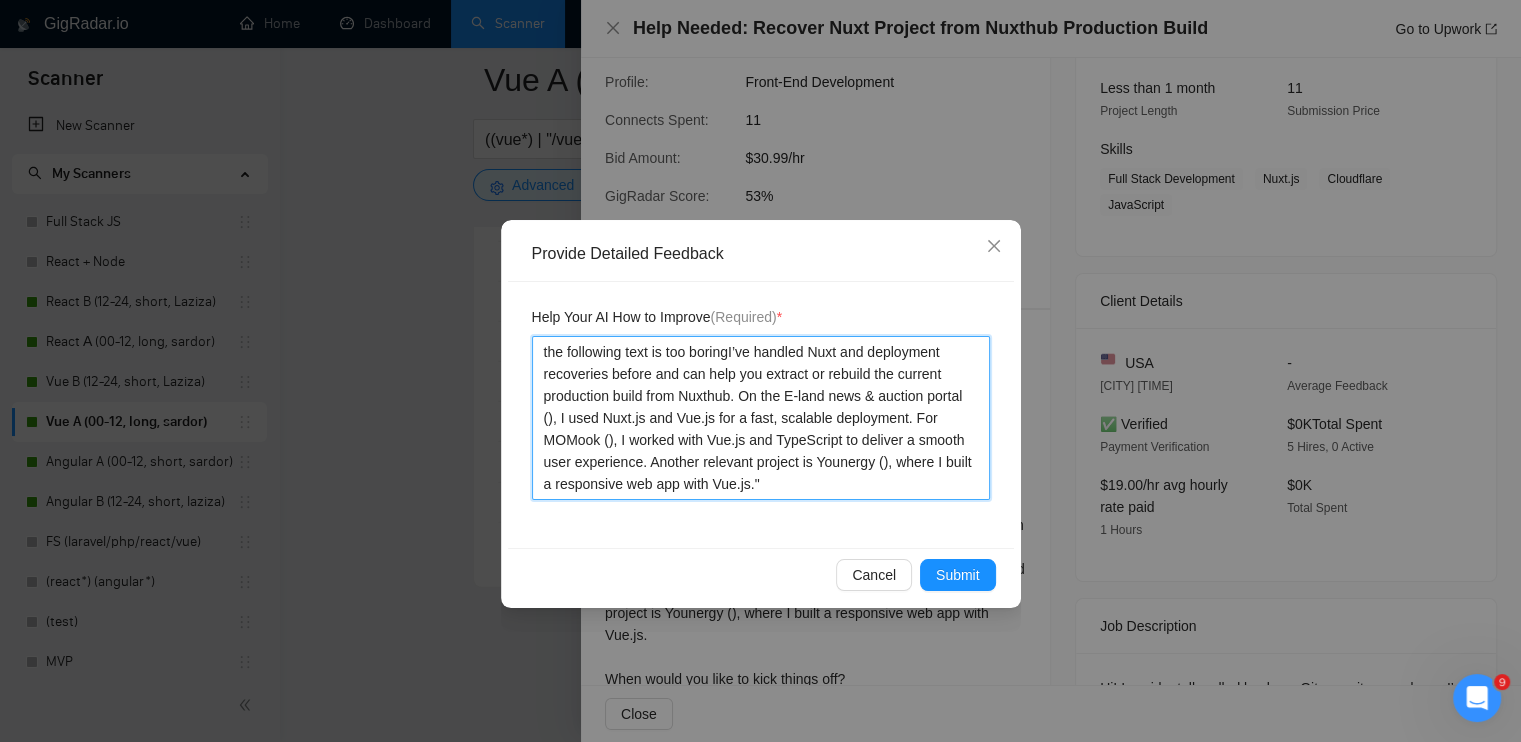 type 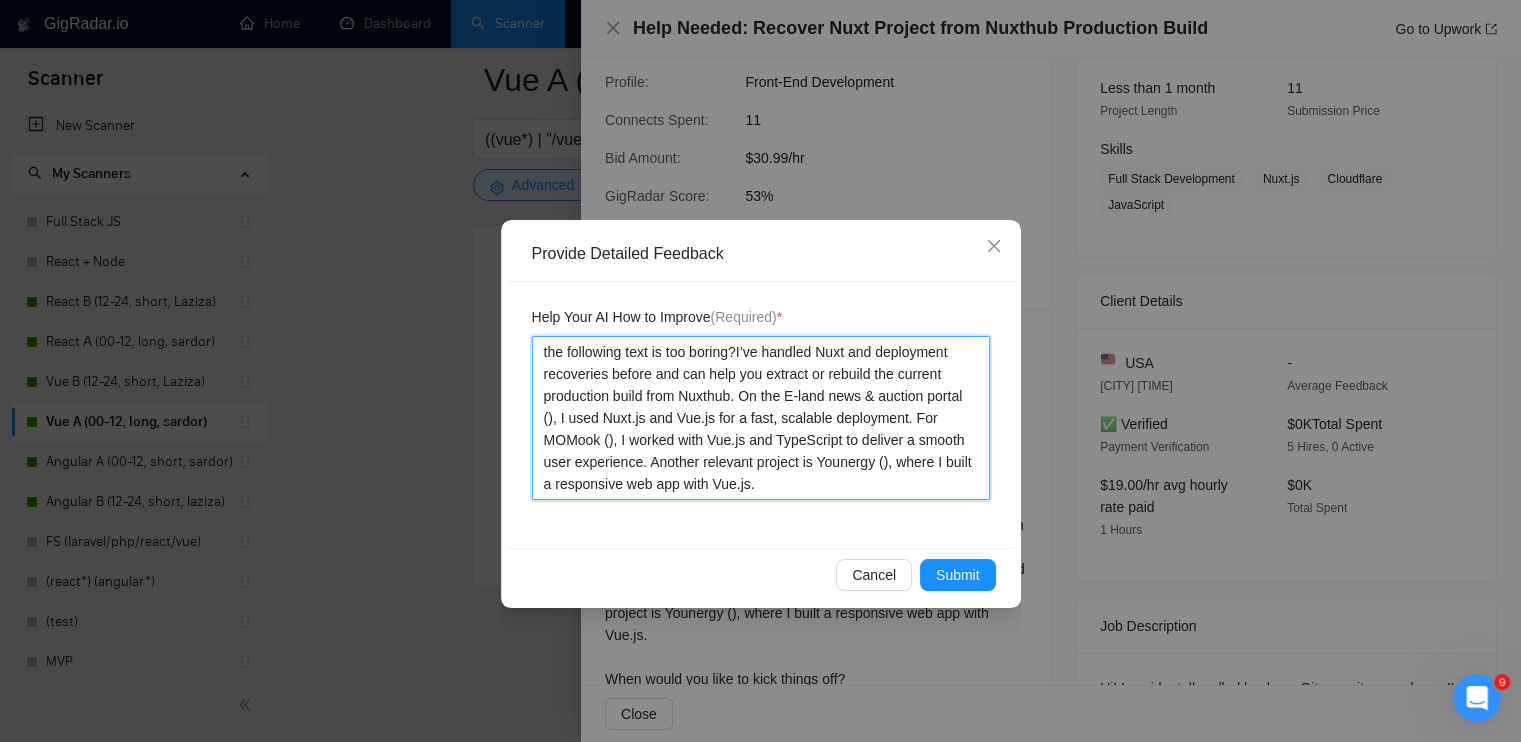 type 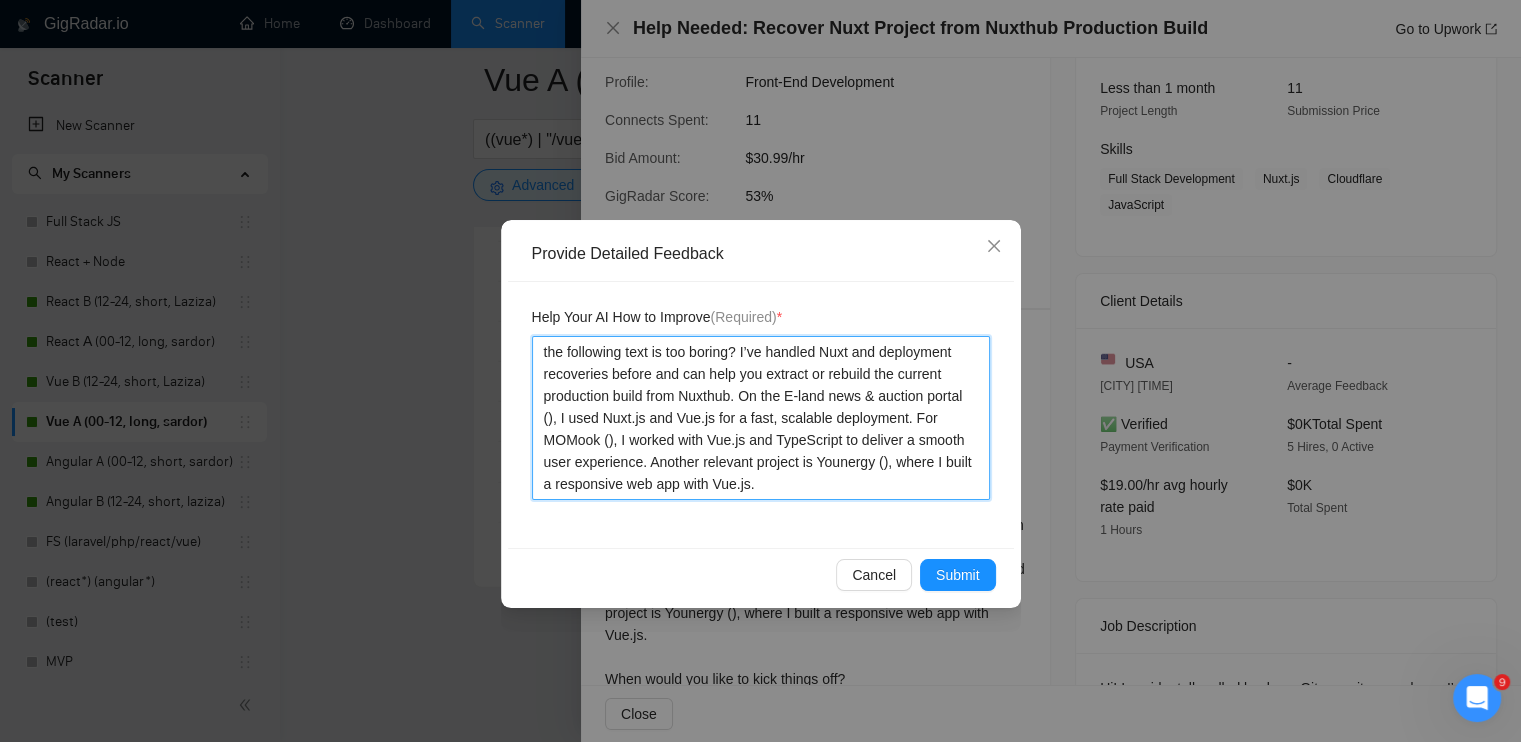 type 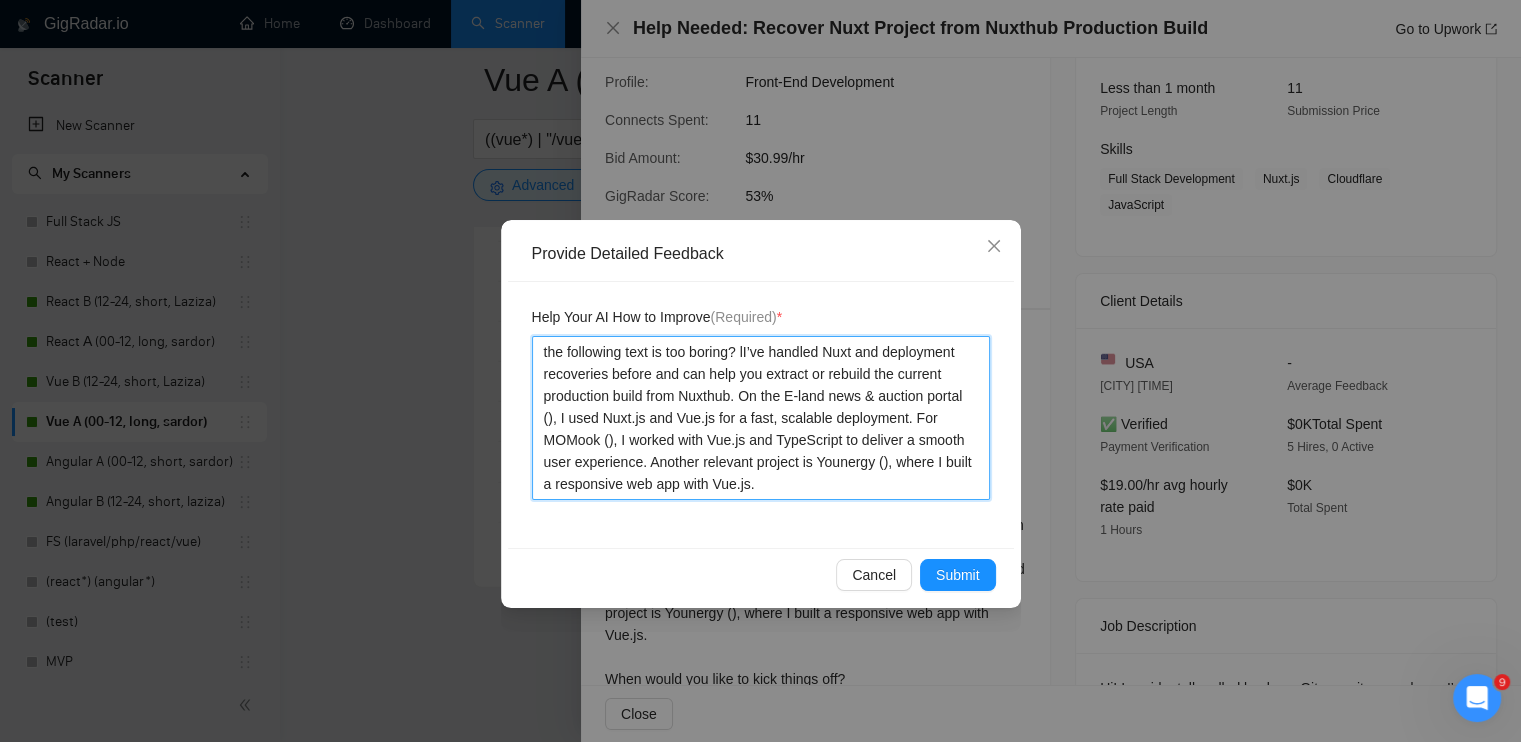 type 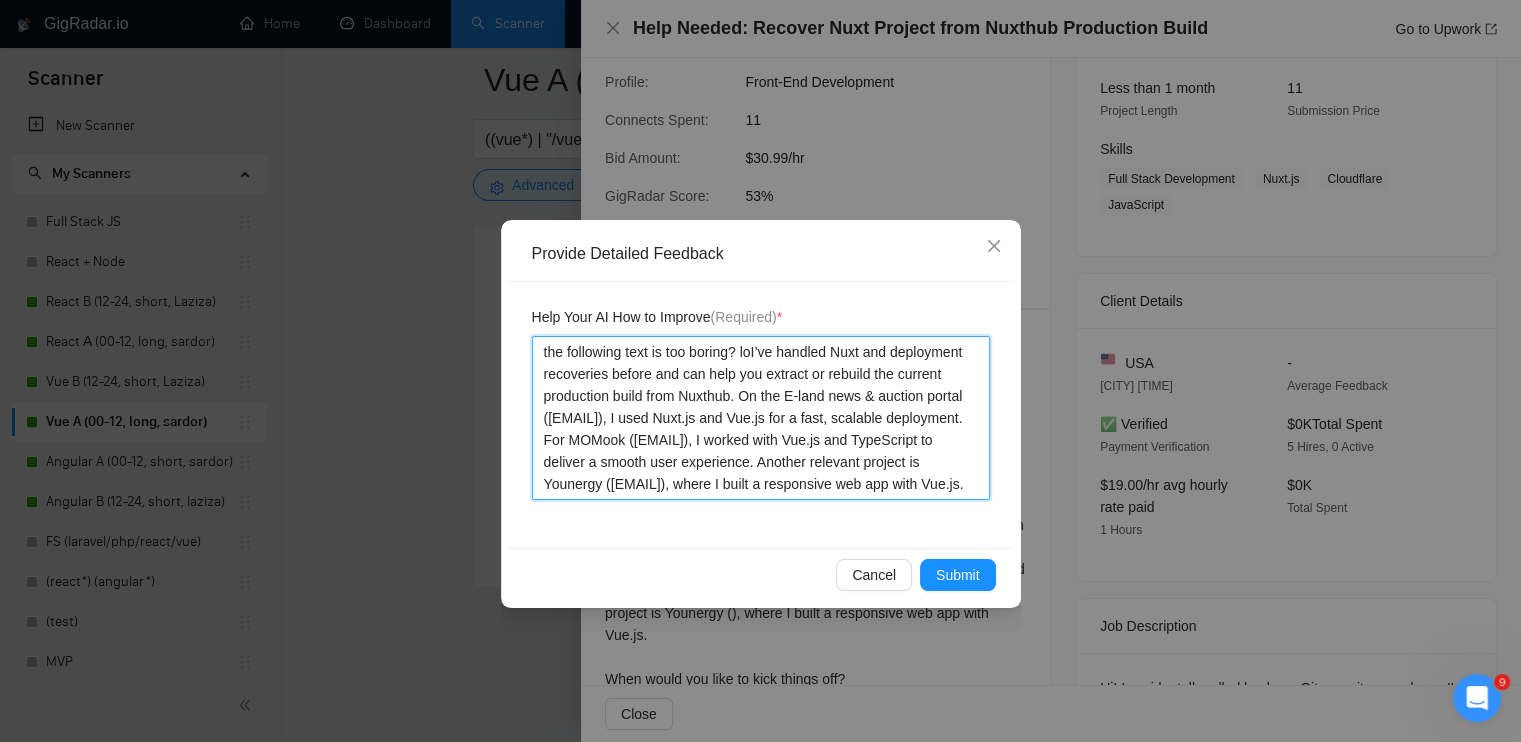 type 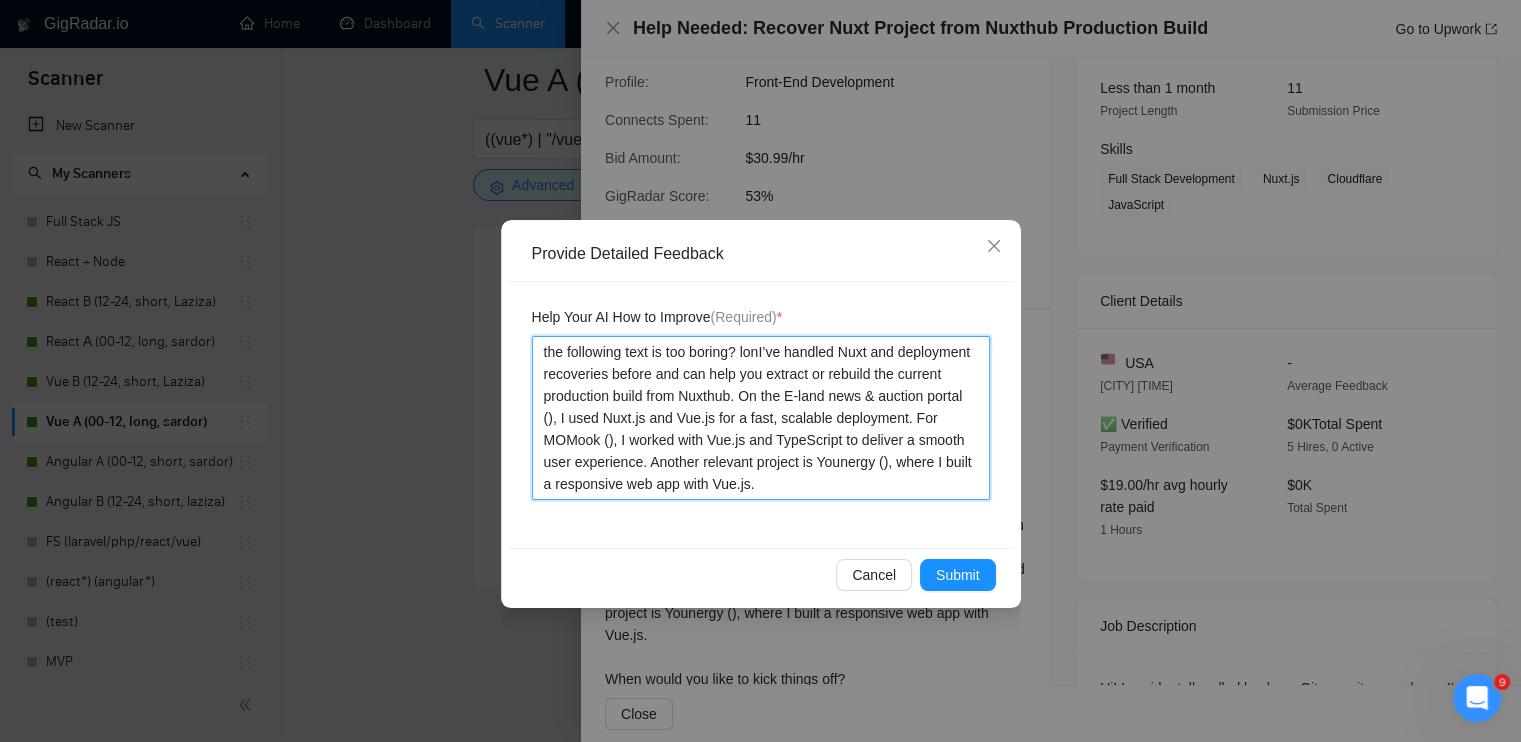 type 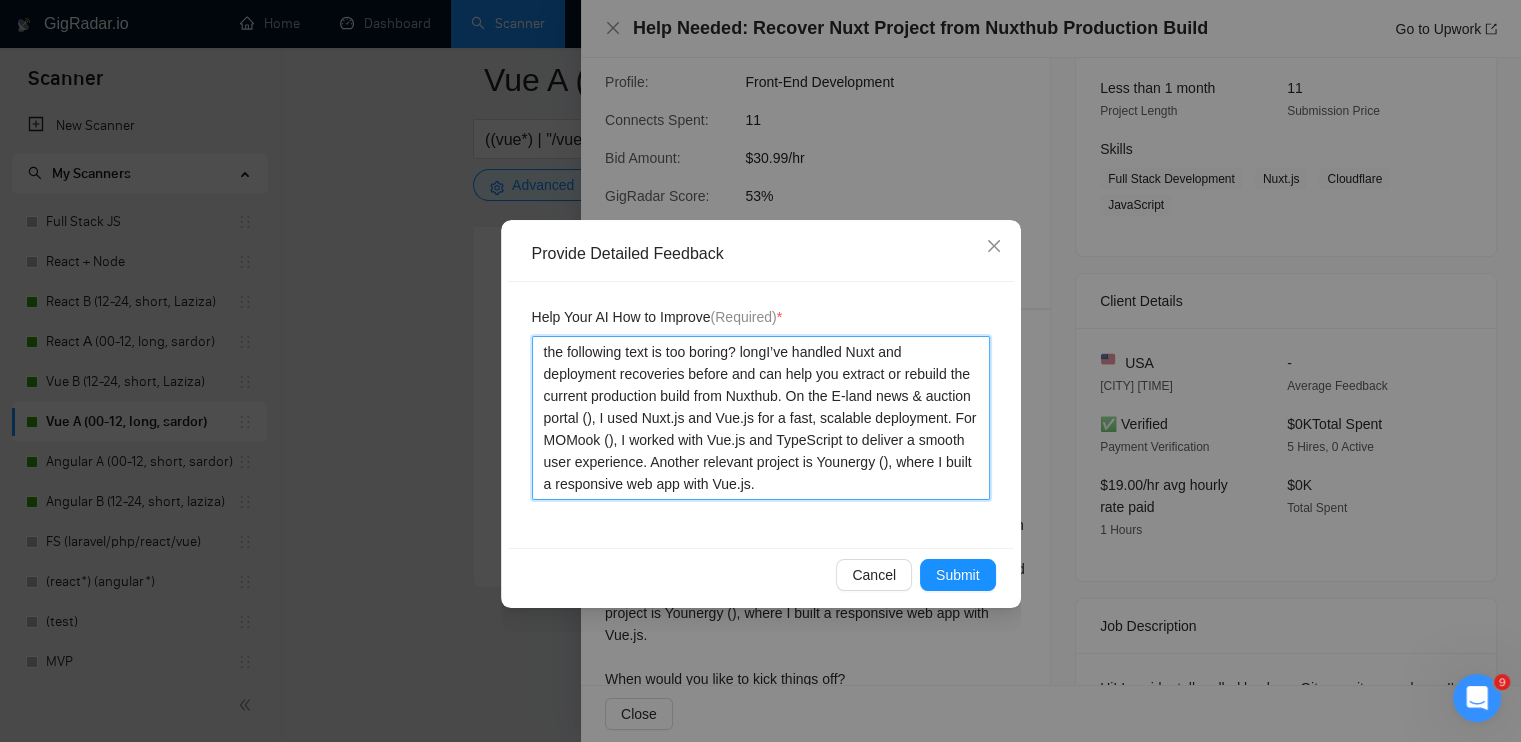 type 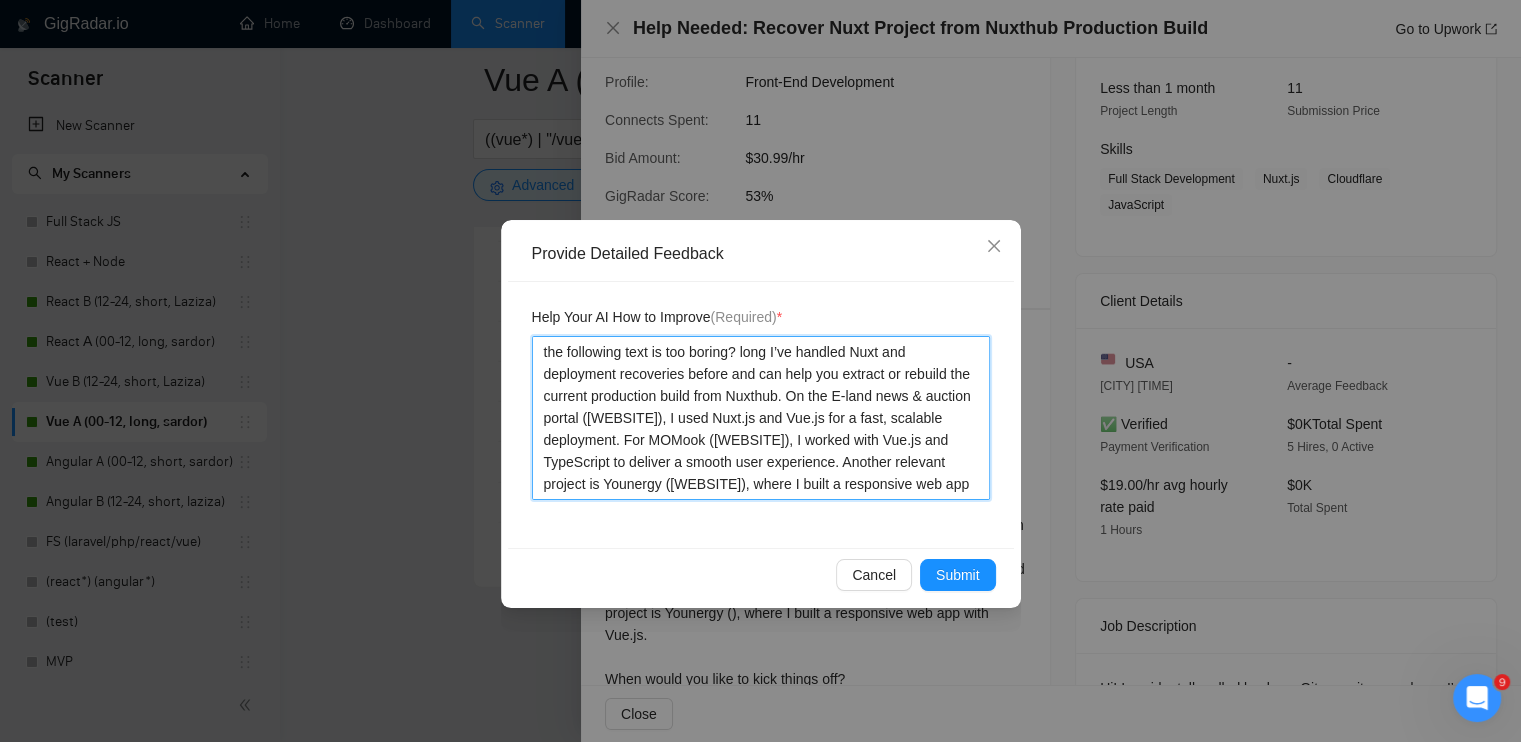 type 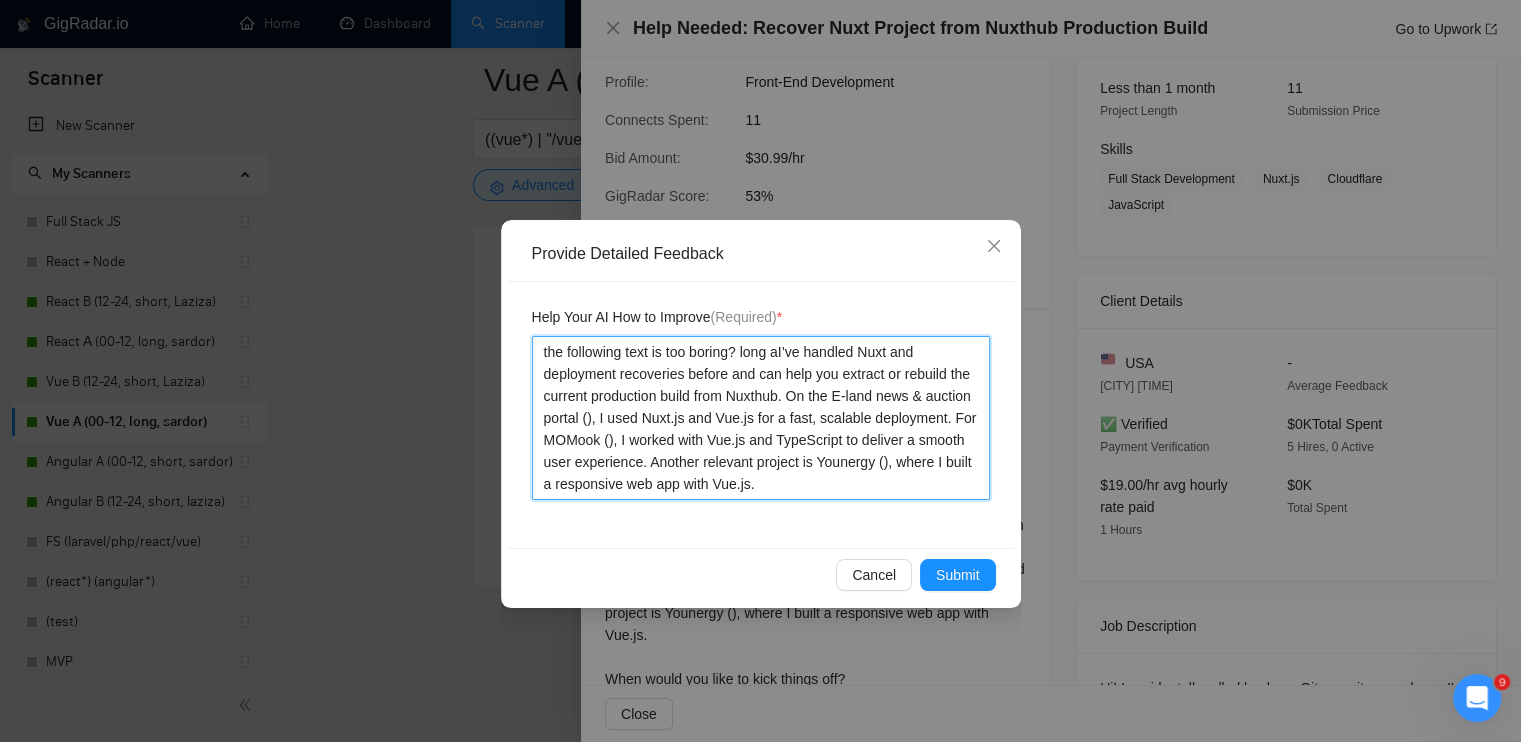 type 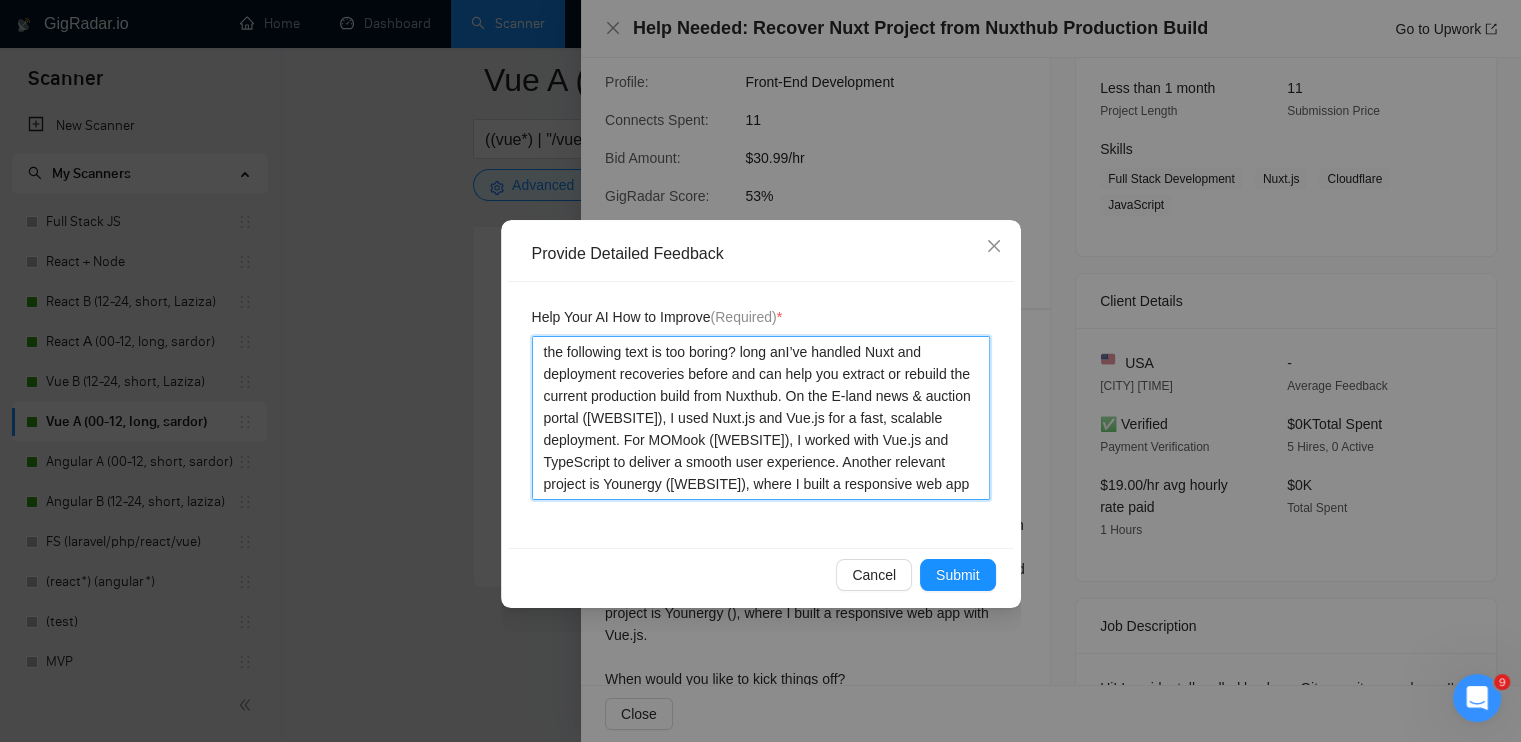 type 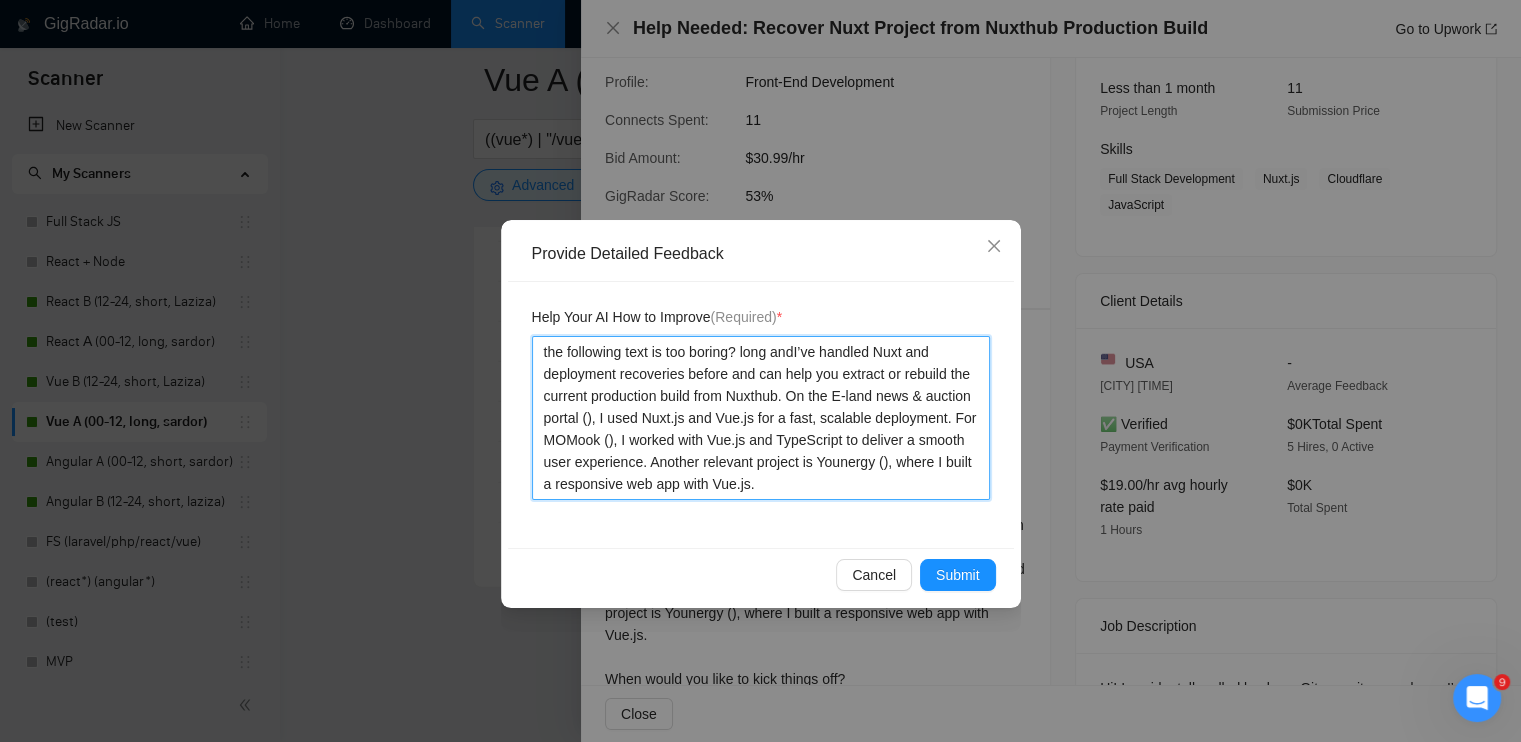 type on "the following text is too boring? long and I’ve handled Nuxt and deployment recoveries before and can help you extract or rebuild the current production build from Nuxthub. On the E-land news & auction portal (), I used Nuxt.js and Vue.js for a fast, scalable deployment. For MOMook (), I worked with Vue.js and TypeScript to deliver a smooth user experience. Another relevant project is Younergy (), where I built a responsive web app with Vue.js." 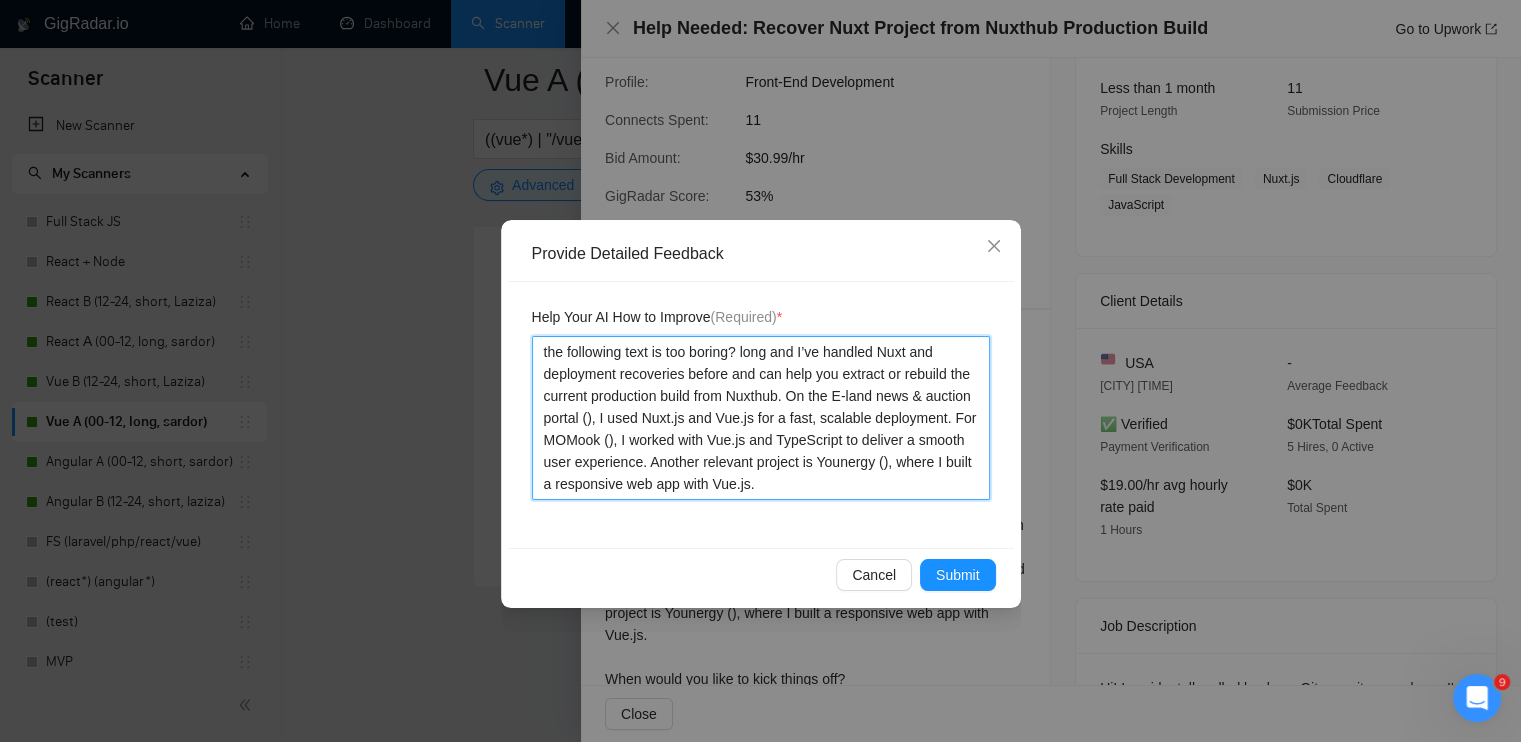 type 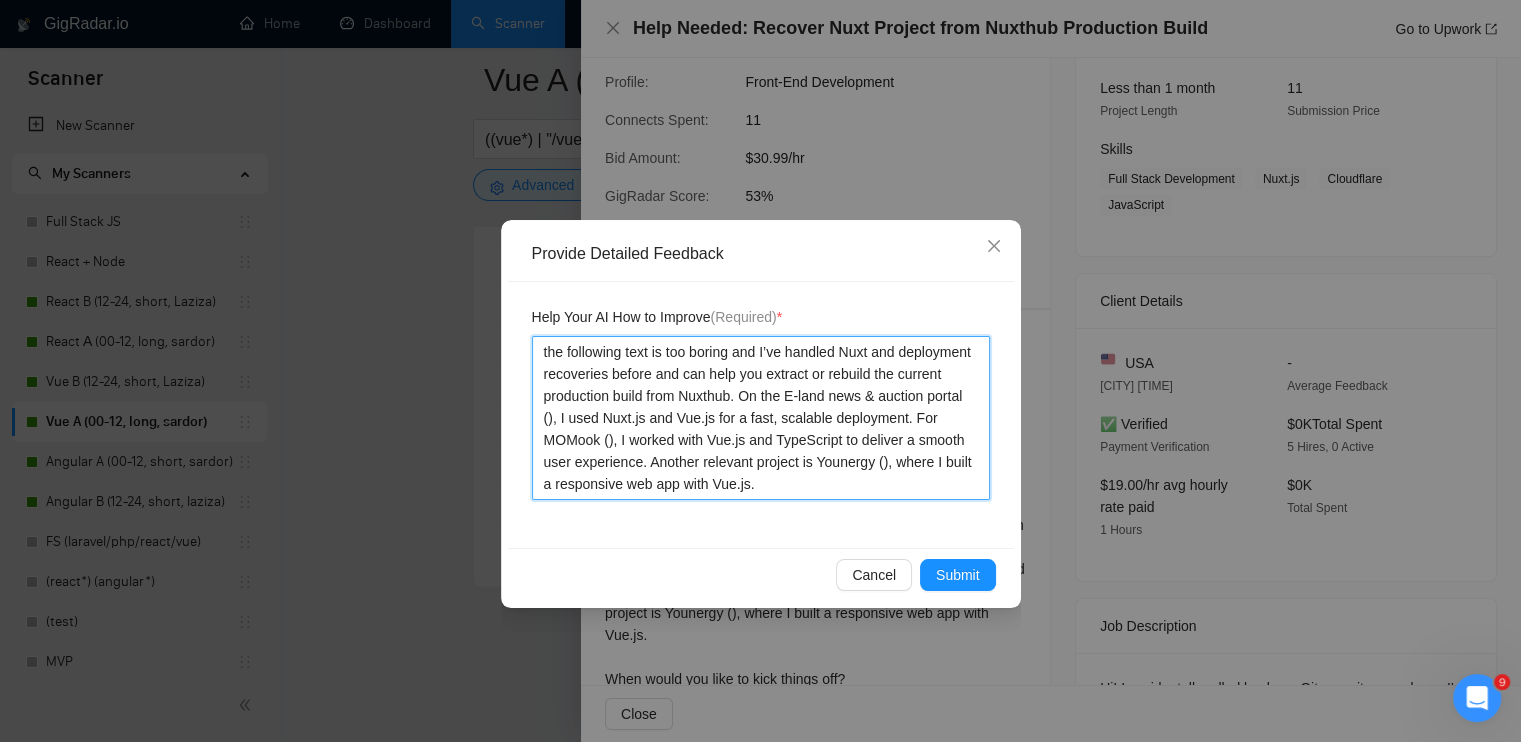 type 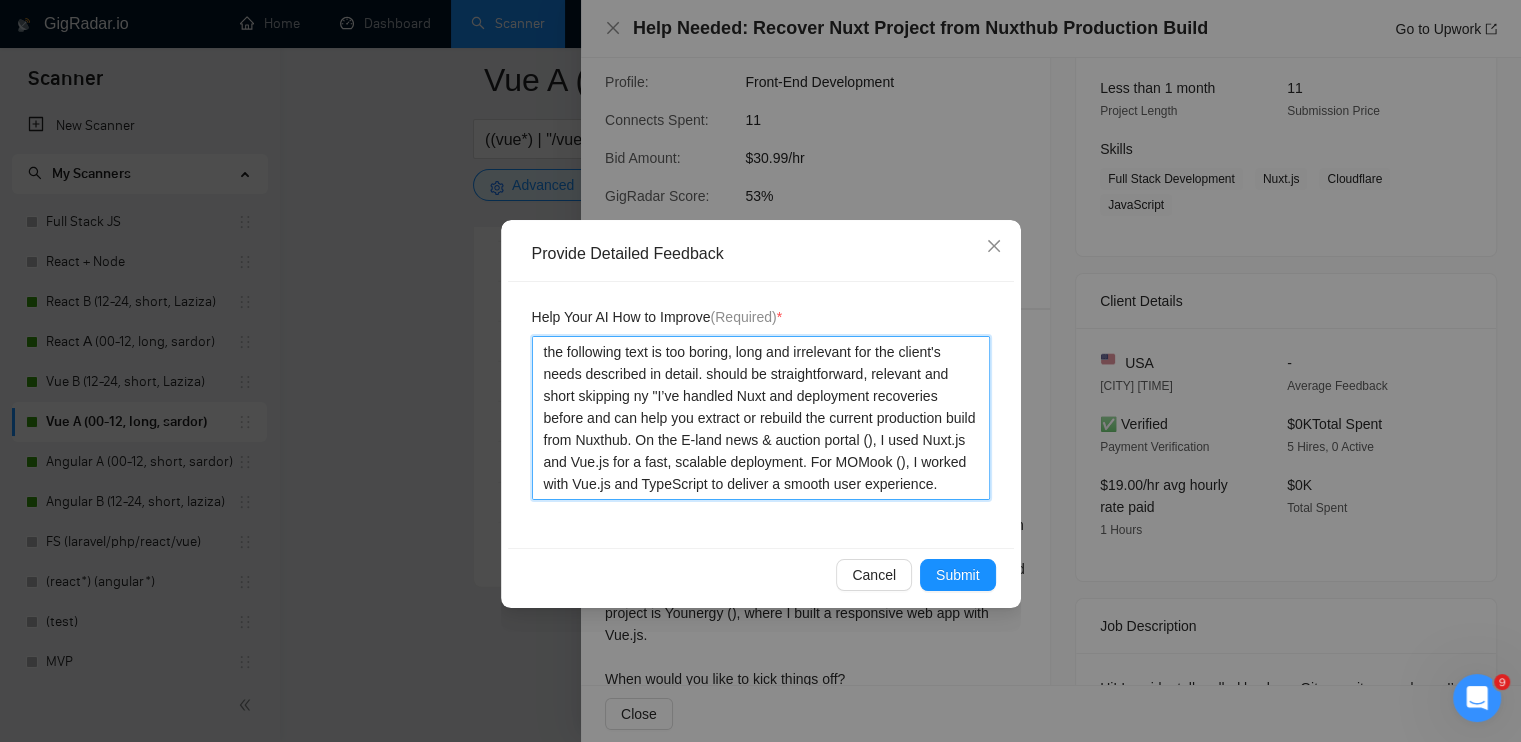 type 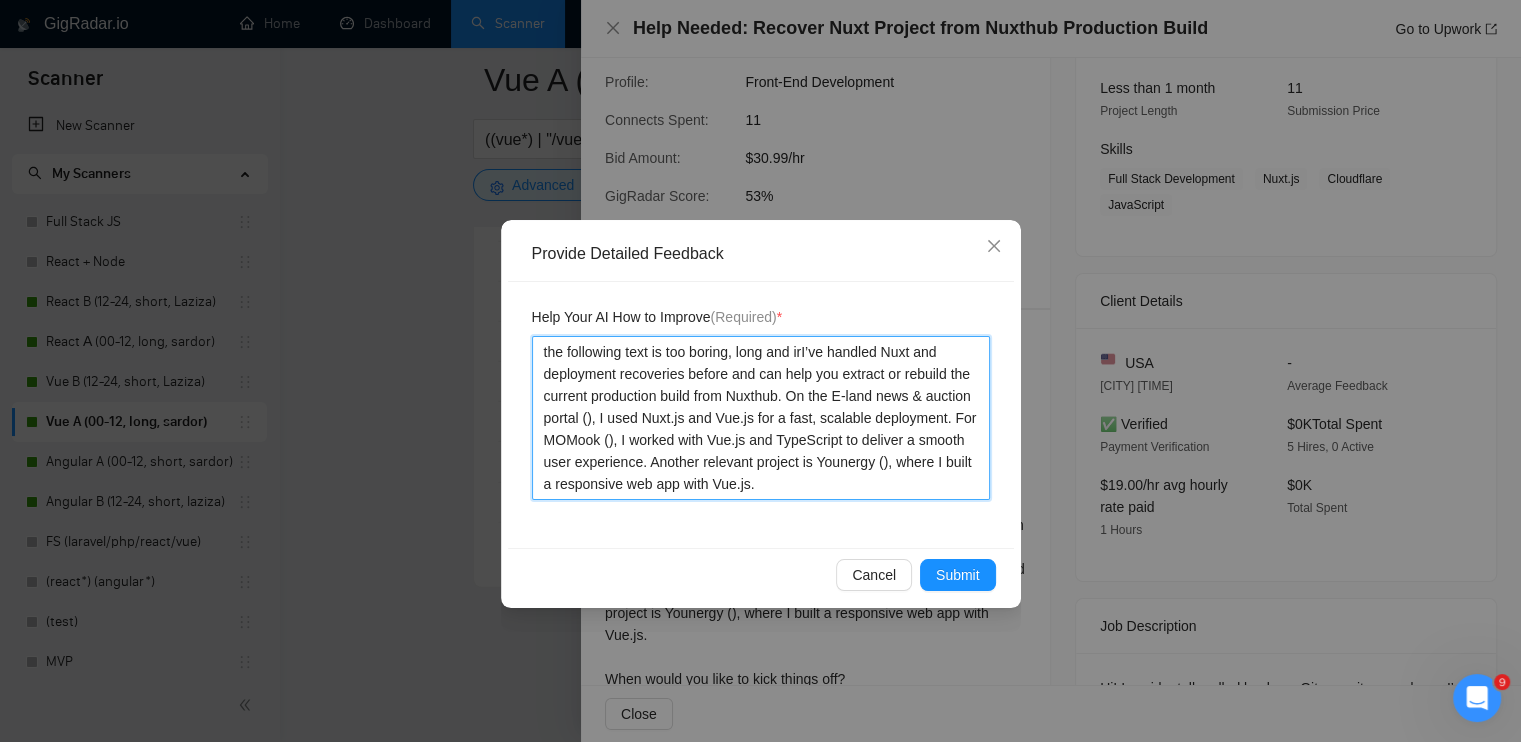 type 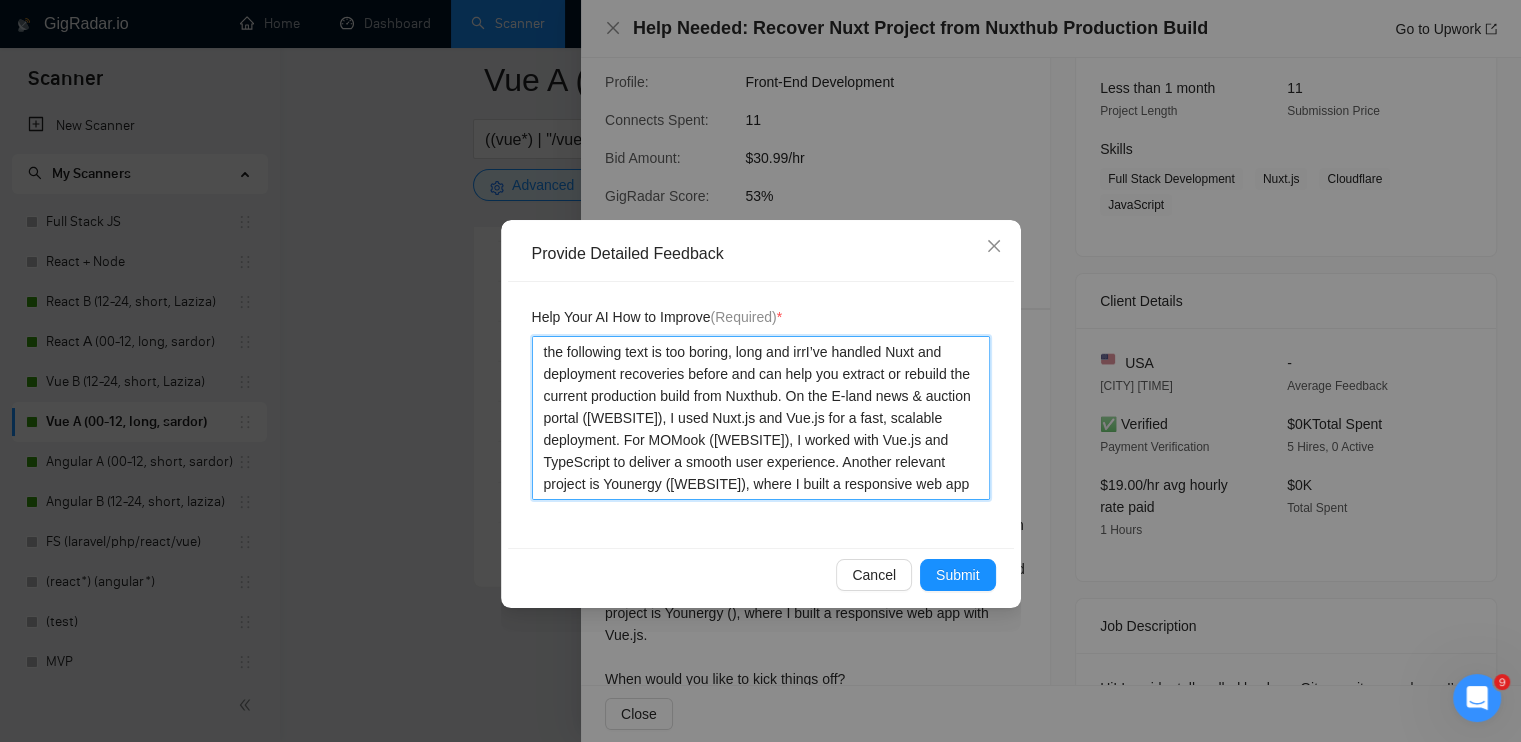 type 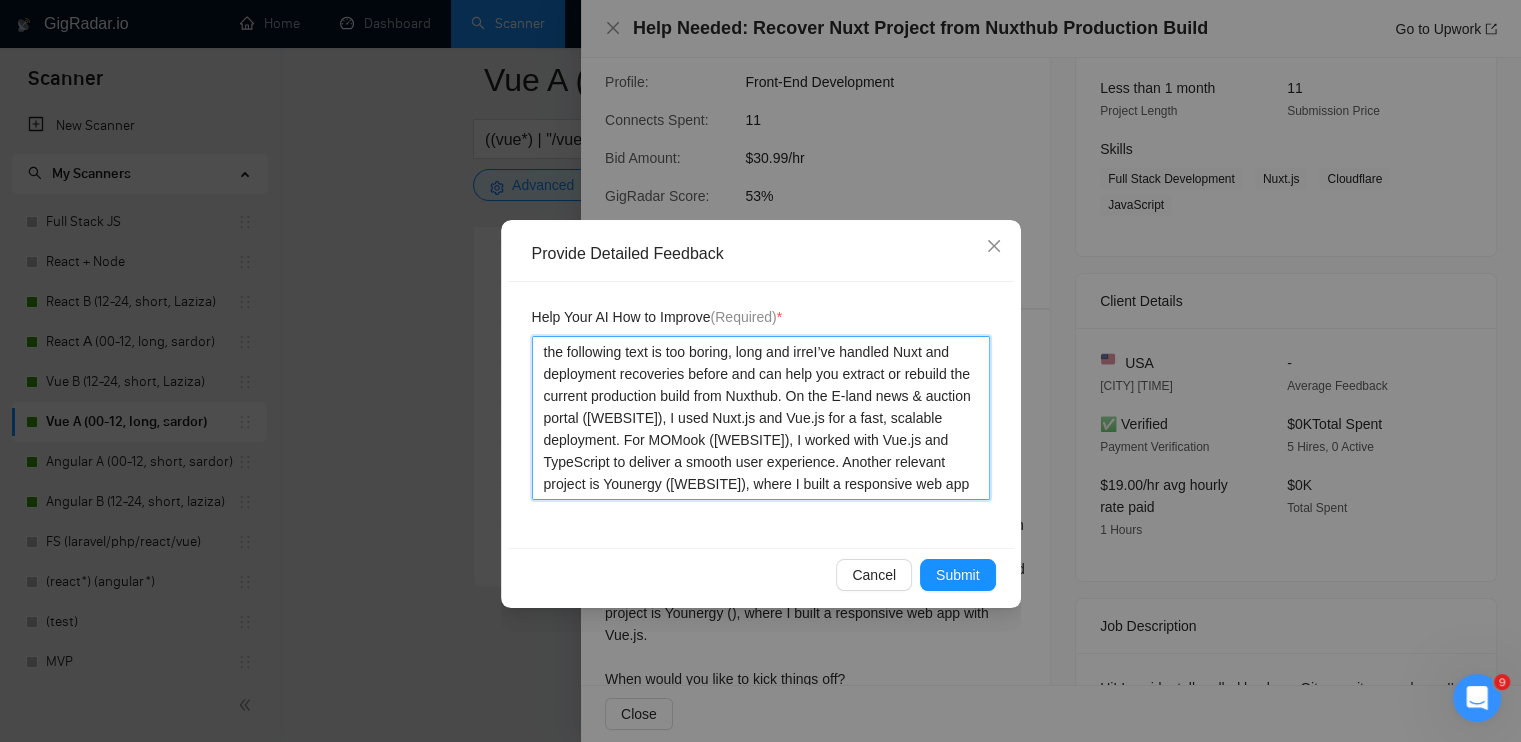 type 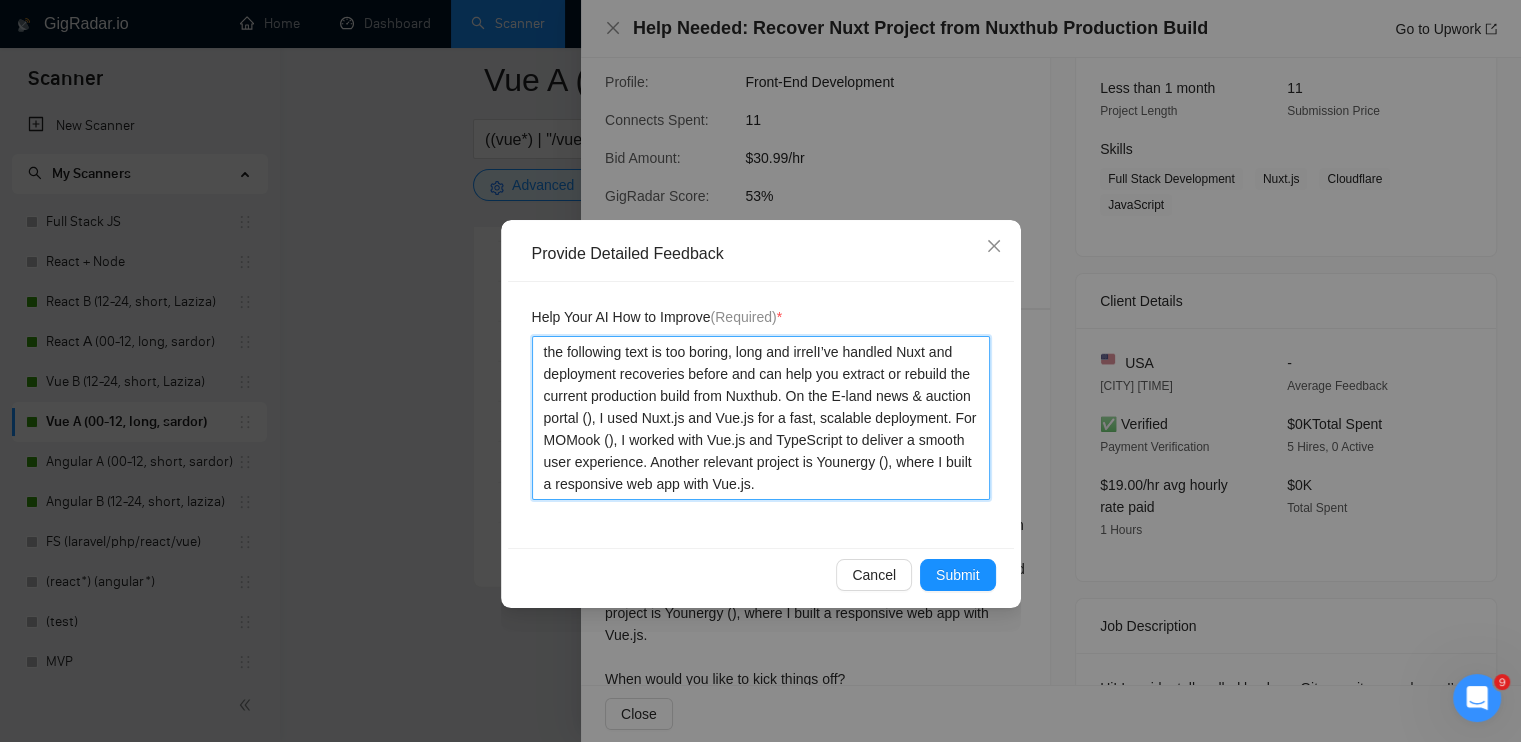 type 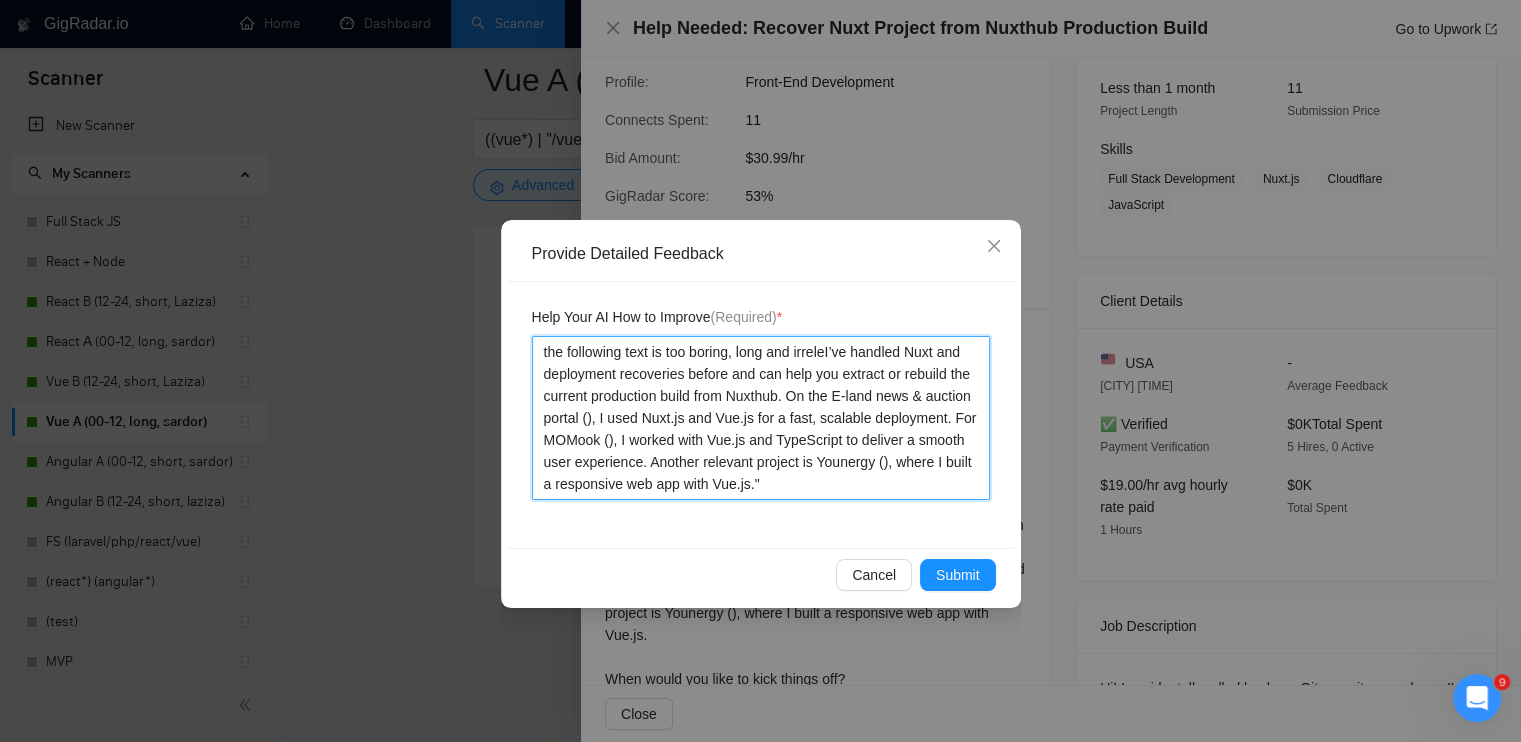type 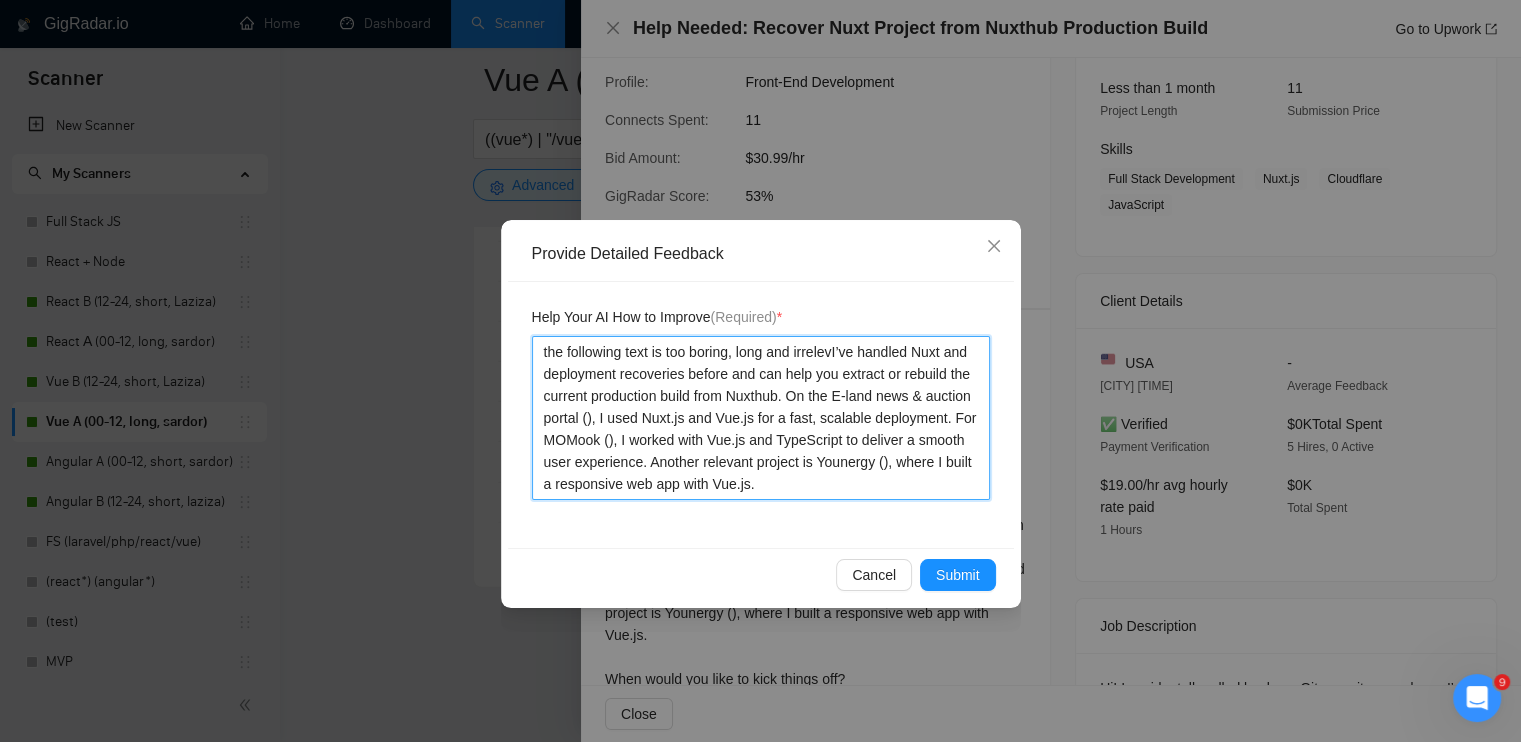 type 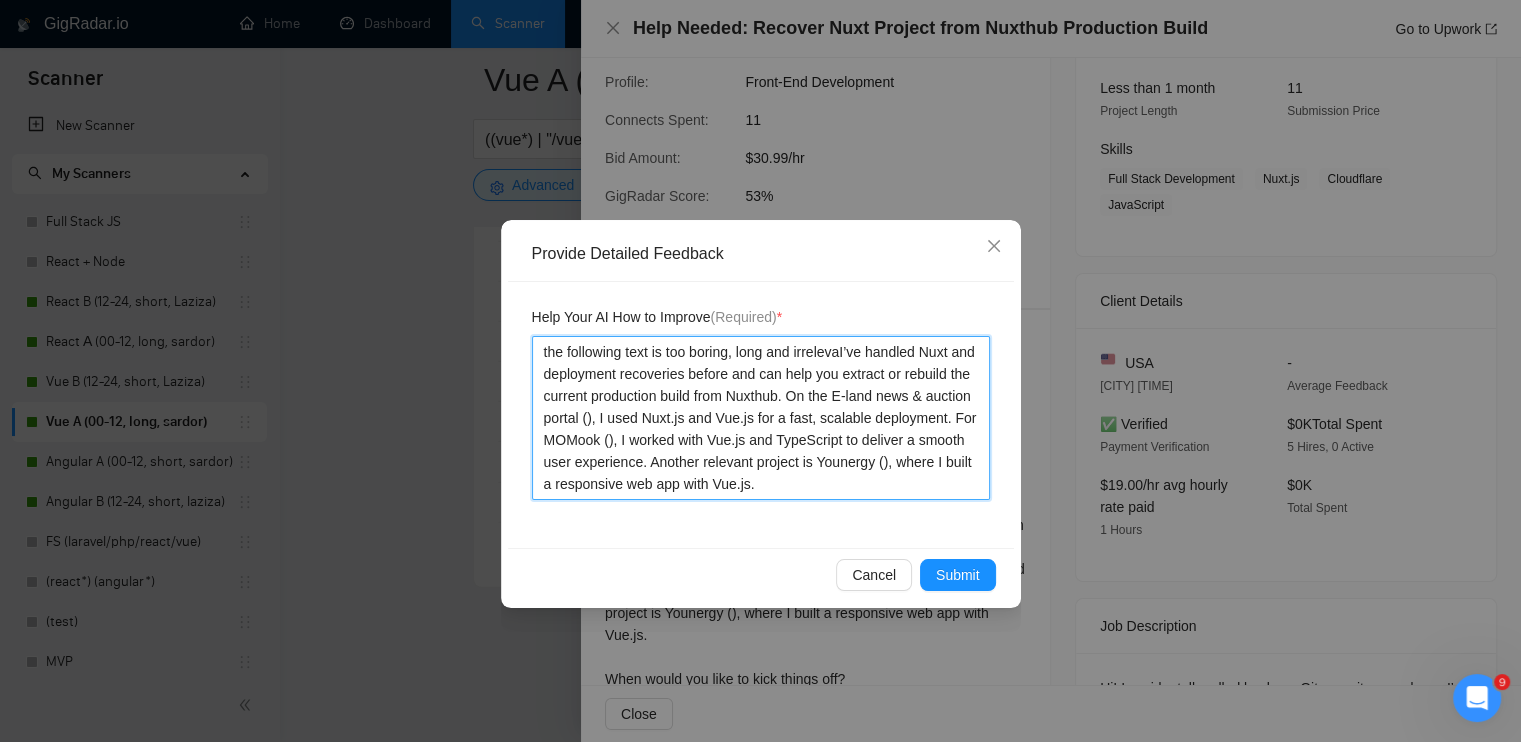 type 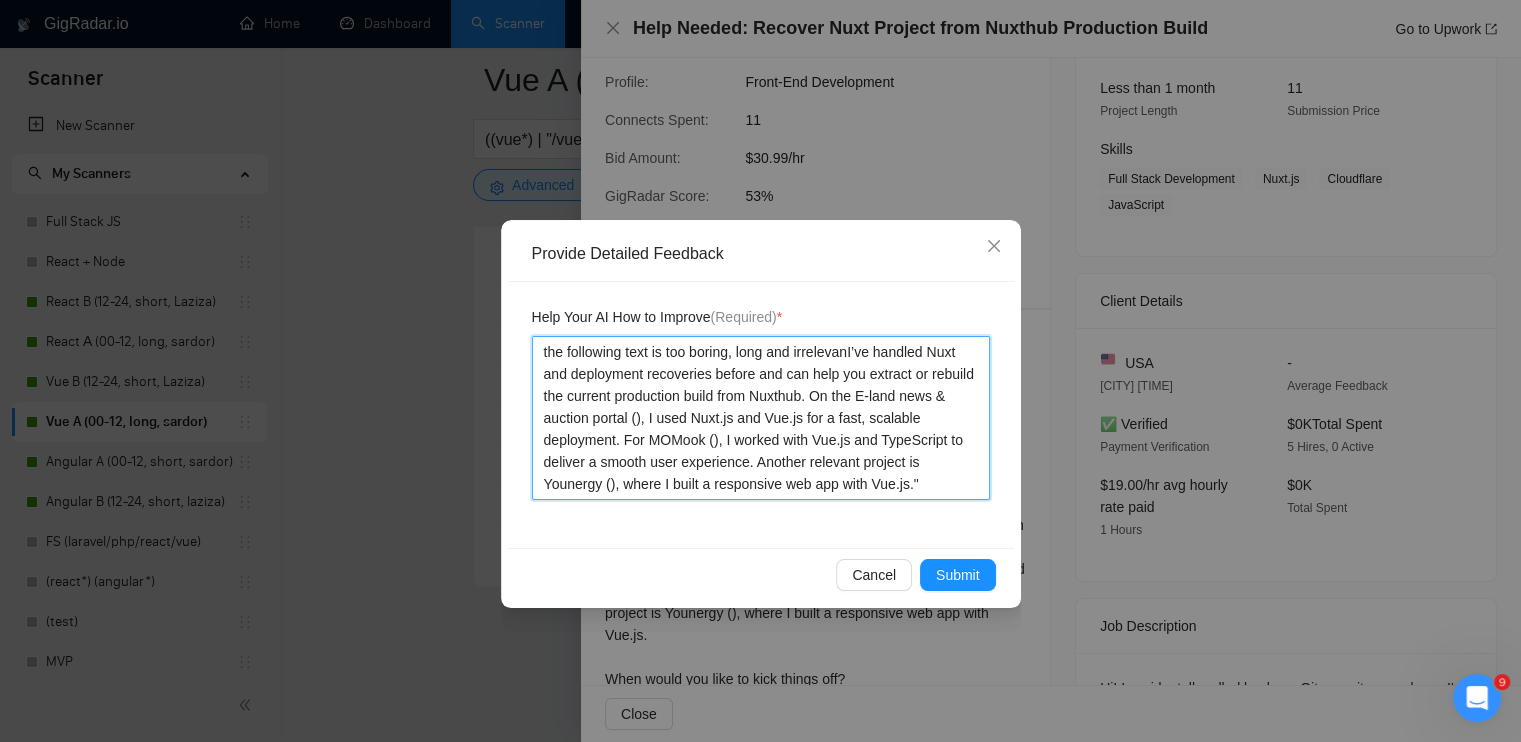 type 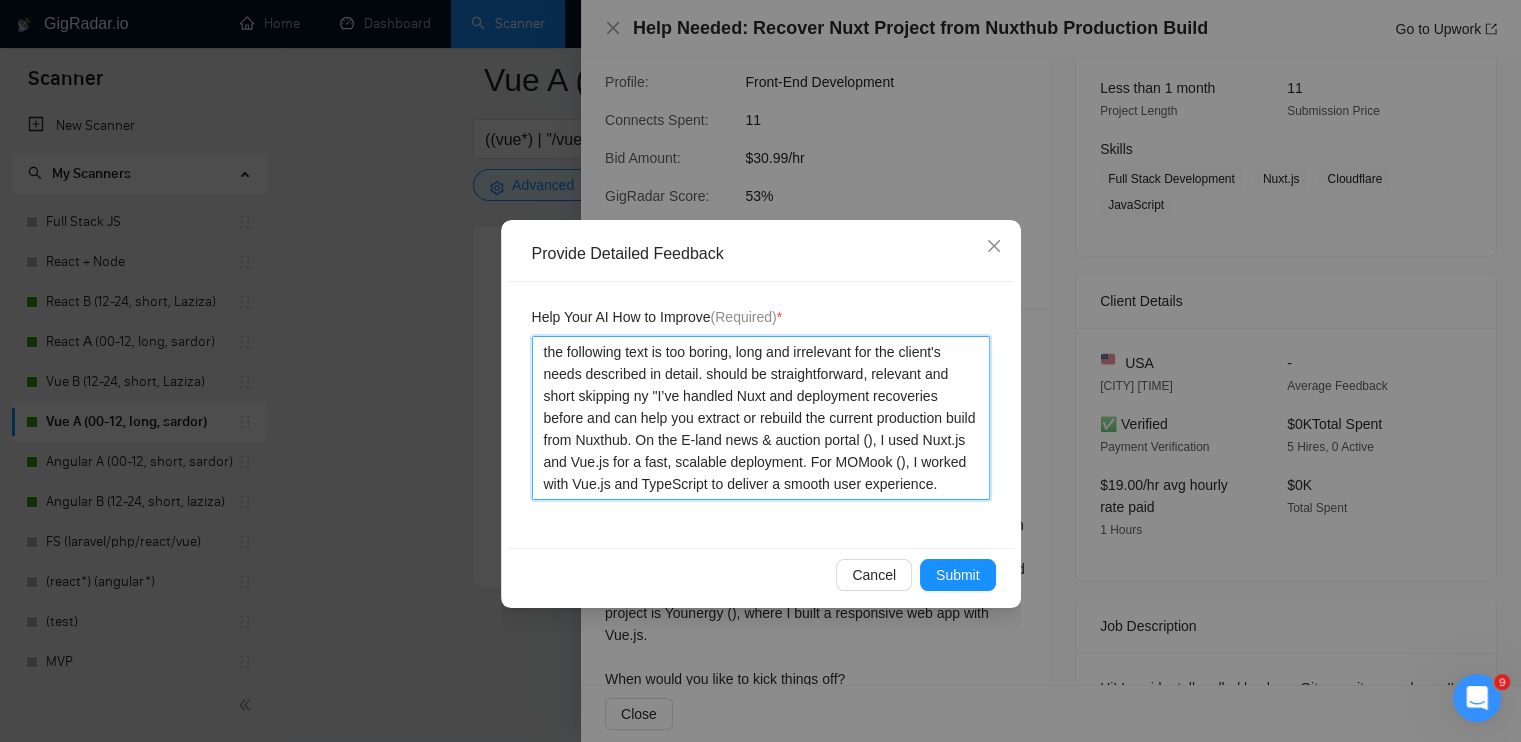type 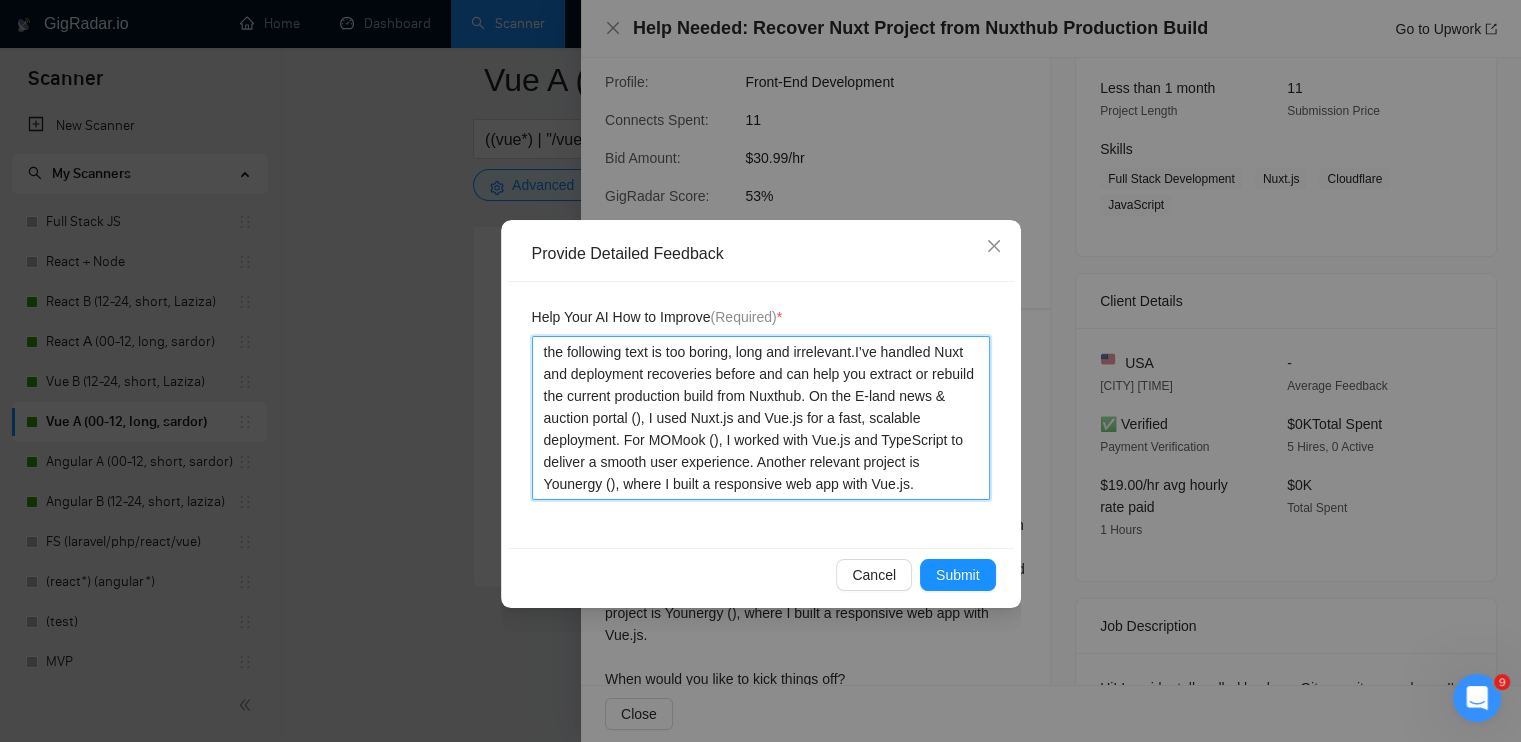type 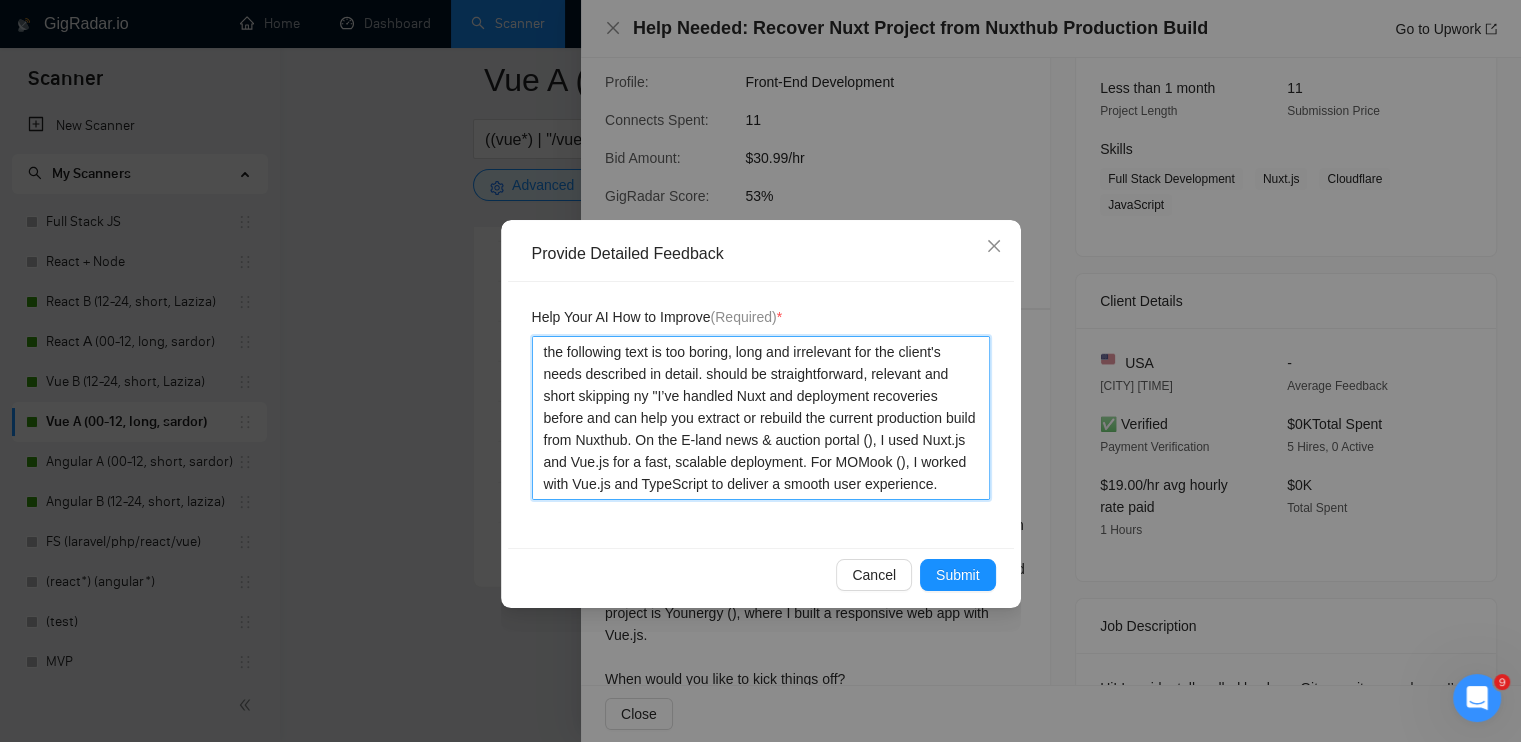type 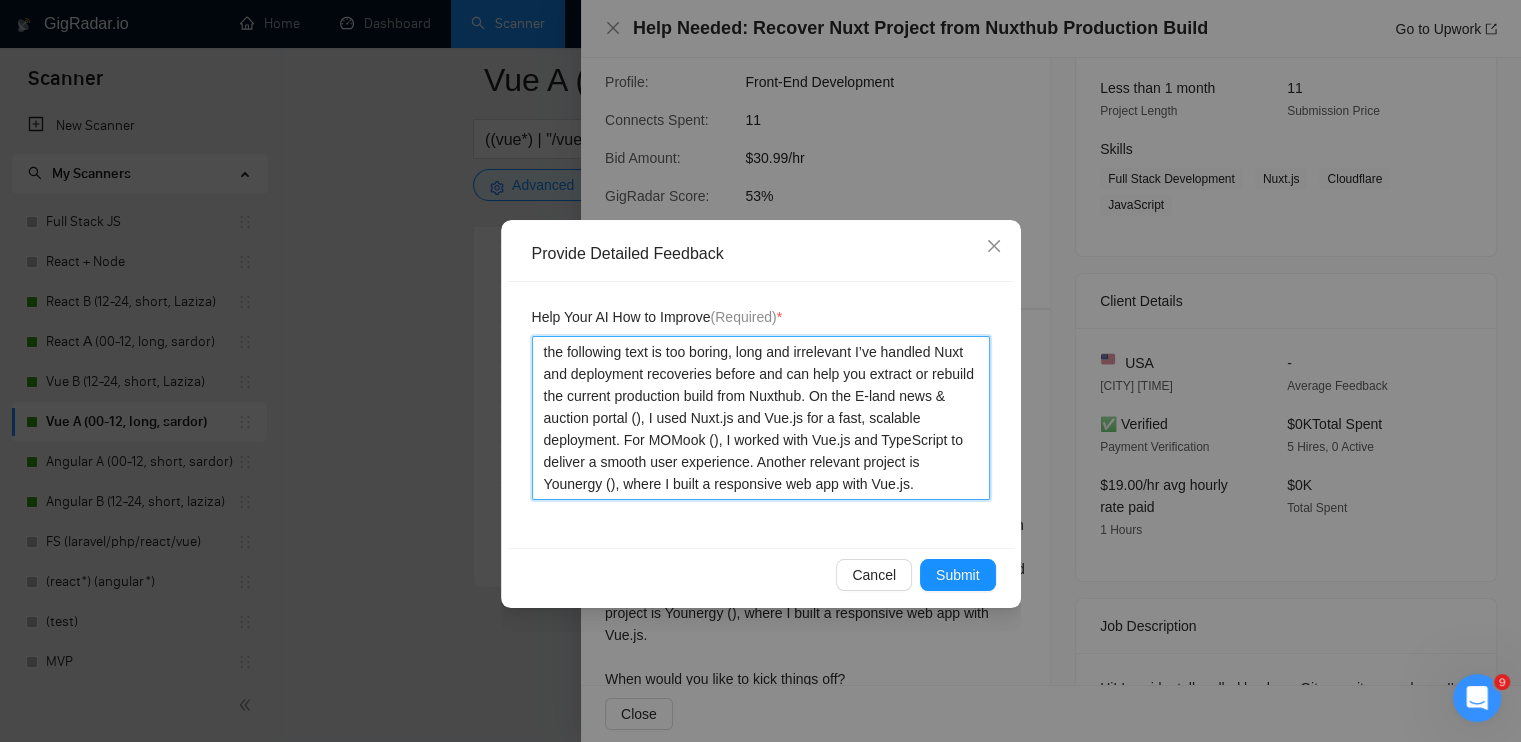 type 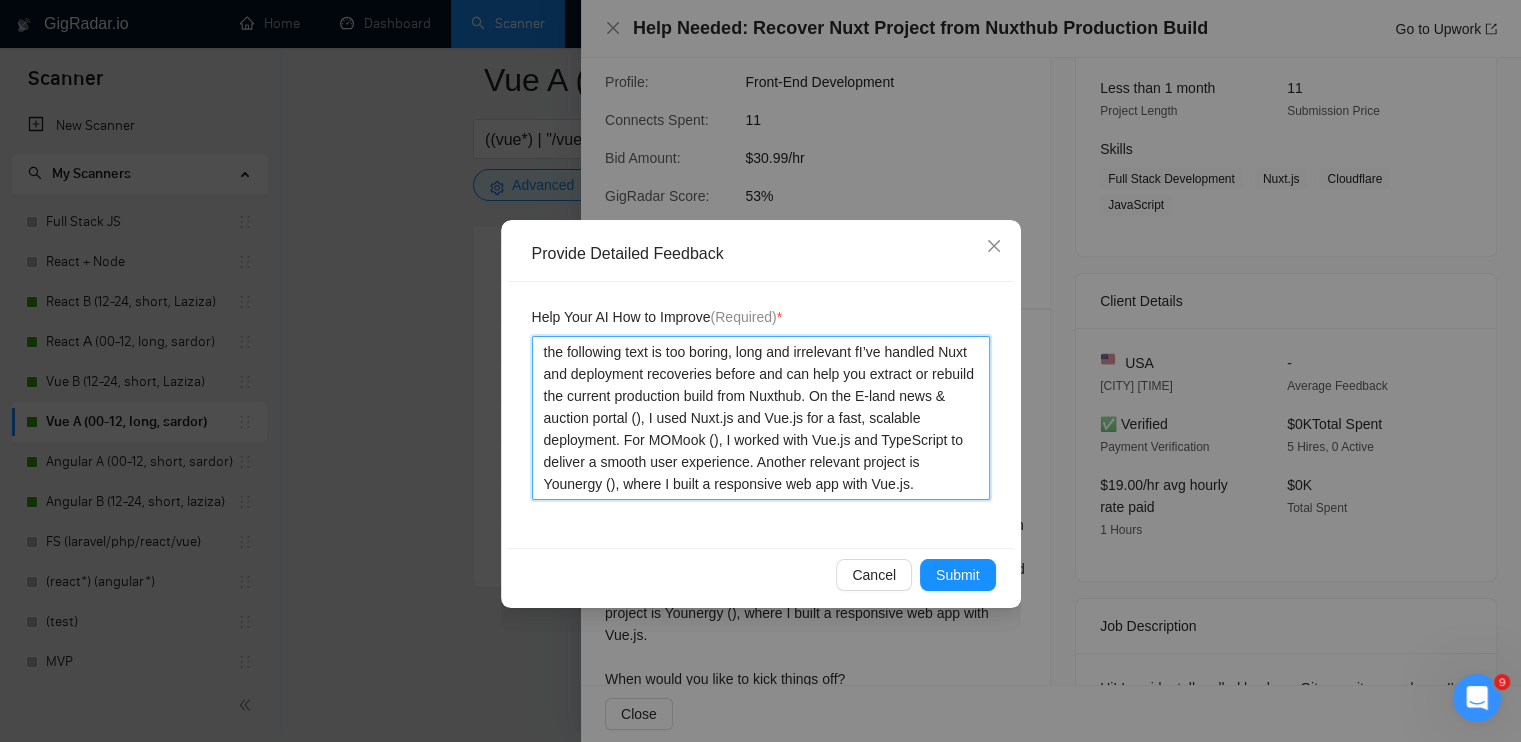type 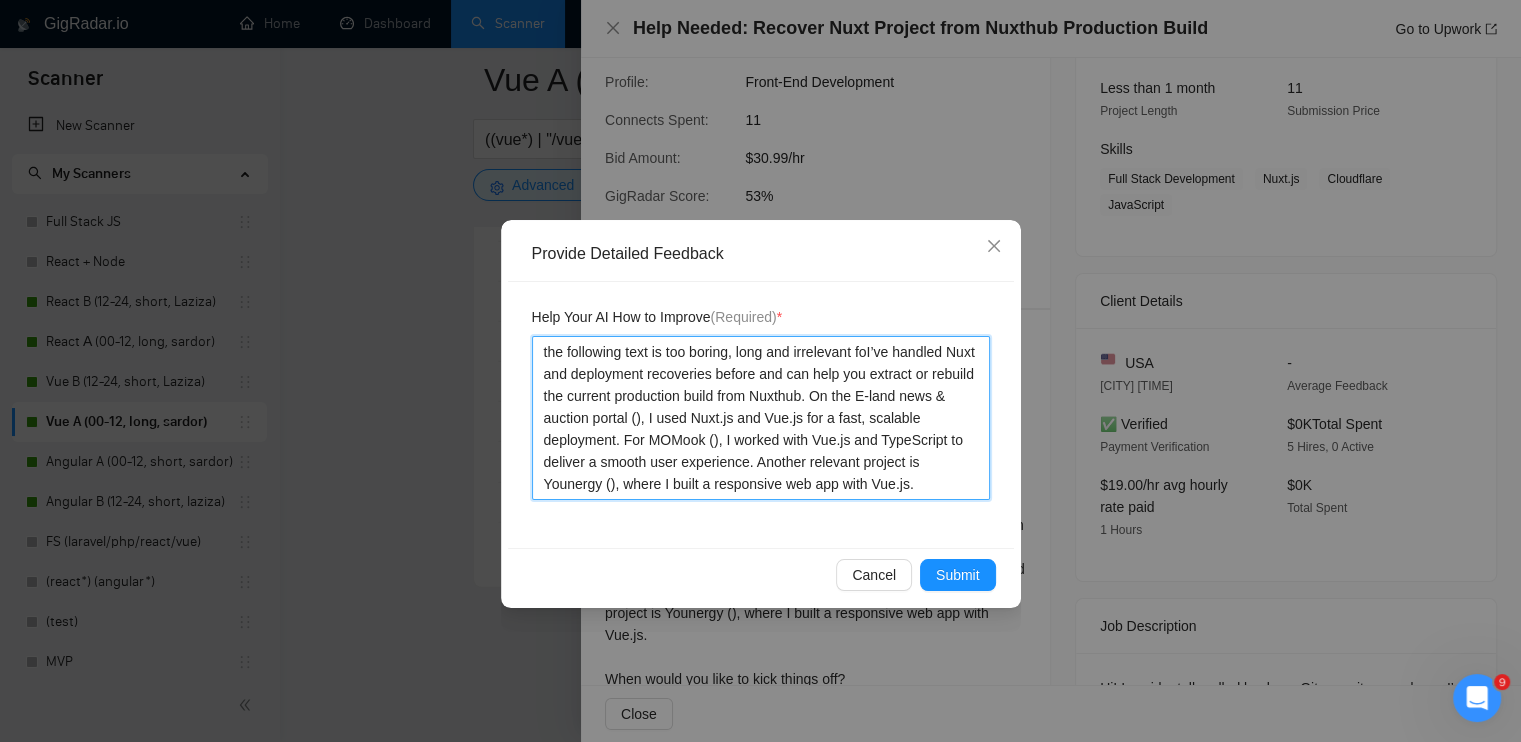 type on "the following text is too boring, long and irrelevant for the client's needs described in detail. should be straightforward, relevant and short skipping ny "I’ve handled Nuxt and deployment recoveries before and can help you extract or rebuild the current production build from Nuxthub. On the E-land news & auction portal (), I used Nuxt.js and Vue.js for a fast, scalable deployment. For MOMook (), I worked with Vue.js and TypeScript to deliver a smooth user experience. Another relevant project is Younergy (), where I built a responsive web app with Vue.js."" 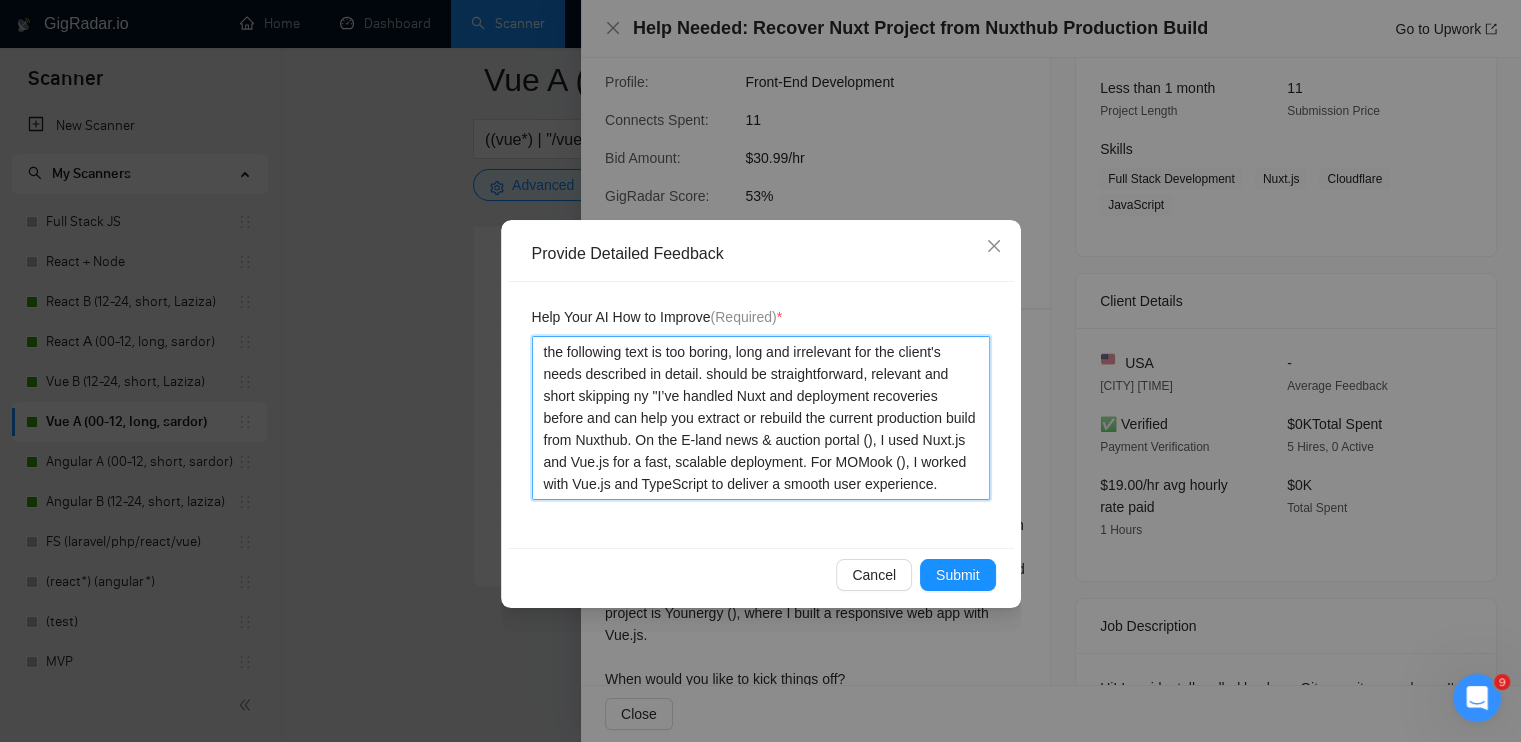 type 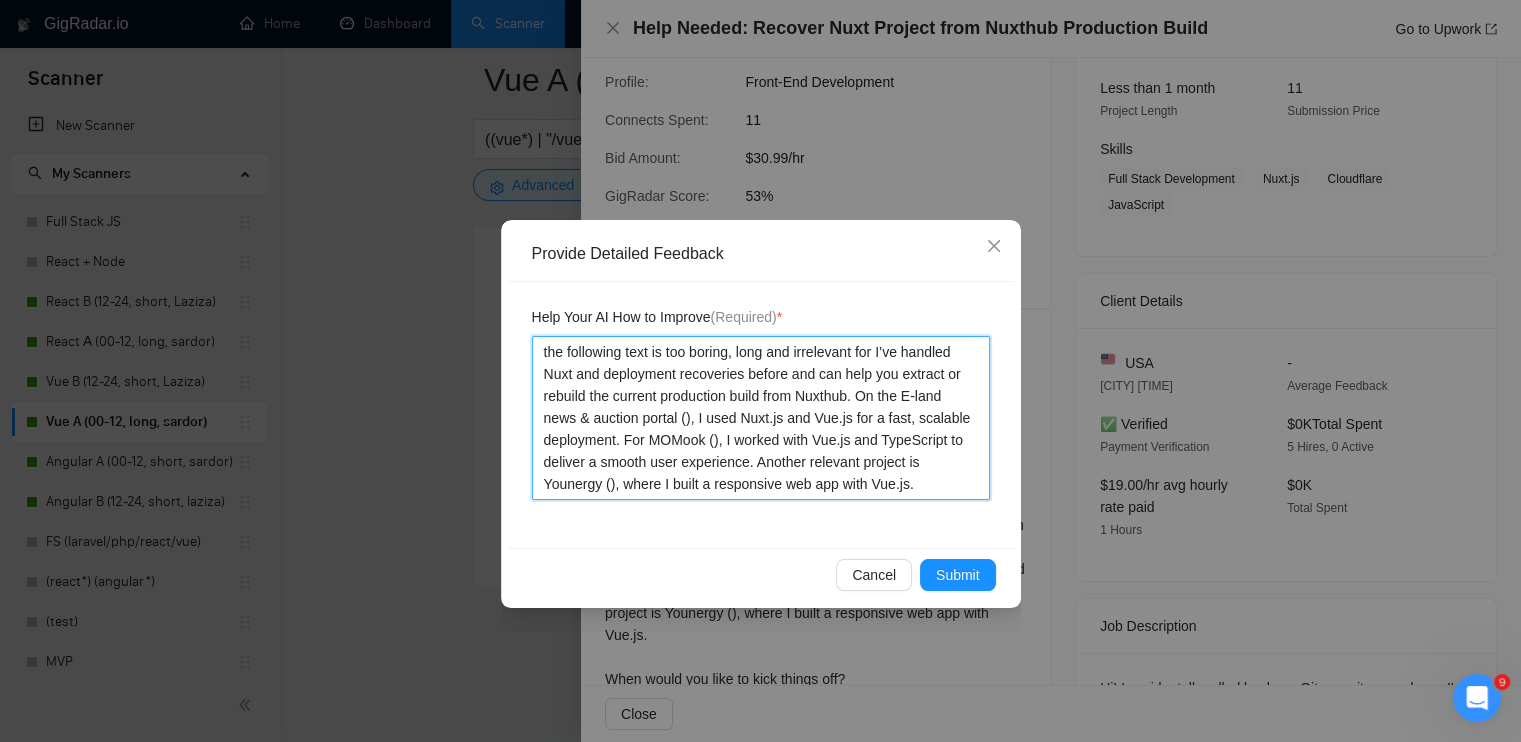 type 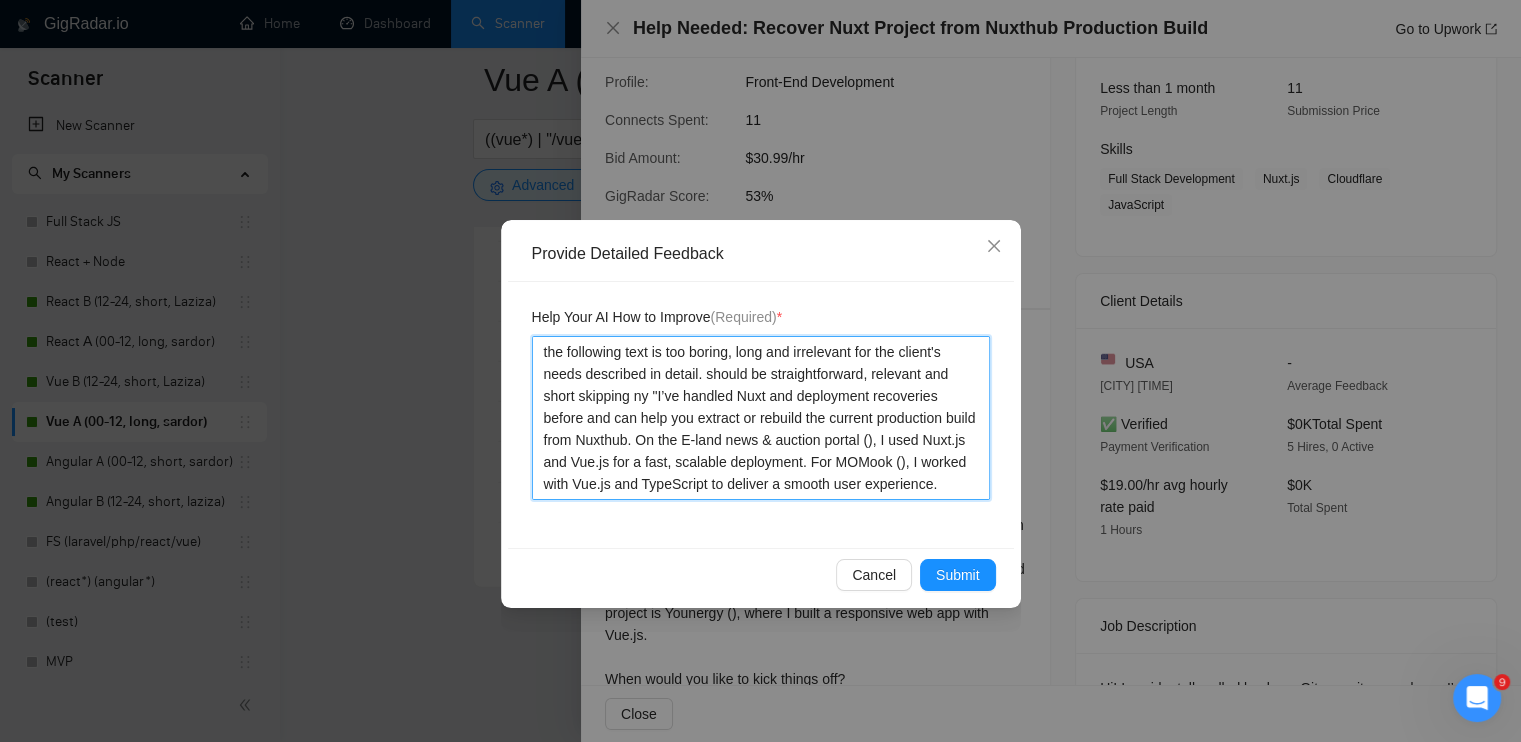 type 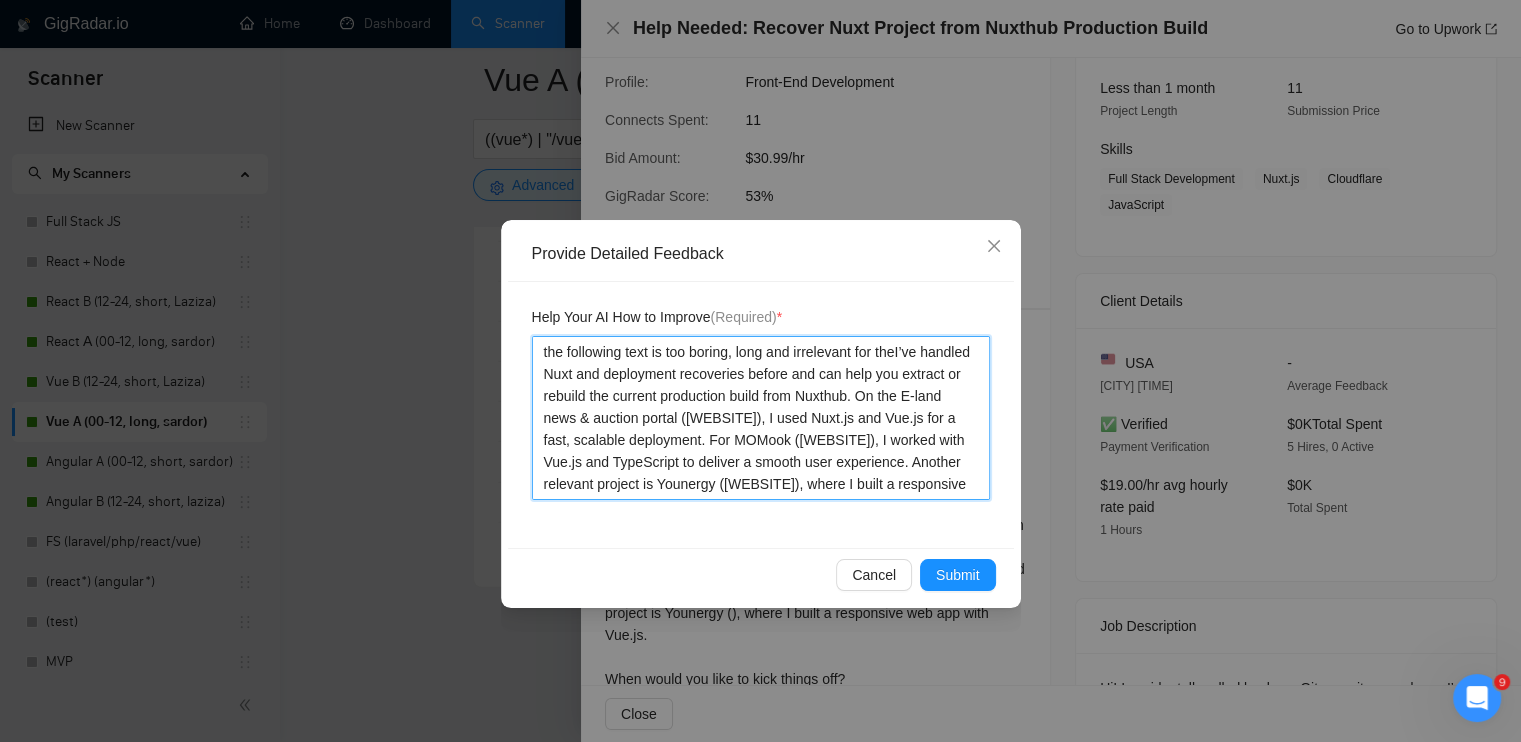 type on "the following text is too boring, long and irrelevant for the I’ve handled Nuxt and deployment recoveries before and can help you extract or rebuild the current production build from Nuxthub. On the E-land news & auction portal (), I used Nuxt.js and Vue.js for a fast, scalable deployment. For MOMook (), I worked with Vue.js and TypeScript to deliver a smooth user experience. Another relevant project is Younergy (), where I built a responsive web app with Vue.js." 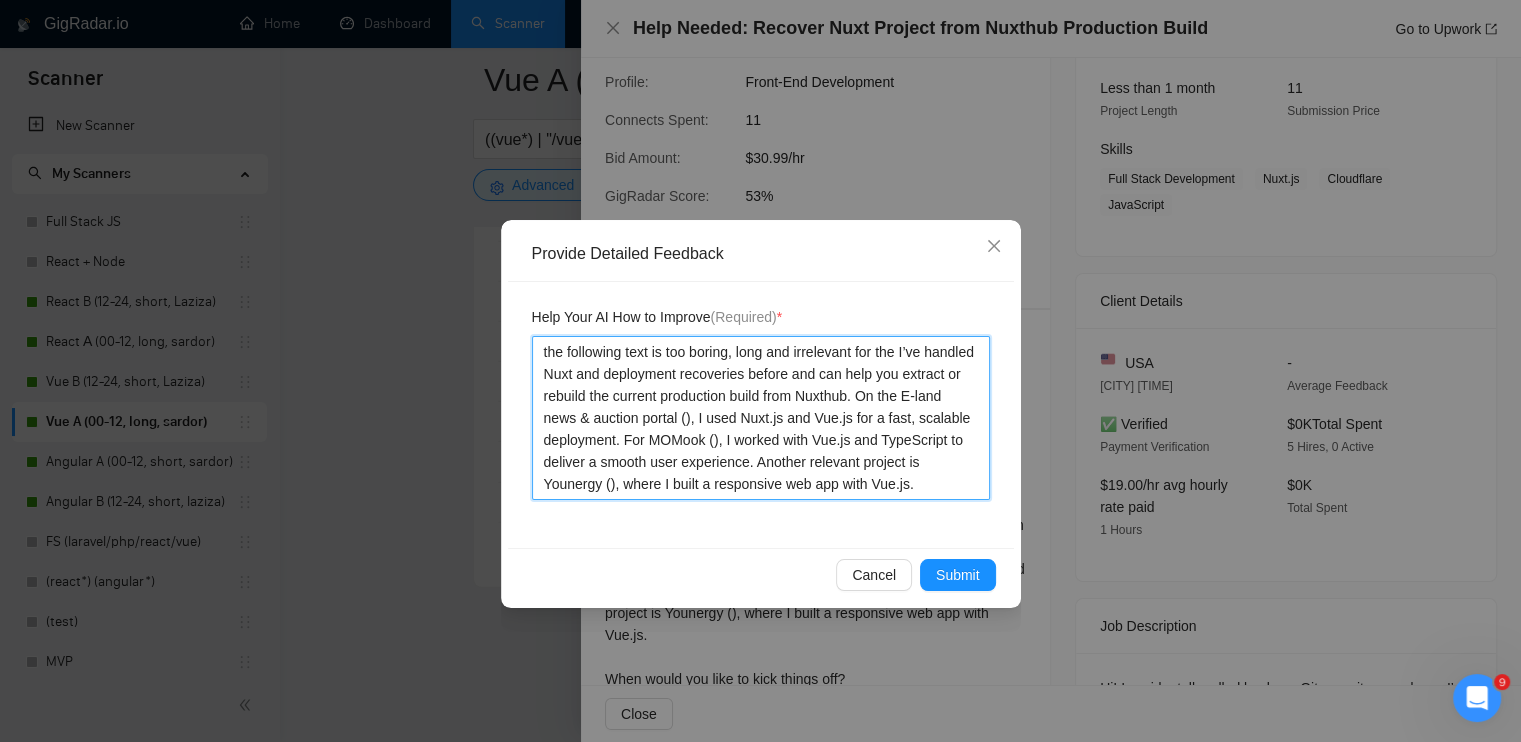 type 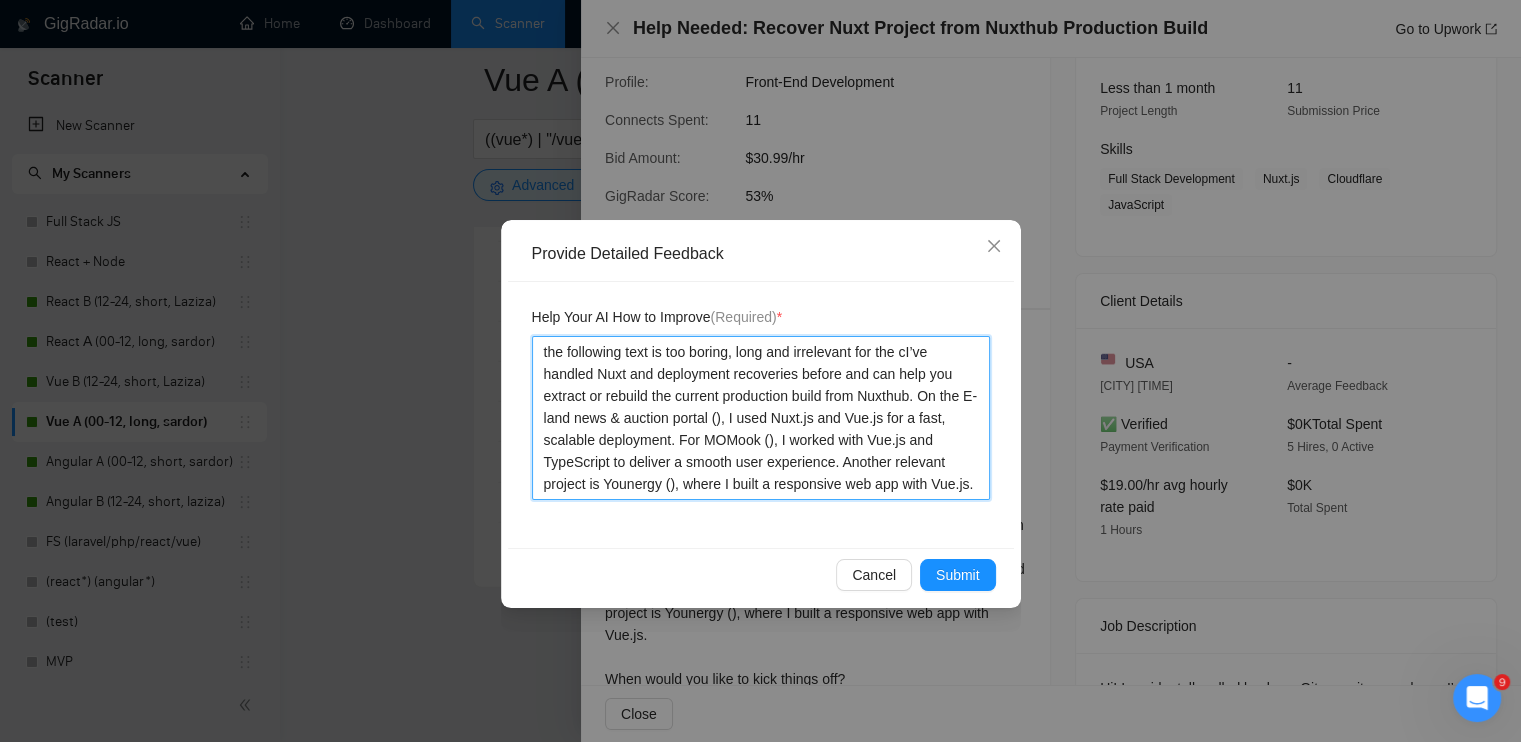 type 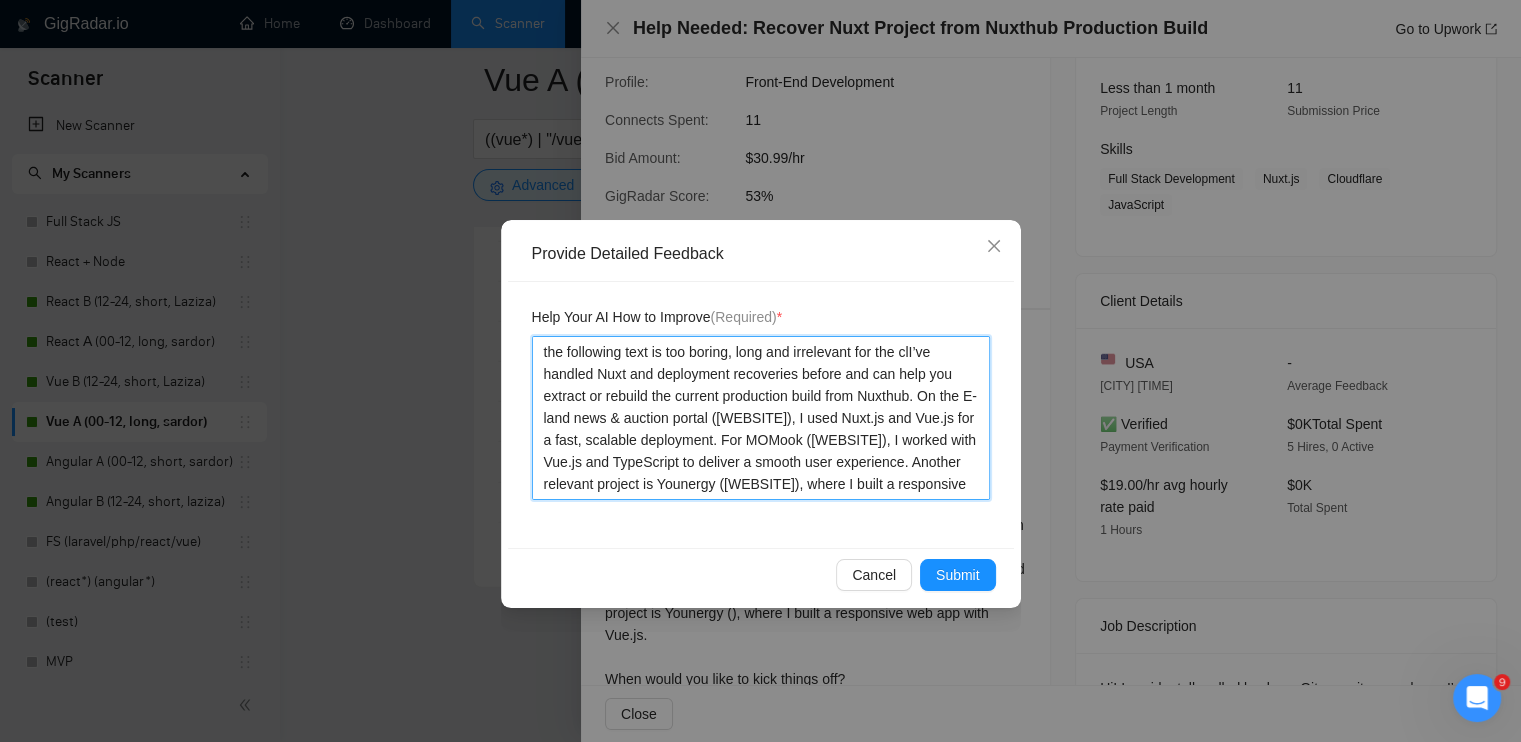type 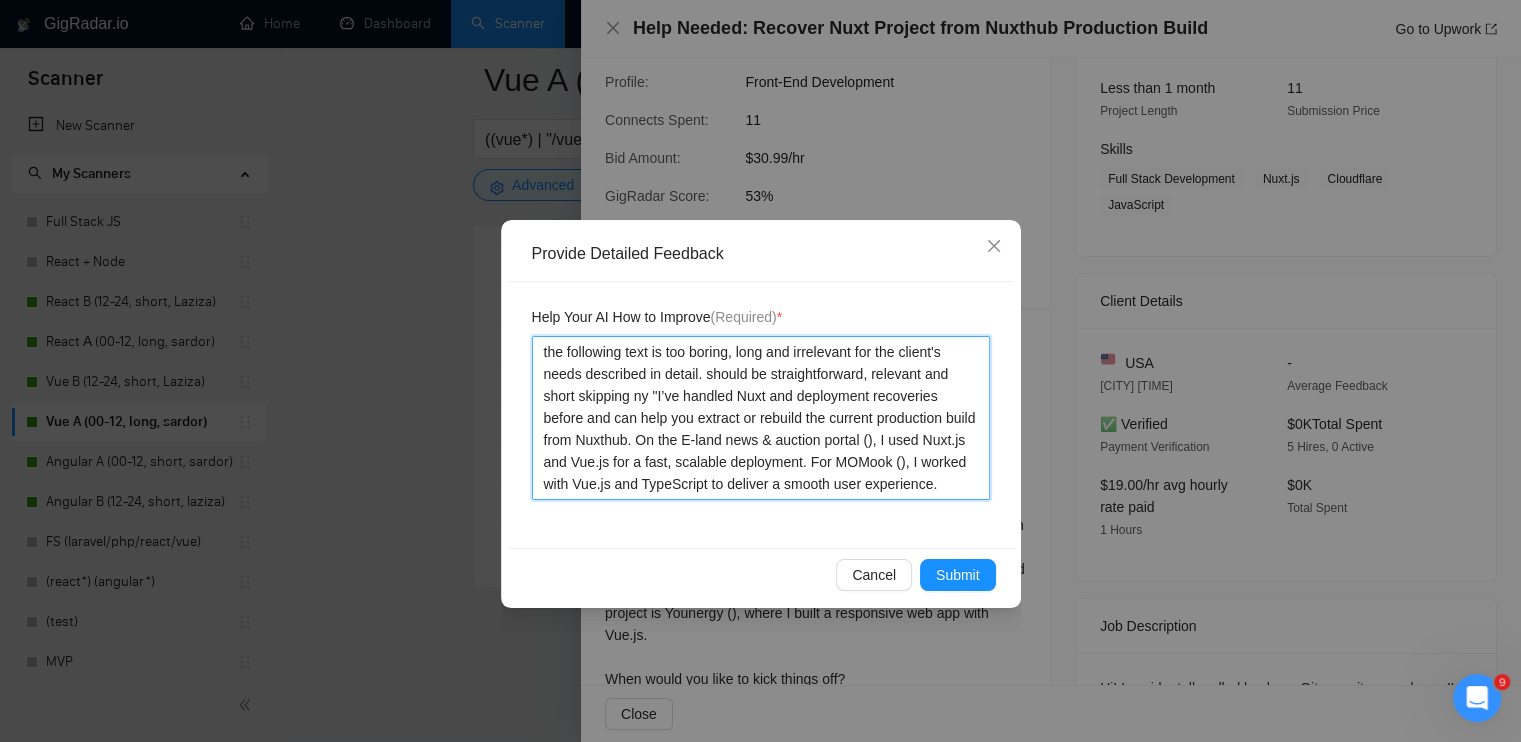 type 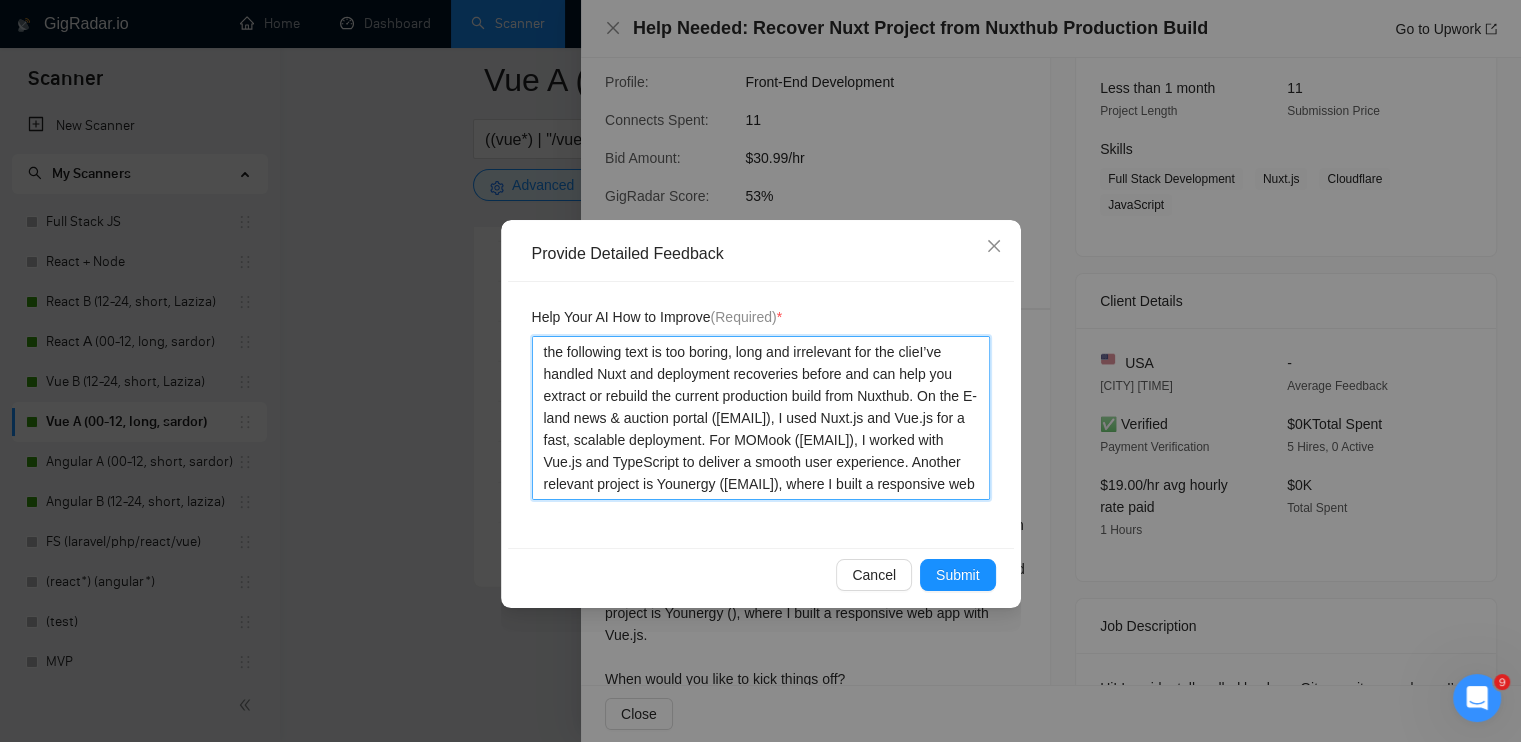 type 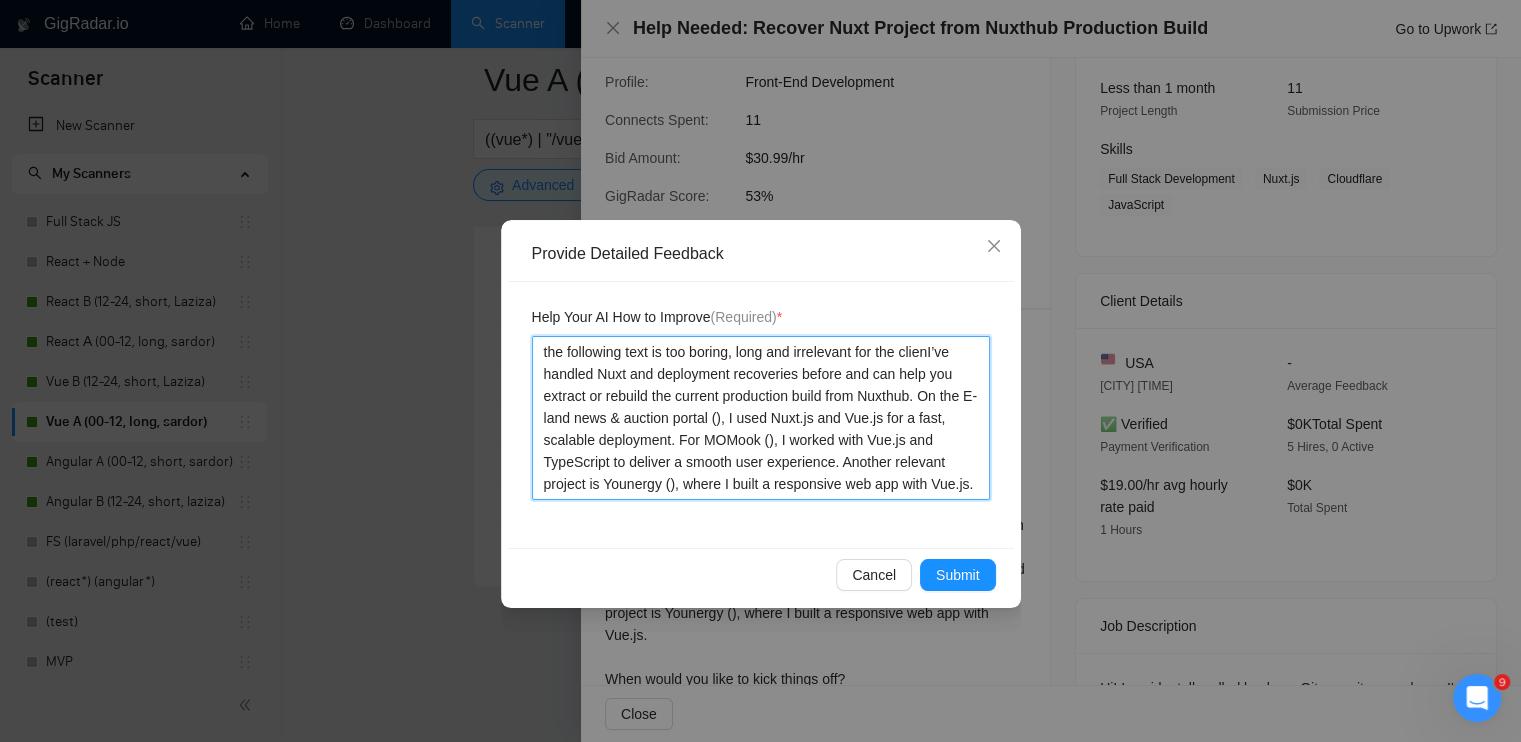 type 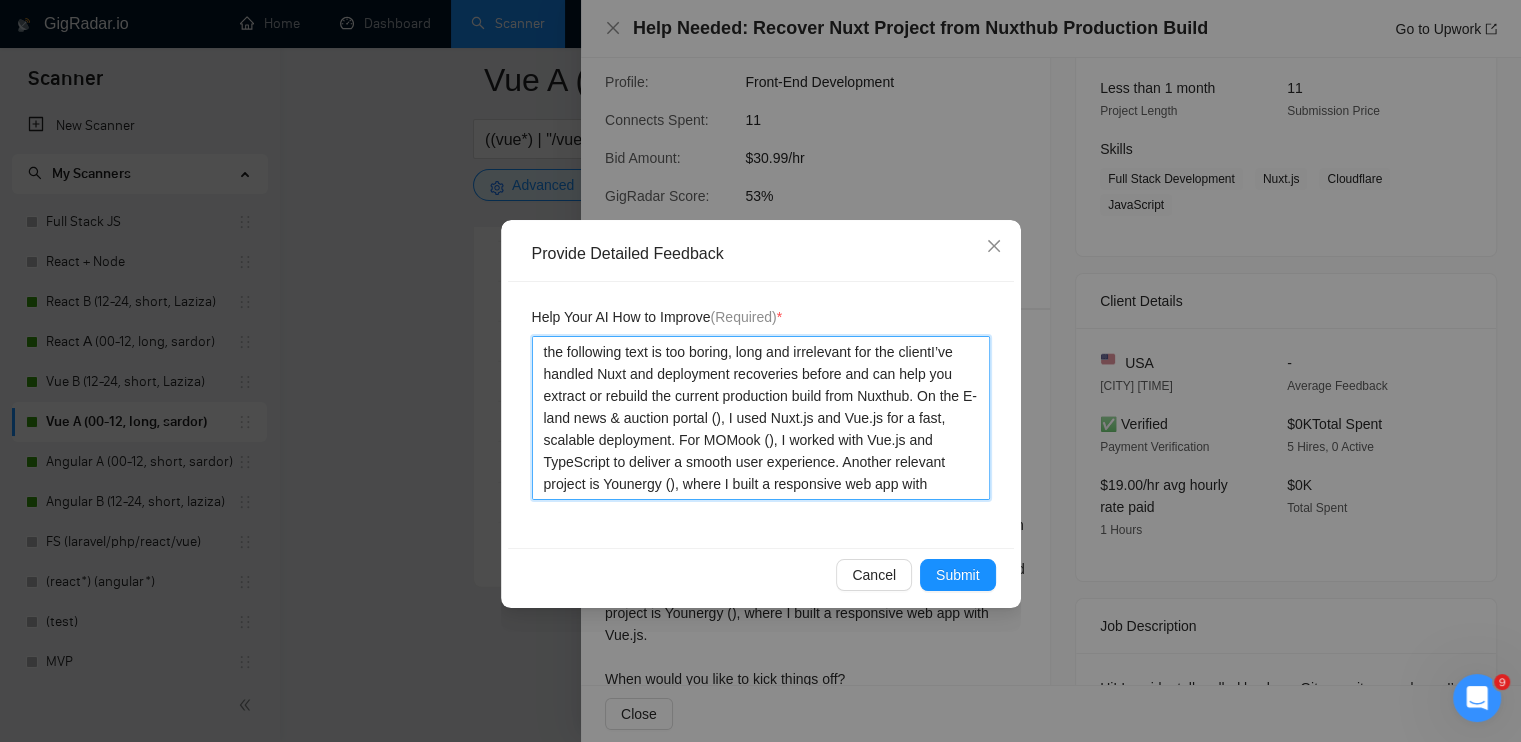 type 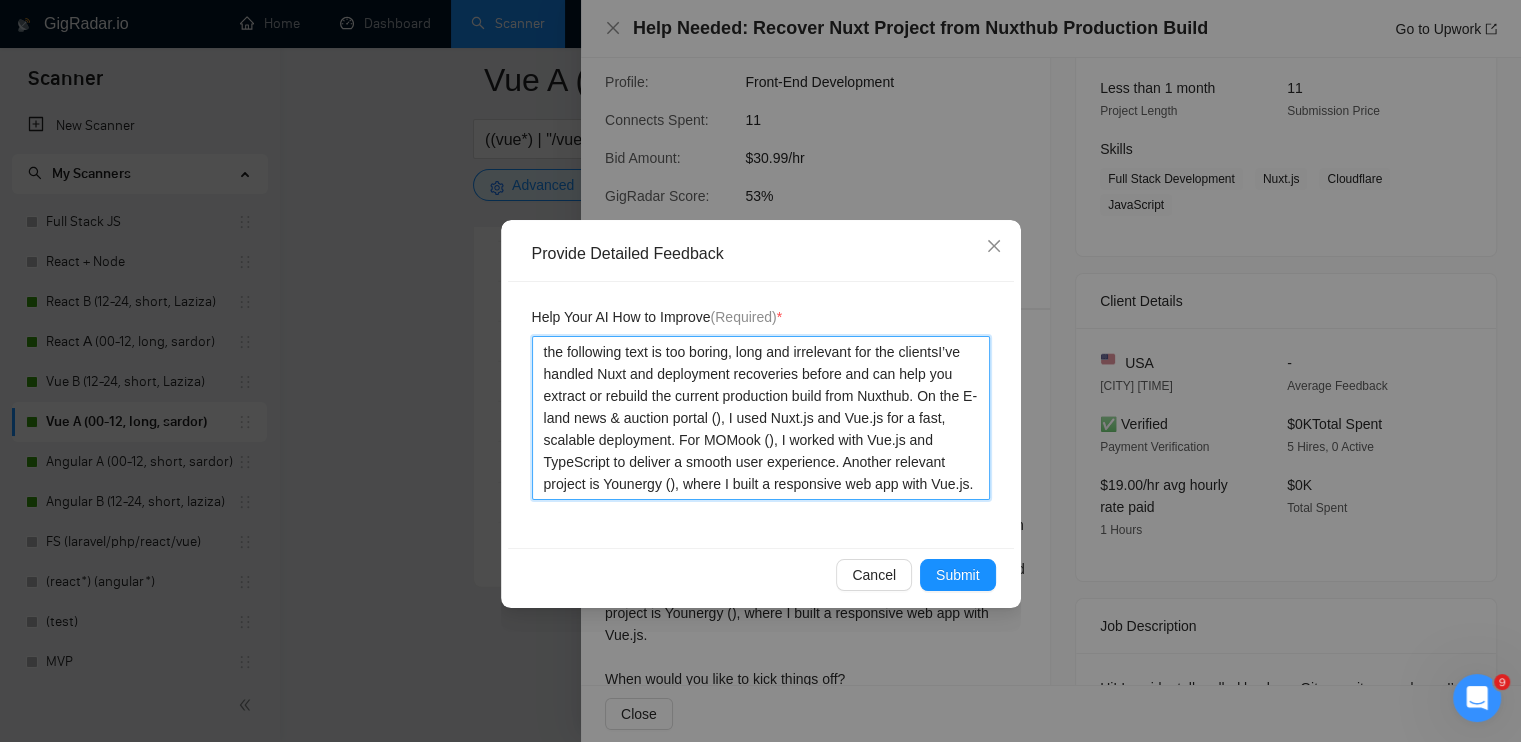 type 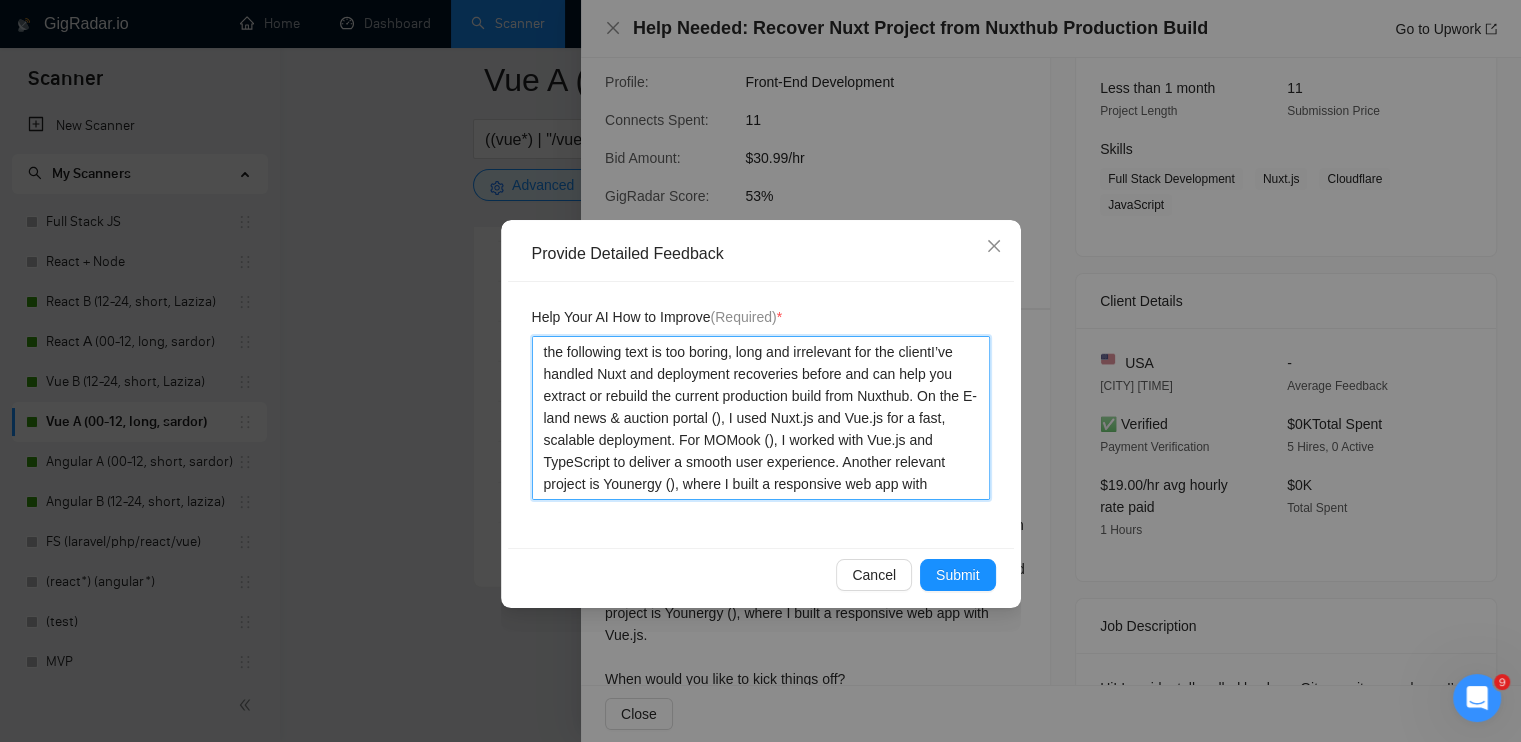 type 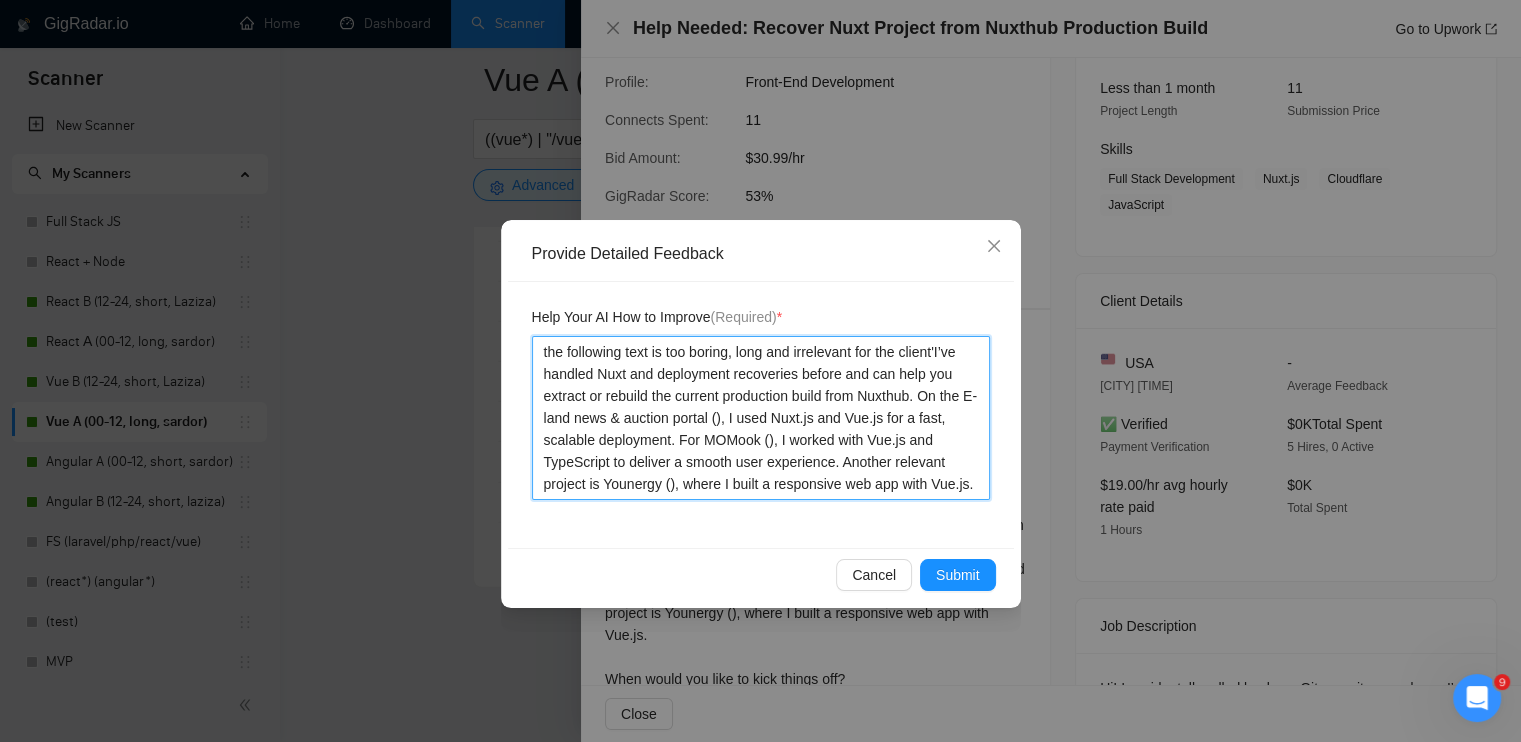 type 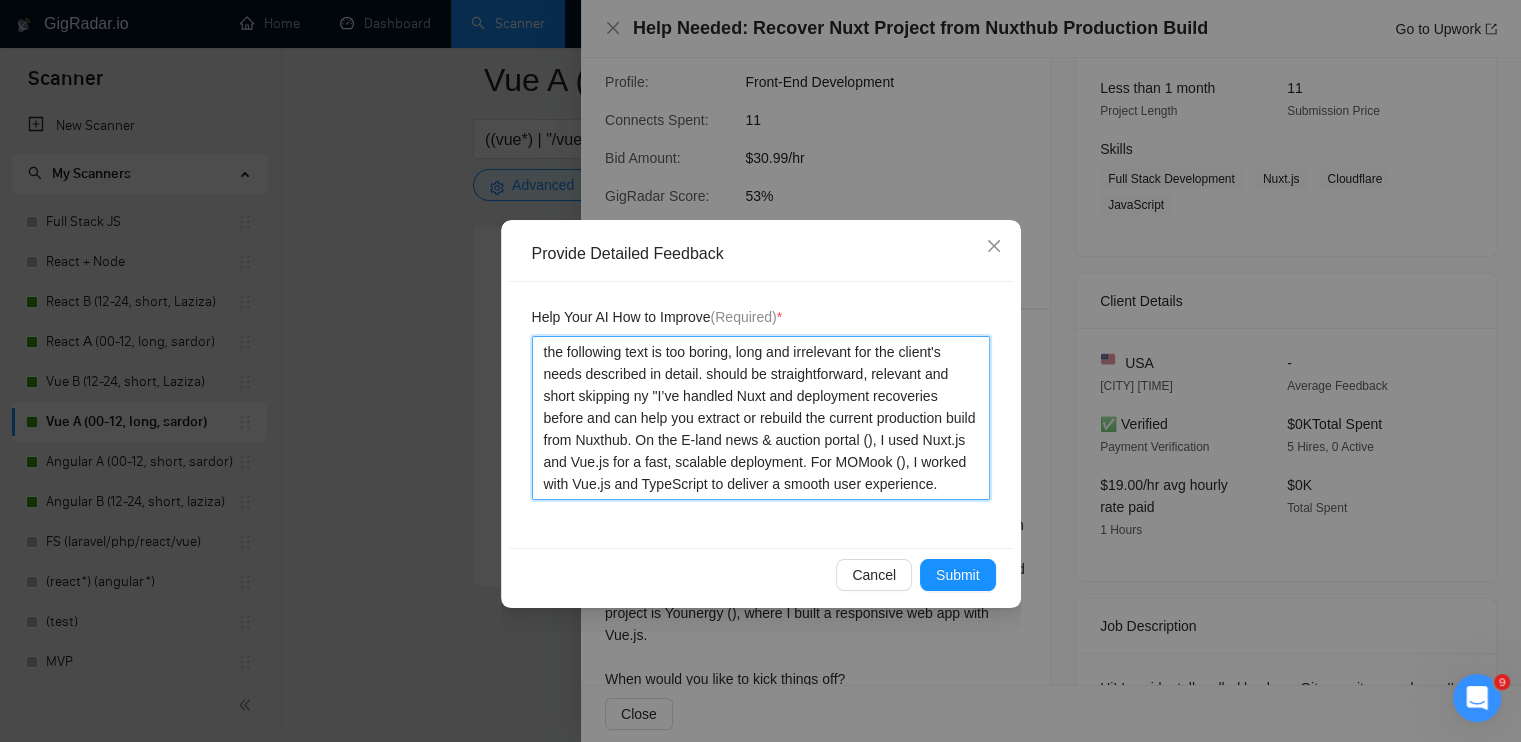 type 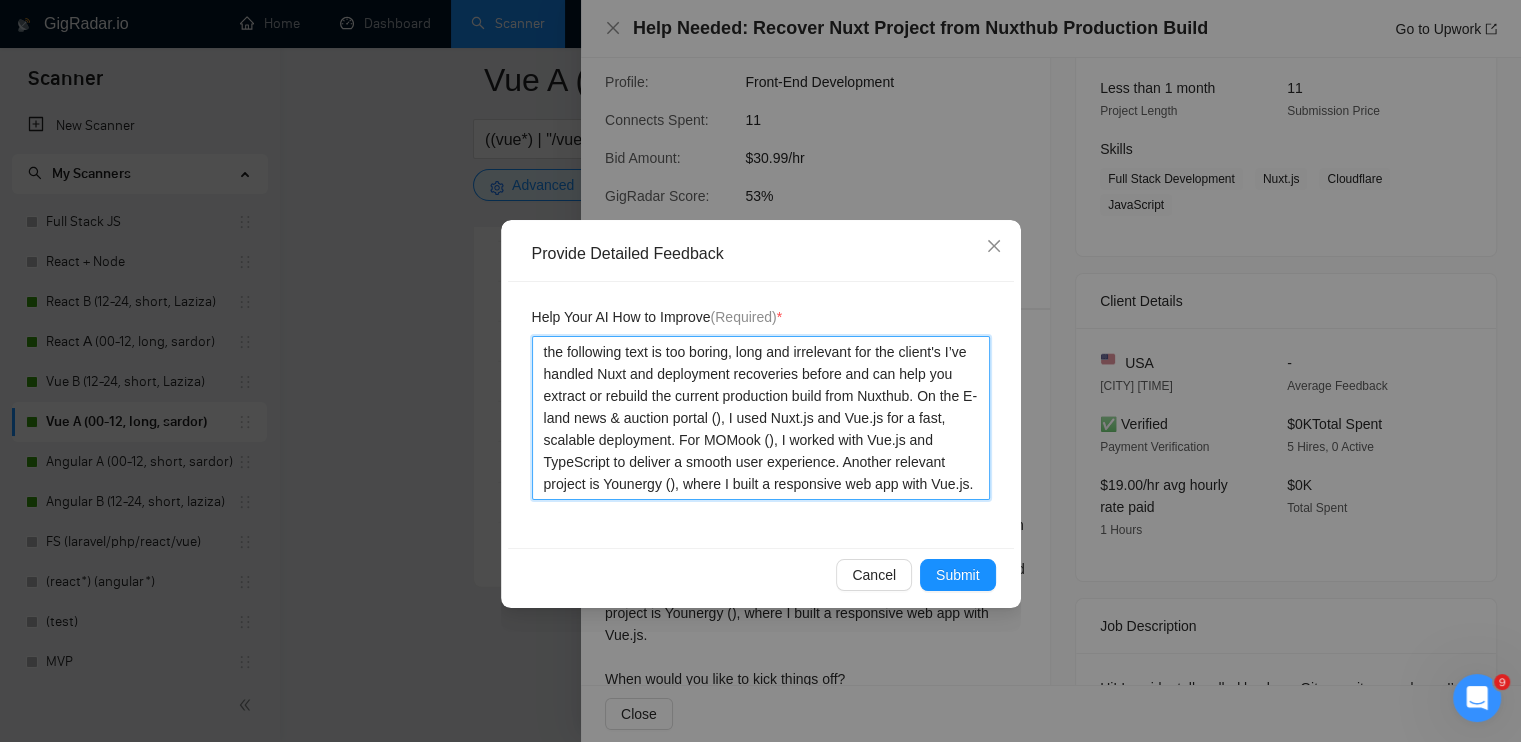 type 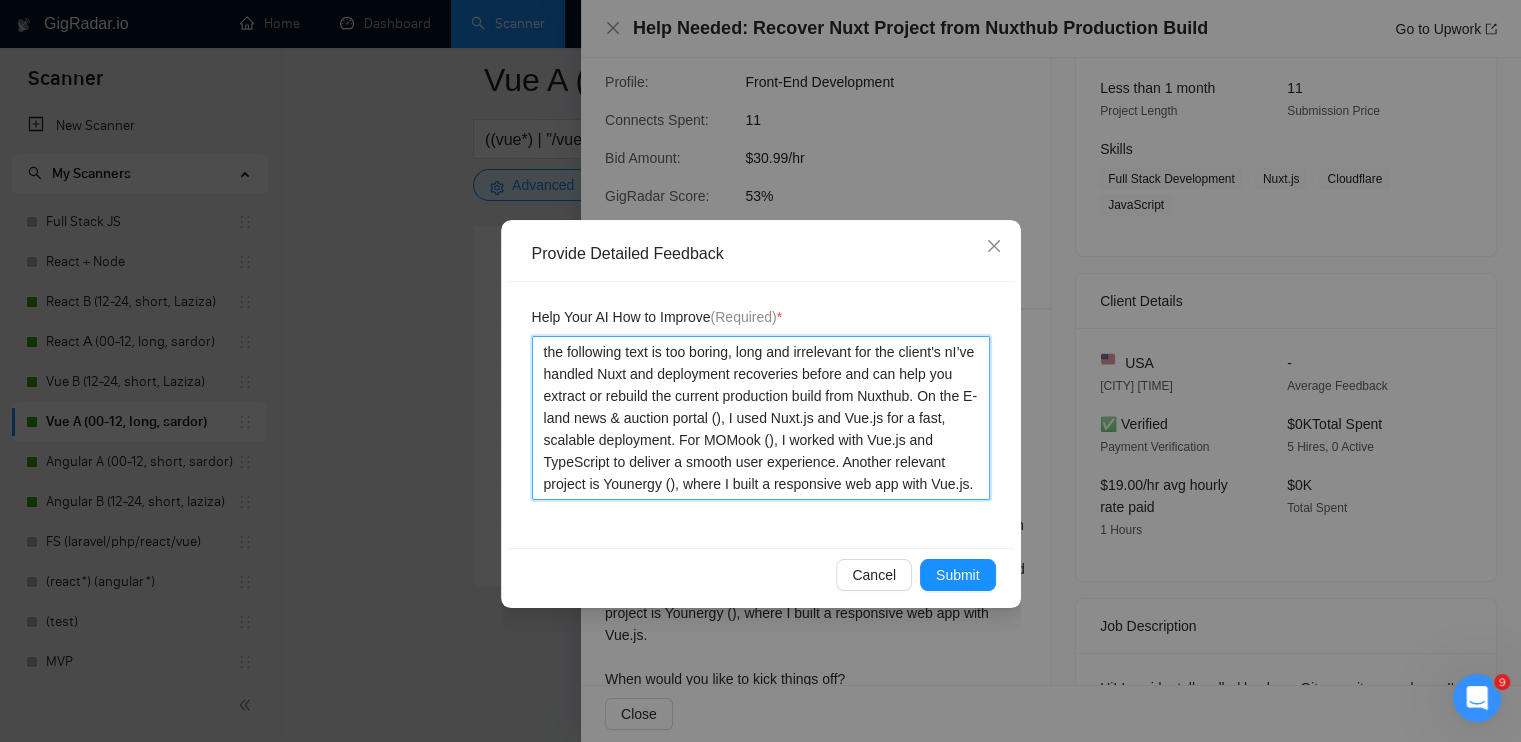 type 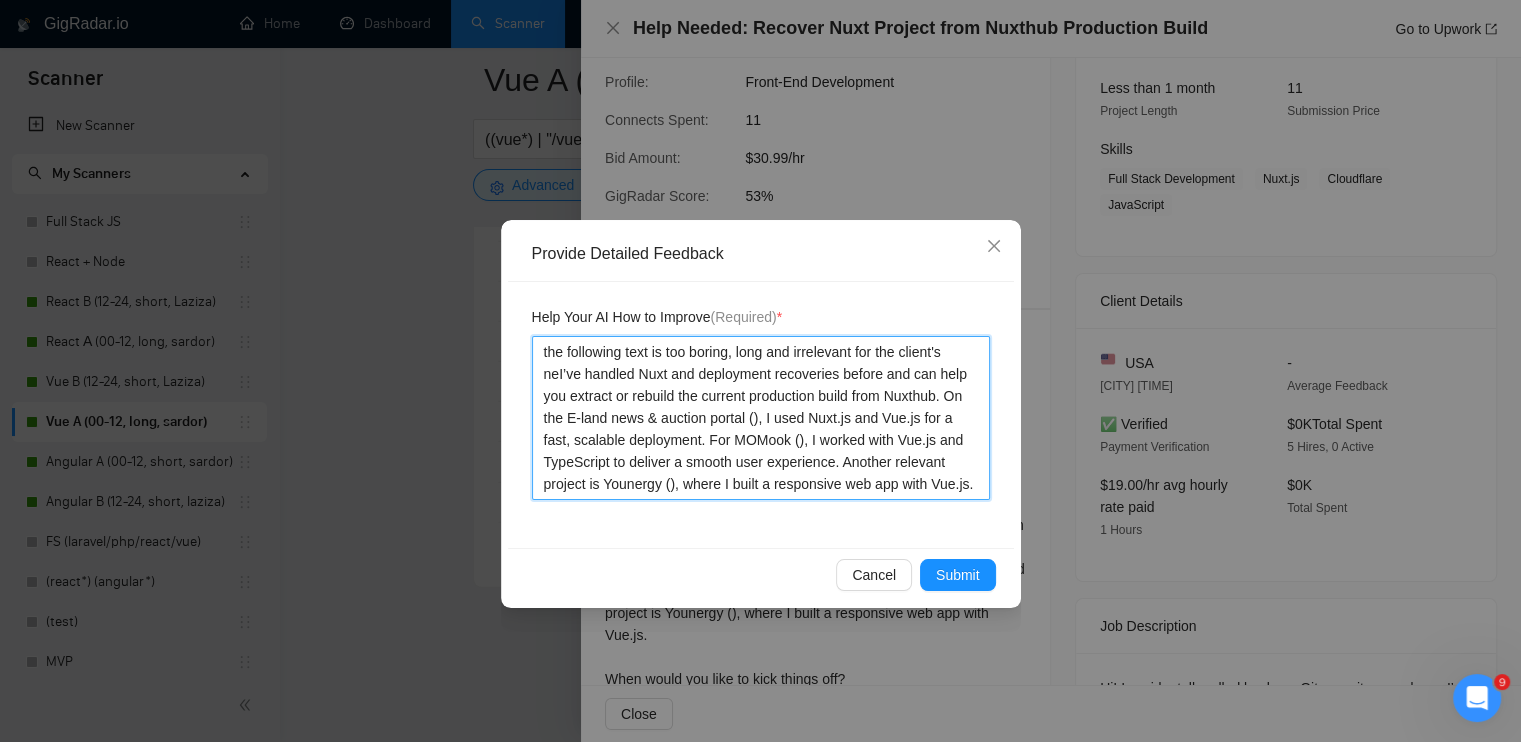type 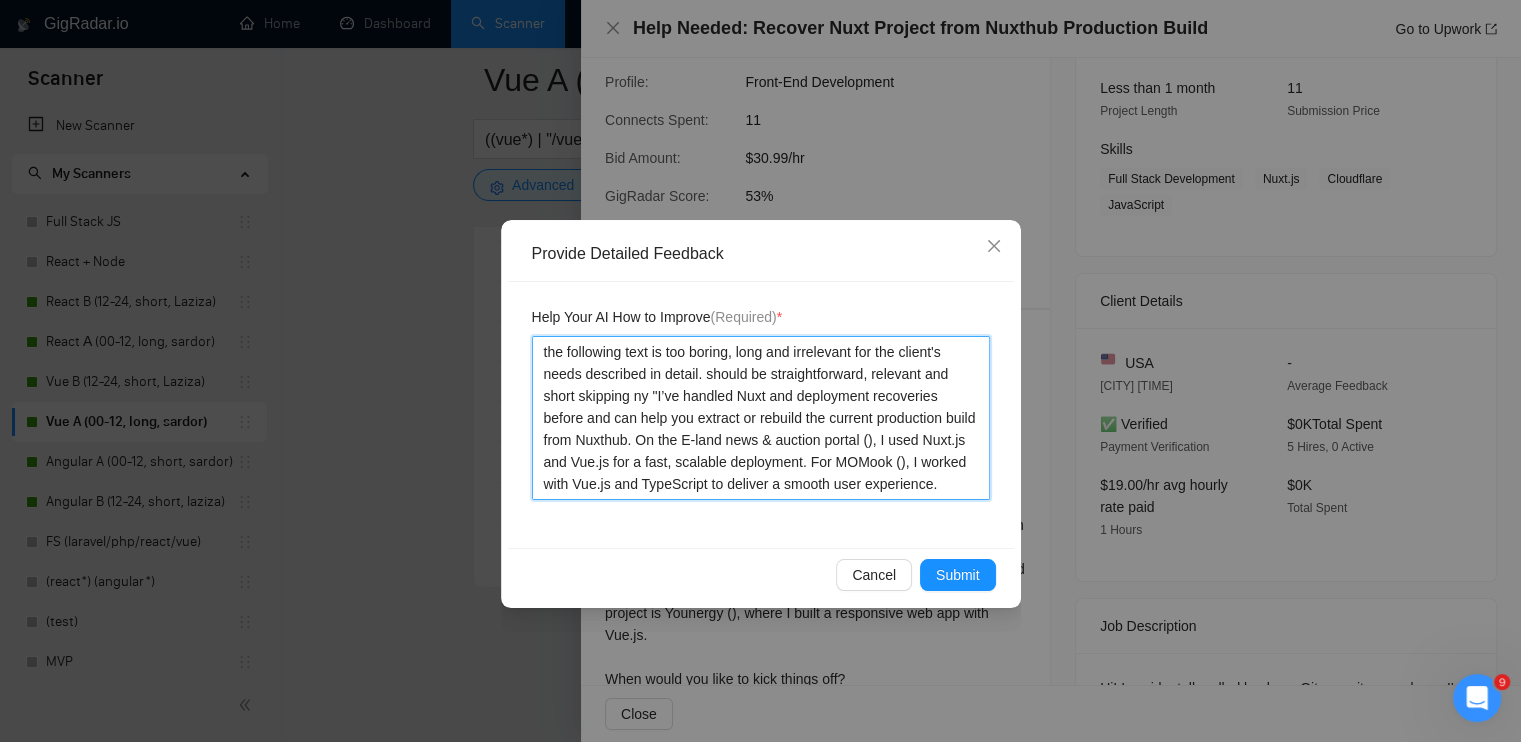 type 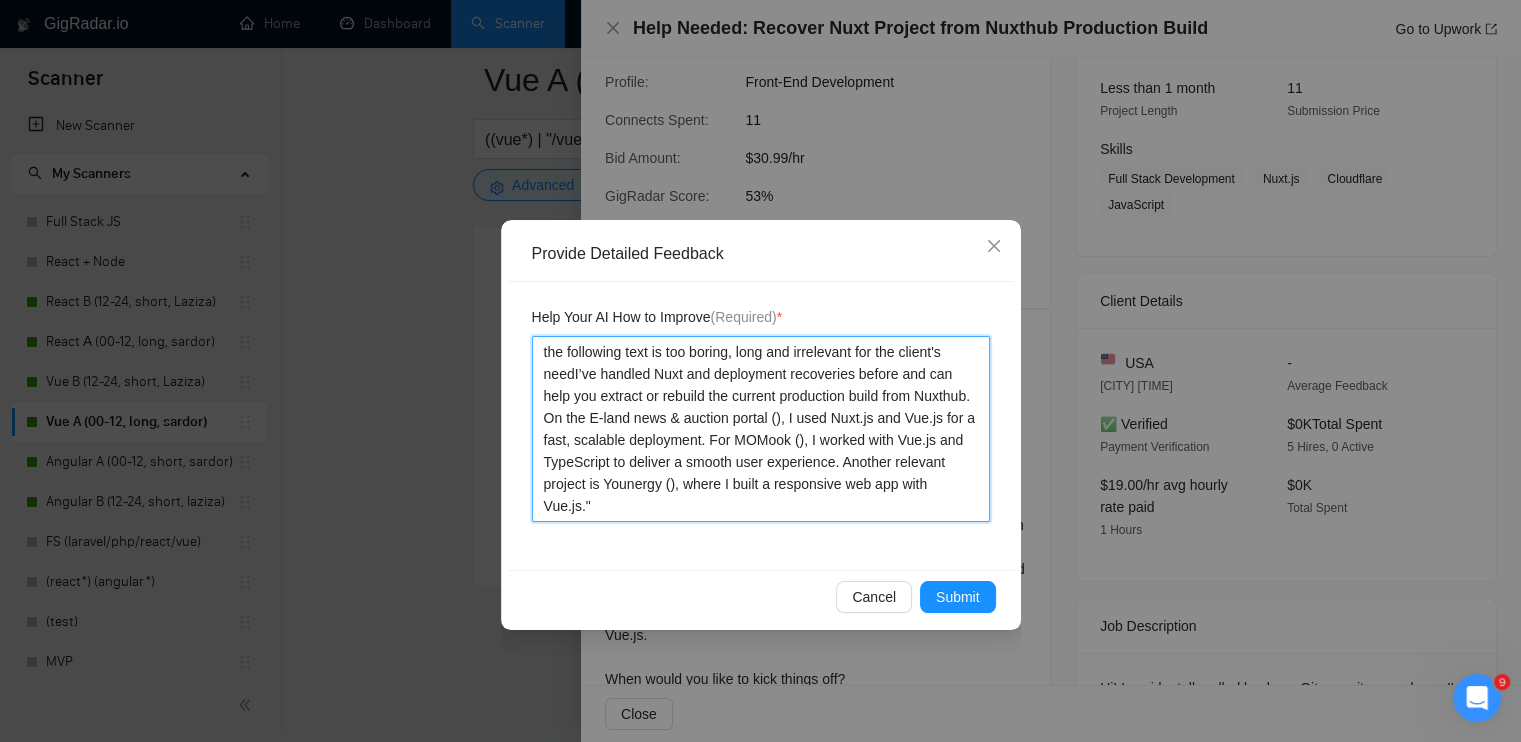 type 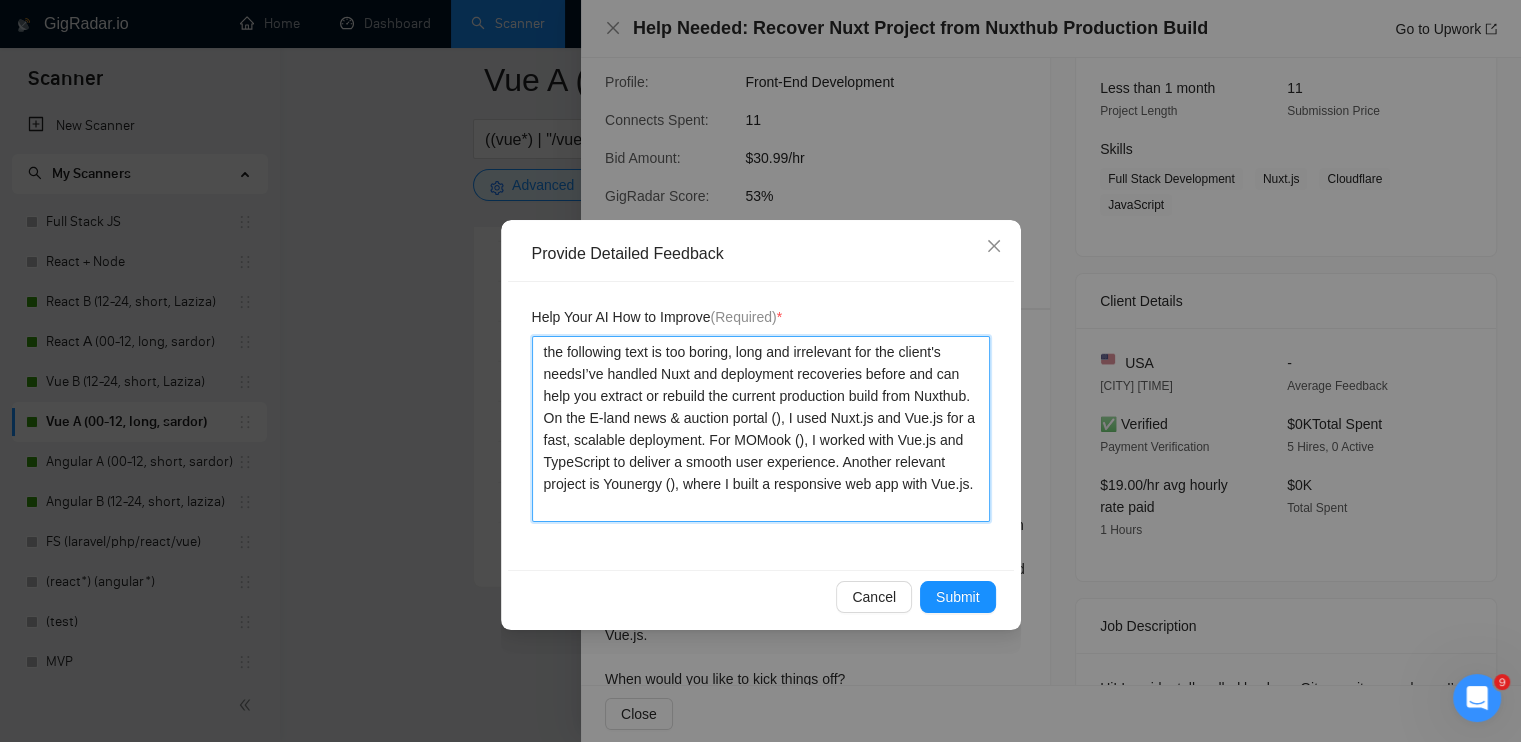 type 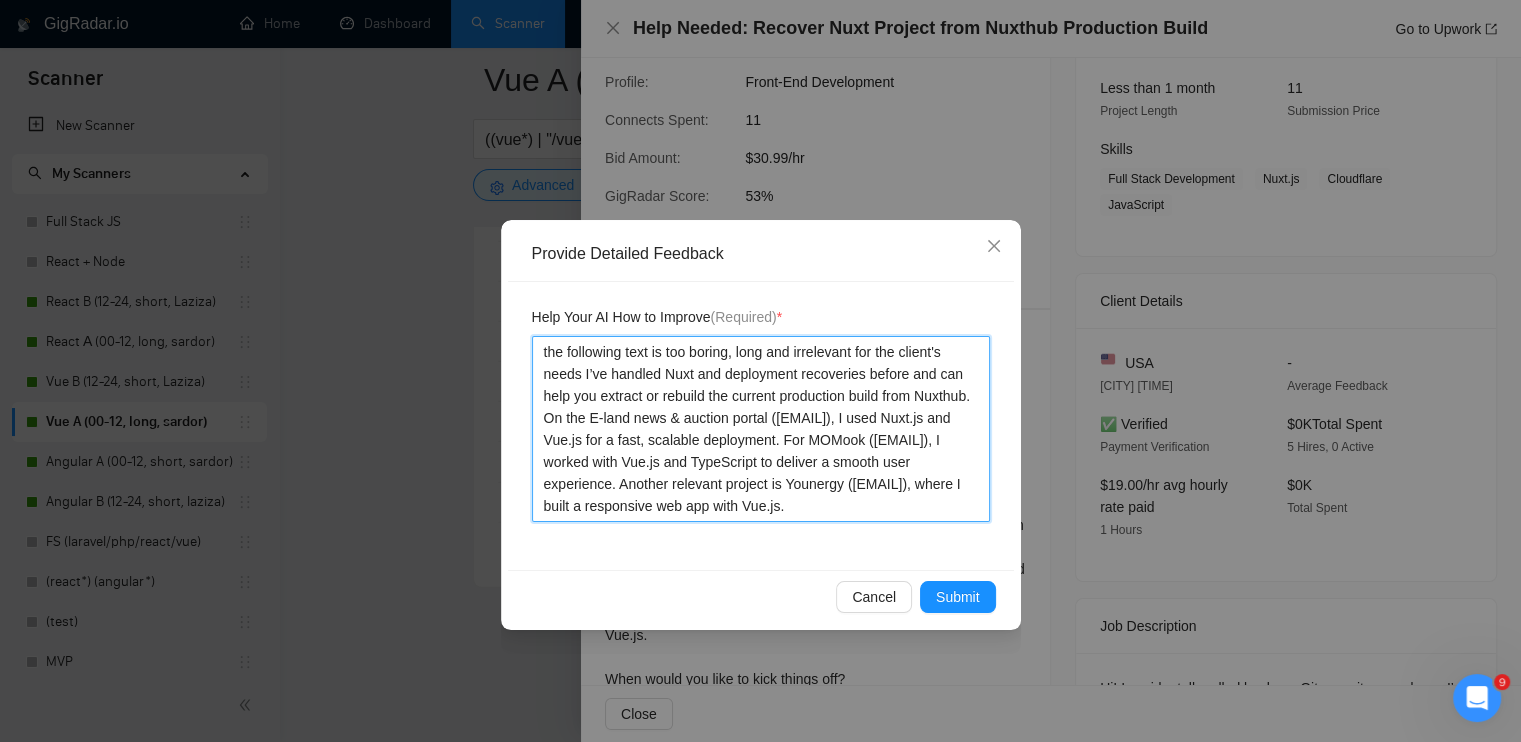 type 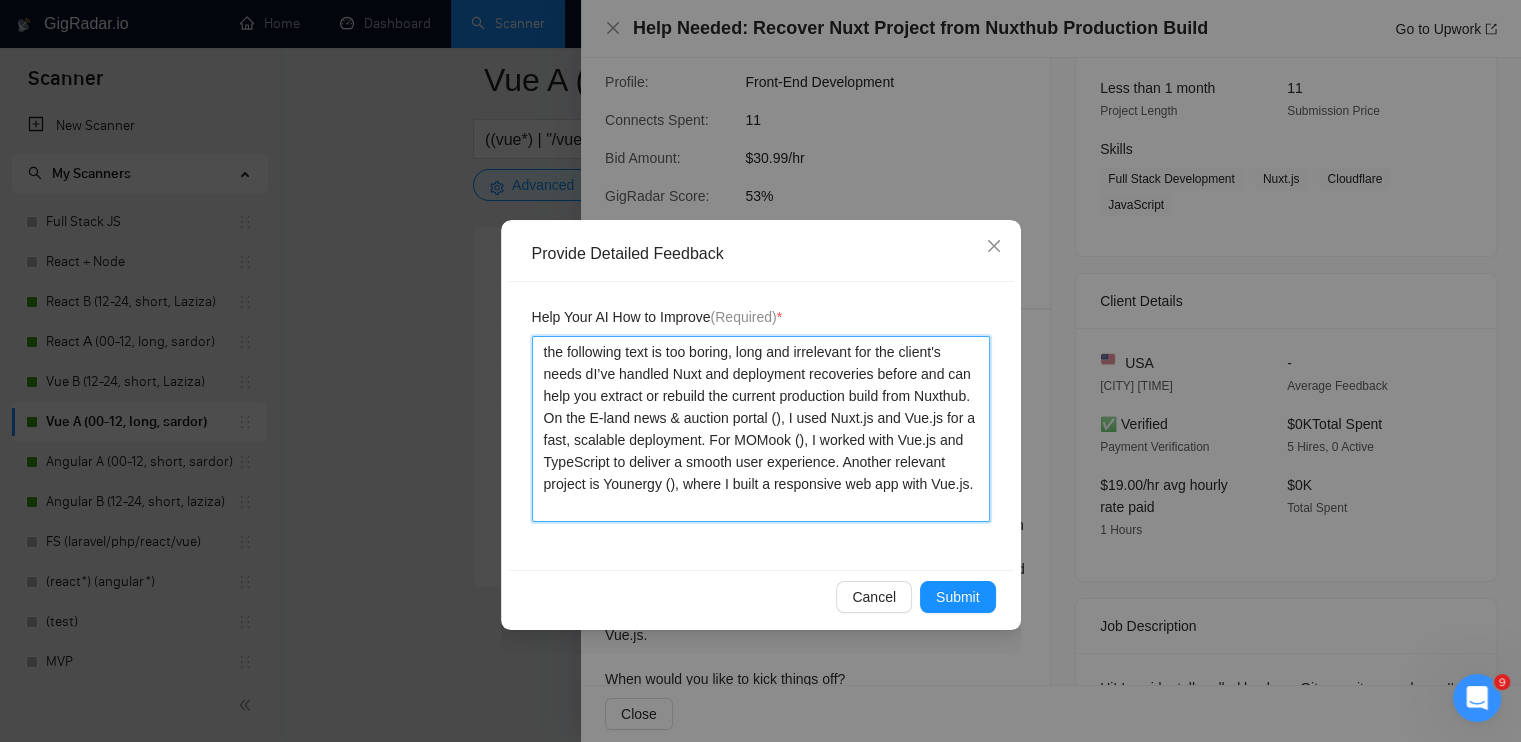 type 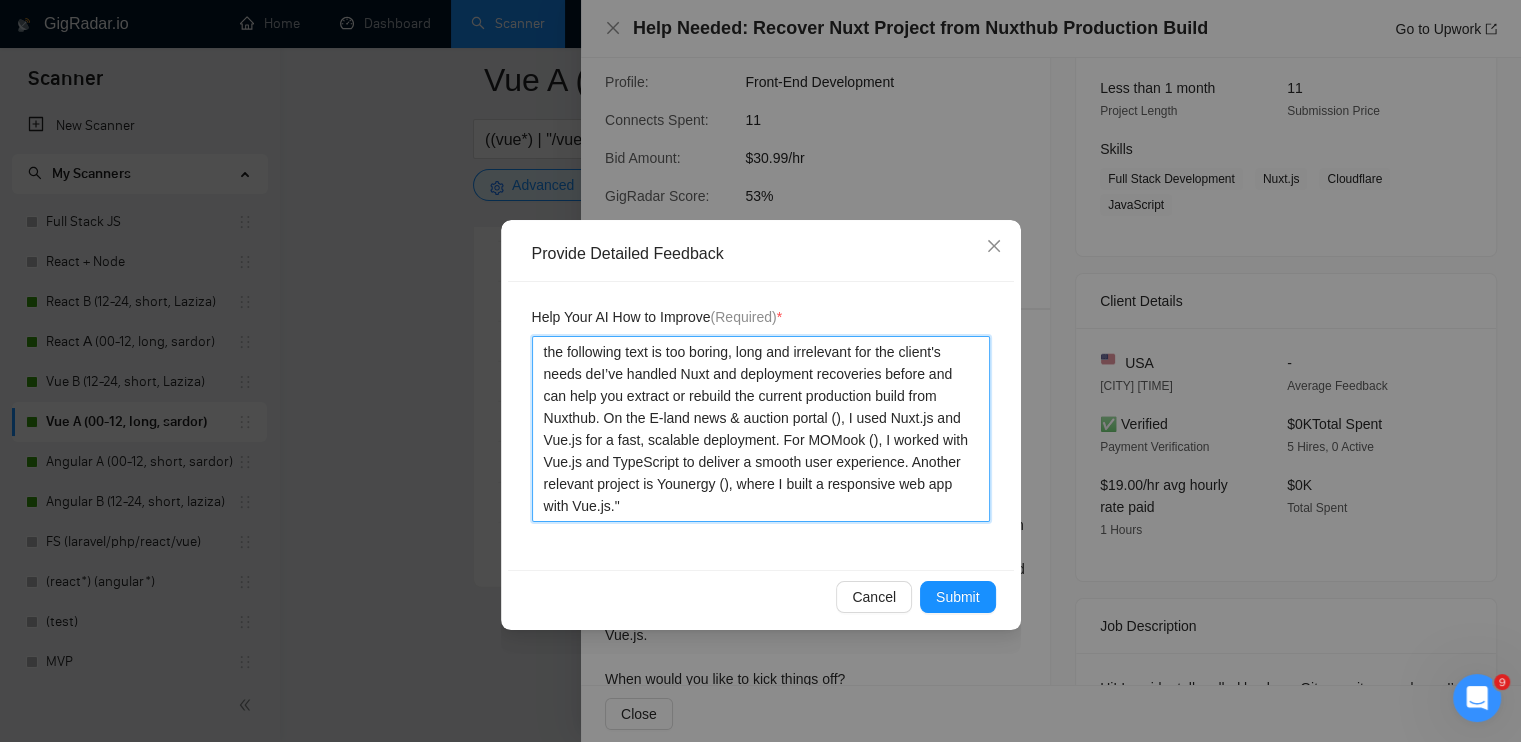 type 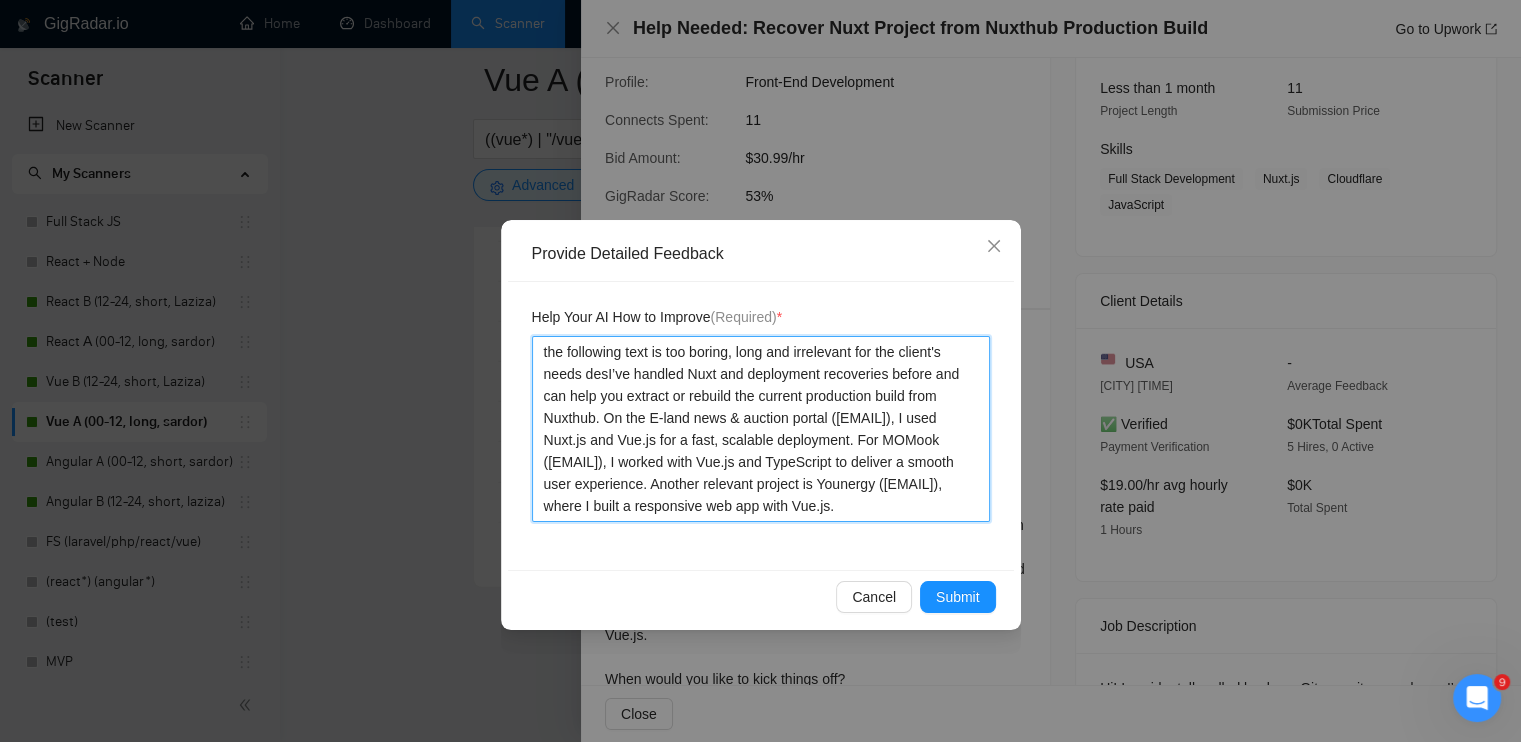 type 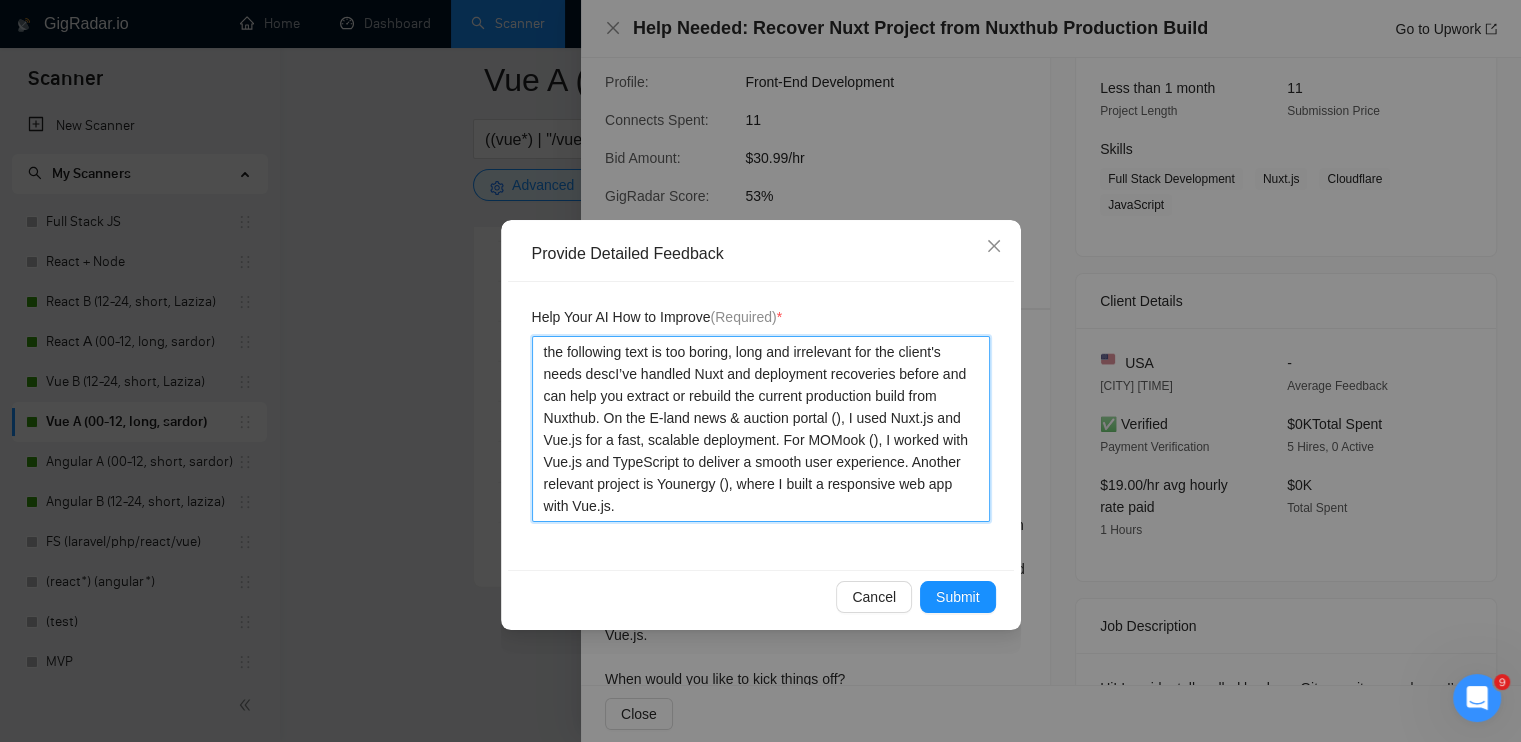 type 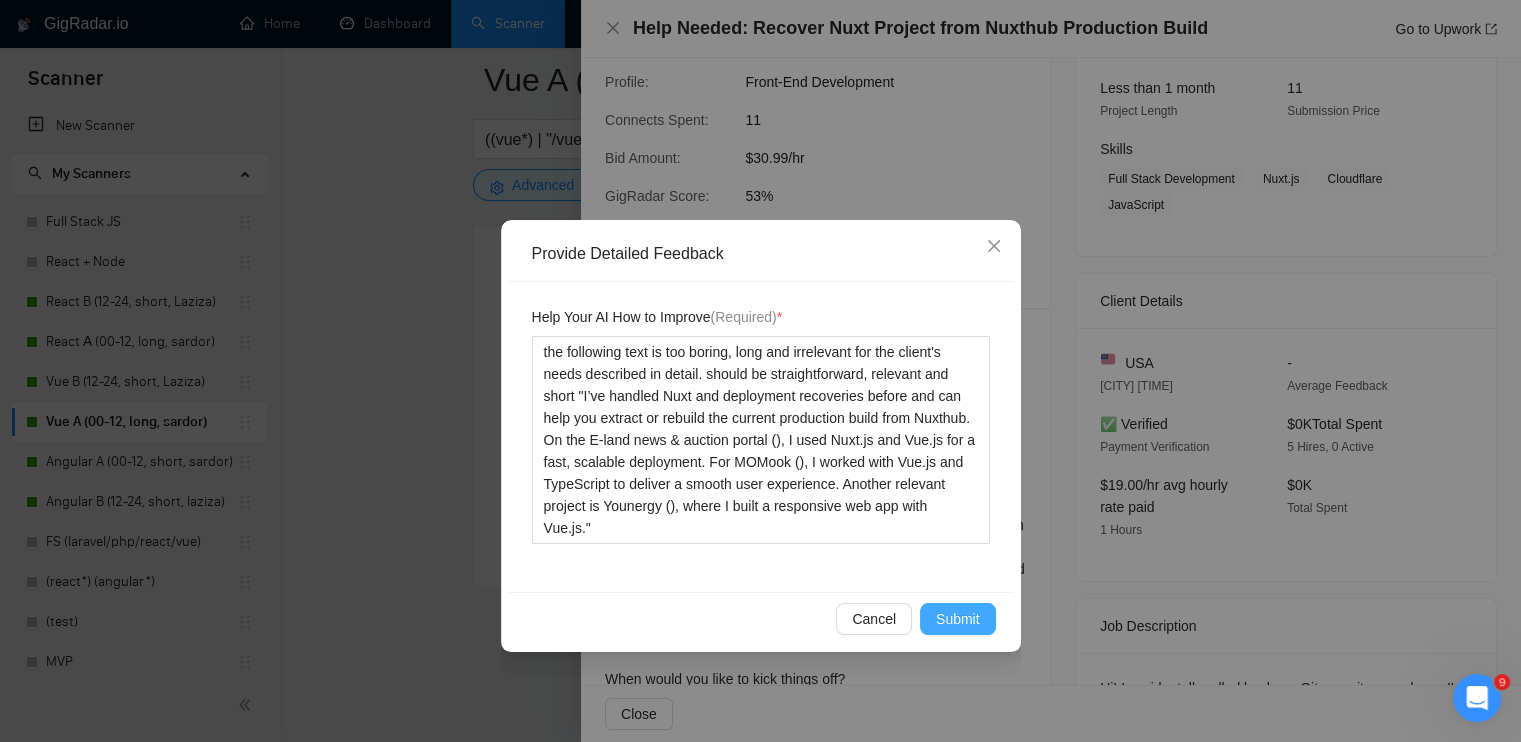 click on "Submit" at bounding box center [958, 619] 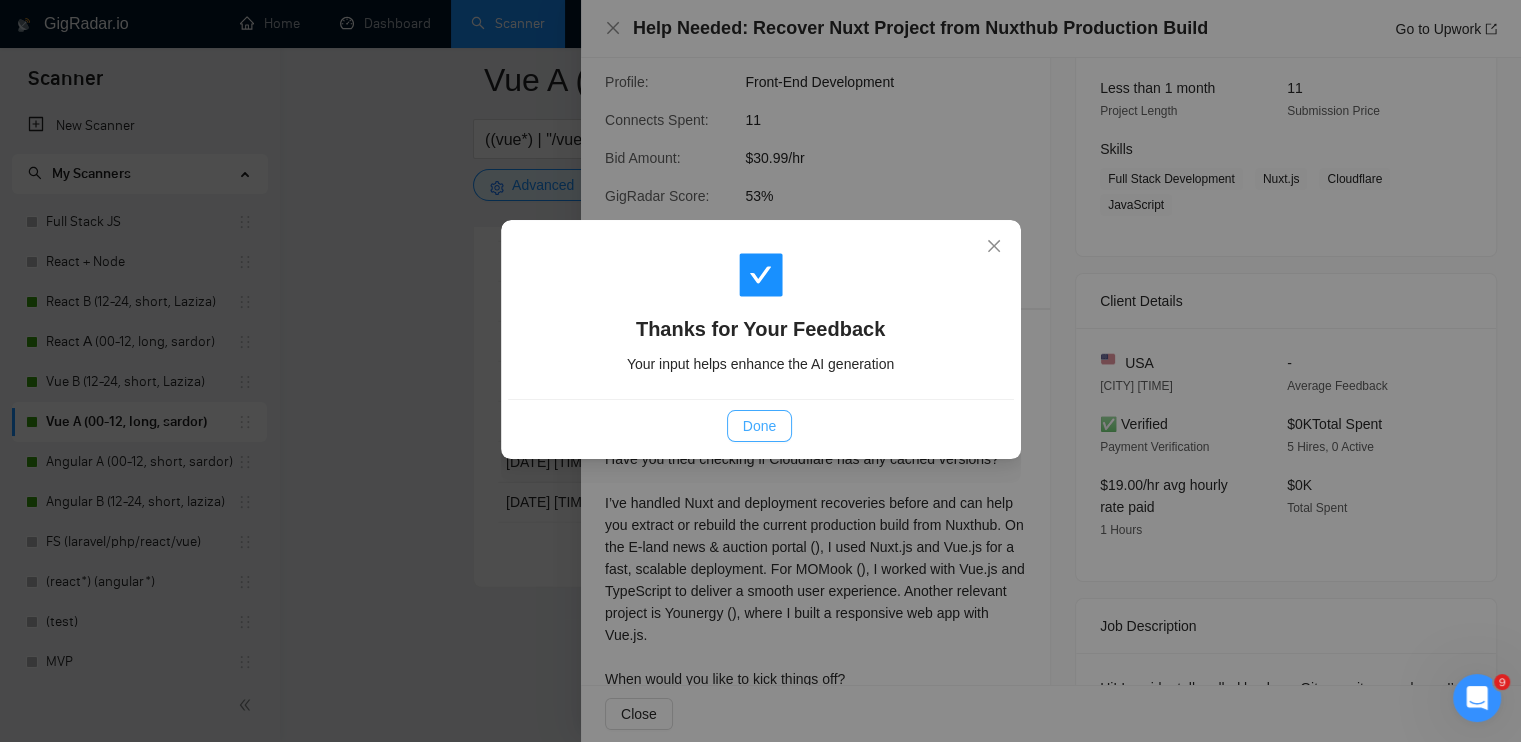 click on "Done" at bounding box center (759, 426) 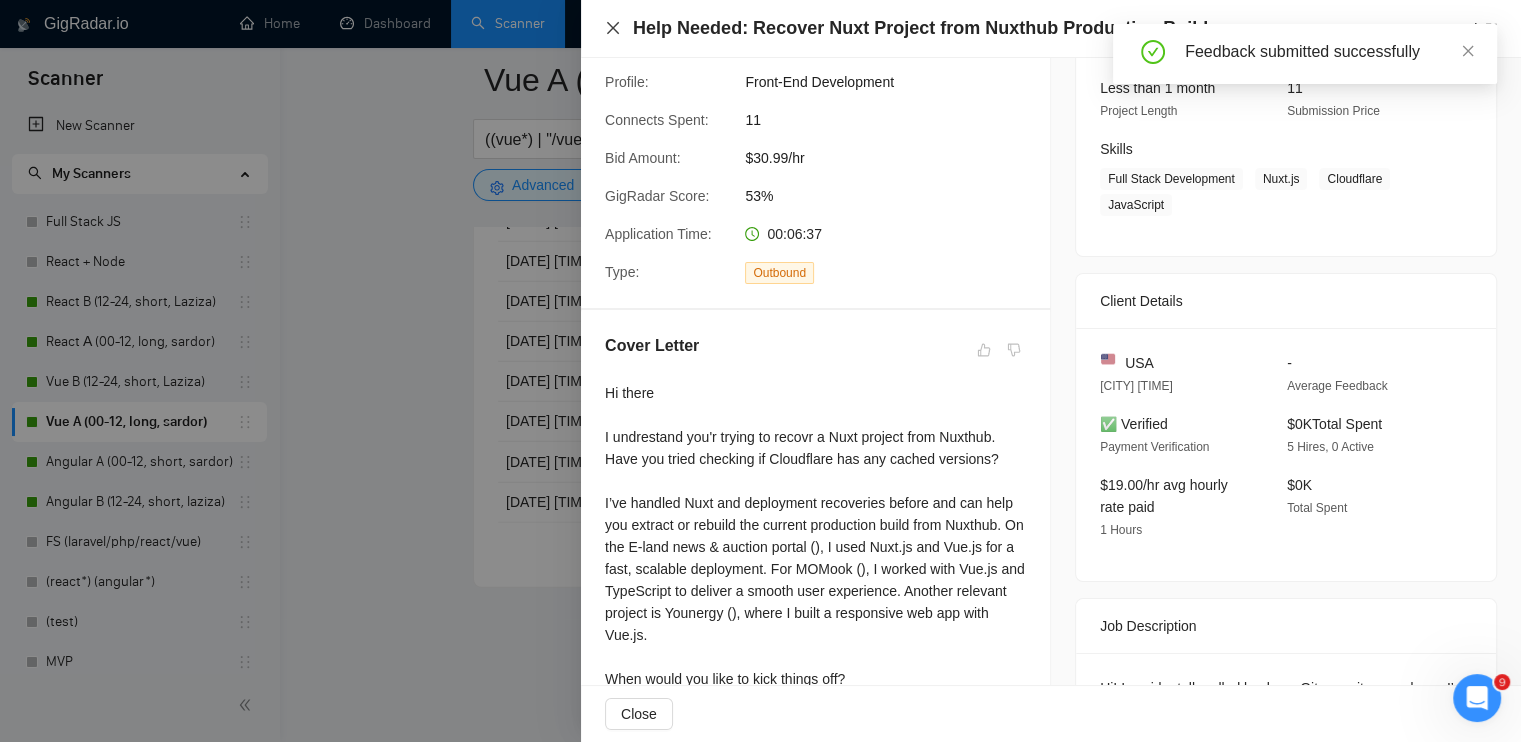 click 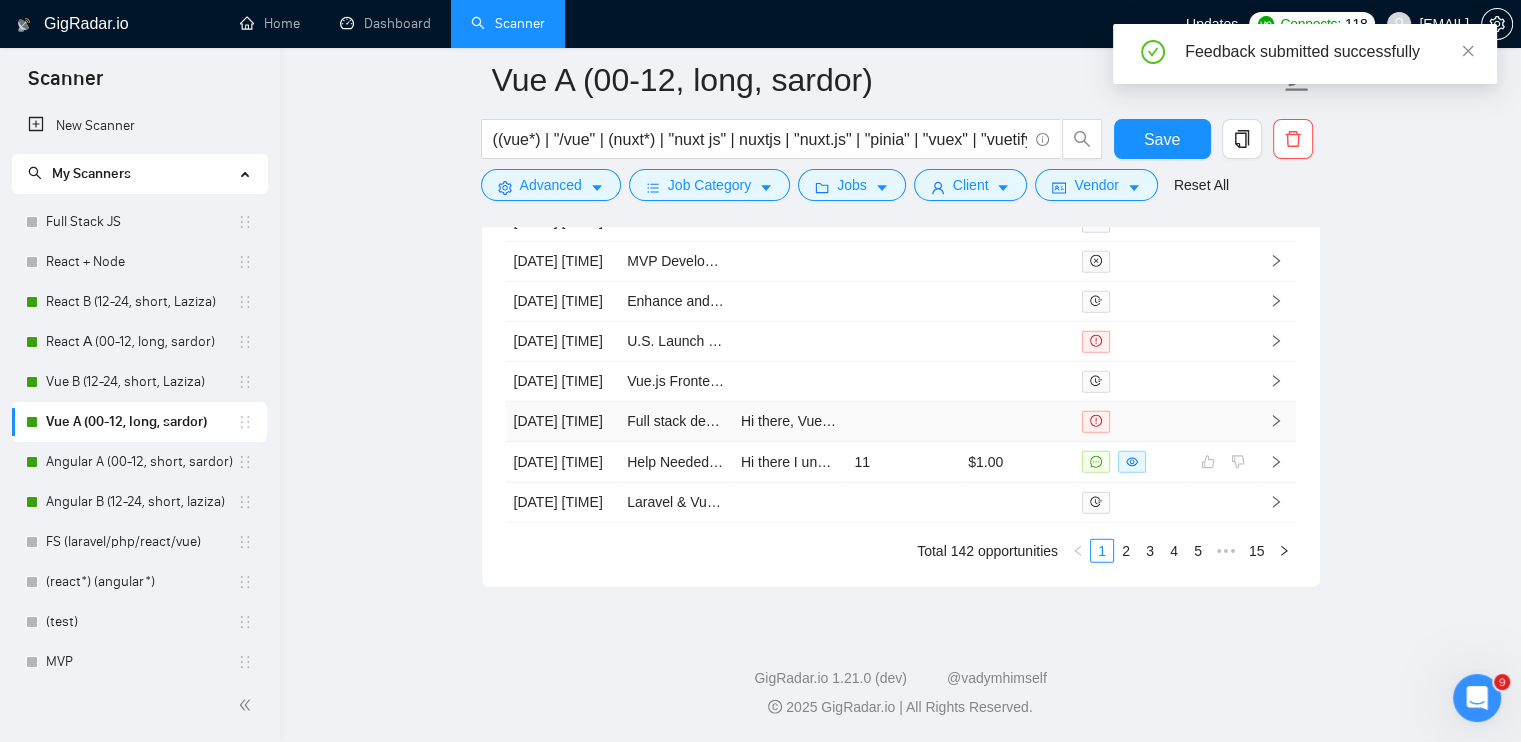 scroll, scrollTop: 5742, scrollLeft: 0, axis: vertical 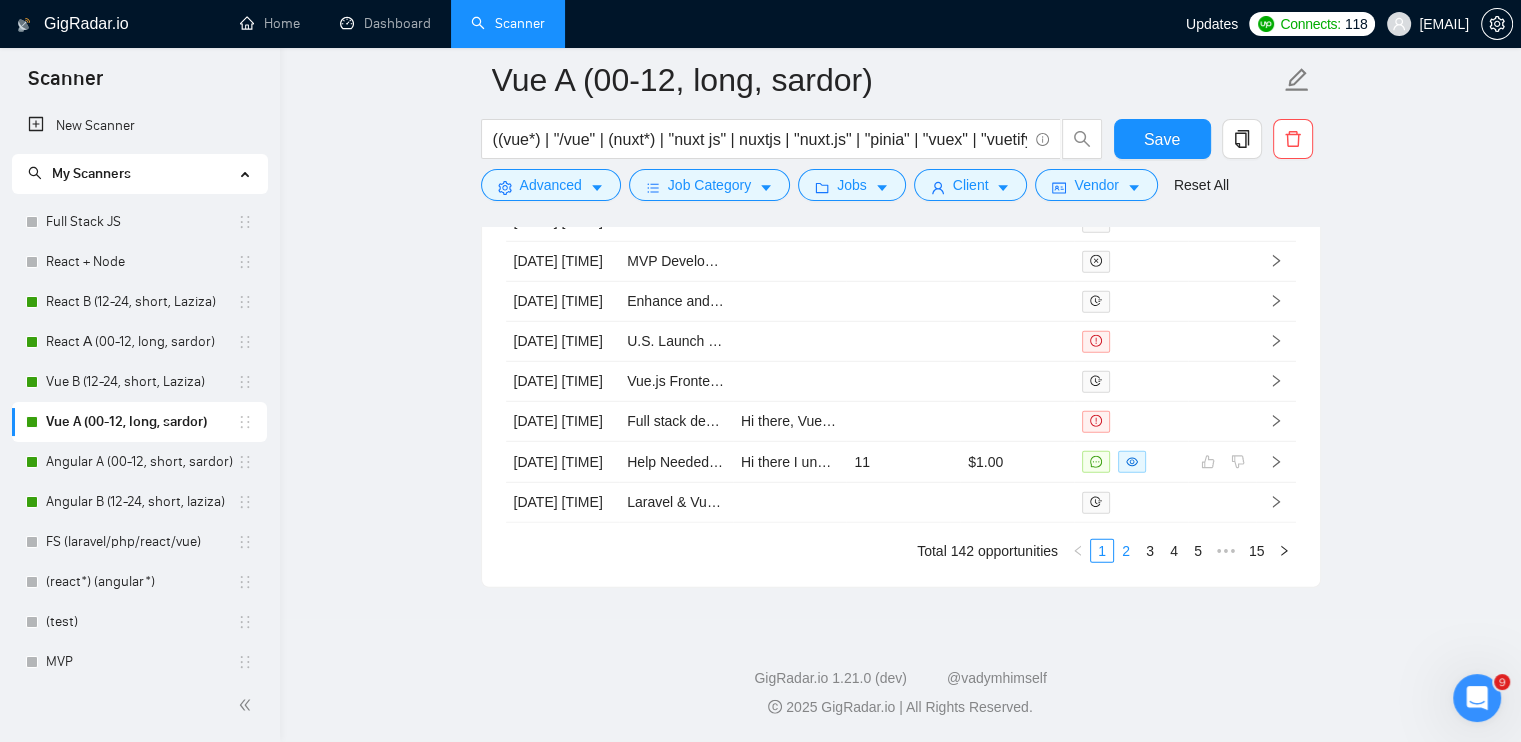 click on "2" at bounding box center (1126, 551) 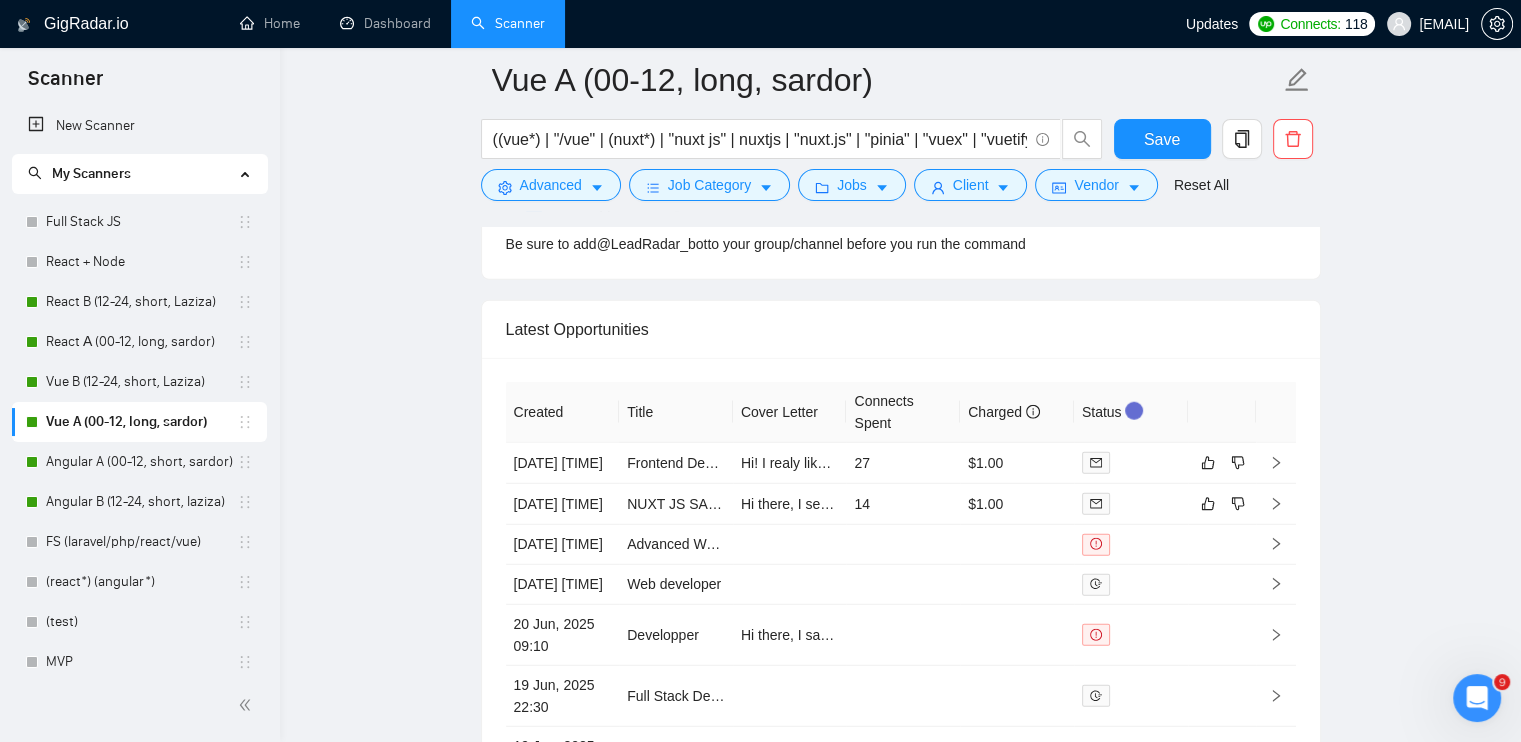 scroll, scrollTop: 5242, scrollLeft: 0, axis: vertical 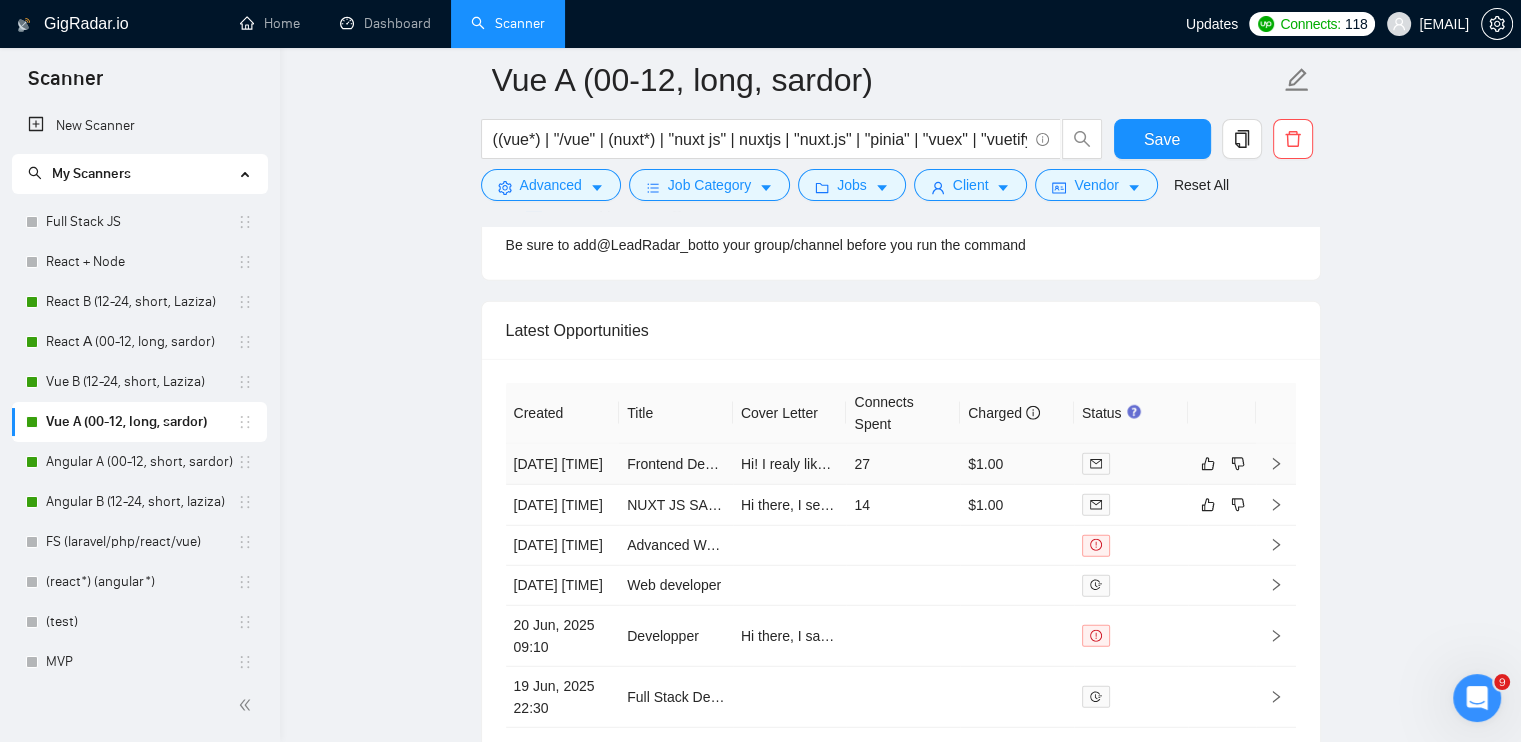 click at bounding box center [1131, 463] 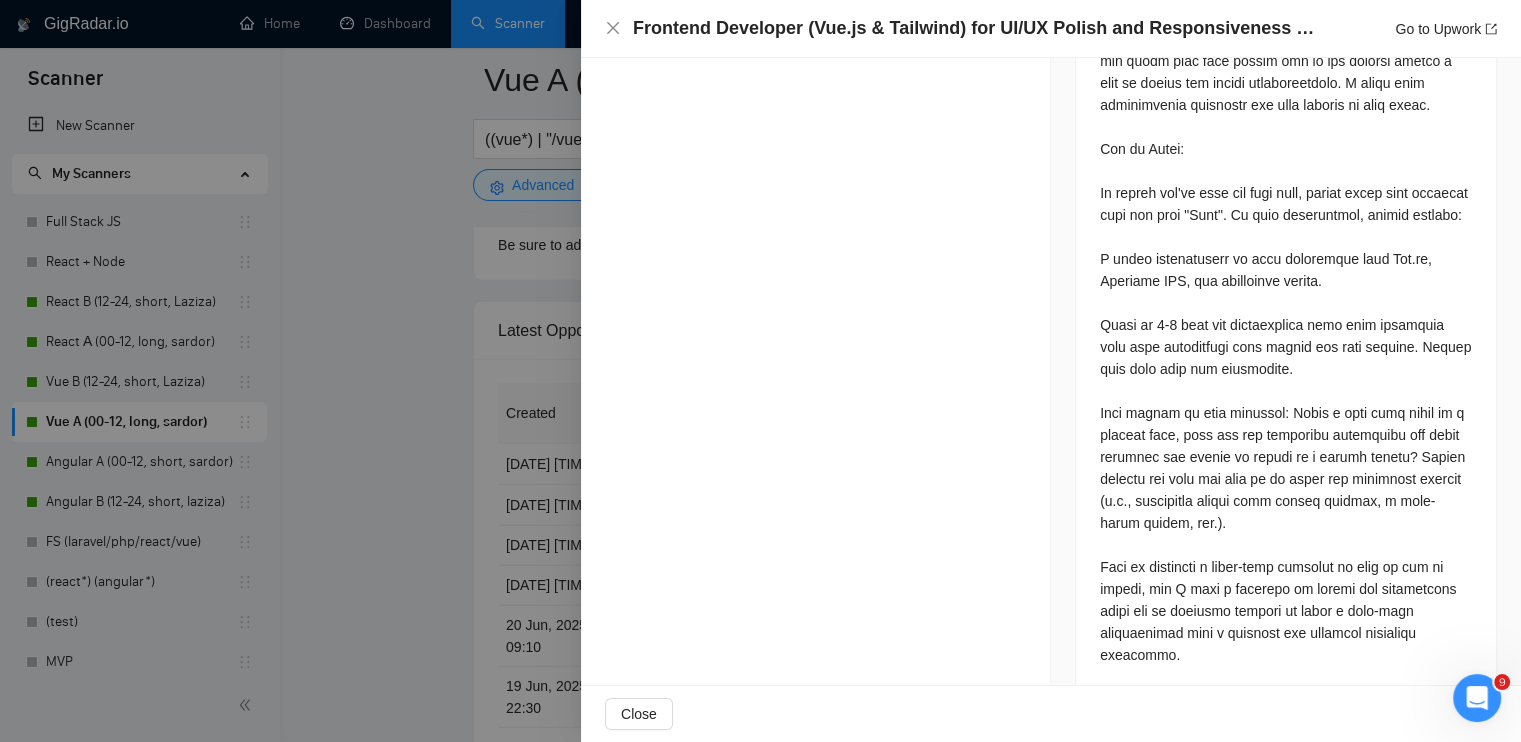 scroll, scrollTop: 2777, scrollLeft: 0, axis: vertical 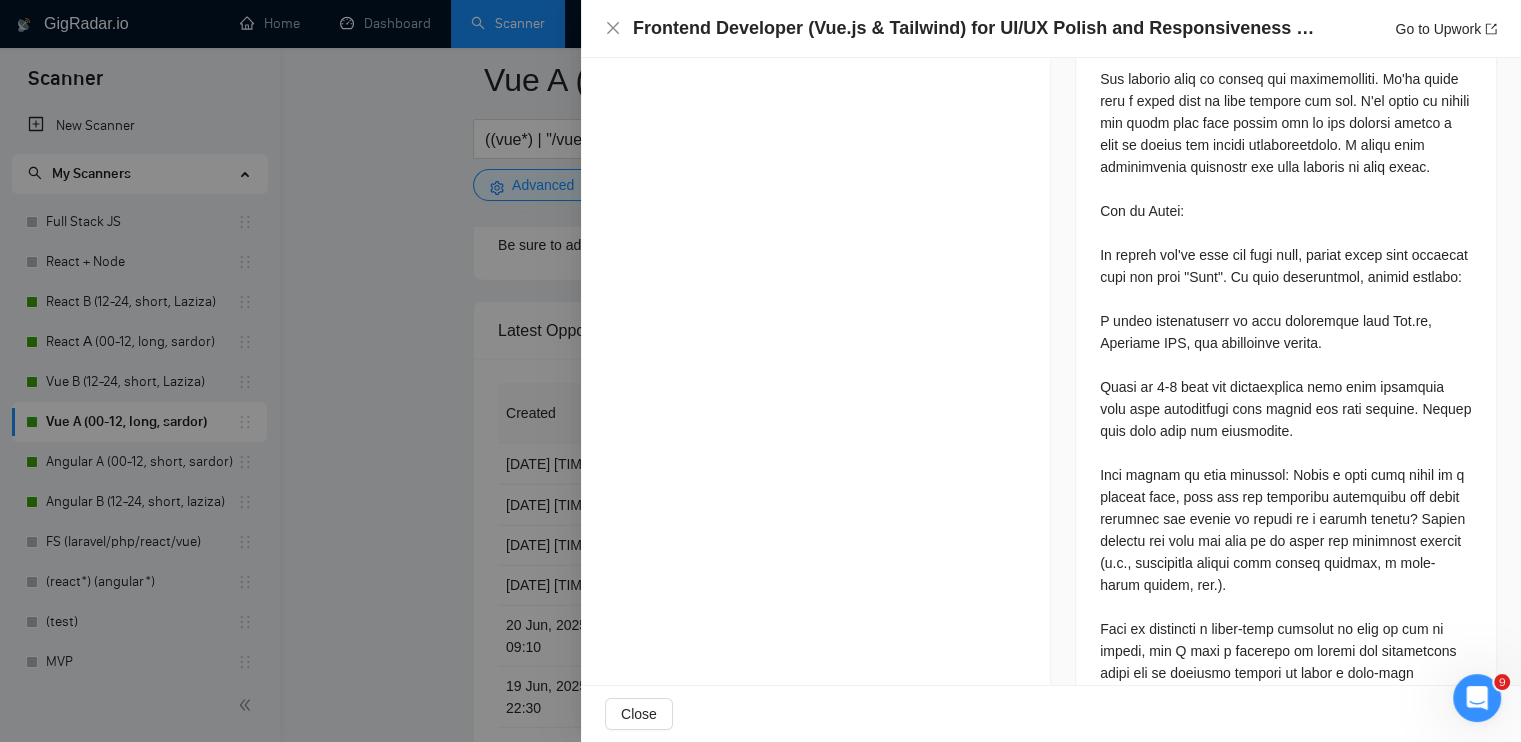 click on "Proposal Details Date: 16 Jul, 2025 02:54 Scanner: Vue A (00-12, long, sardor) Status: Sent     Manager: Salza Jullyan   Freelancer: Bohdan Chernetskiy   Profile: Front-End Development Connects Spent: 27 Bid Amount: $30.99/hr GigRadar Score: 82% Application Time: 00:08:54 Type: Outbound Cover Letter" at bounding box center [816, -945] 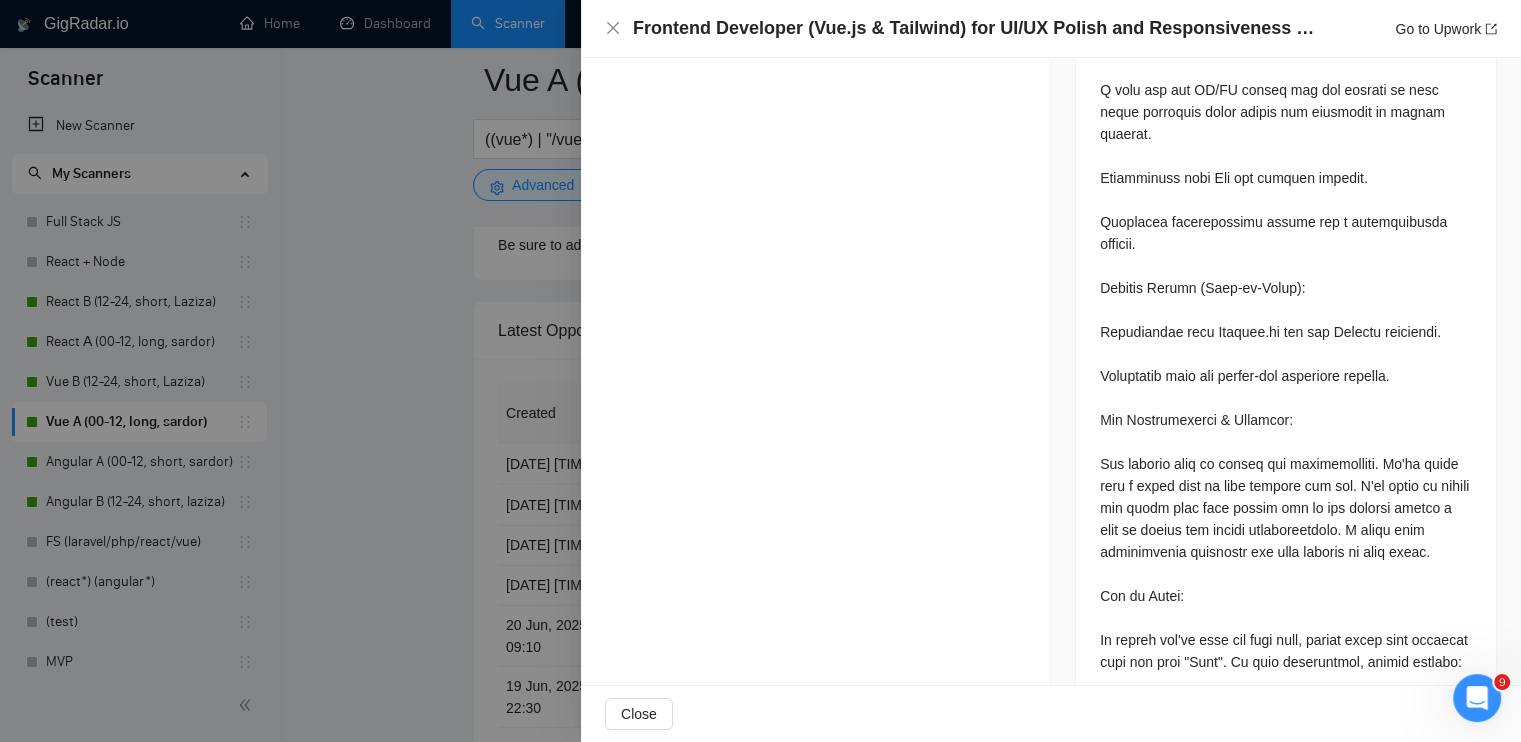 scroll, scrollTop: 2500, scrollLeft: 0, axis: vertical 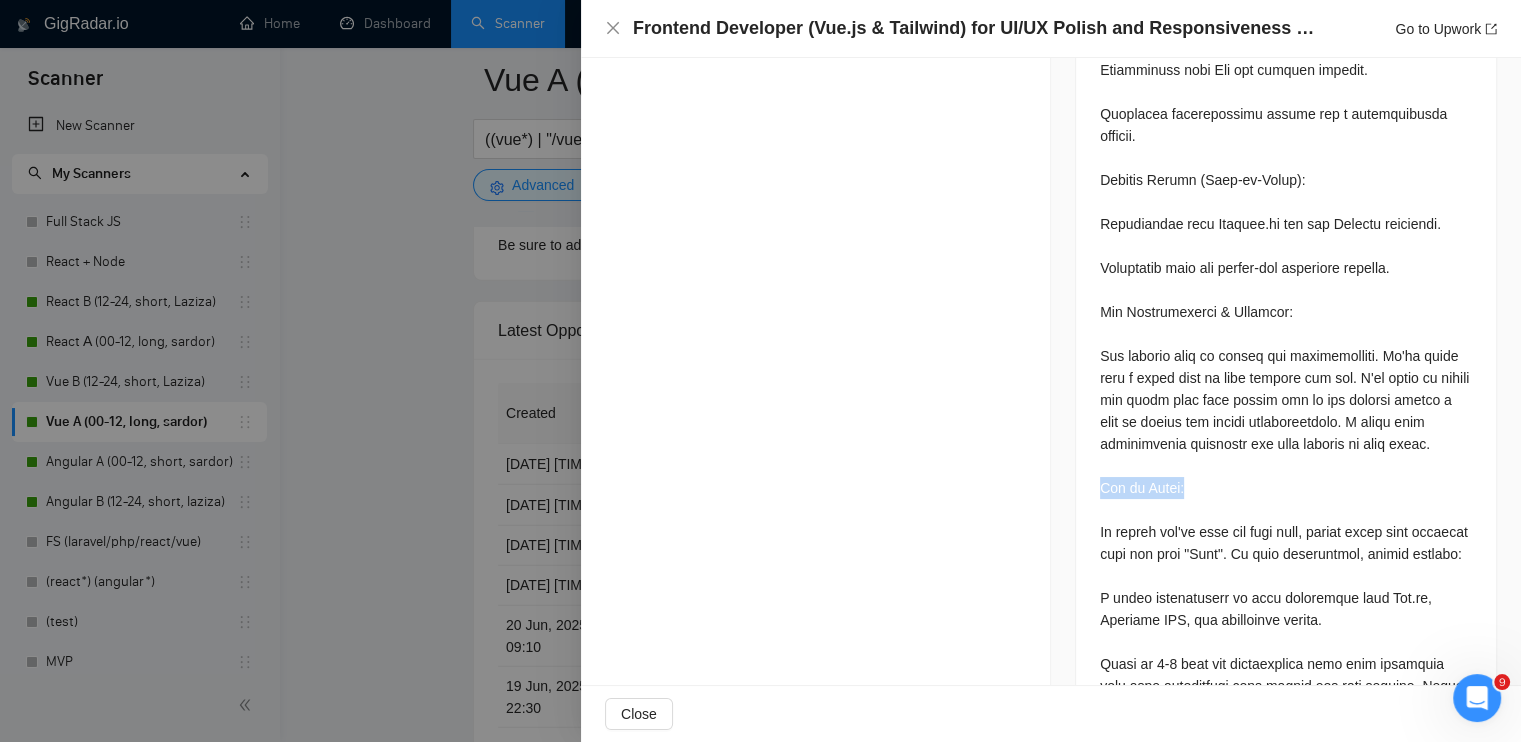 drag, startPoint x: 1095, startPoint y: 429, endPoint x: 1196, endPoint y: 414, distance: 102.10779 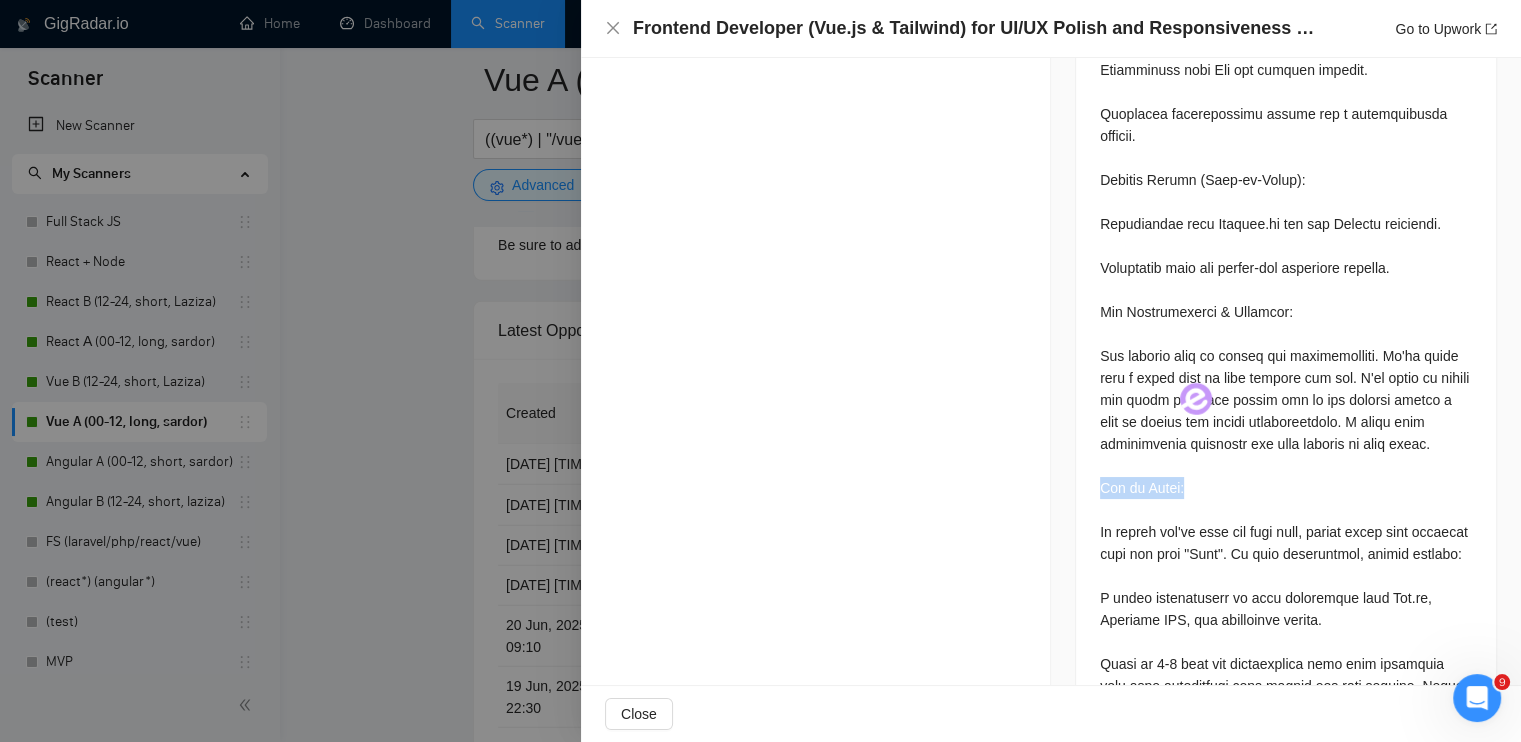 copy on "How to Apply:" 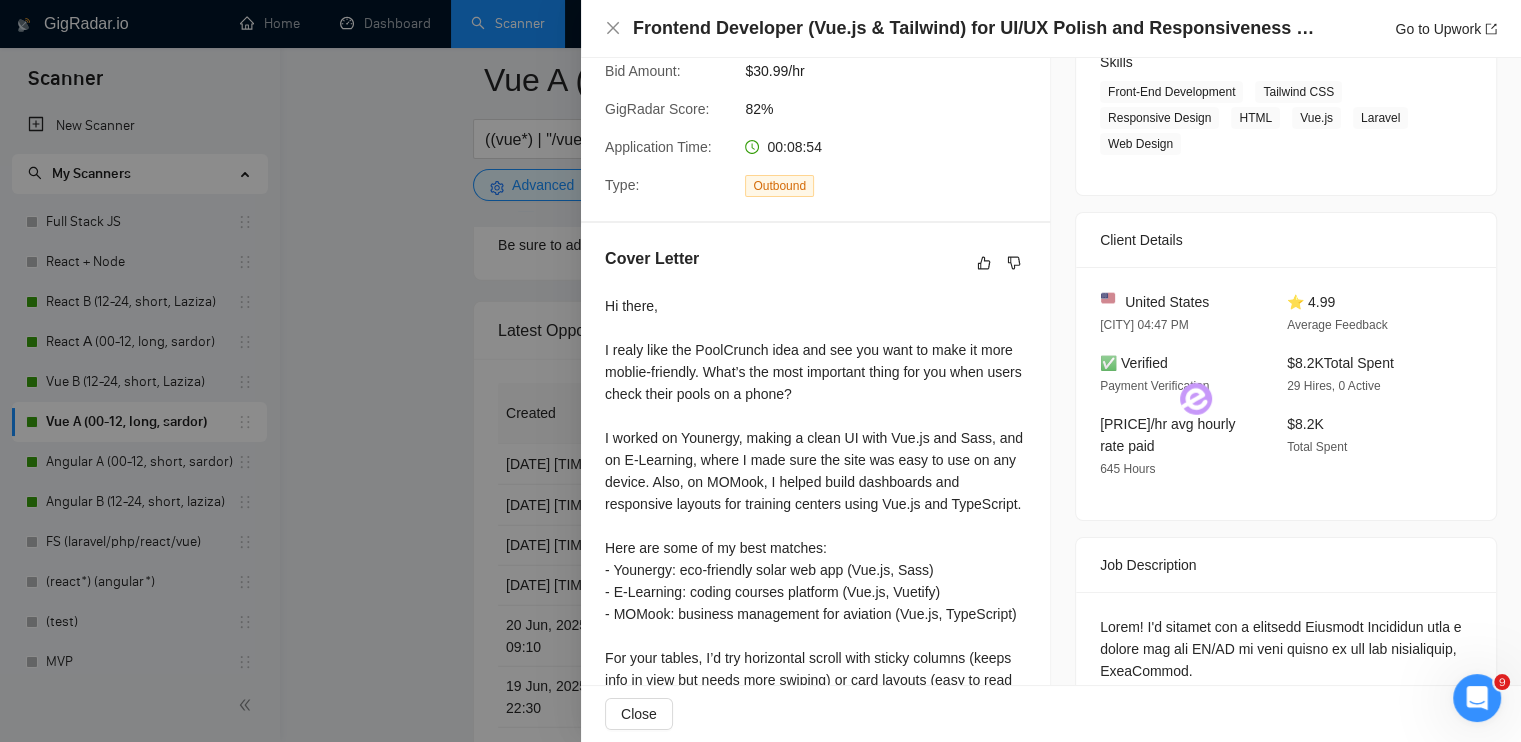 scroll, scrollTop: 0, scrollLeft: 0, axis: both 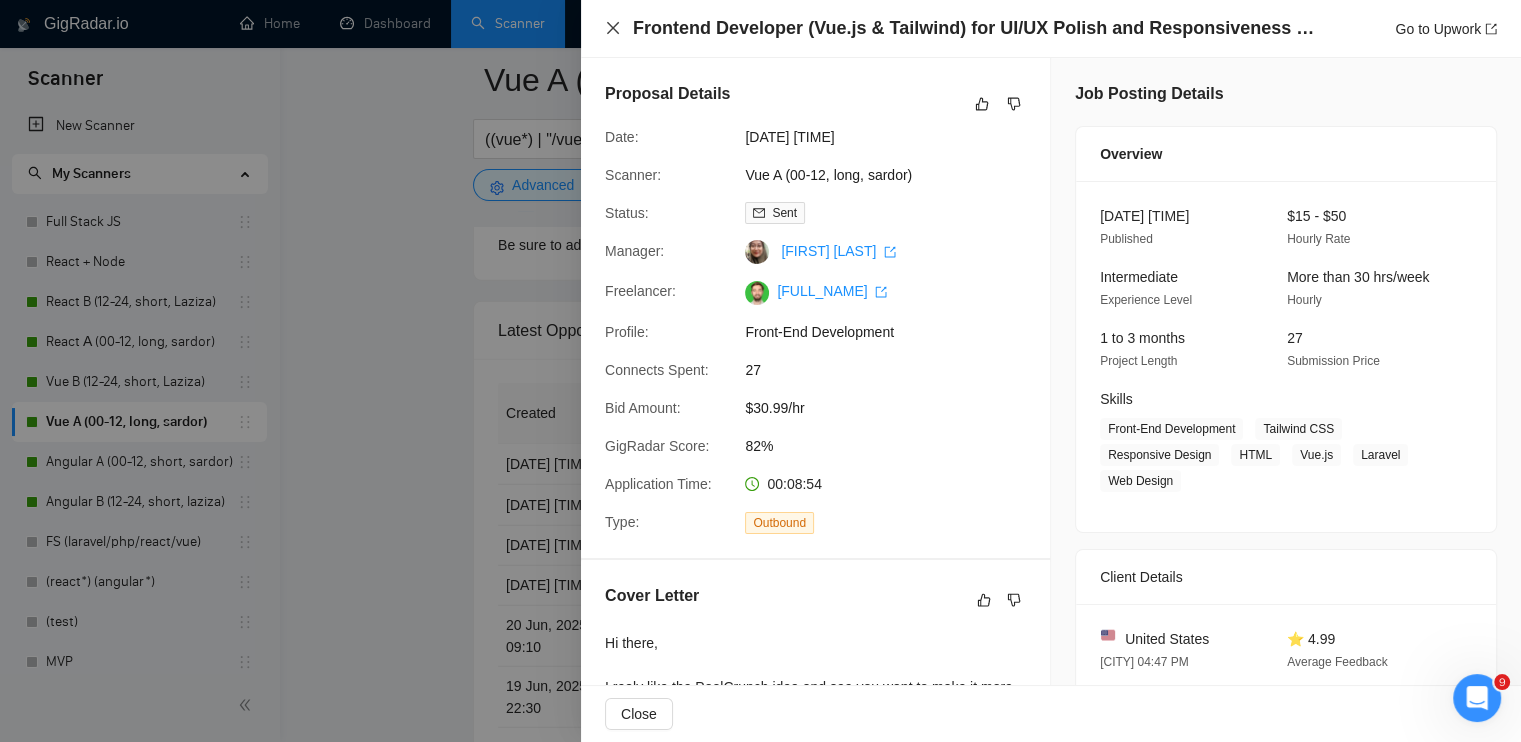 click 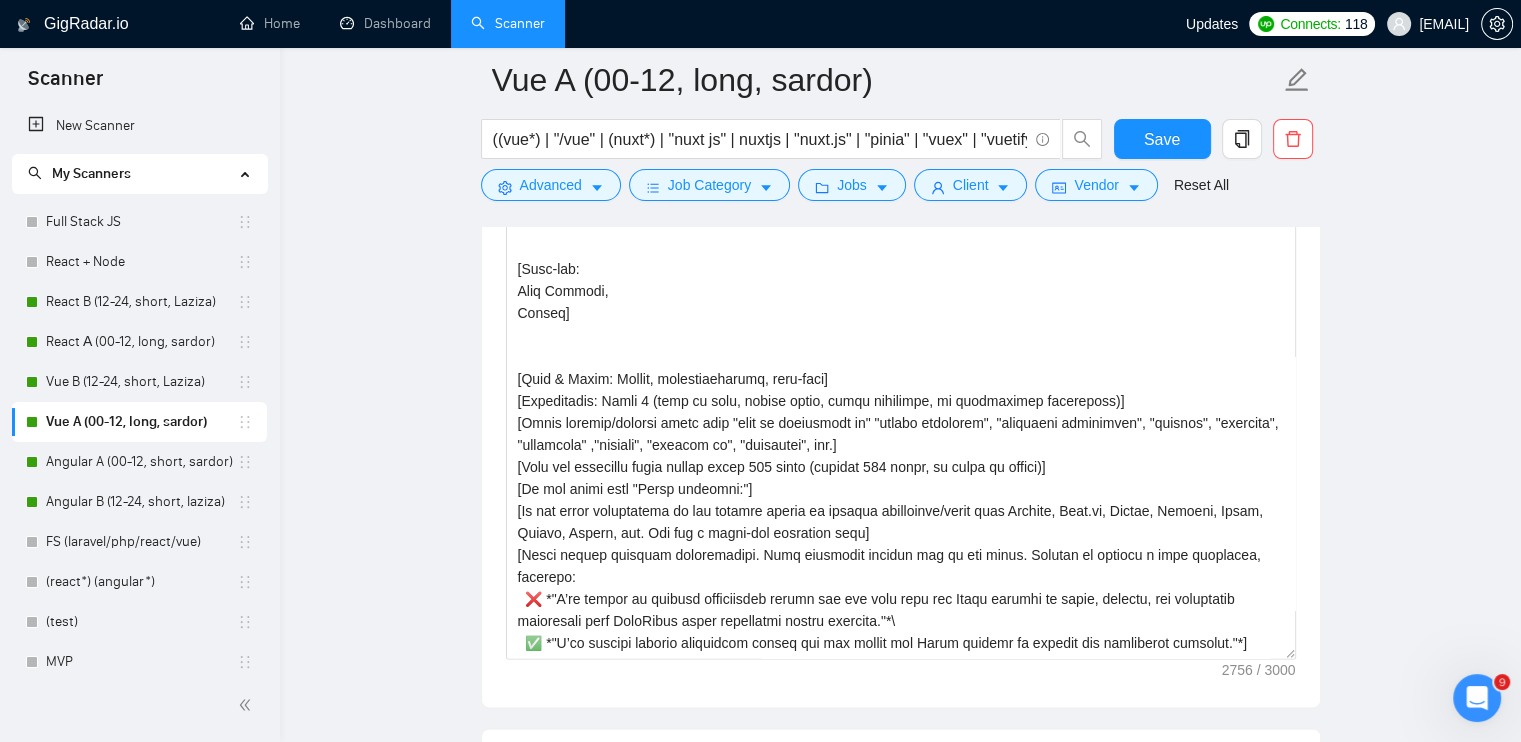 scroll, scrollTop: 2300, scrollLeft: 0, axis: vertical 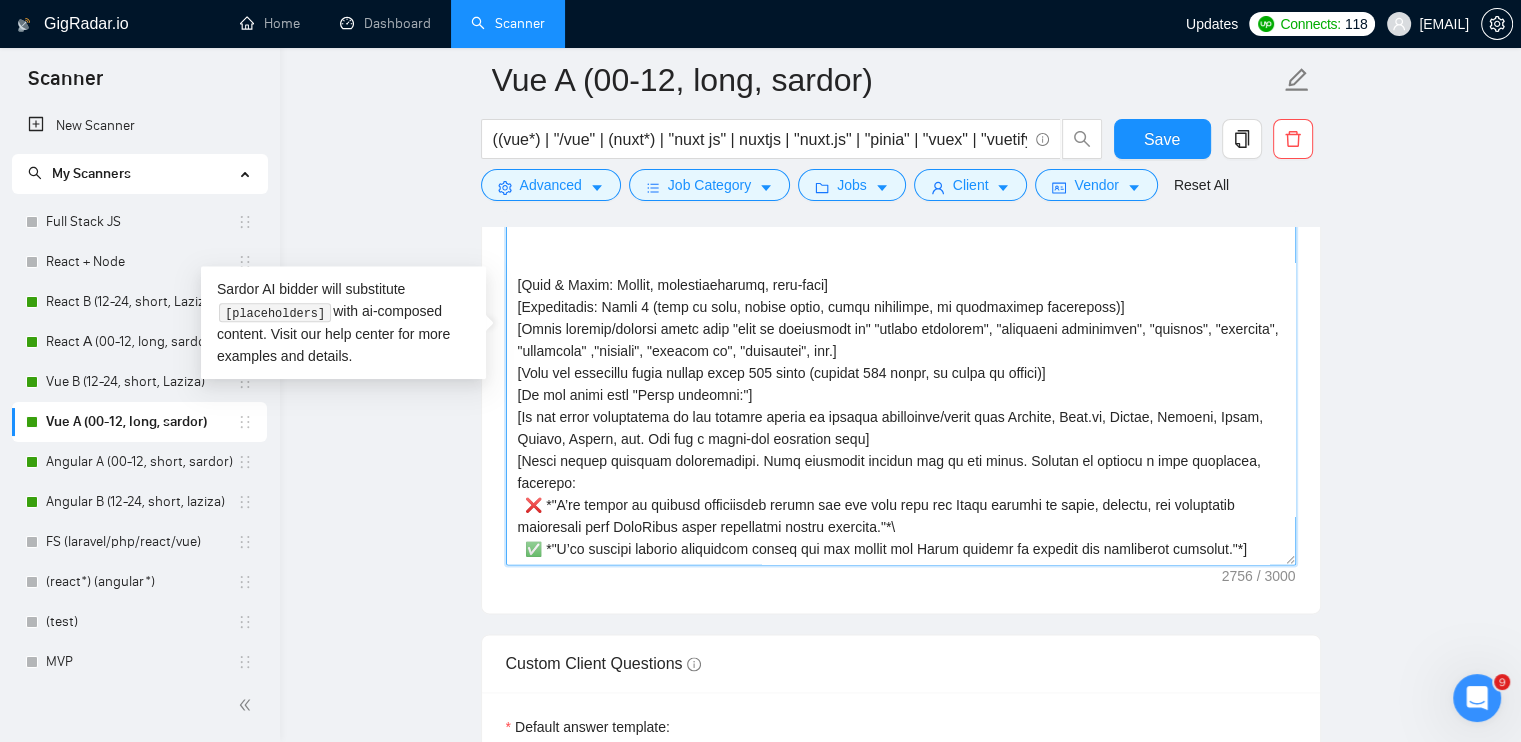 drag, startPoint x: 1294, startPoint y: 557, endPoint x: 1337, endPoint y: 727, distance: 175.35393 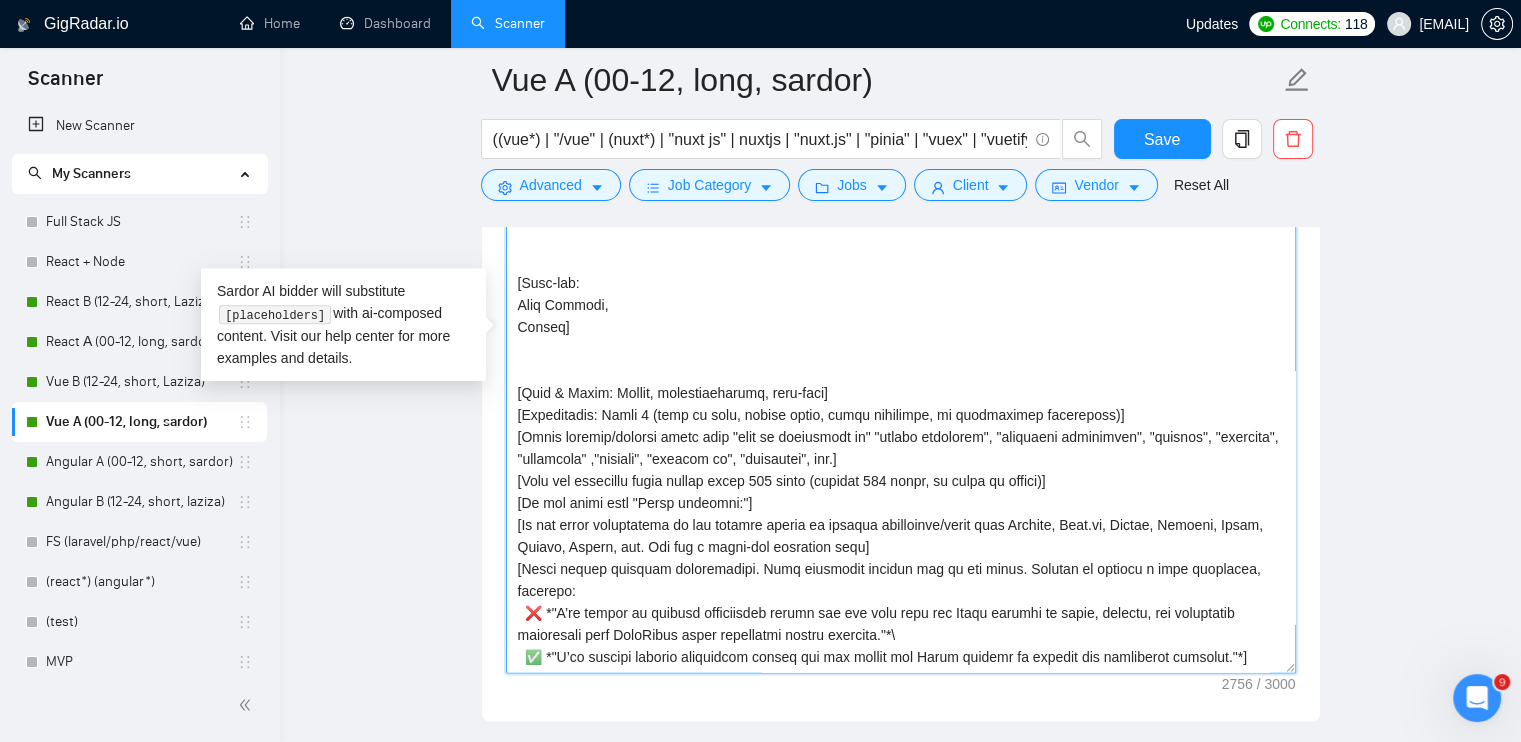 scroll, scrollTop: 488, scrollLeft: 0, axis: vertical 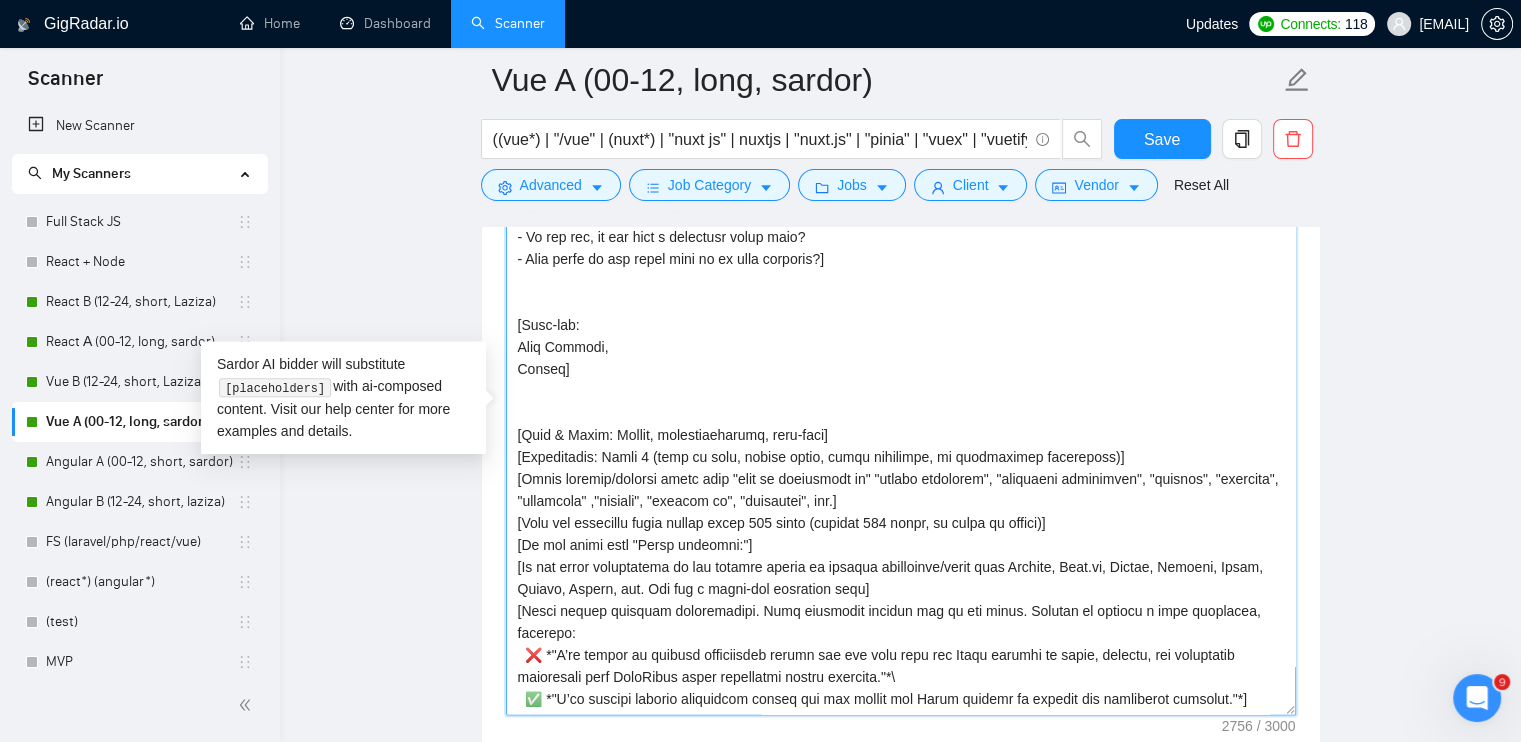 drag, startPoint x: 1286, startPoint y: 555, endPoint x: 1323, endPoint y: 705, distance: 154.49596 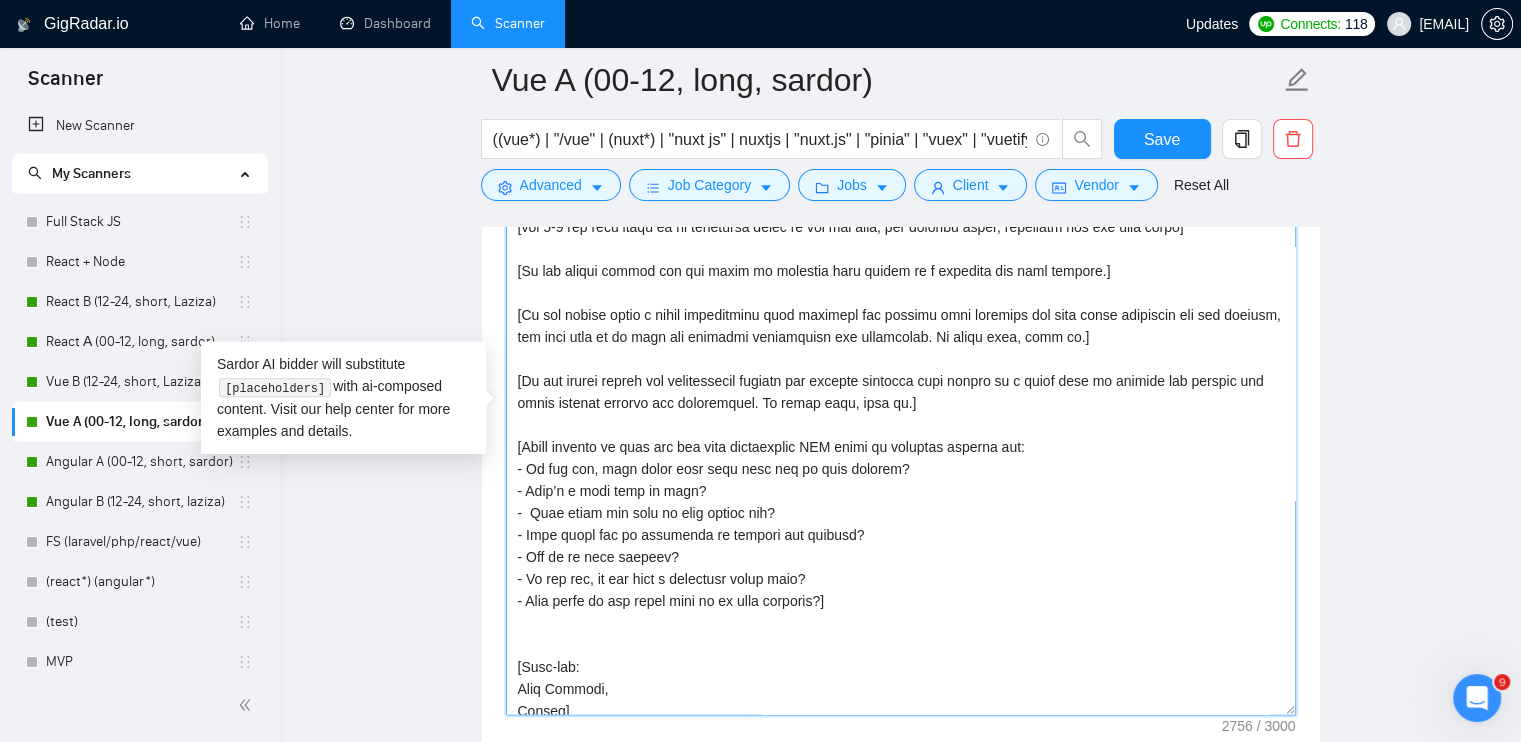 scroll, scrollTop: 0, scrollLeft: 0, axis: both 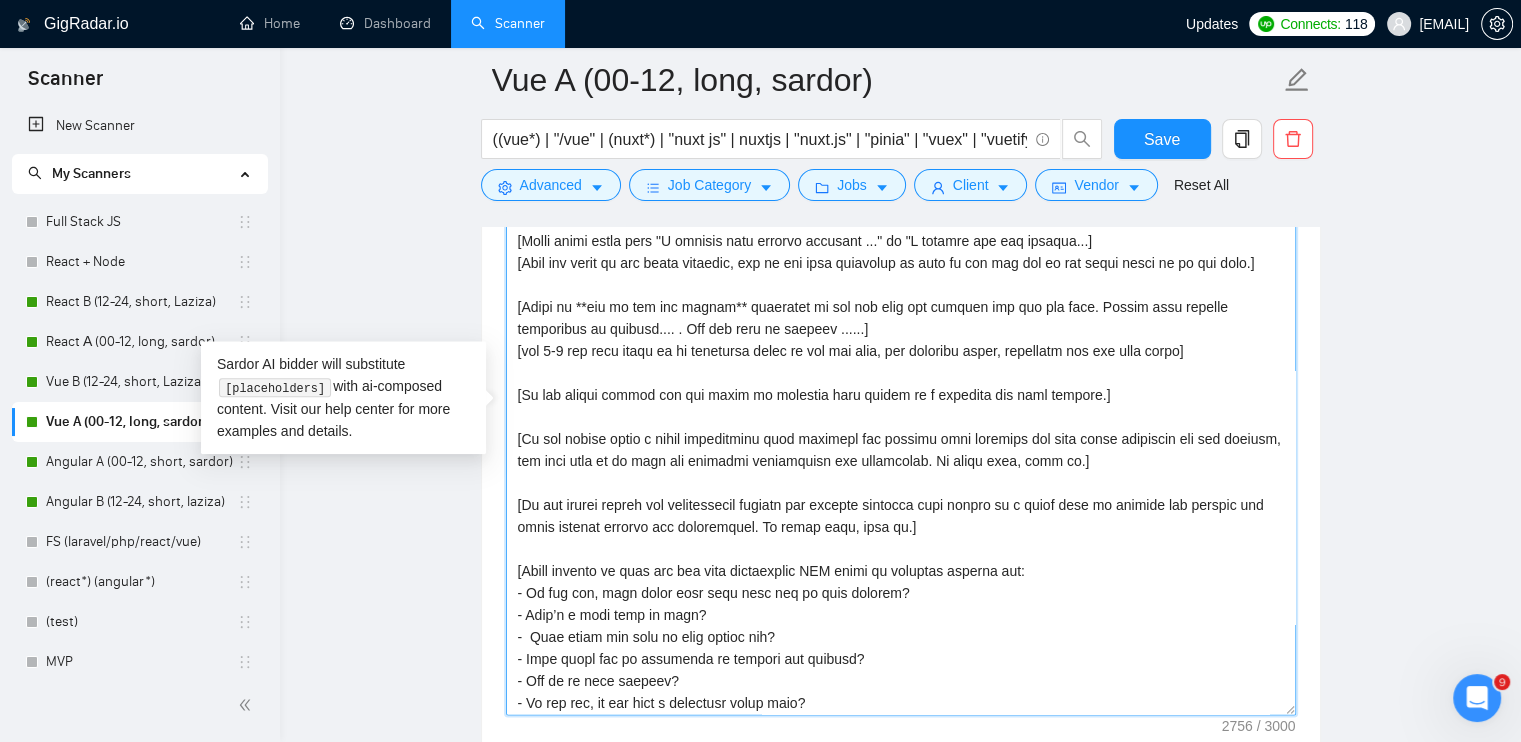 click on "Cover letter template:" at bounding box center (901, 415) 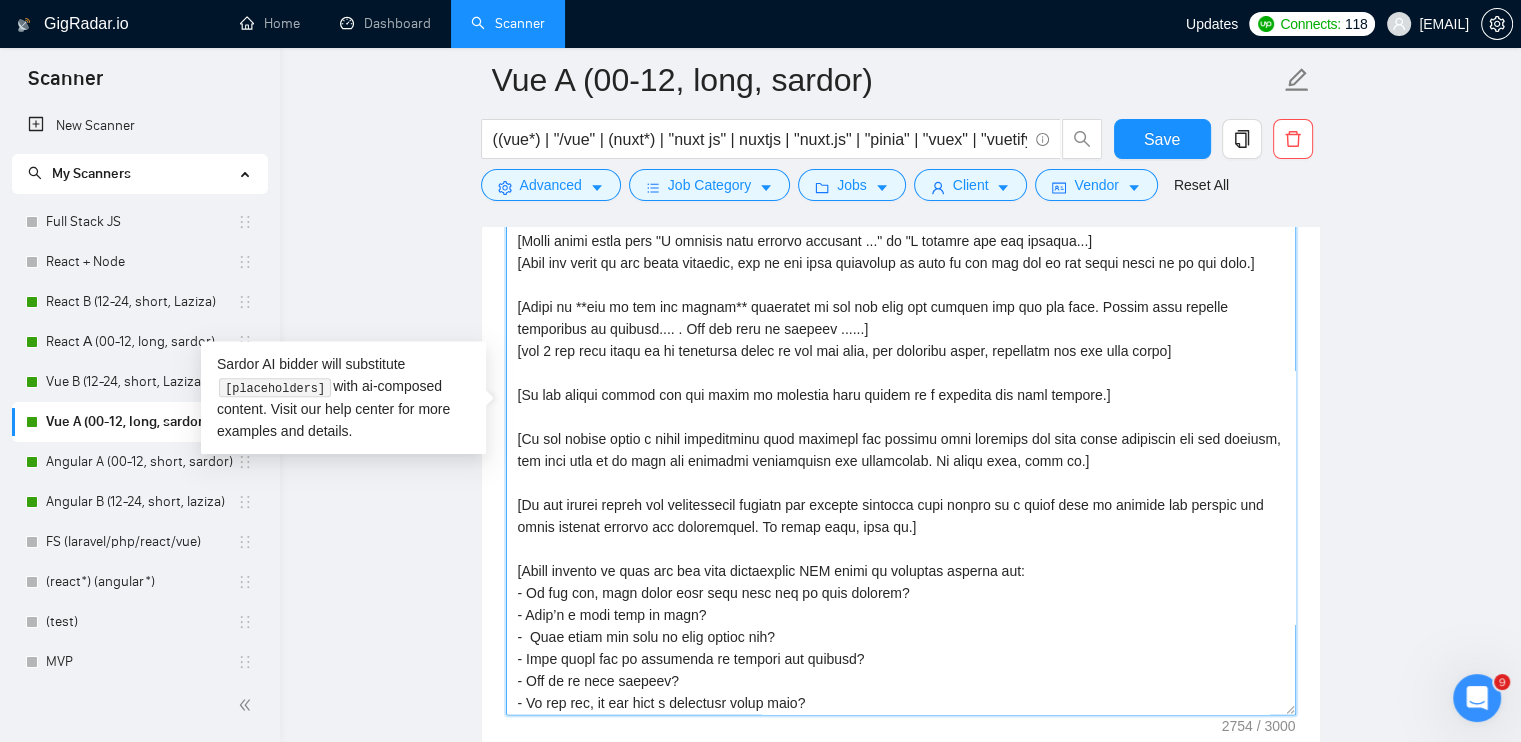 drag, startPoint x: 892, startPoint y: 347, endPoint x: 1017, endPoint y: 352, distance: 125.09996 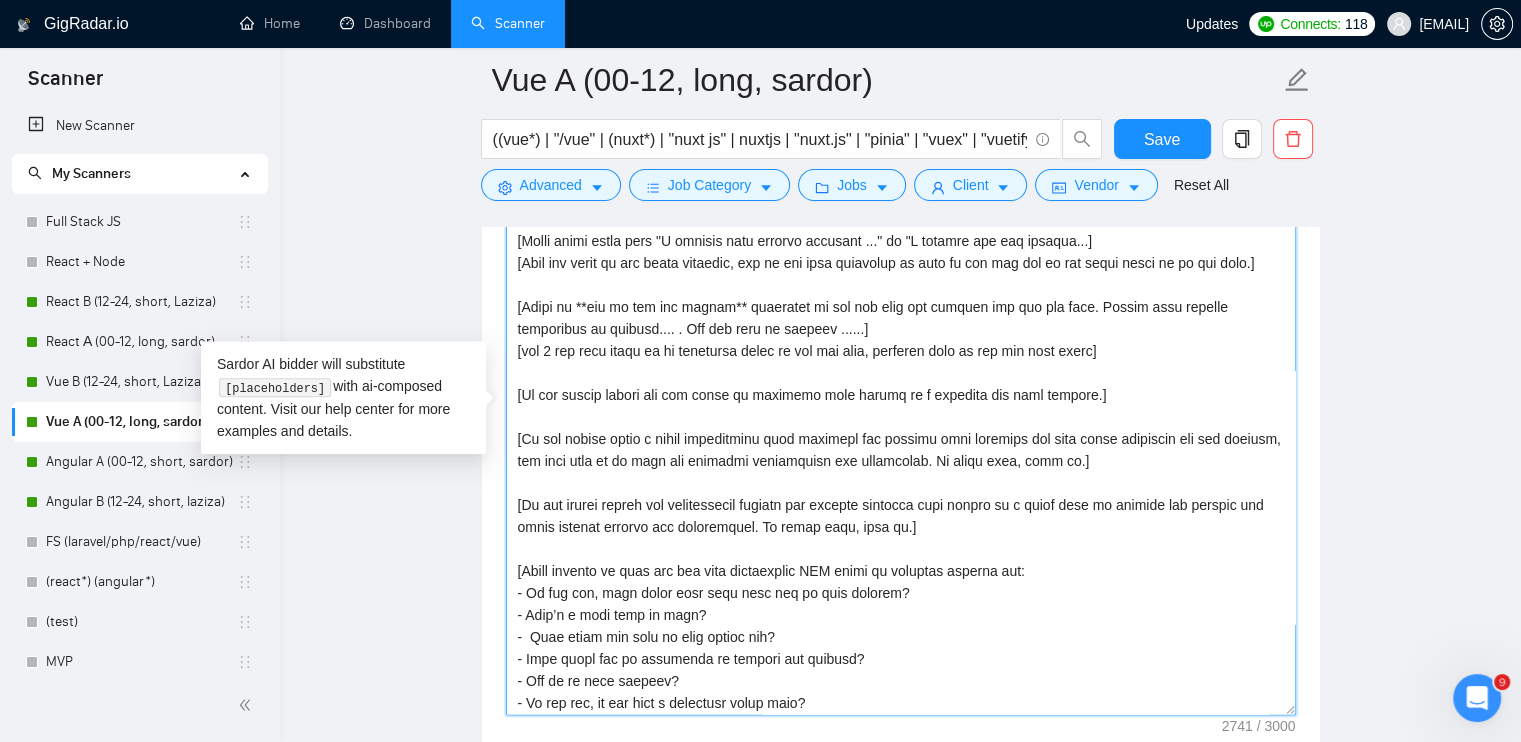 click on "Cover letter template:" at bounding box center [901, 415] 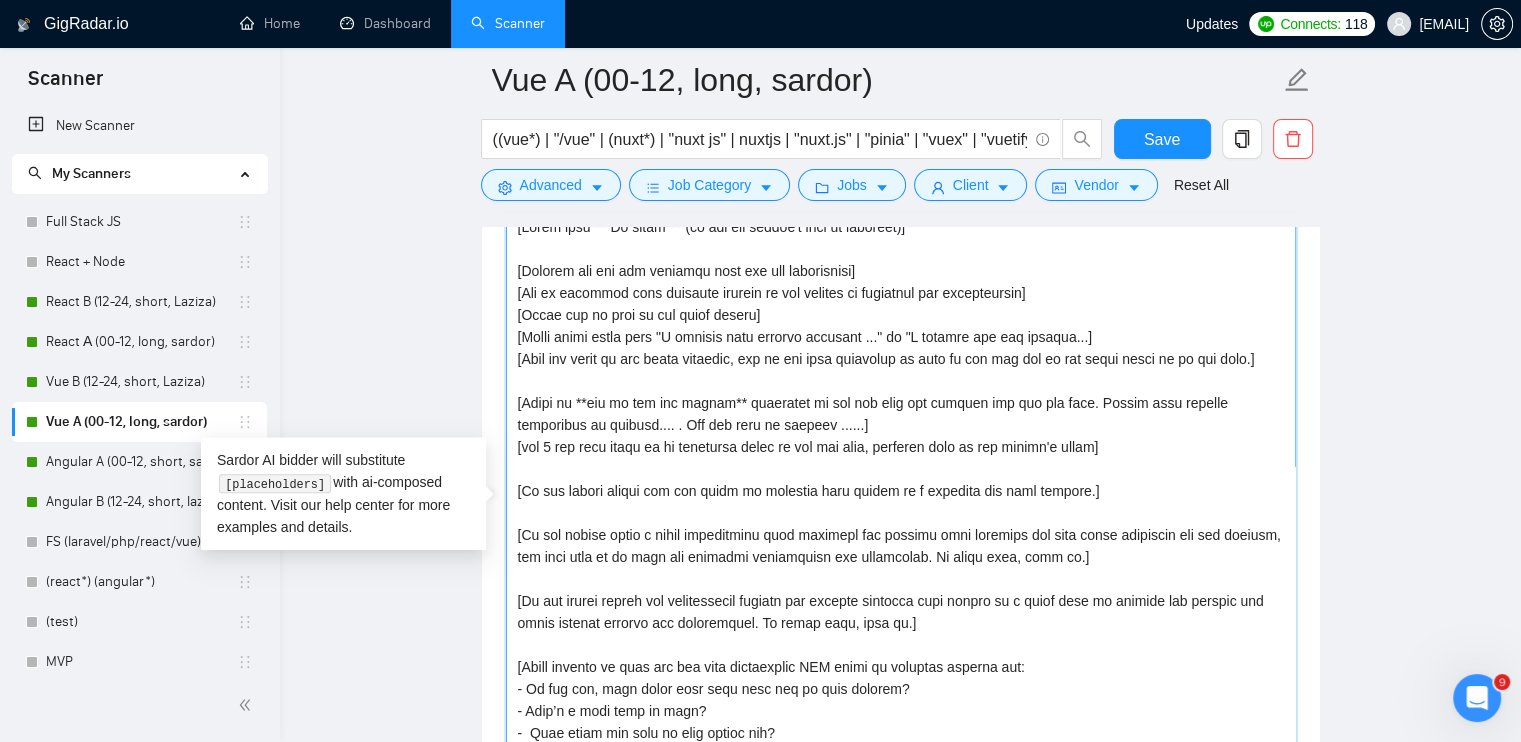 scroll, scrollTop: 2000, scrollLeft: 0, axis: vertical 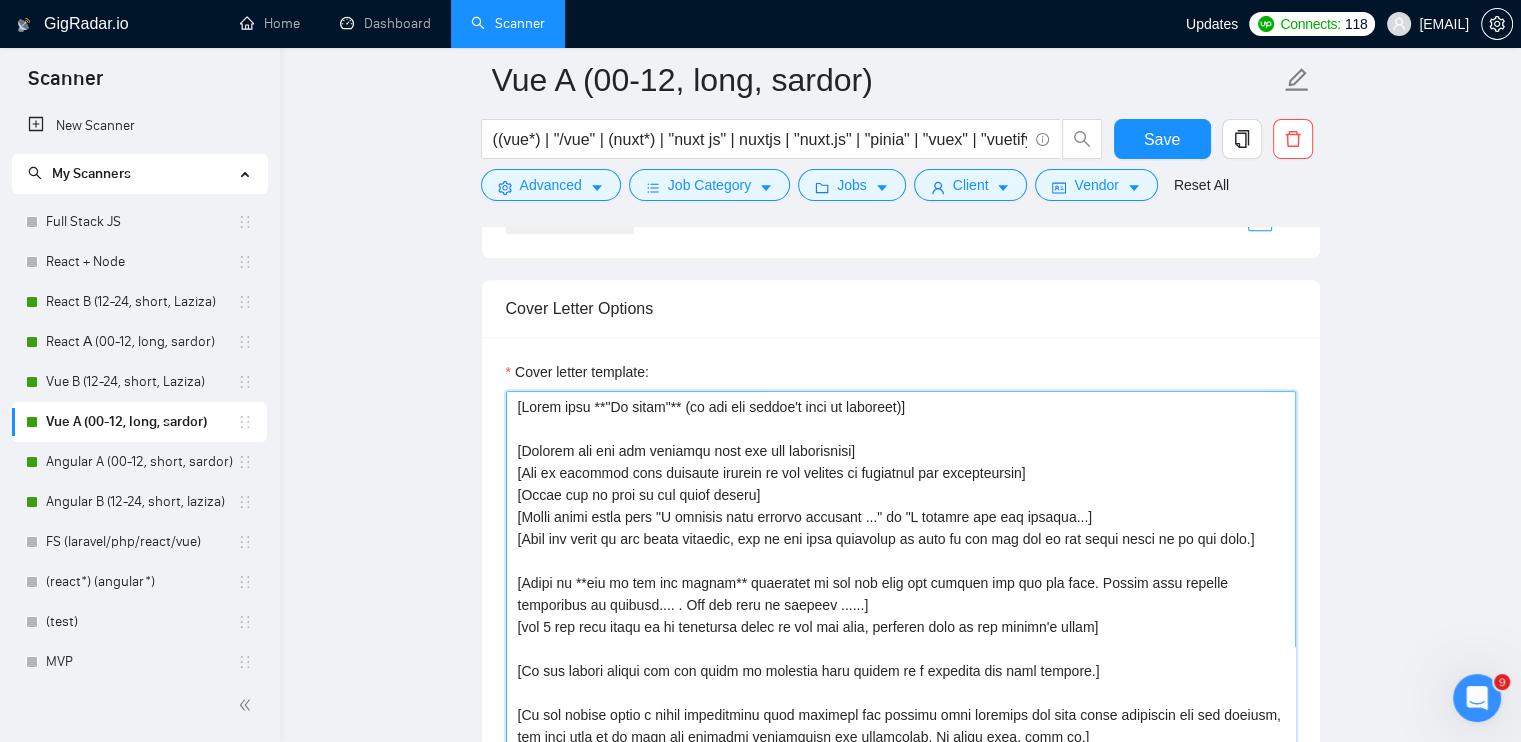 drag, startPoint x: 521, startPoint y: 431, endPoint x: 737, endPoint y: 689, distance: 336.4818 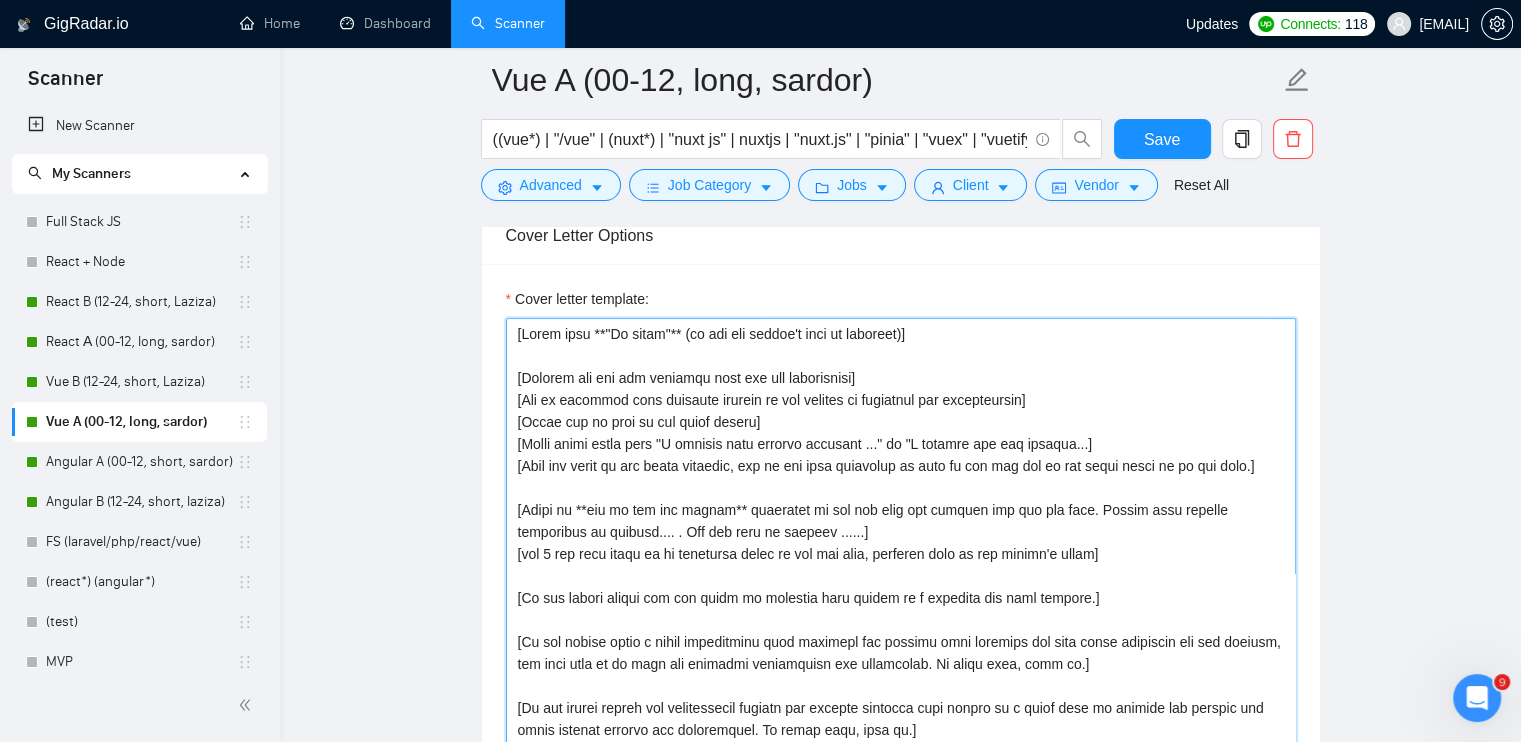 scroll, scrollTop: 2113, scrollLeft: 0, axis: vertical 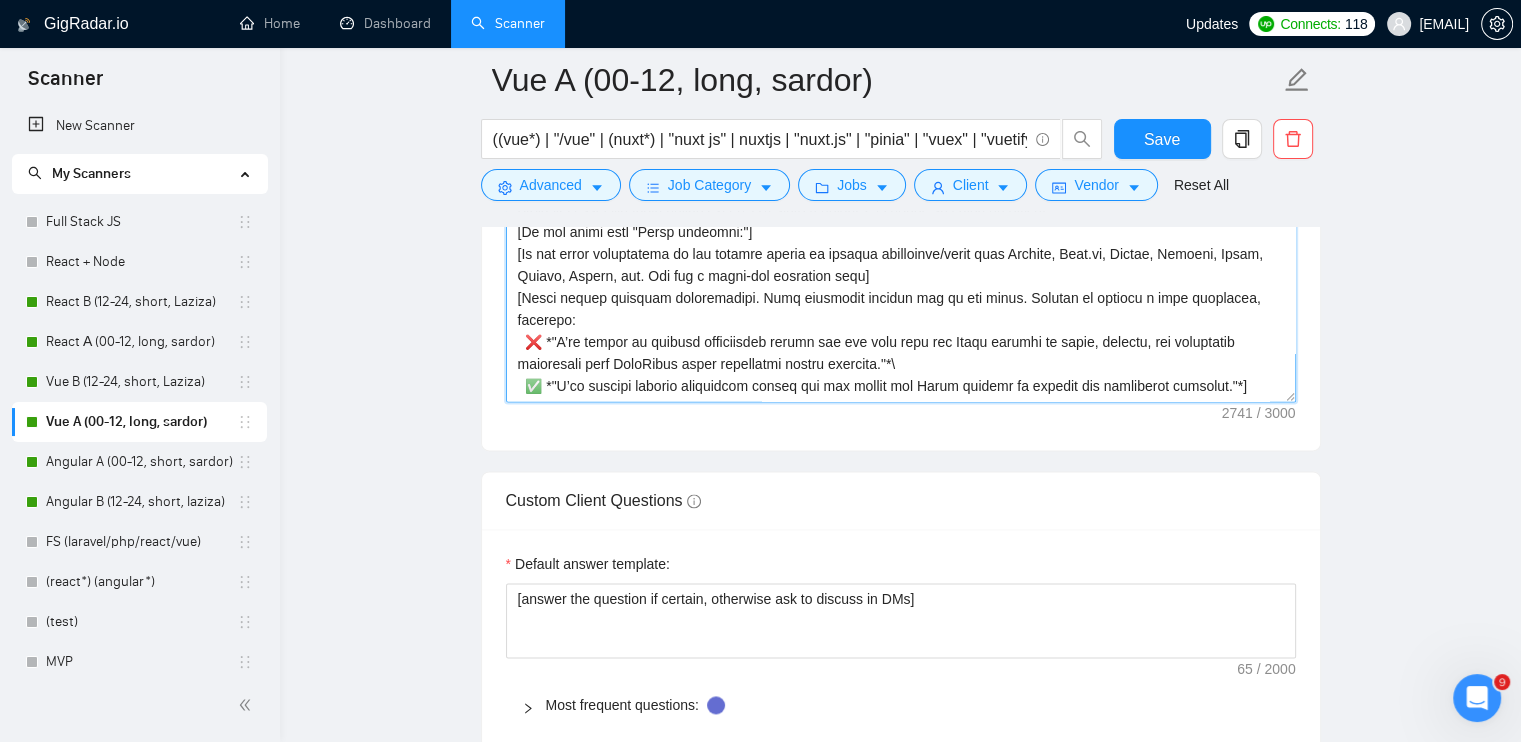 drag, startPoint x: 510, startPoint y: 405, endPoint x: 954, endPoint y: 410, distance: 444.02814 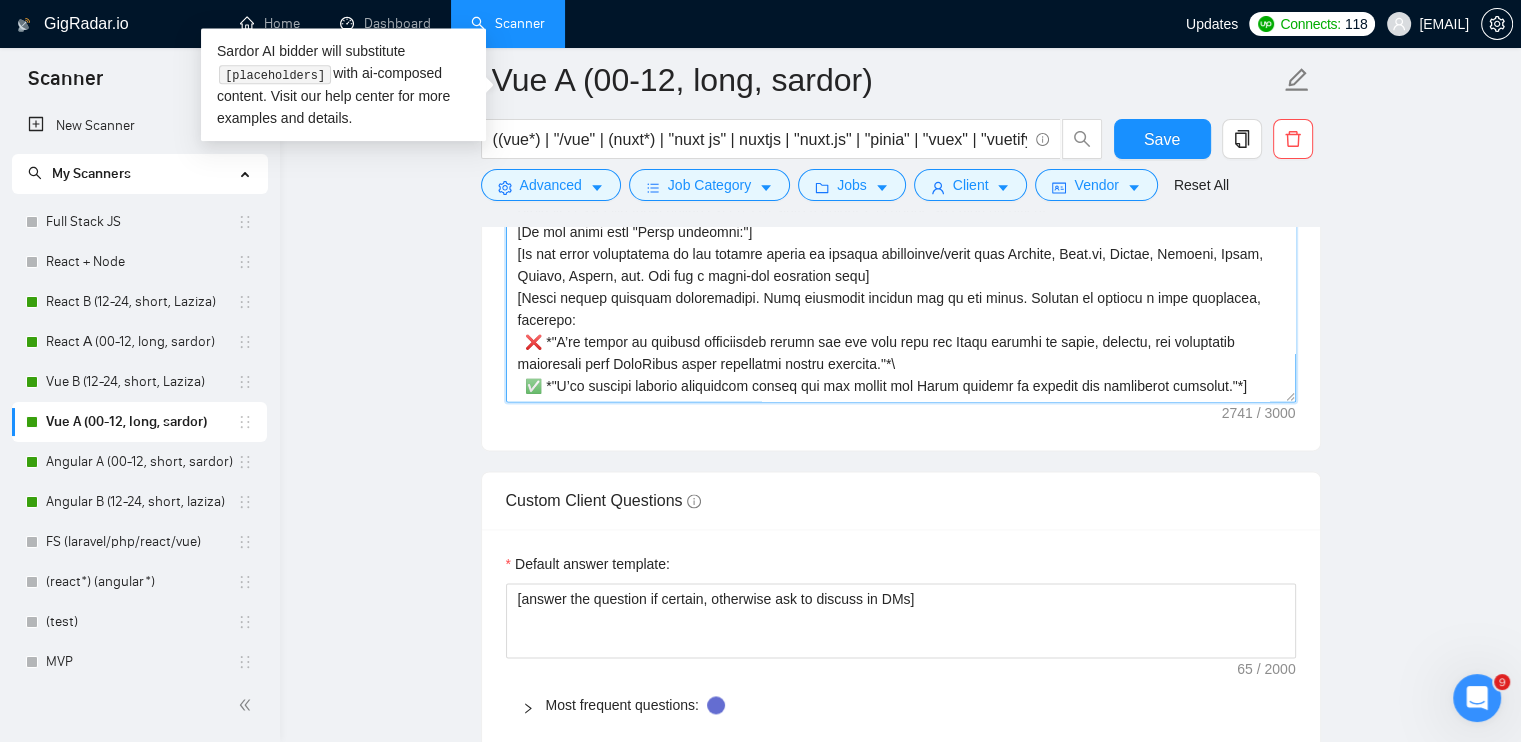 paste on ""[START] [ADDRESS]" (or use the client's name if provided)]
[Analyze and use the keywords from the job description]
[Always prioritize and carefully follow the instructions listed in the "How to Apply" section of the job post. Make sure to include exactly what the client requests in the cover letter. If there is any conflict between "How to Apply" instructions and other guidelines, give full priority to "How to Apply". Begin your cover letter by addressing these requirements clearly before adding other relevant points.]
[Ask an engaging open question related to the project to kickstart the conversation]
[Never use em dash in the cover letter]
[Avoid using fluff like "I noticed your project requires ..." or "I noticed you are looking..."]
[Make two typos in the first sentence, but do not draw attention to this in any way and do not write about it in the text.]
[Focus on one or two key points mentioned in the job post and explain why you can help. Worked with similar technology on project.... . Did the same on..." 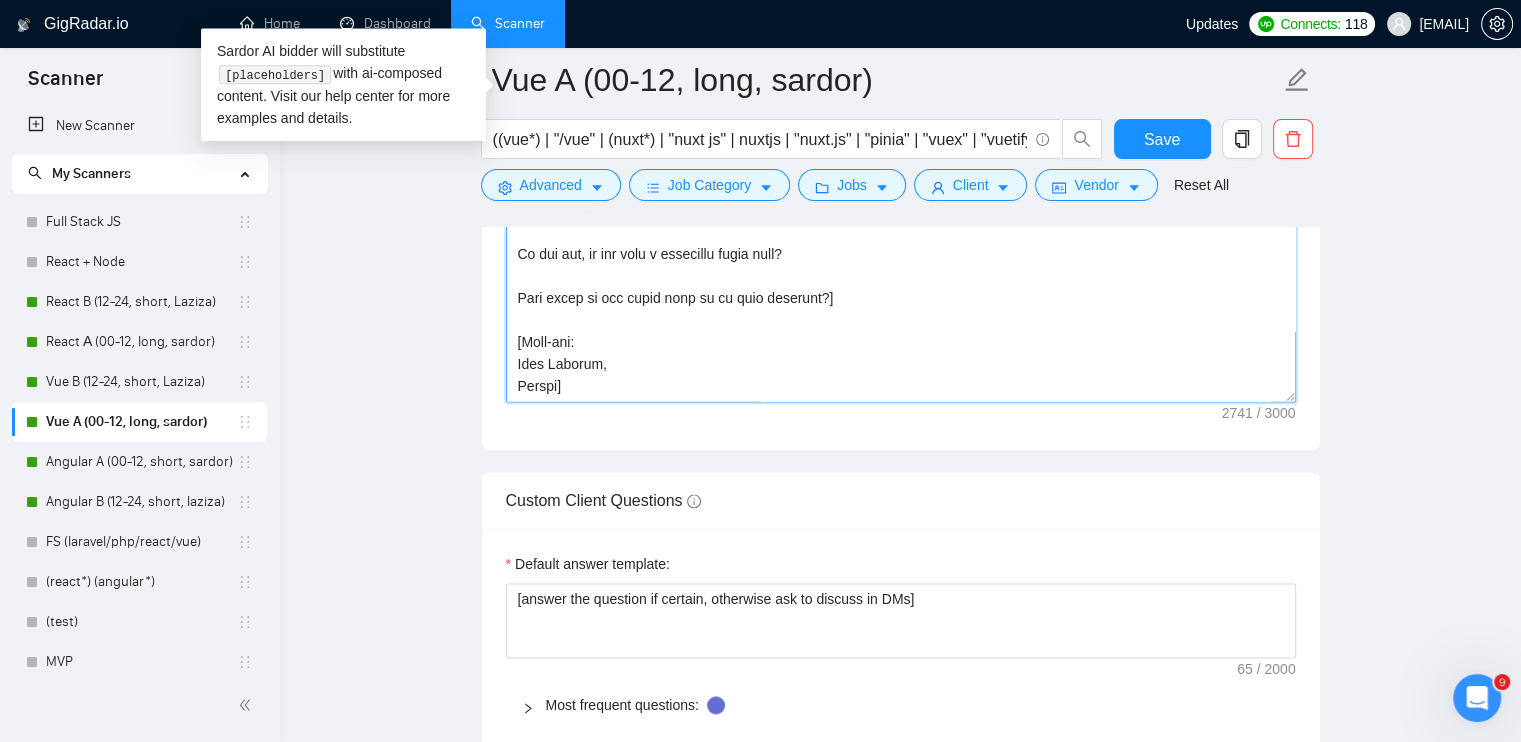 scroll, scrollTop: 768, scrollLeft: 0, axis: vertical 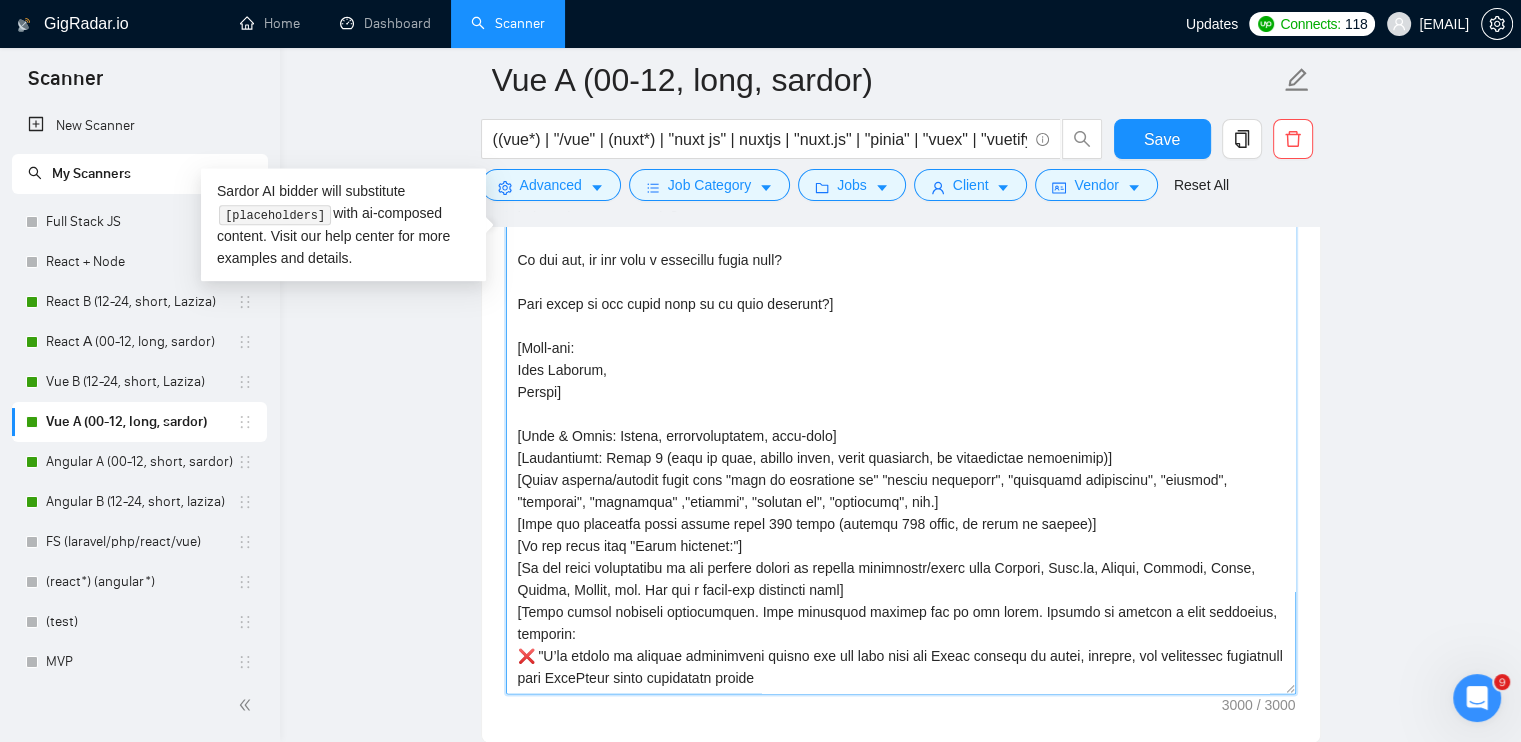 drag, startPoint x: 1286, startPoint y: 392, endPoint x: 1177, endPoint y: 650, distance: 280.08035 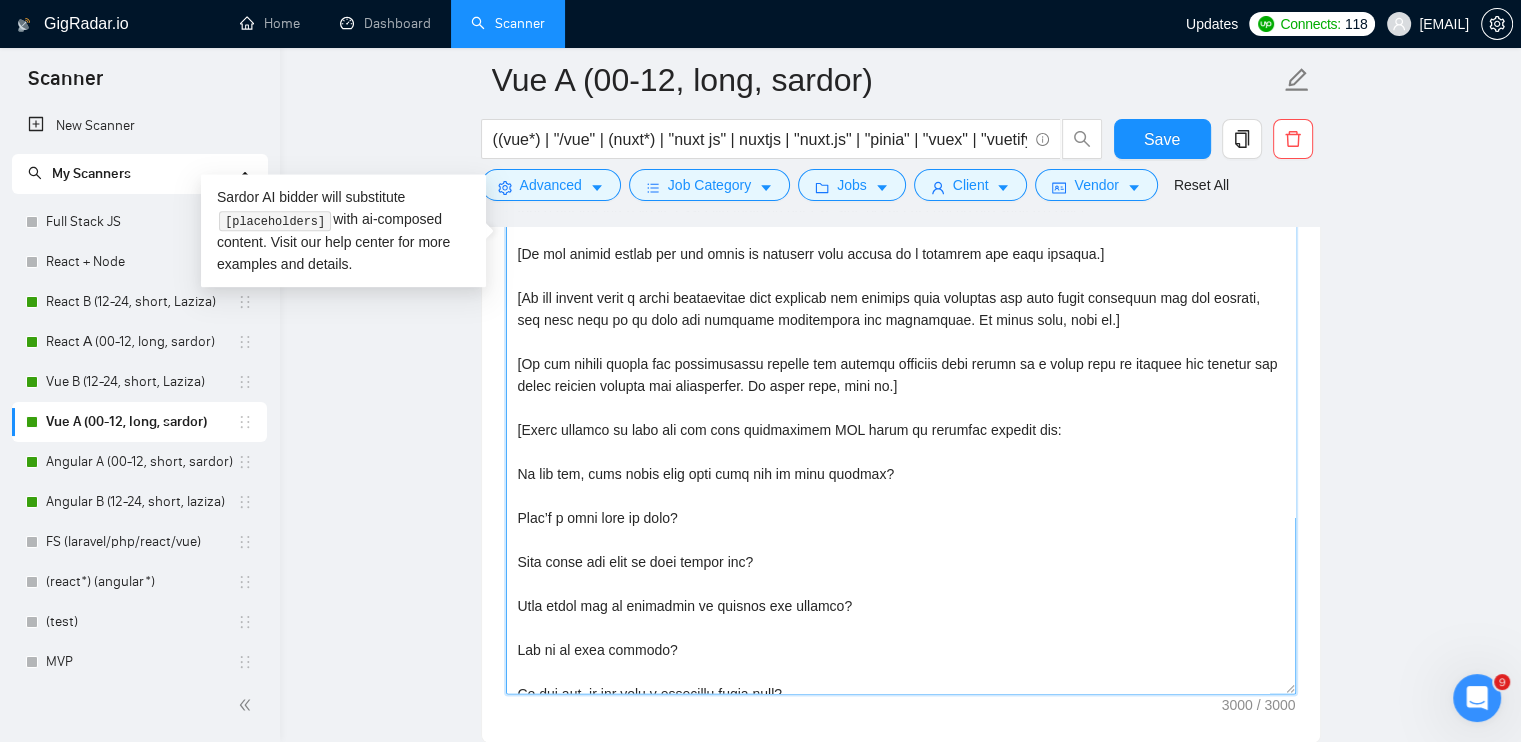 scroll, scrollTop: 0, scrollLeft: 0, axis: both 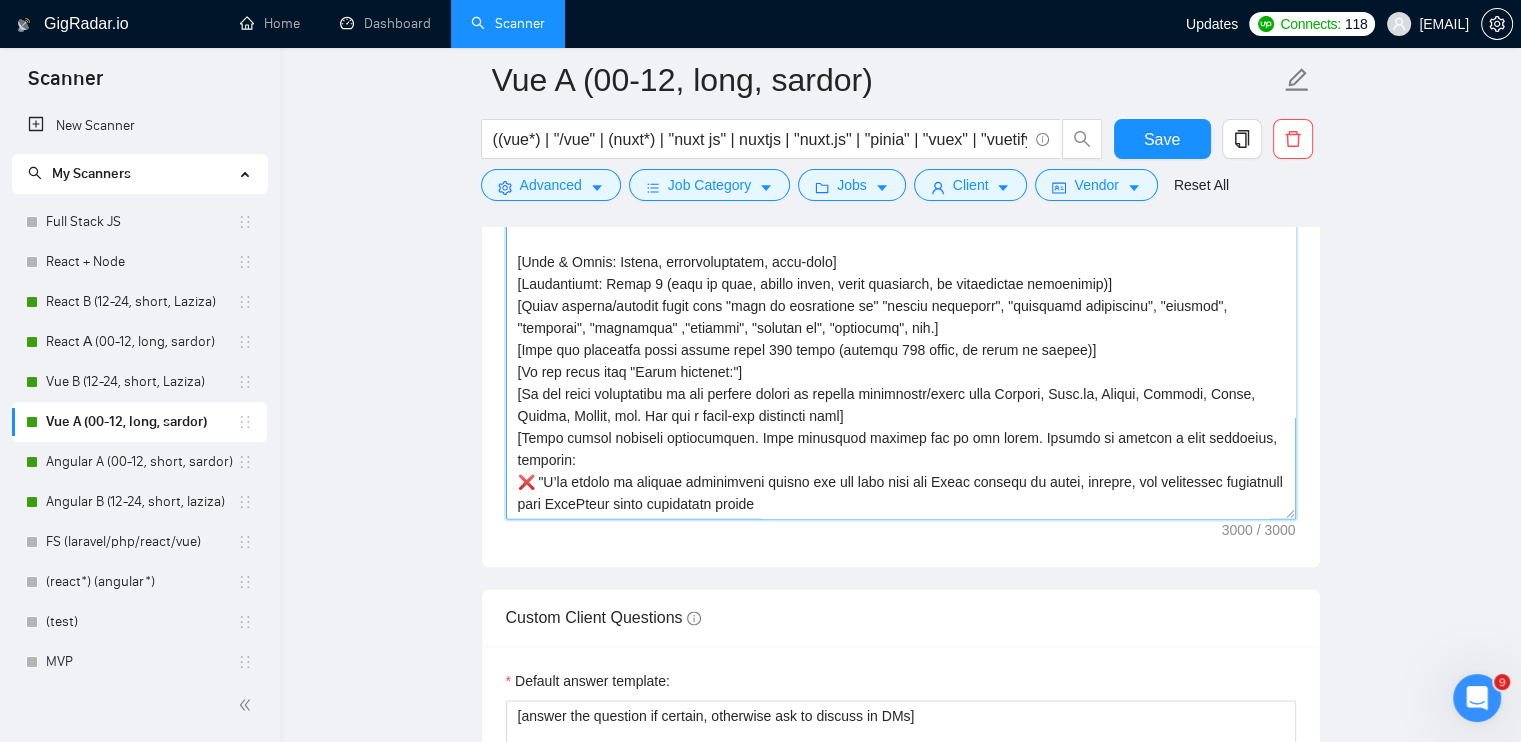 drag, startPoint x: 523, startPoint y: 391, endPoint x: 903, endPoint y: 569, distance: 419.62363 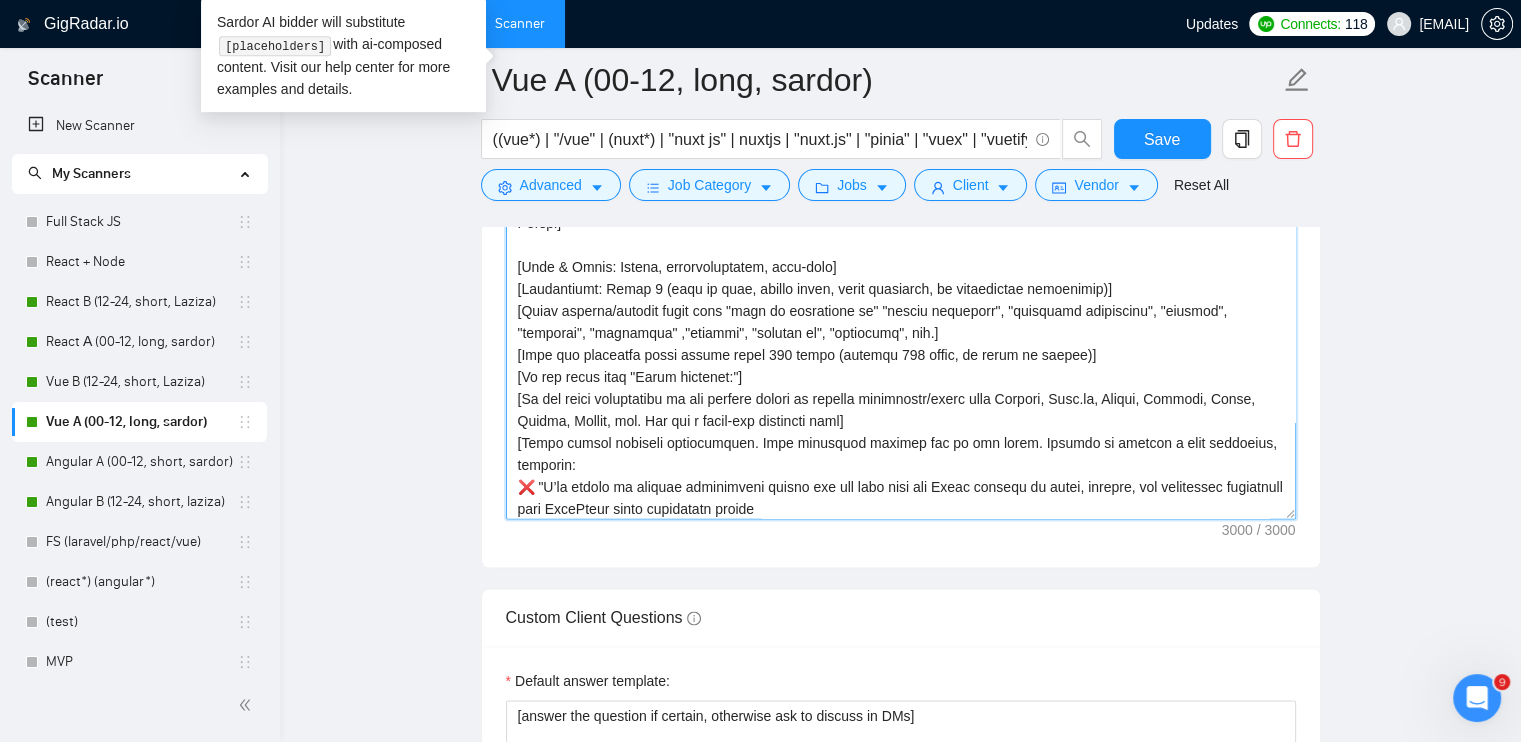 drag, startPoint x: 524, startPoint y: 377, endPoint x: 803, endPoint y: 380, distance: 279.01614 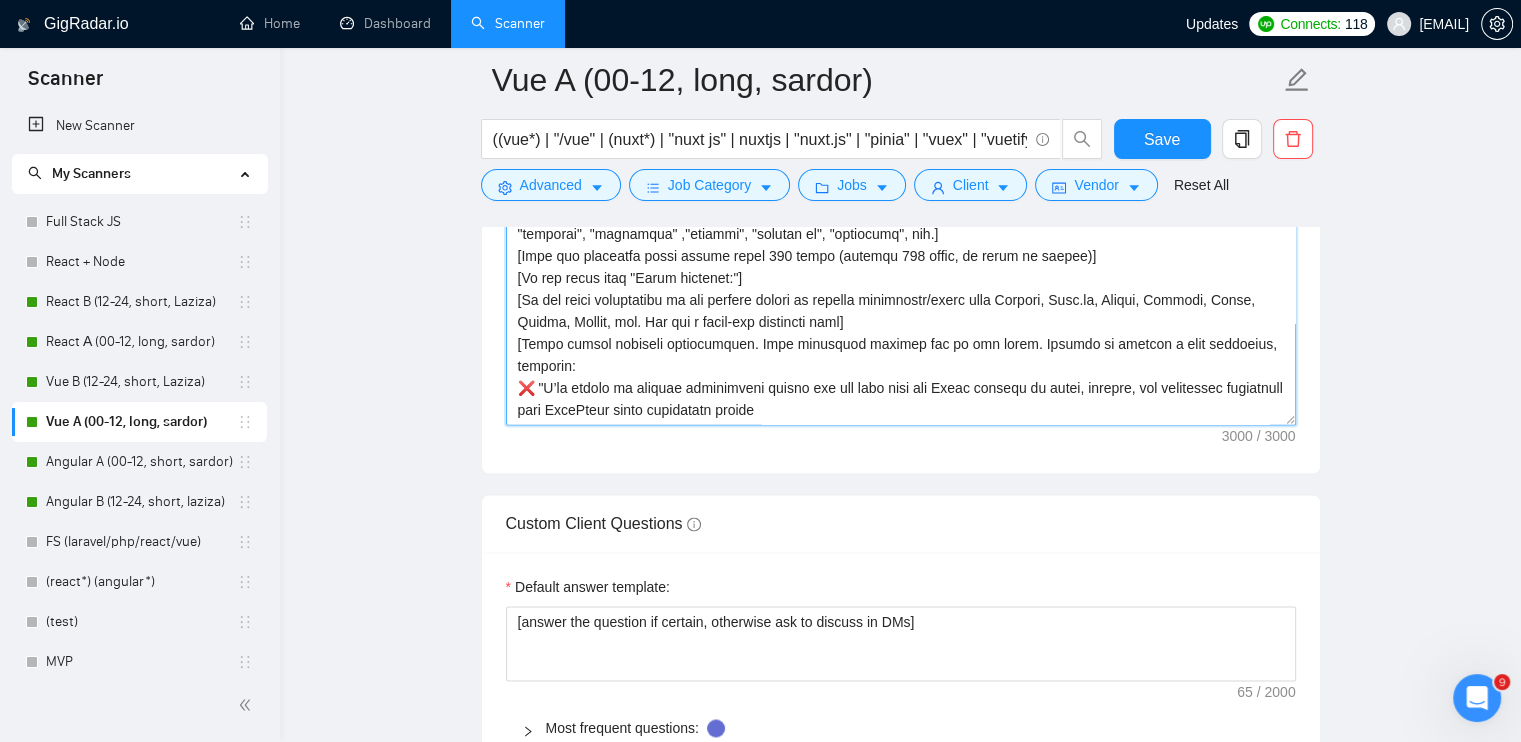 scroll, scrollTop: 2888, scrollLeft: 0, axis: vertical 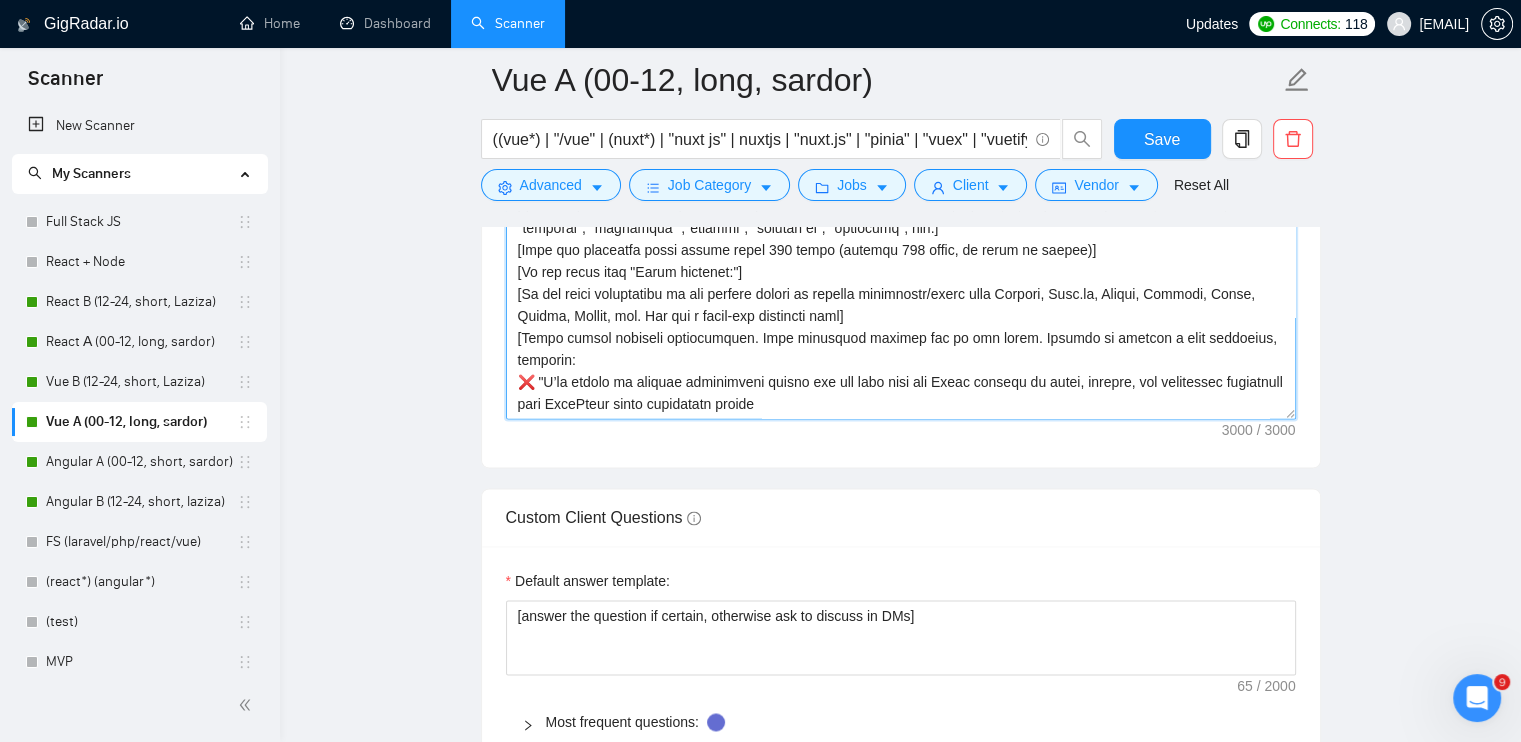 drag, startPoint x: 513, startPoint y: 336, endPoint x: 839, endPoint y: 439, distance: 341.8845 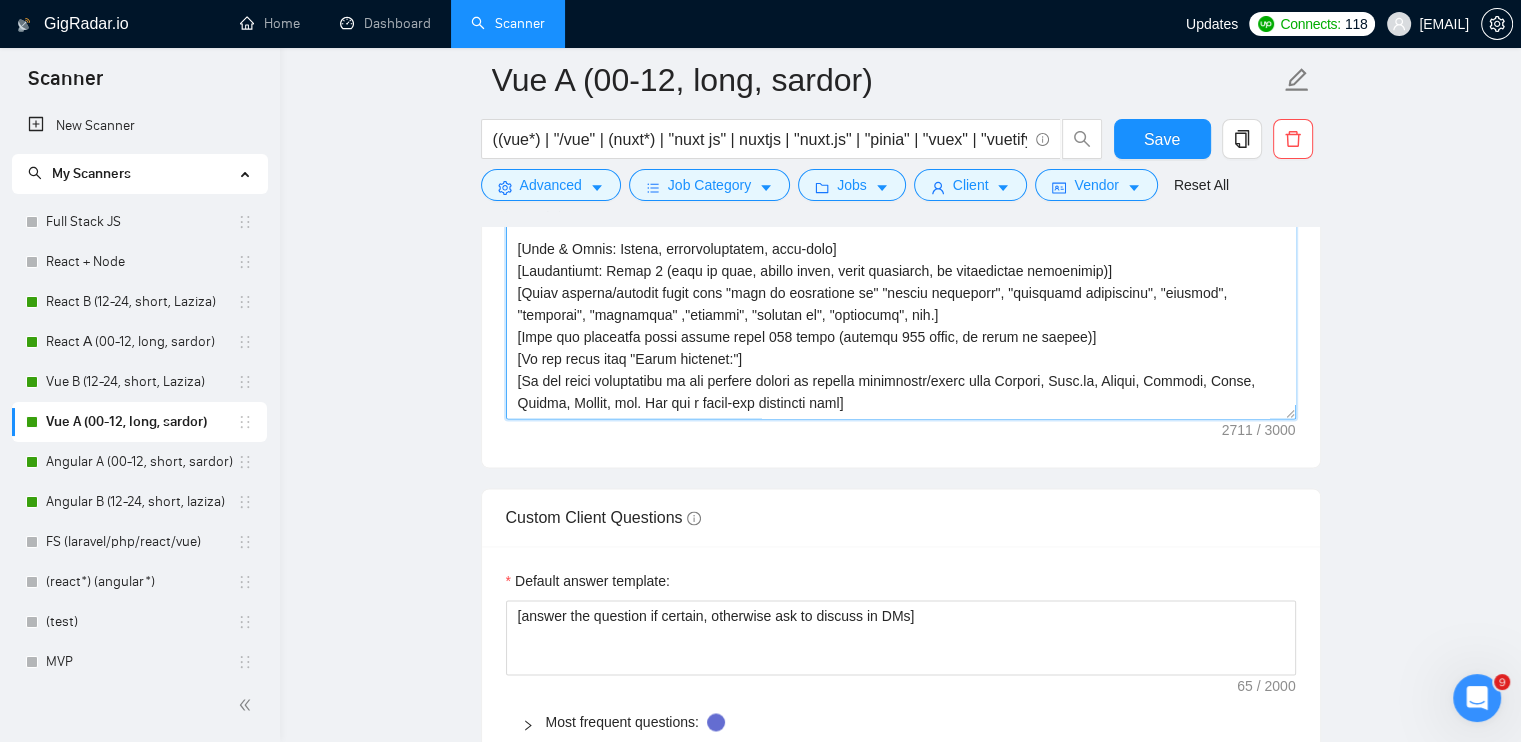 scroll, scrollTop: 416, scrollLeft: 0, axis: vertical 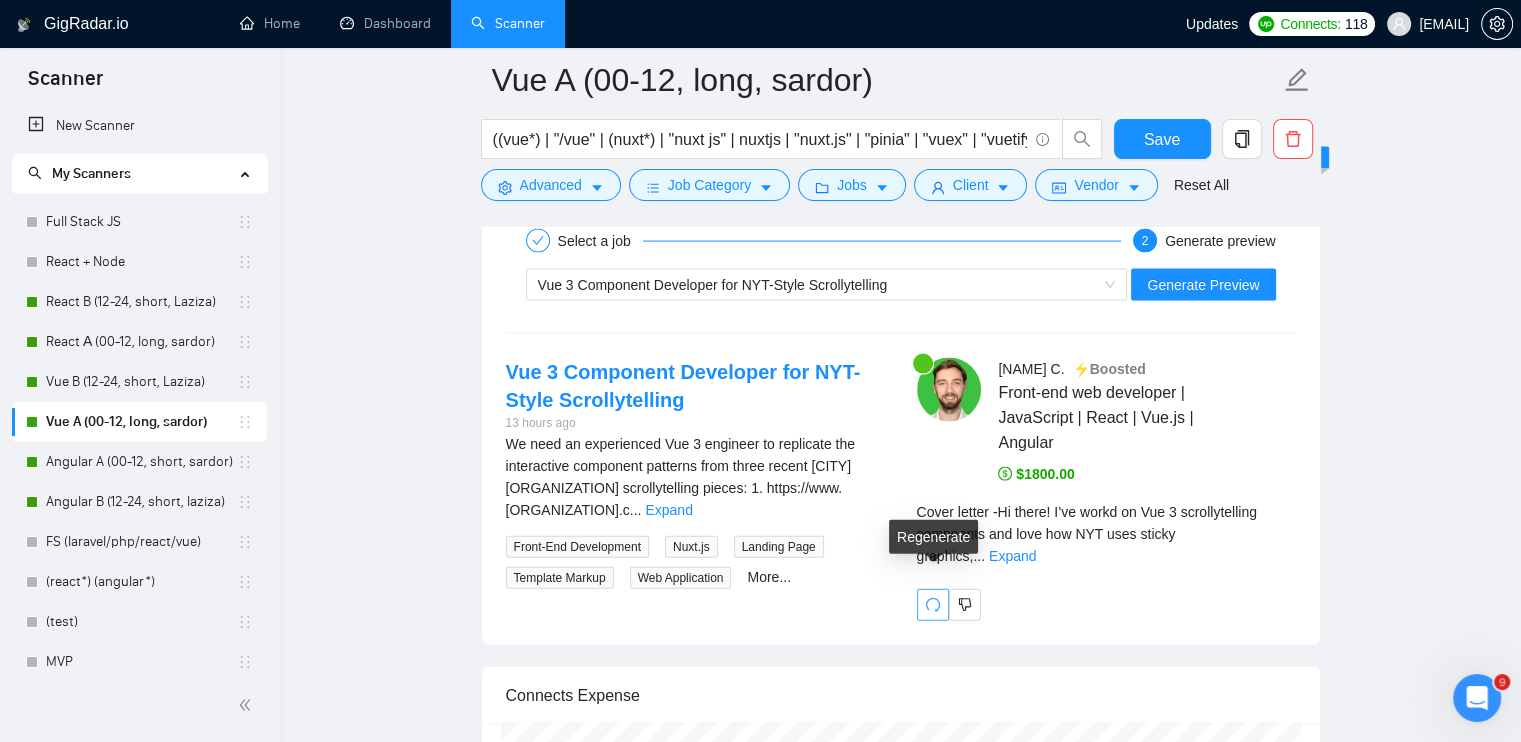 click 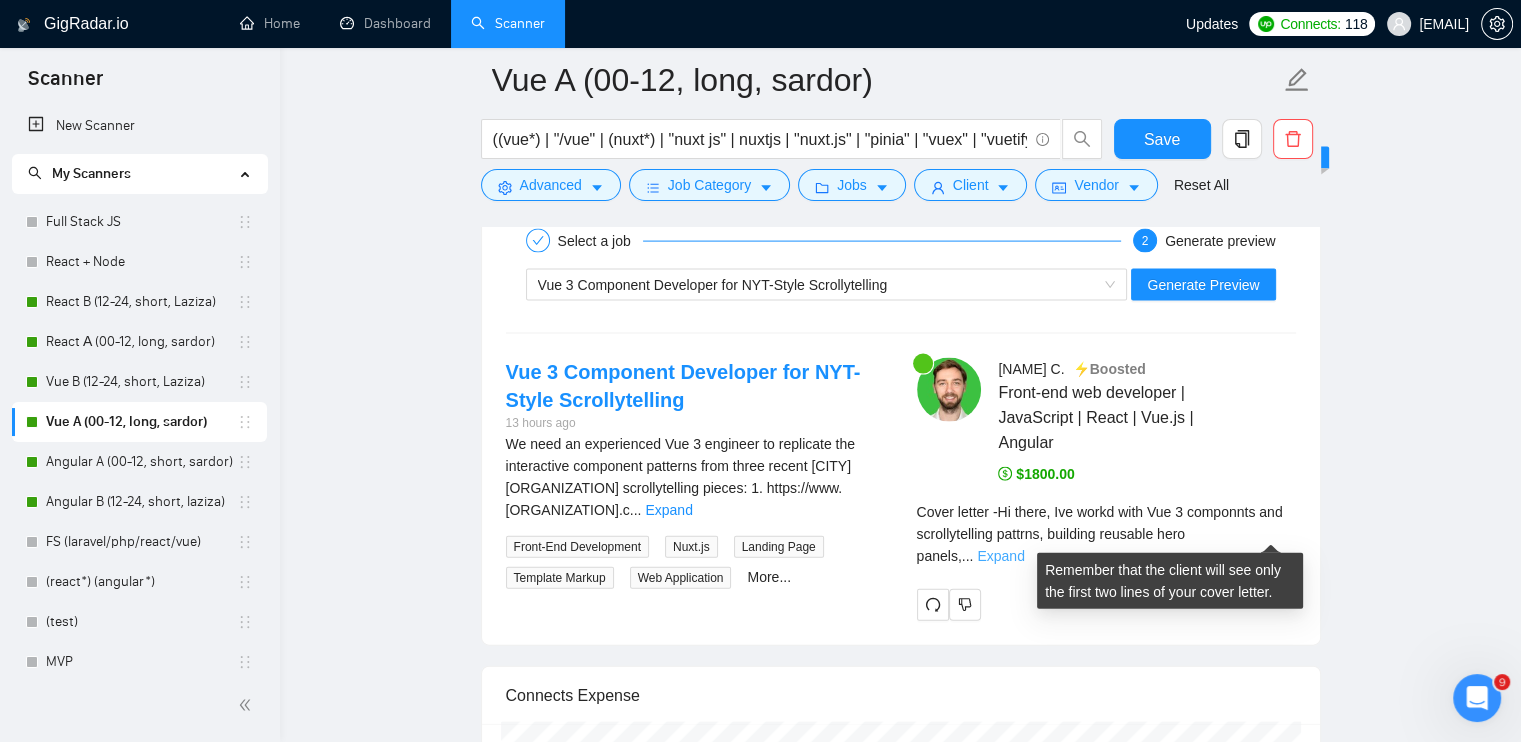click on "Expand" at bounding box center (1000, 556) 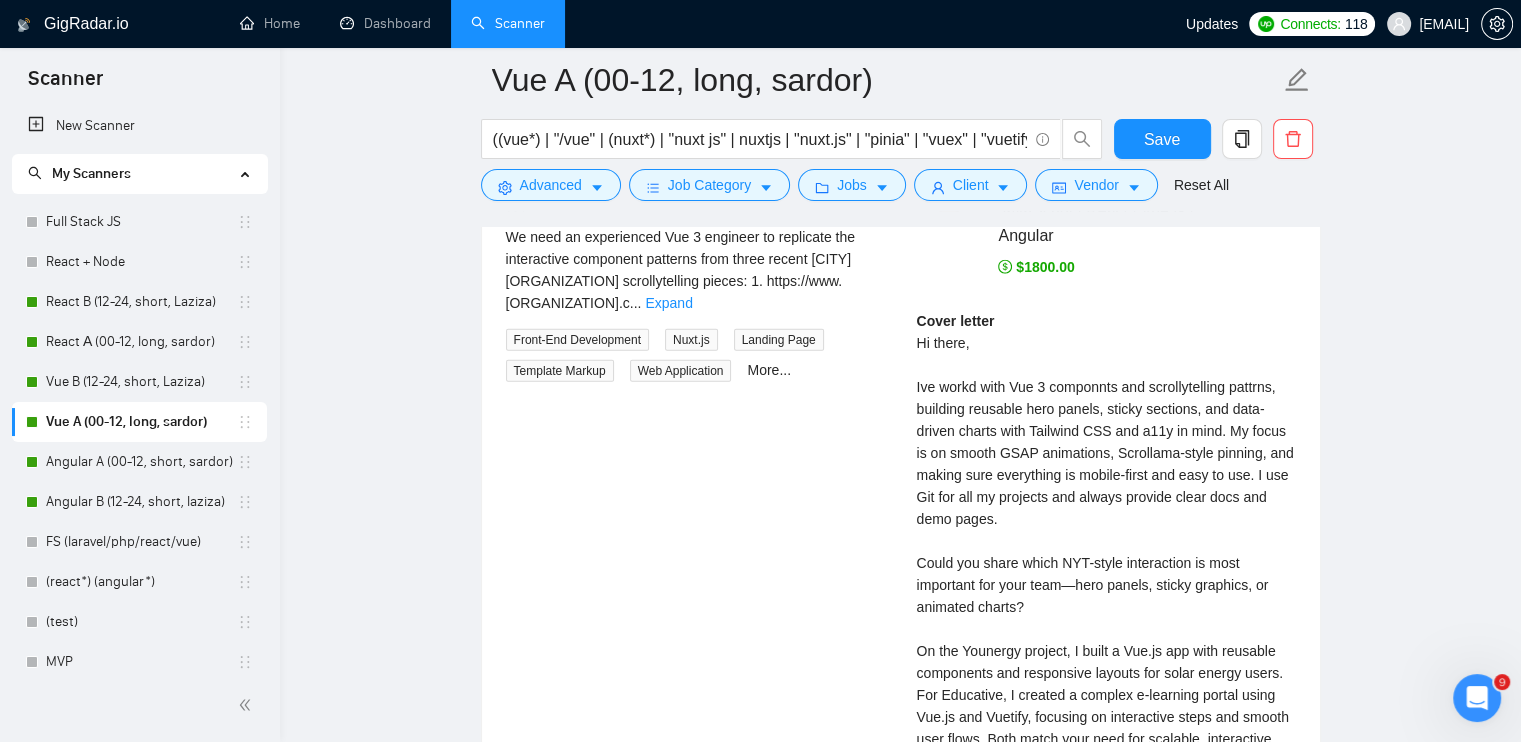 scroll, scrollTop: 4488, scrollLeft: 0, axis: vertical 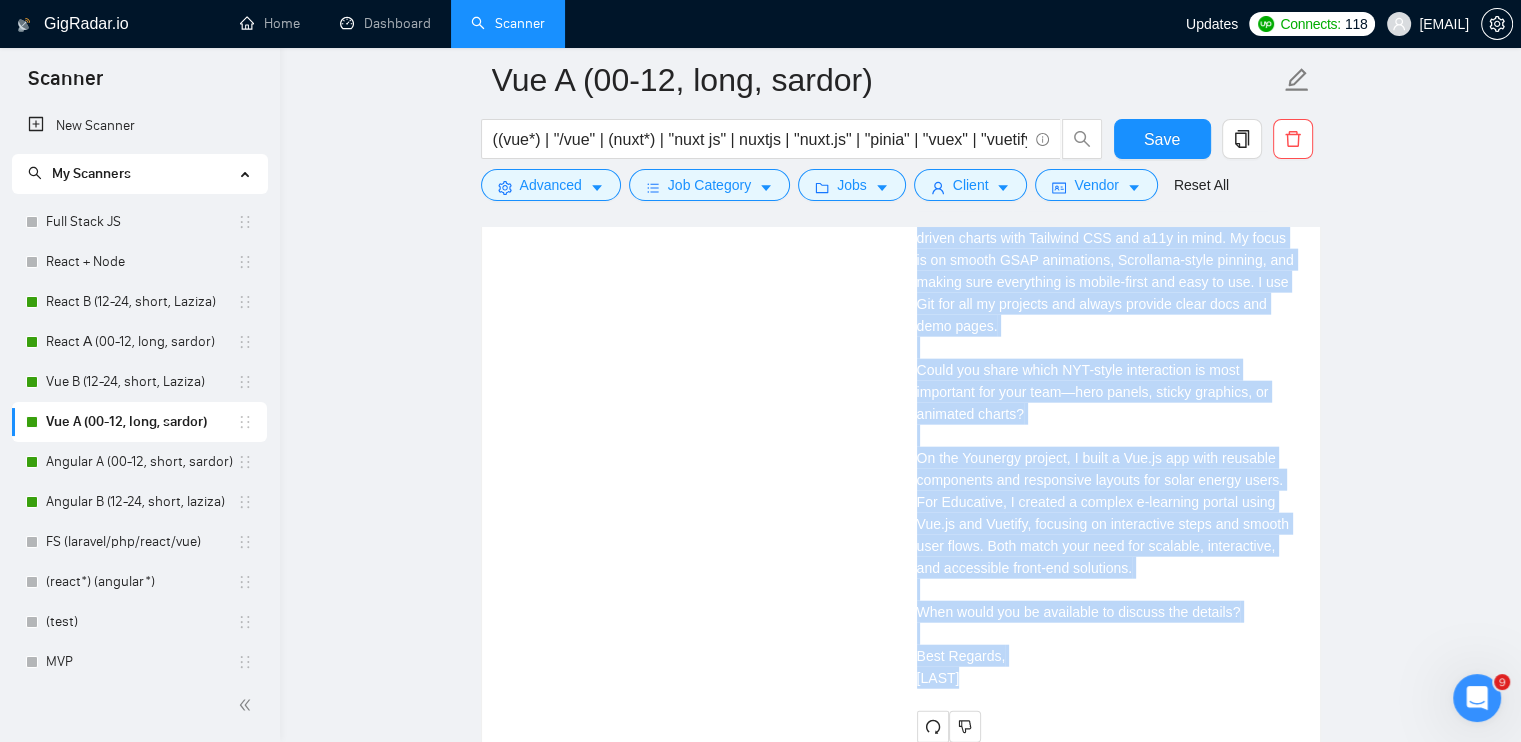 drag, startPoint x: 916, startPoint y: 326, endPoint x: 1046, endPoint y: 666, distance: 364.0055 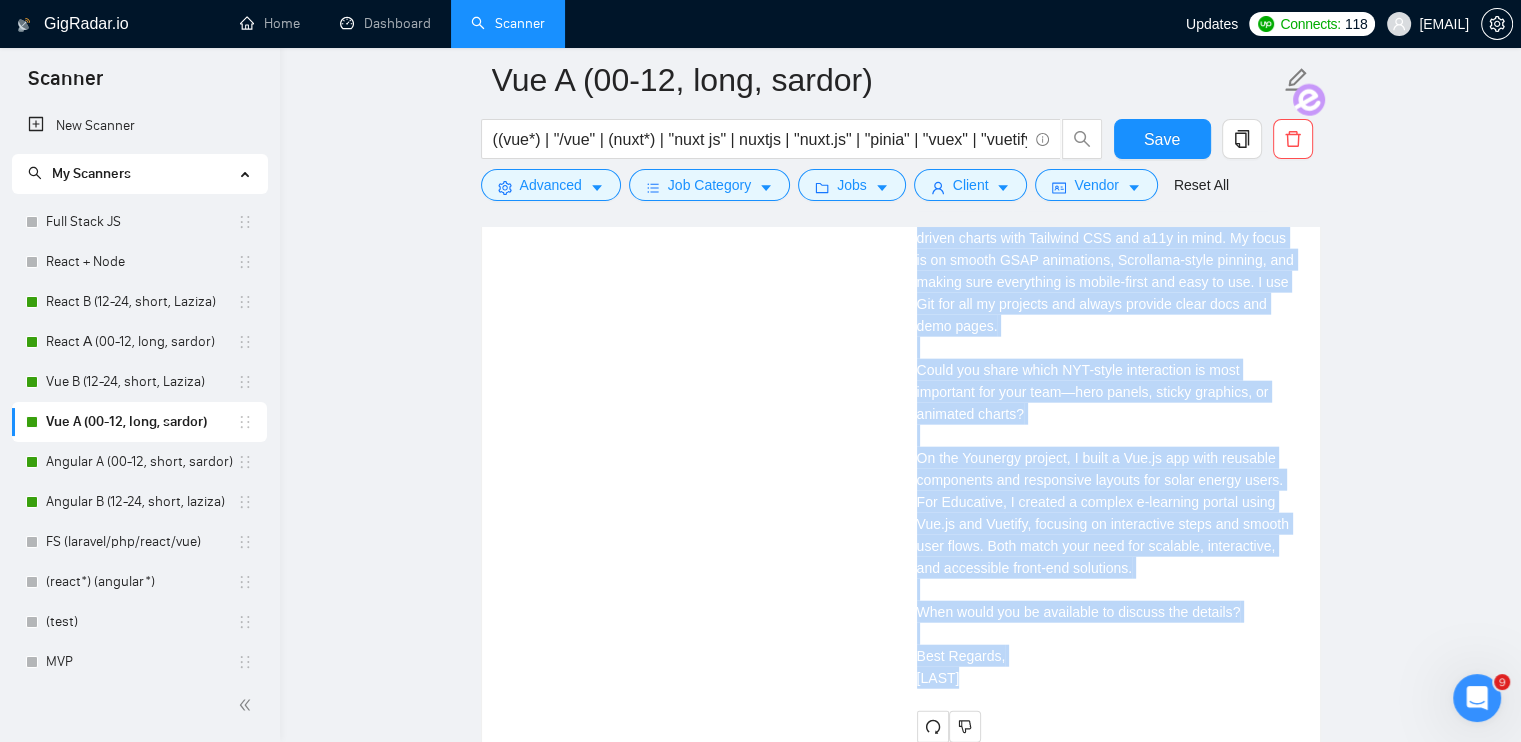 copy on "Cover letter Hi there,
Ive workd with Vue 3 componnts and scrollytelling pattrns, building reusable hero panels, sticky sections, and data-driven charts with Tailwind CSS and a11y in mind. My focus is on smooth GSAP animations, Scrollama-style pinning, and making sure everything is mobile-first and easy to use. I use Git for all my projects and always provide clear docs and demo pages.
Could you share which NYT-style interaction is most important for your team—hero panels, sticky graphics, or animated charts?
On the Younergy project, I built a Vue.js app with reusable components and responsive layouts for solar energy users. For Educative, I created a complex e-learning portal using Vue.js and Vuetify, focusing on interactive steps and smooth user flows. Both match your need for scalable, interactive, and accessible front-end solutions.
When would you be available to discuss the details?
Best Regards,
[NAME]" 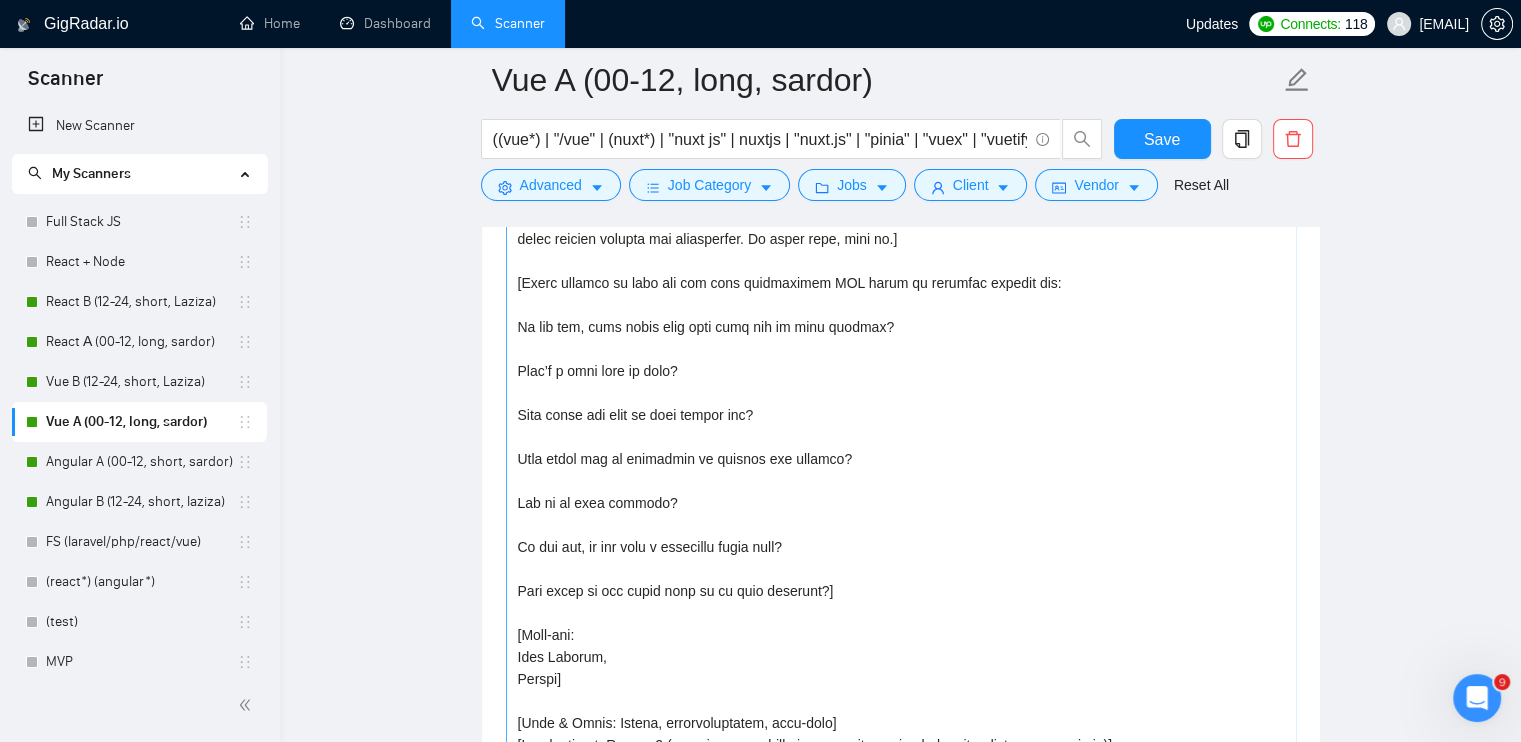 scroll, scrollTop: 2088, scrollLeft: 0, axis: vertical 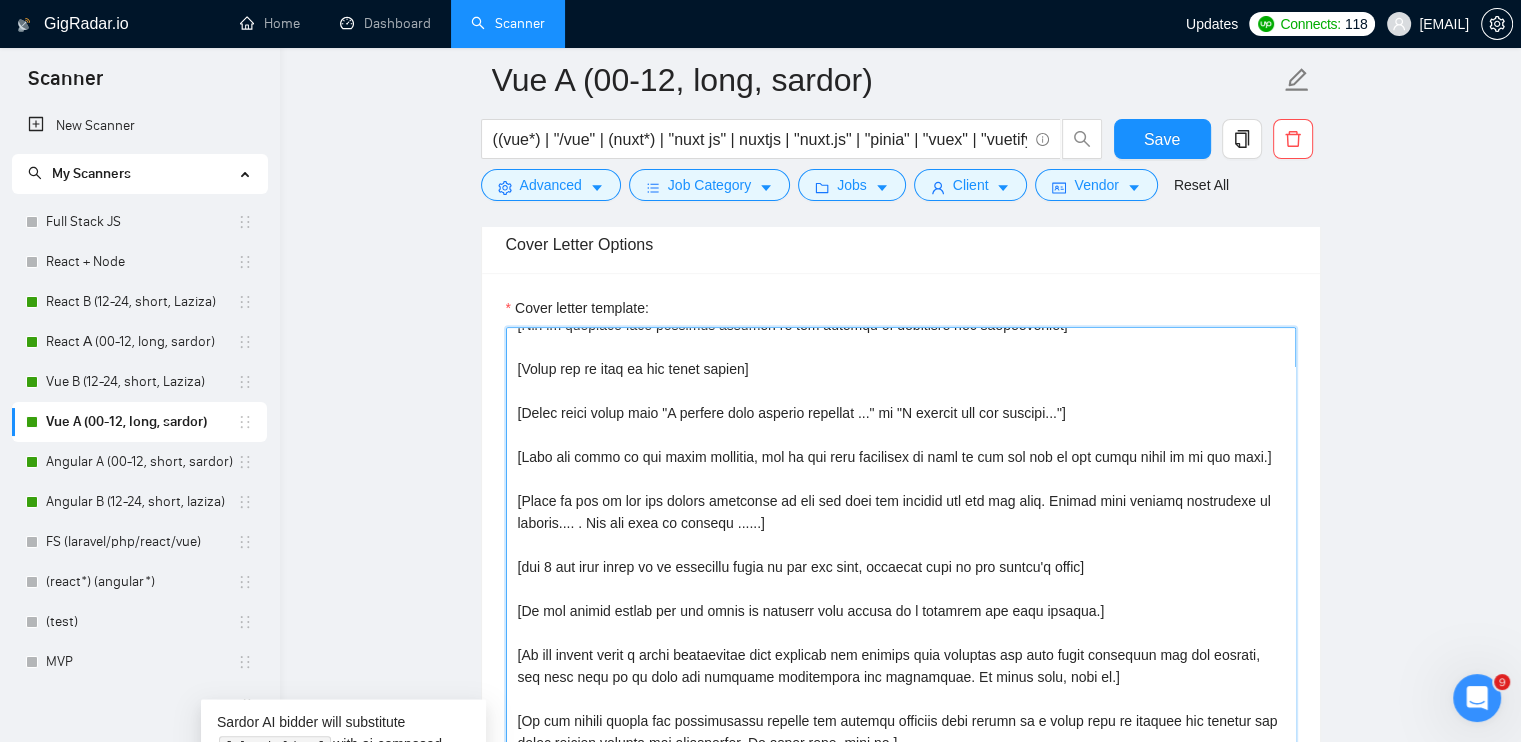 drag, startPoint x: 517, startPoint y: 499, endPoint x: 1128, endPoint y: 565, distance: 614.5543 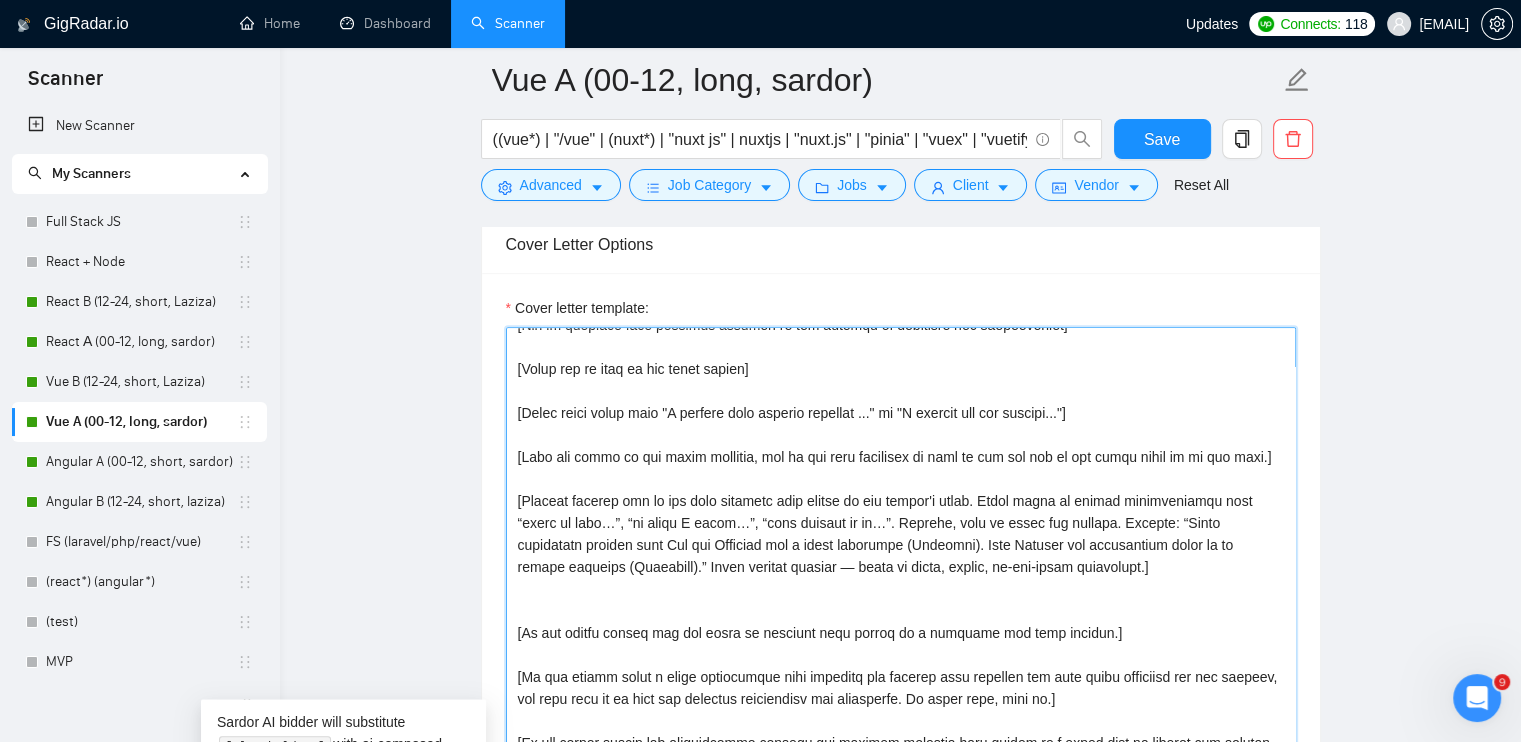 click on "Cover letter template:" at bounding box center (901, 773) 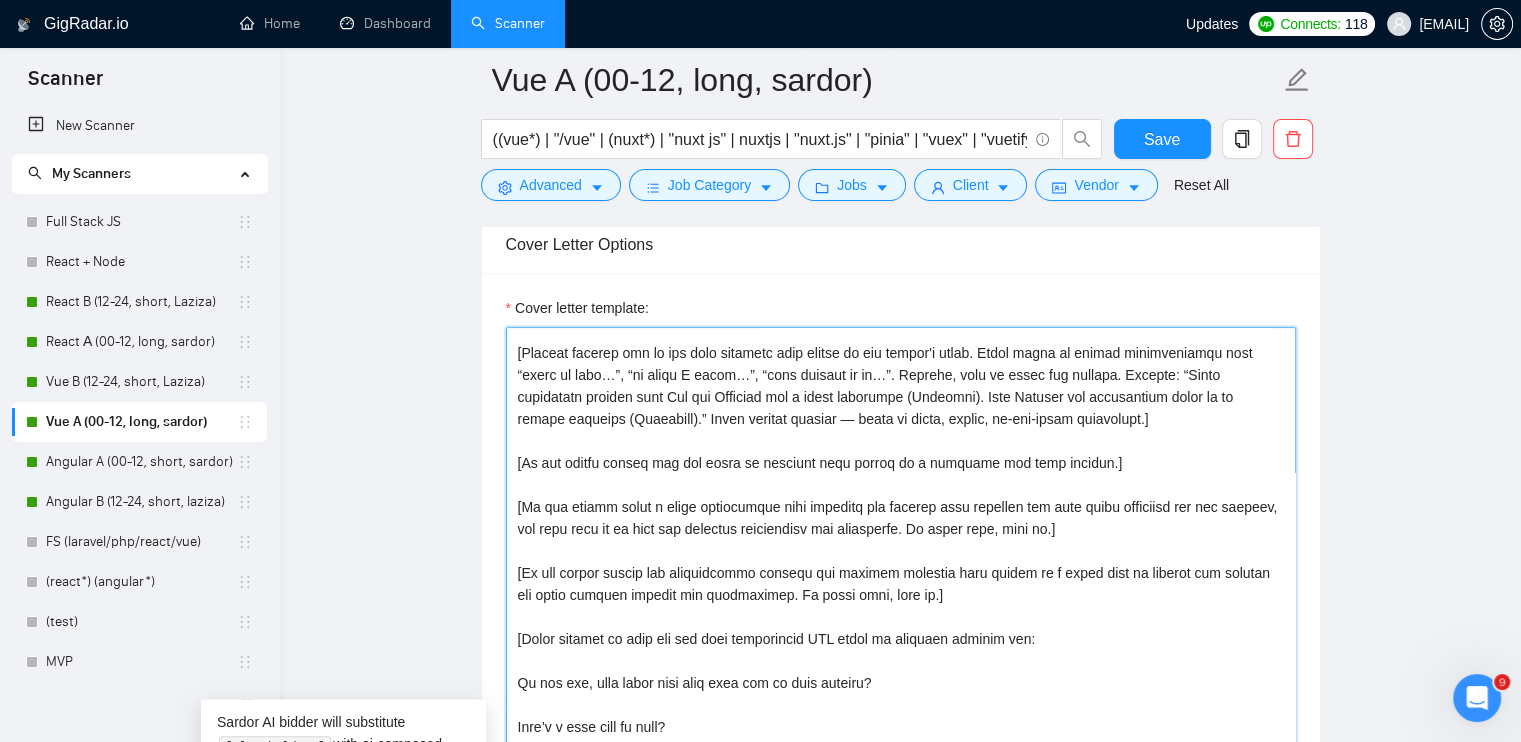 scroll, scrollTop: 416, scrollLeft: 0, axis: vertical 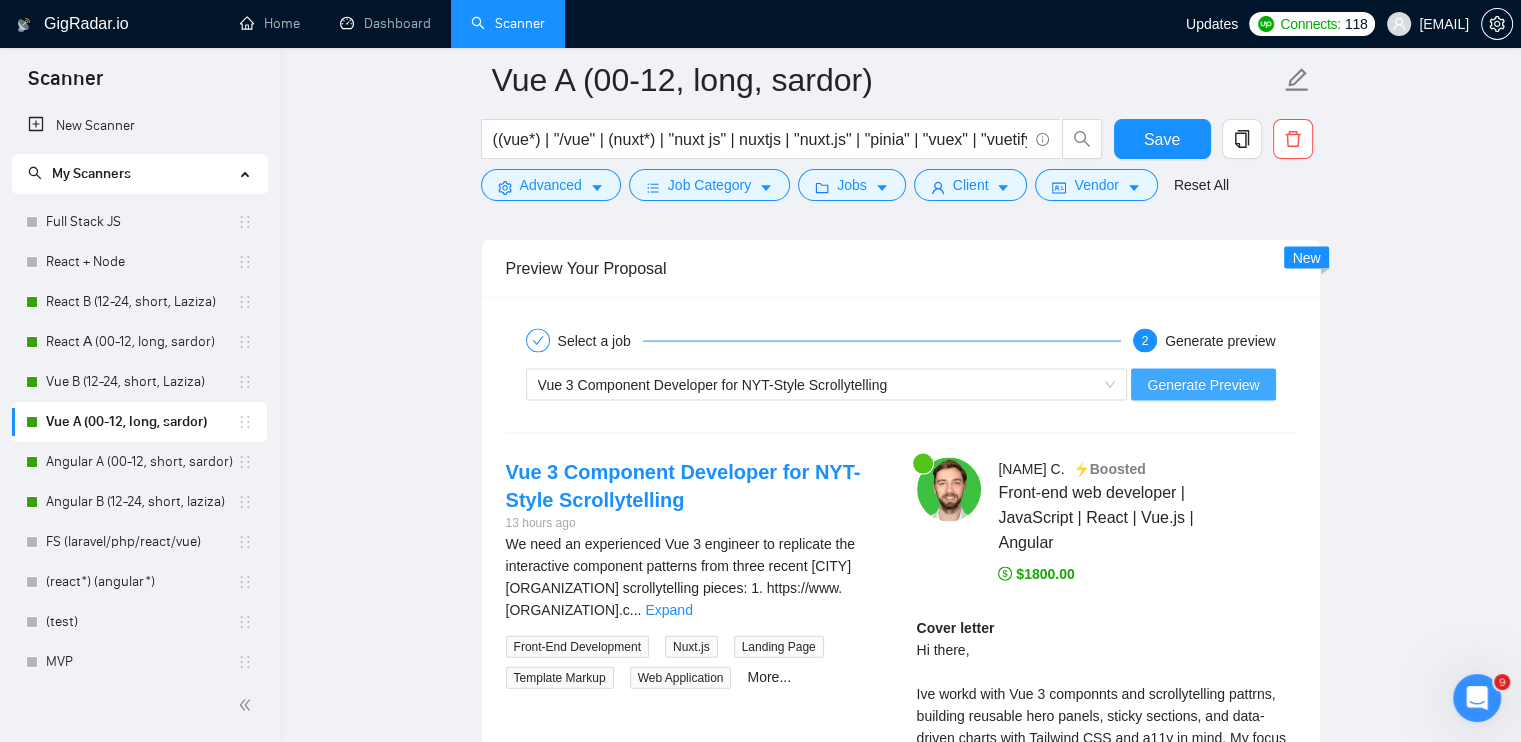 click on "Generate Preview" at bounding box center (1203, 385) 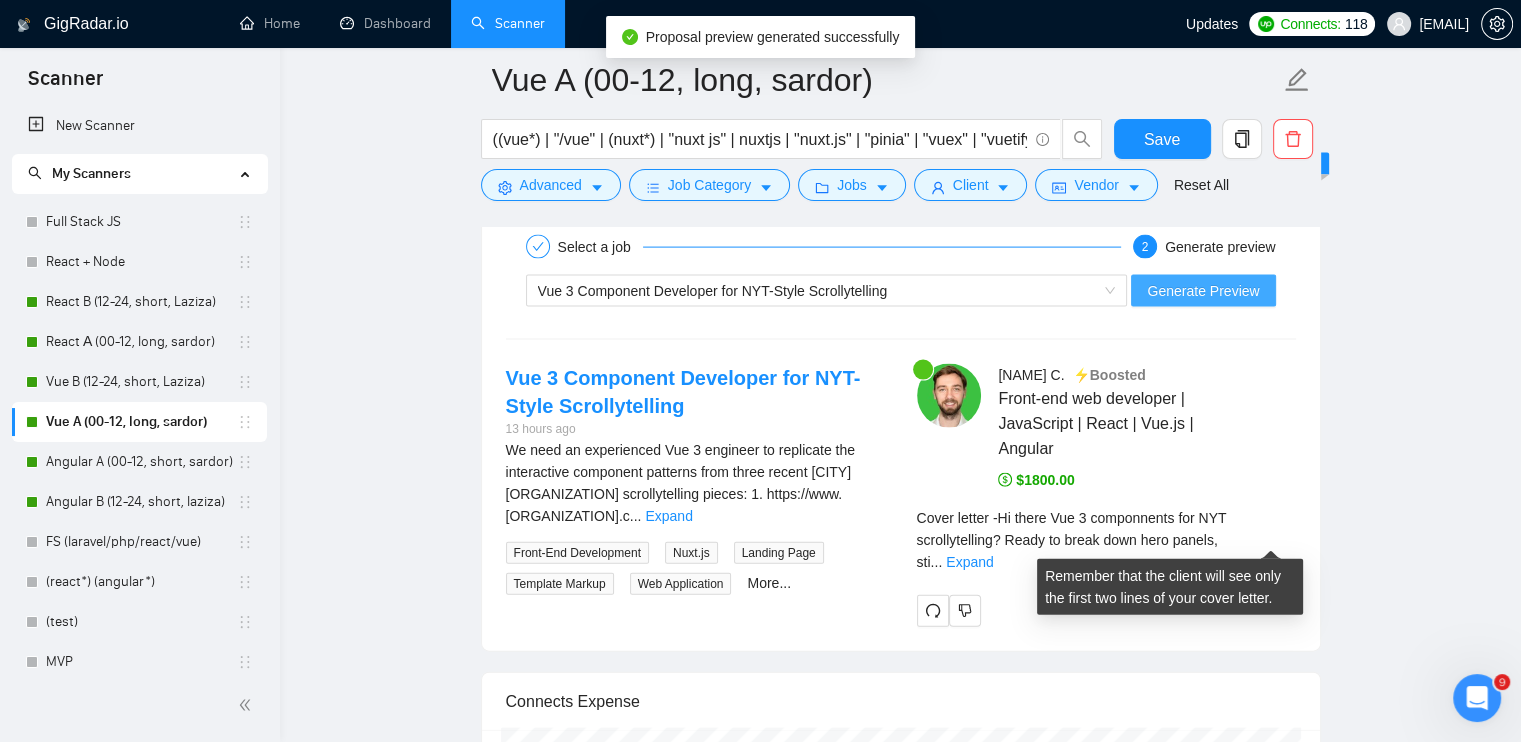 scroll, scrollTop: 4288, scrollLeft: 0, axis: vertical 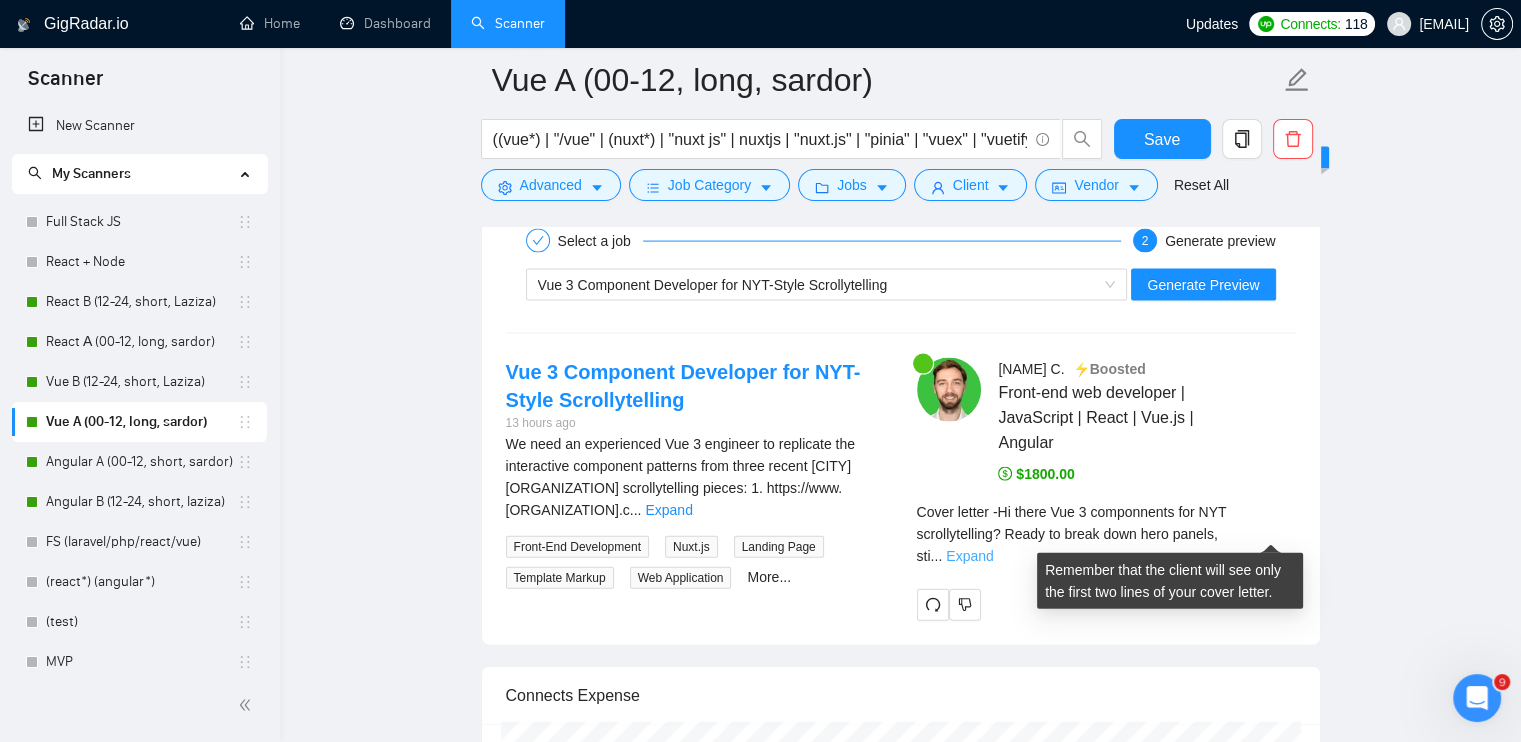 click on "Expand" at bounding box center [969, 556] 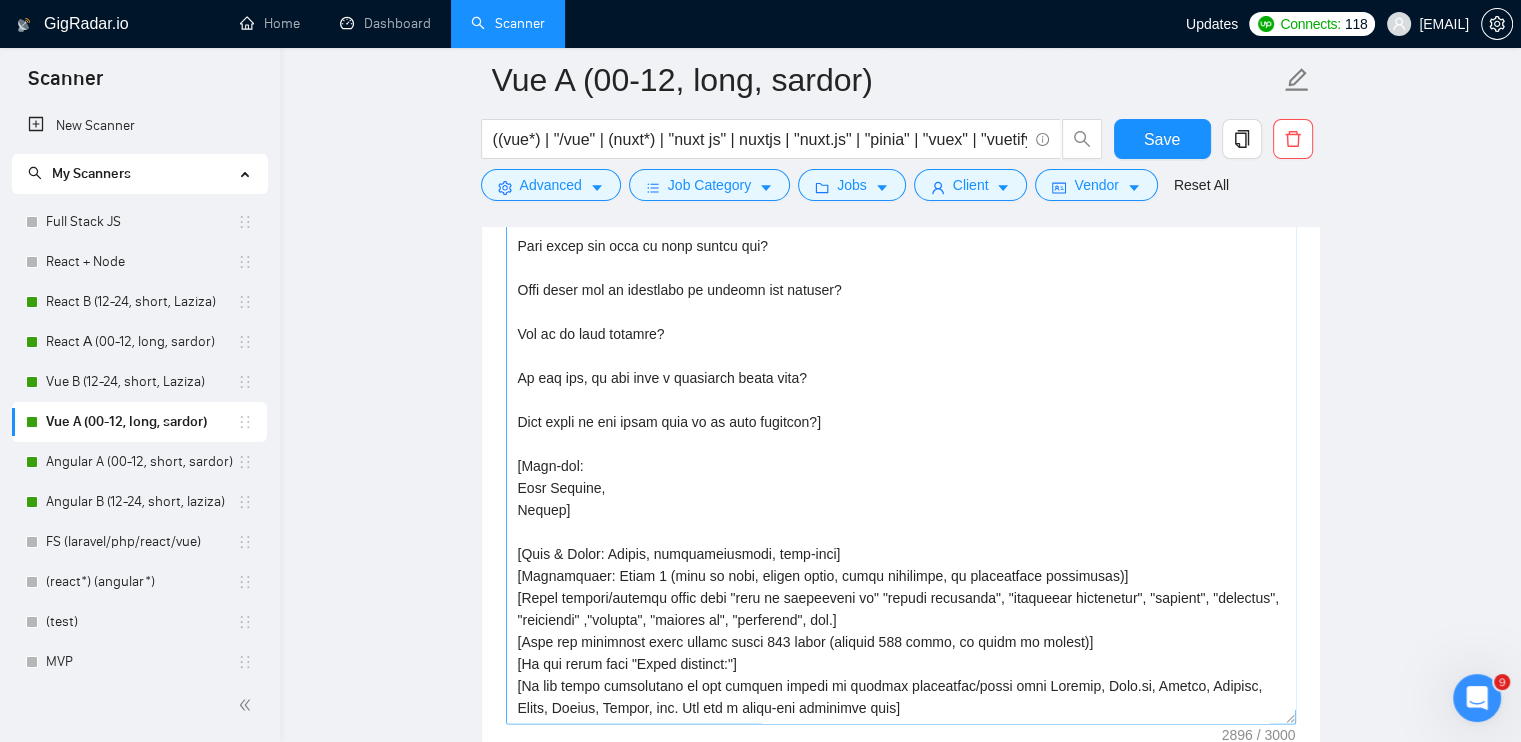 scroll, scrollTop: 2588, scrollLeft: 0, axis: vertical 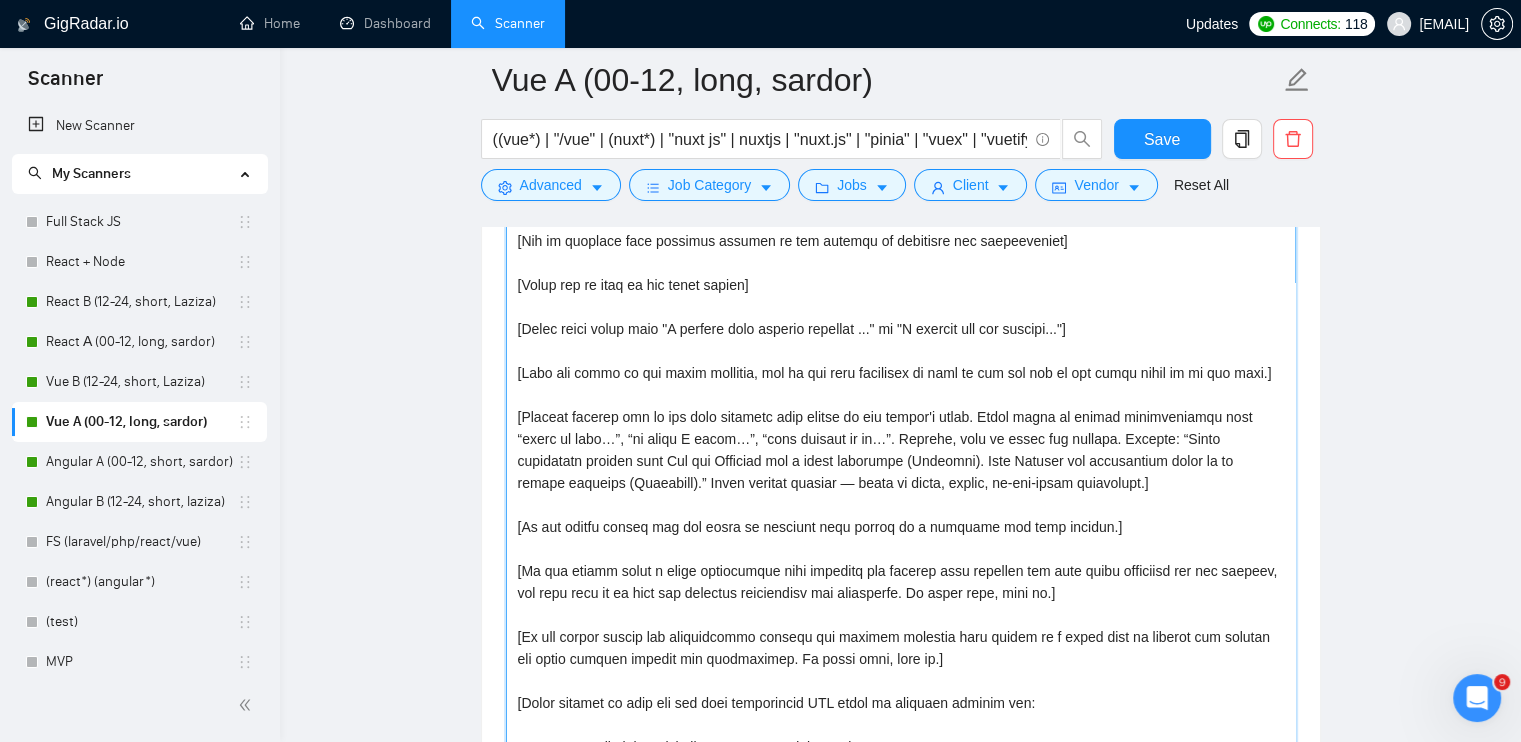 click on "Cover letter template:" at bounding box center (901, 473) 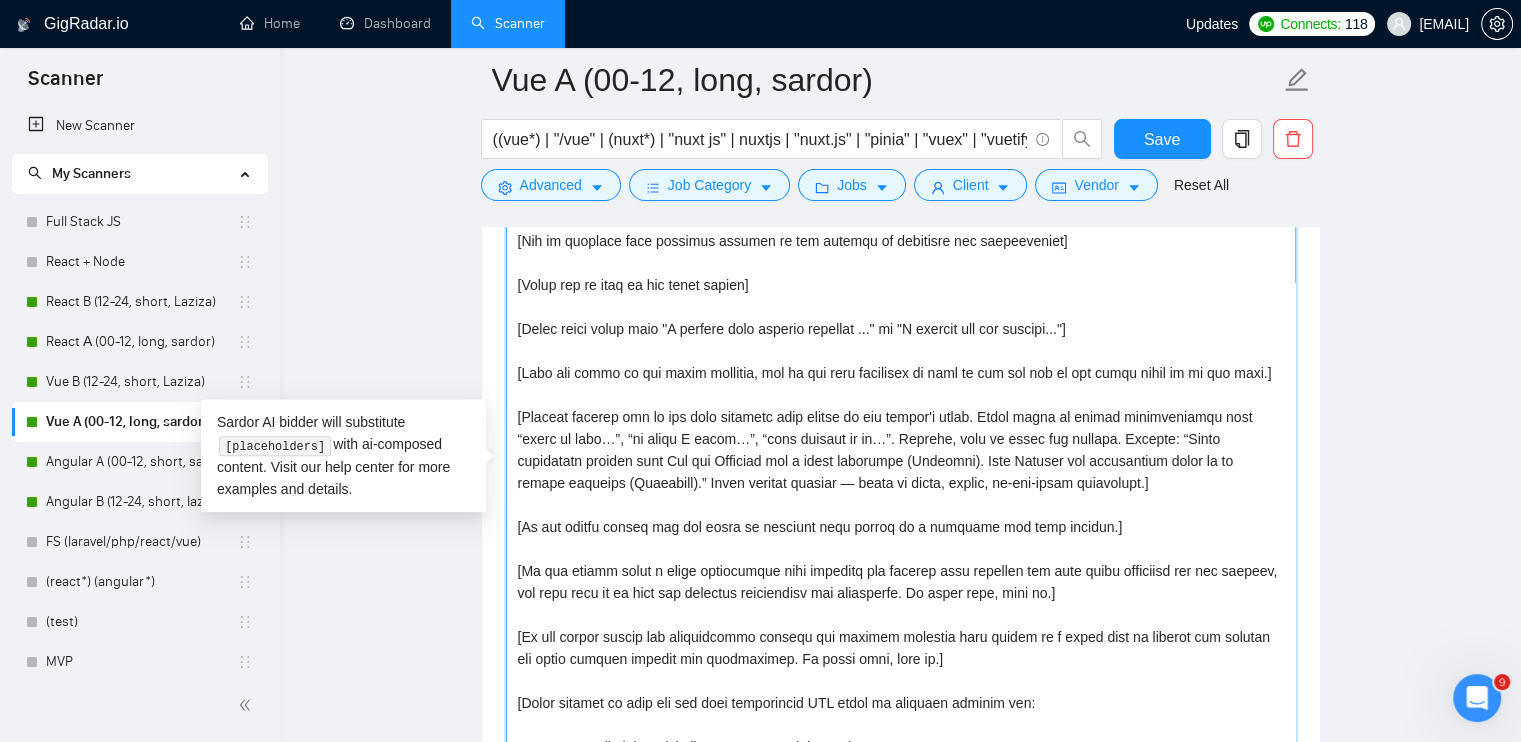 drag, startPoint x: 520, startPoint y: 284, endPoint x: 750, endPoint y: 289, distance: 230.05434 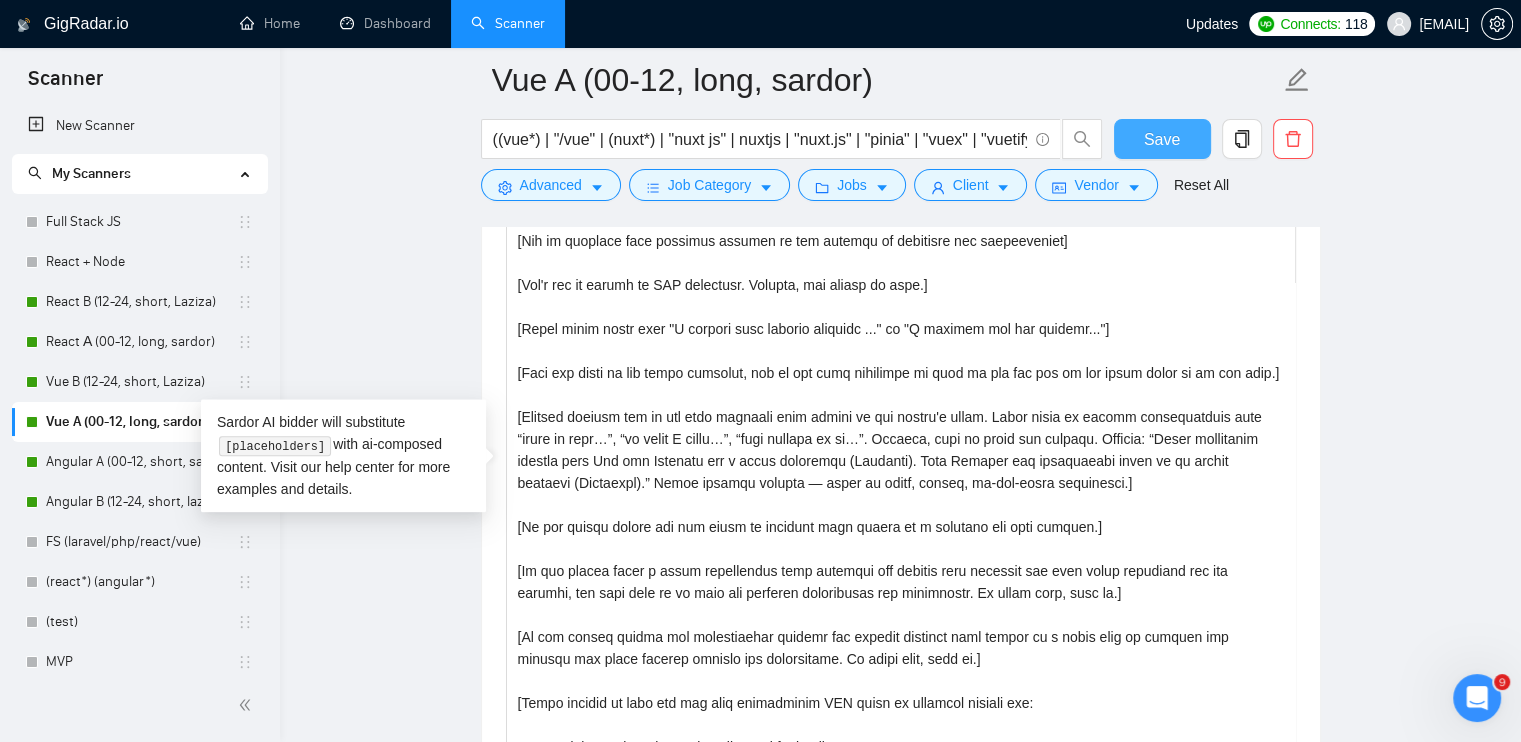 click on "Save" at bounding box center (1162, 139) 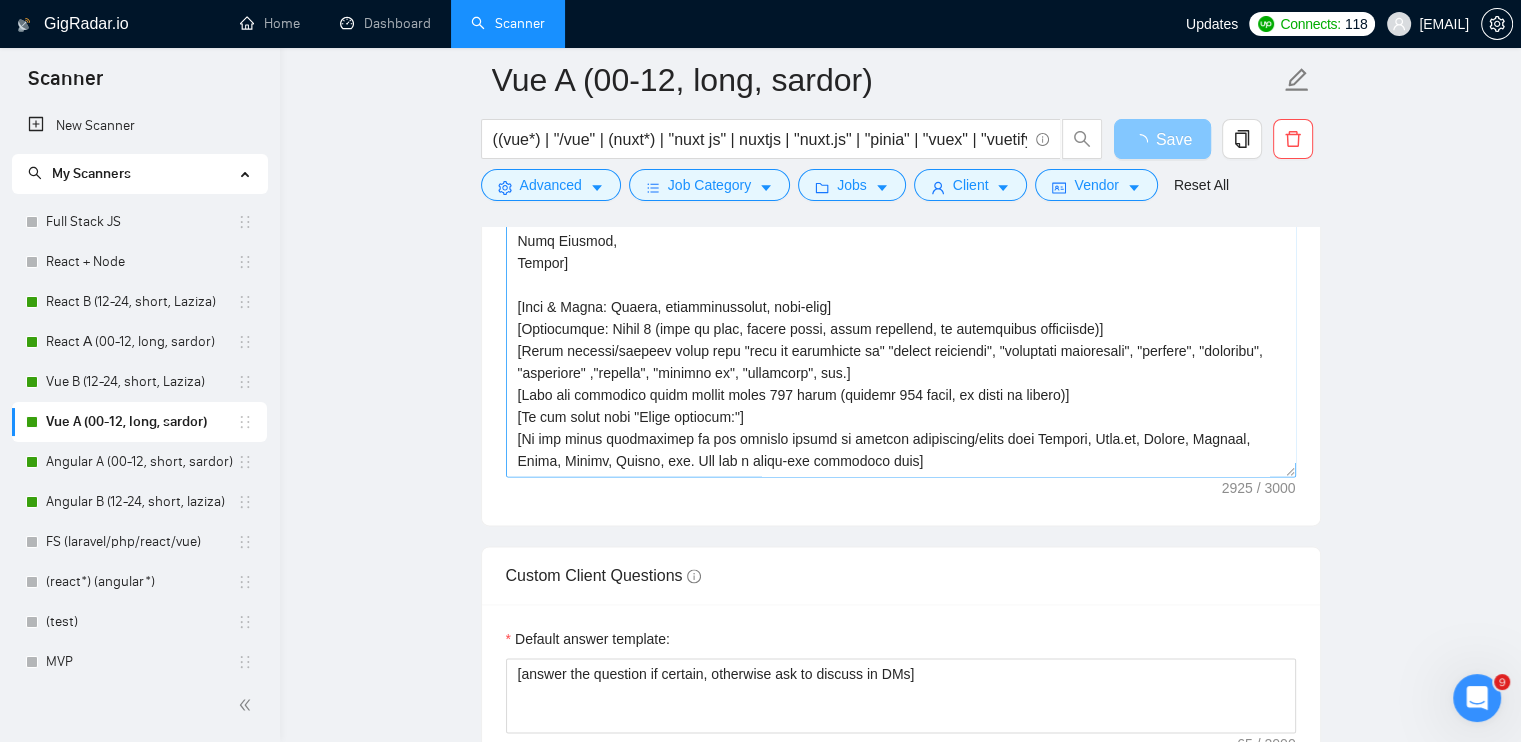 scroll, scrollTop: 858, scrollLeft: 0, axis: vertical 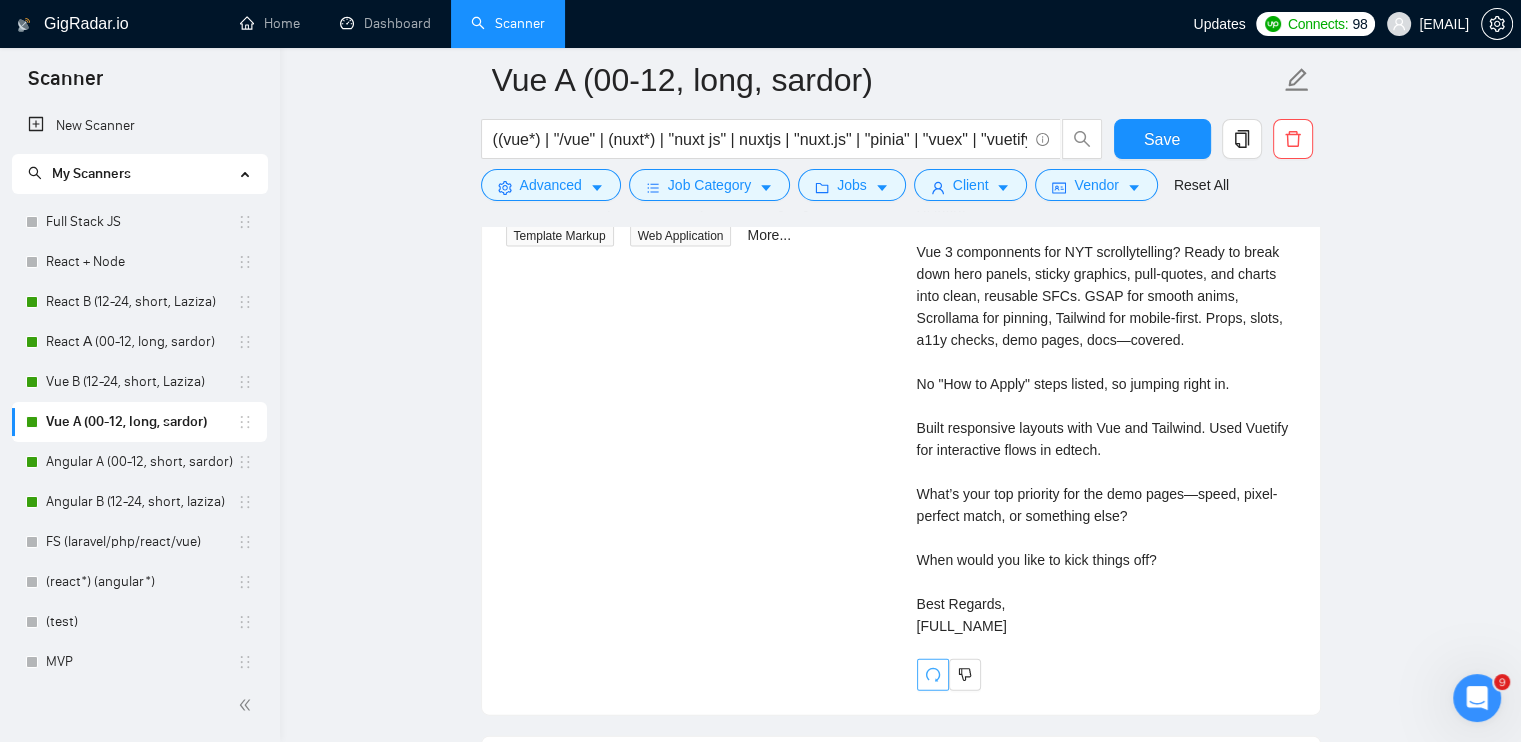 click 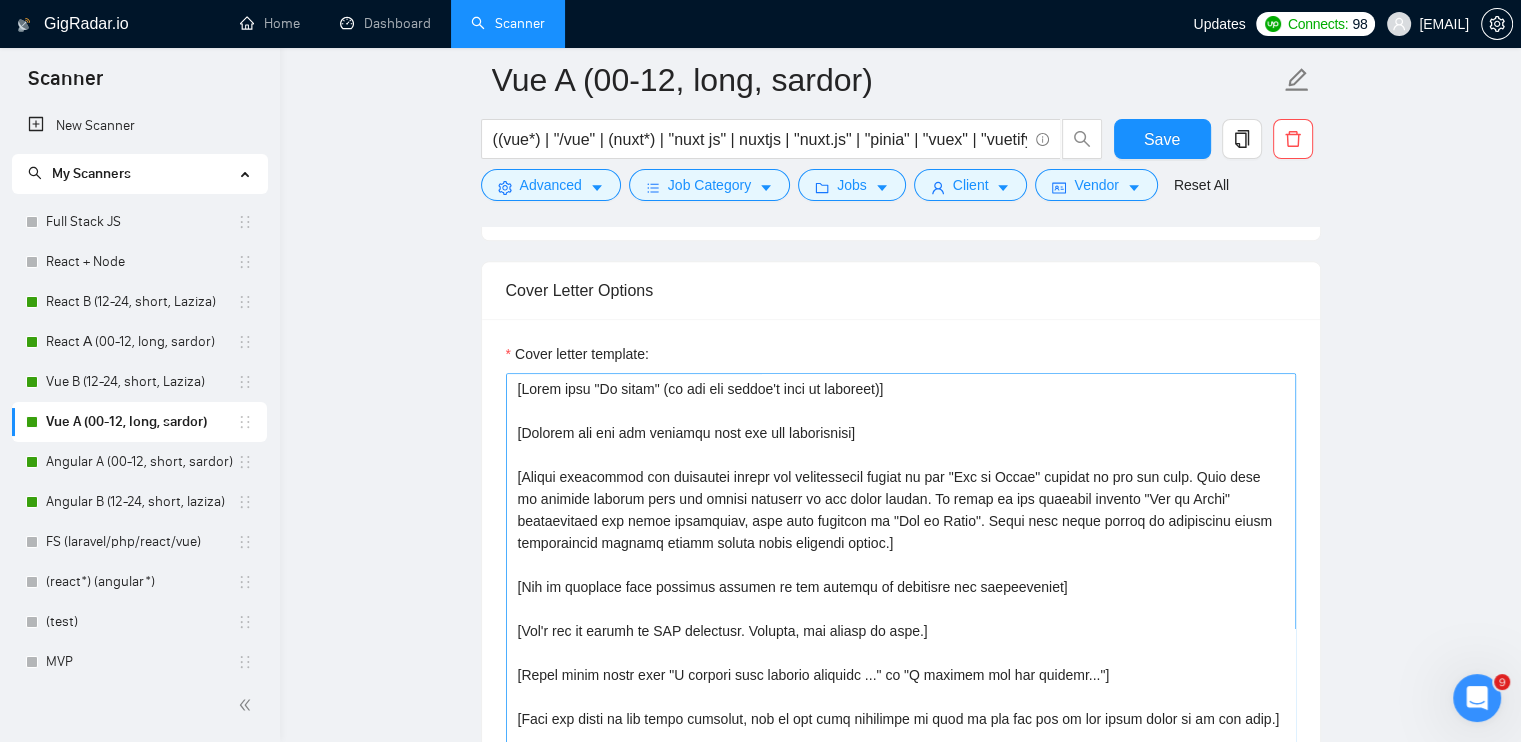 scroll, scrollTop: 1996, scrollLeft: 0, axis: vertical 